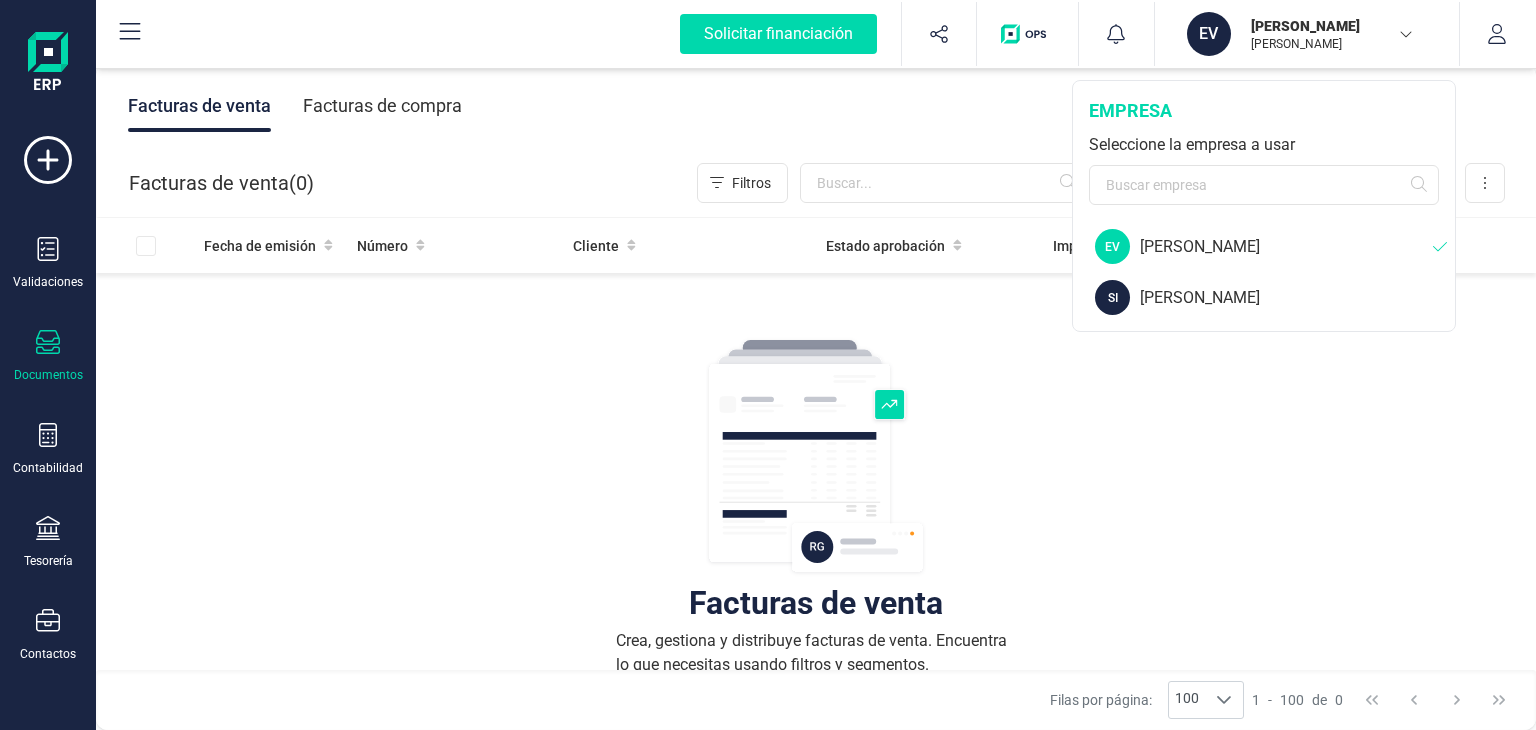 scroll, scrollTop: 0, scrollLeft: 0, axis: both 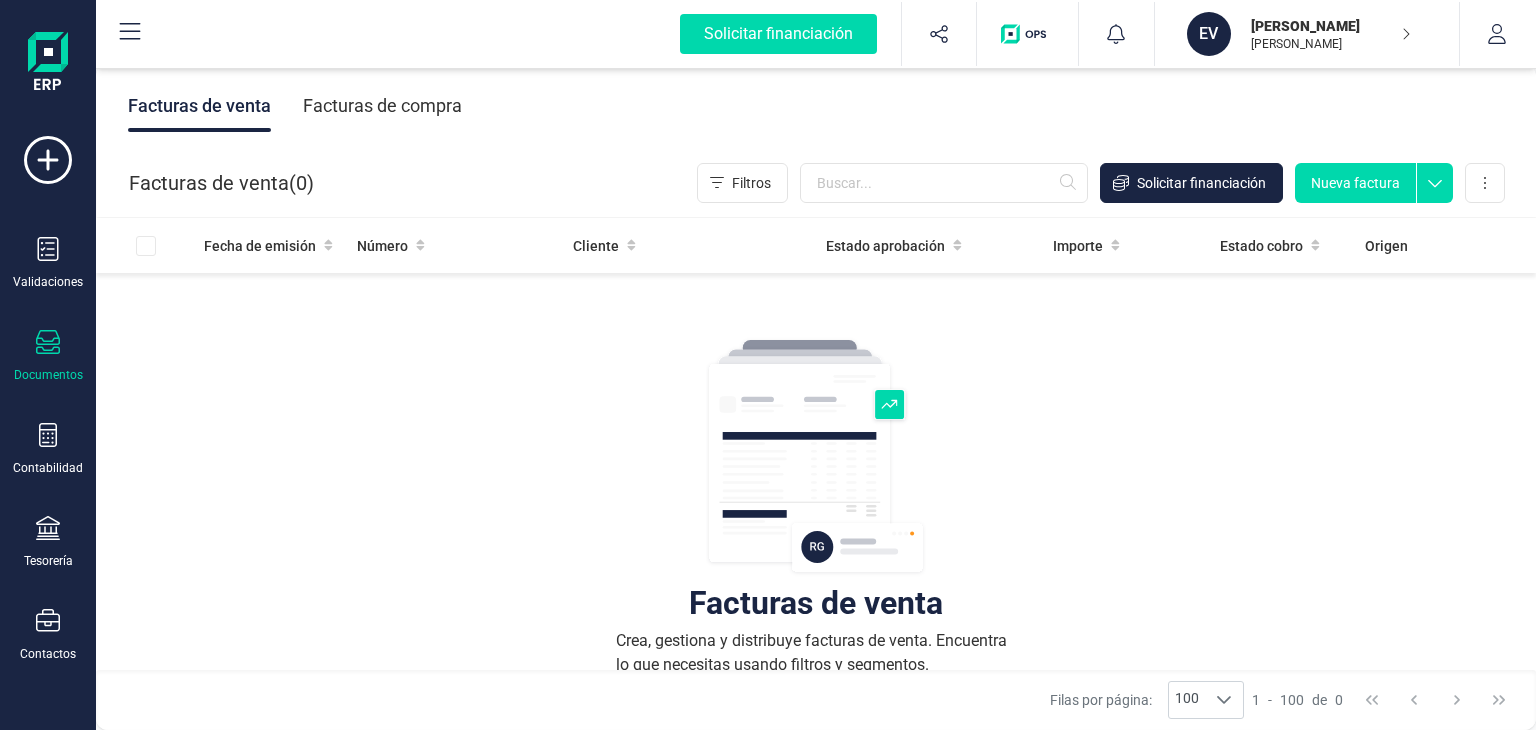 click on "Facturas de venta Crea, gestiona y distribuye facturas de venta. Encuentra lo que necesitas usando filtros y segmentos. Nueva factura" at bounding box center (816, 656) 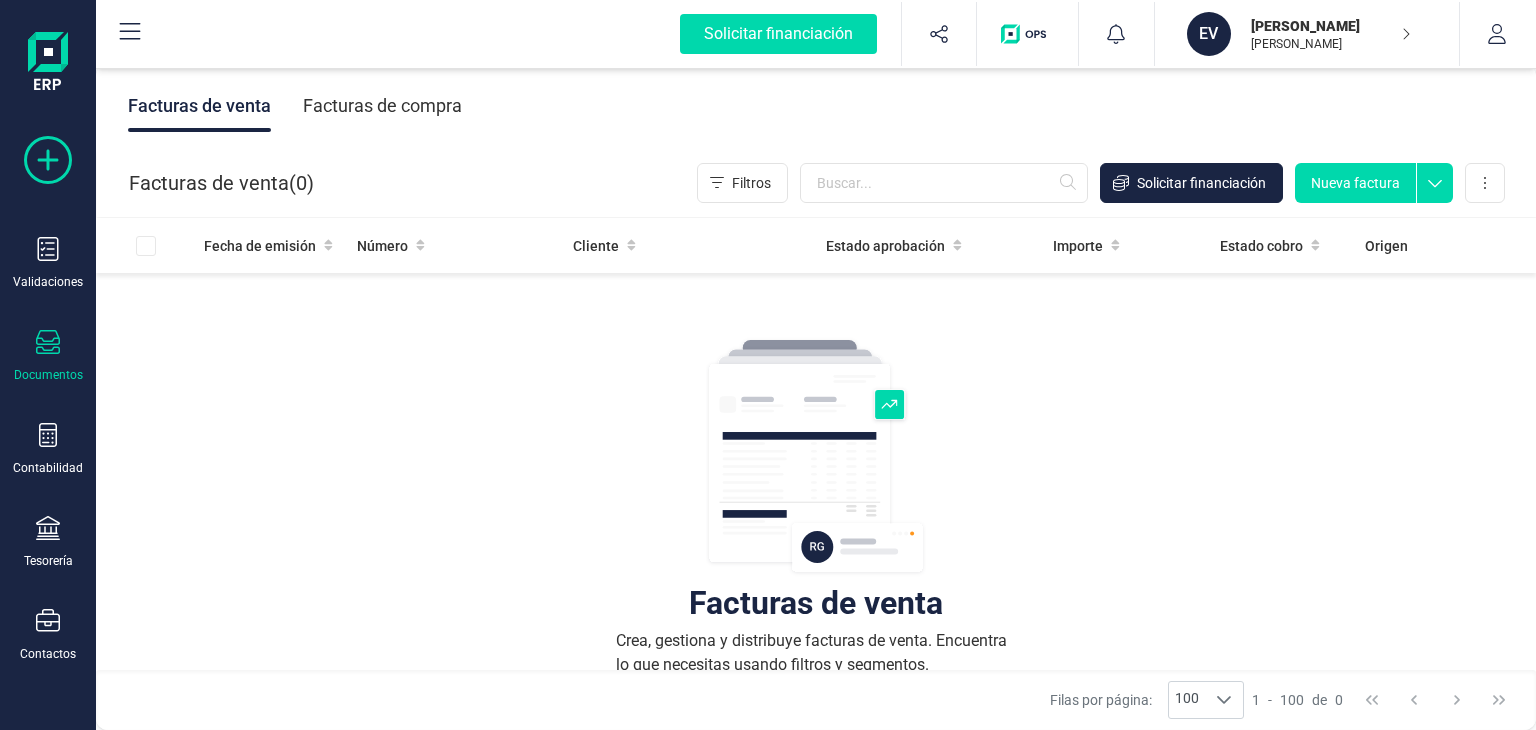 click 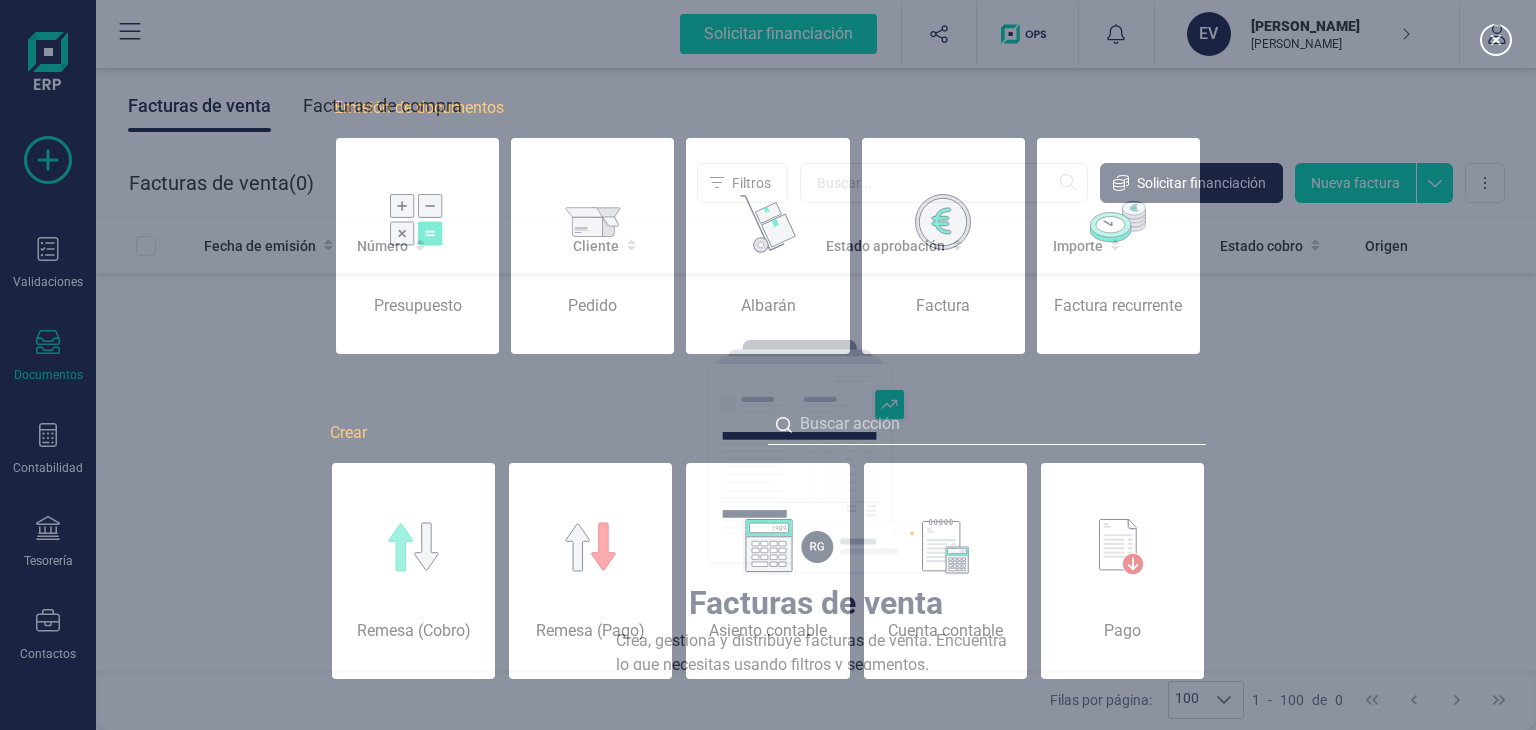 scroll, scrollTop: 0, scrollLeft: 100, axis: horizontal 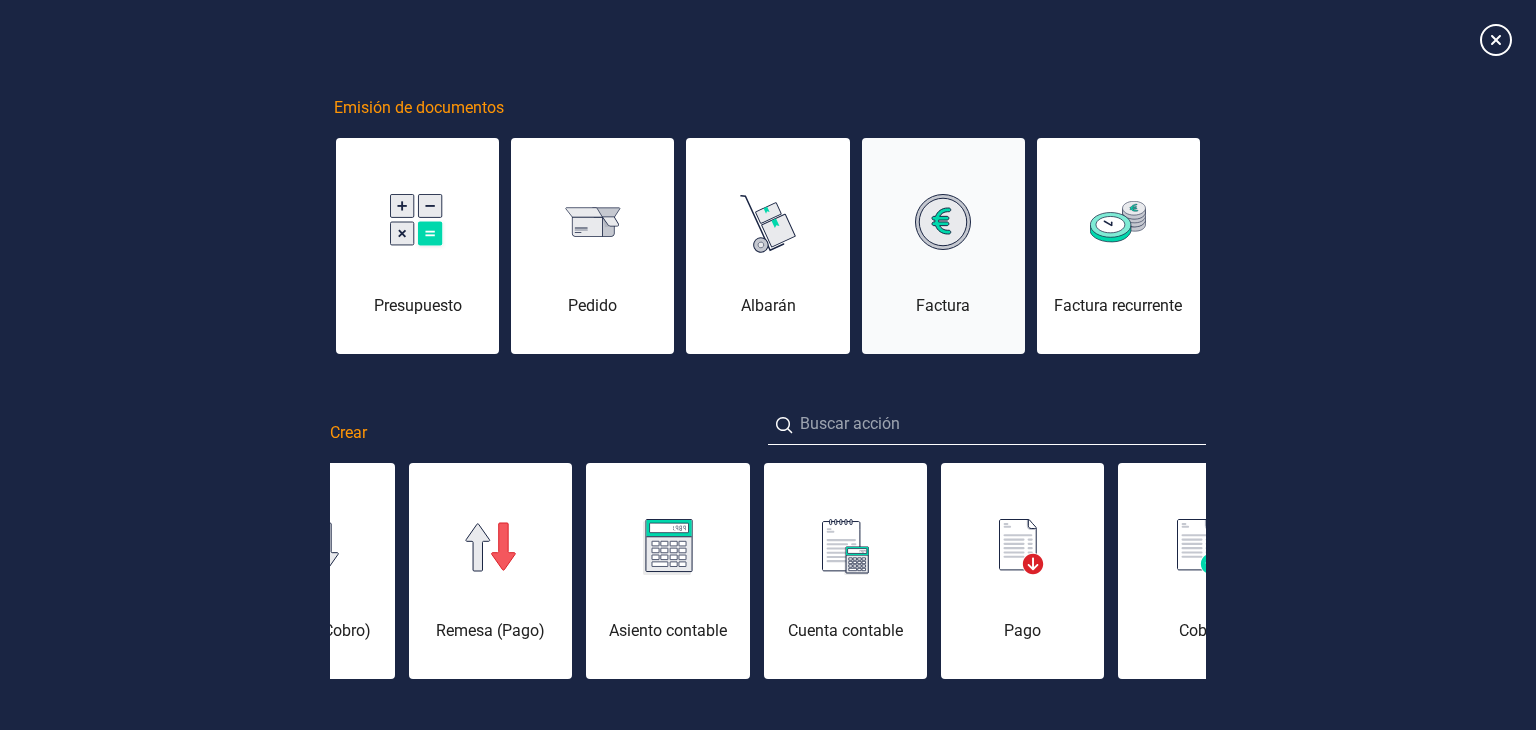 click on "Factura" at bounding box center [943, 258] 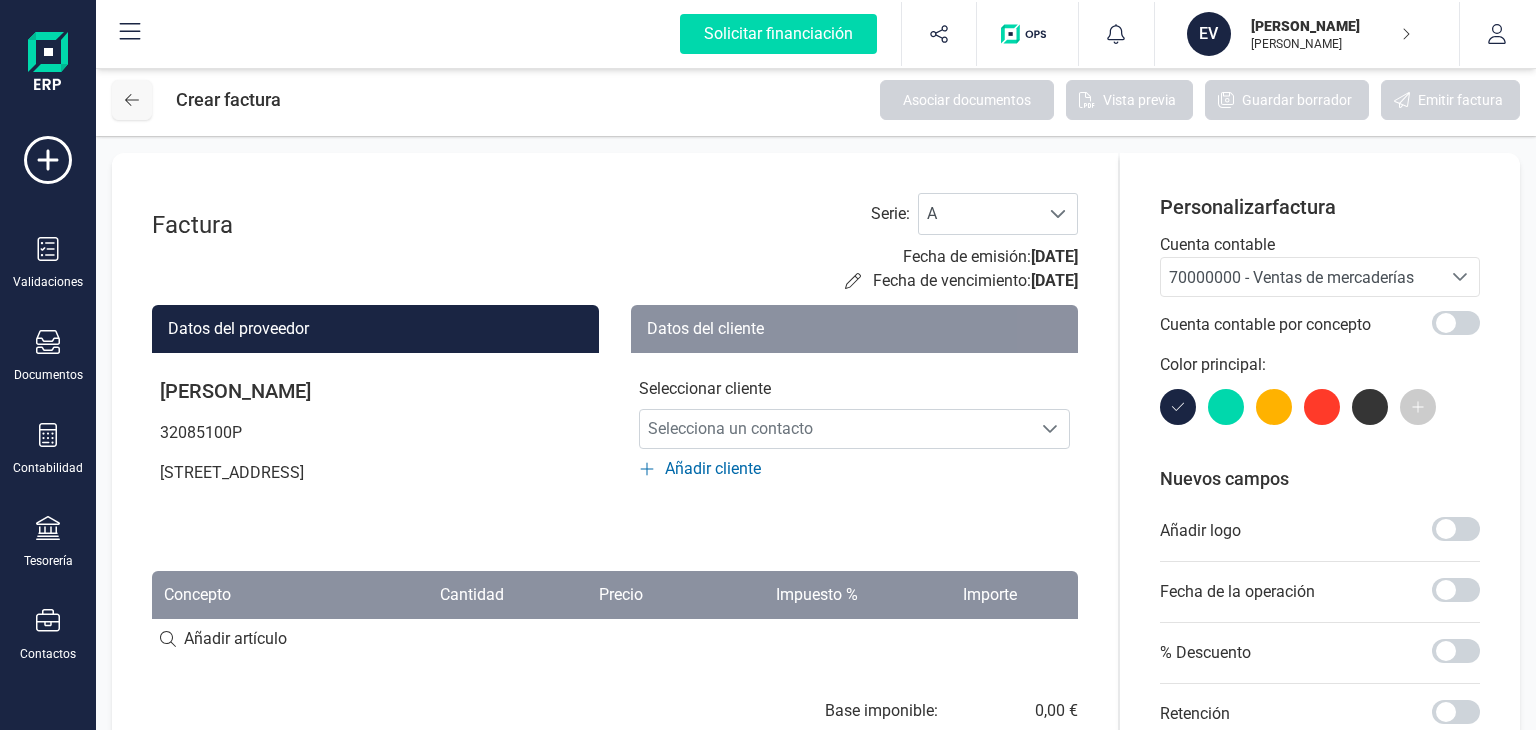 click 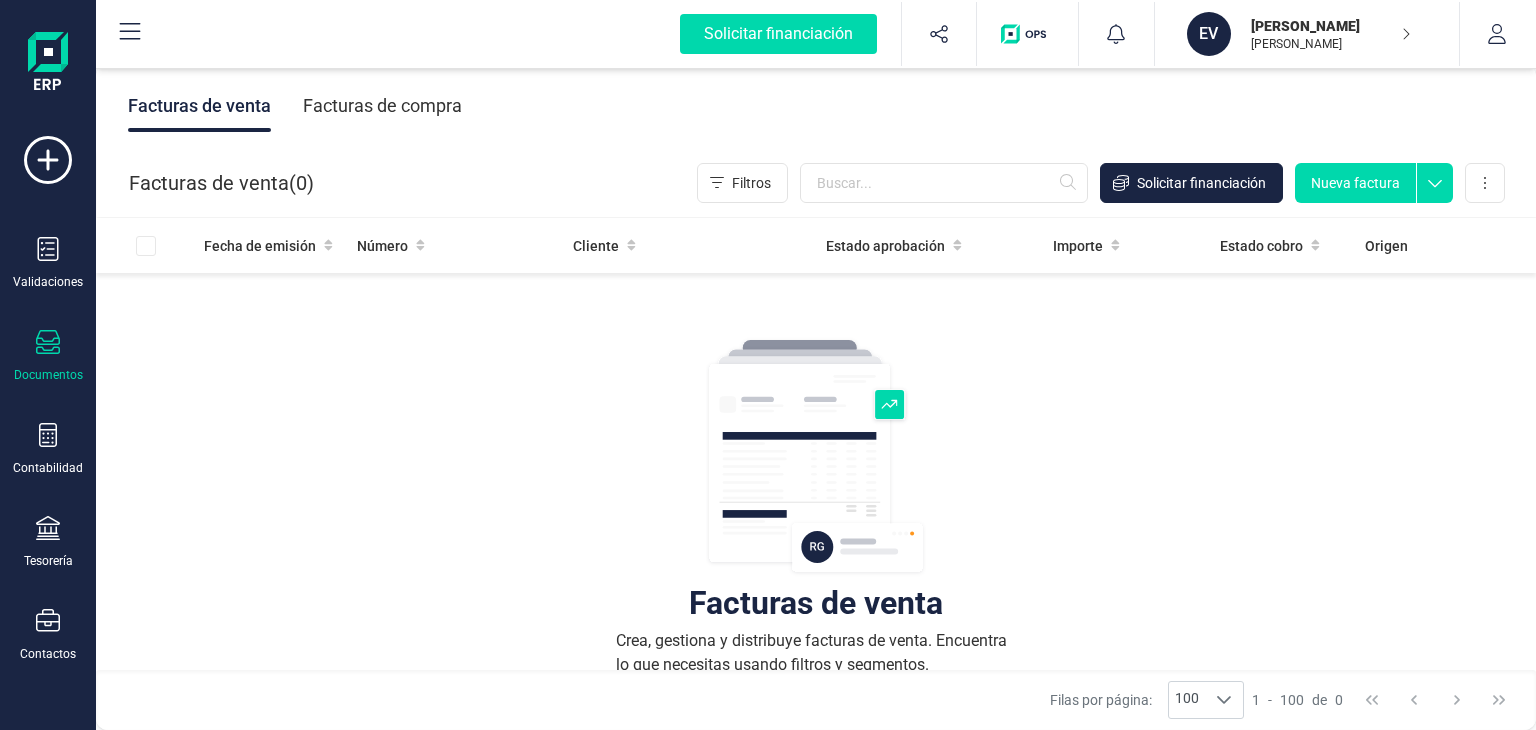 click 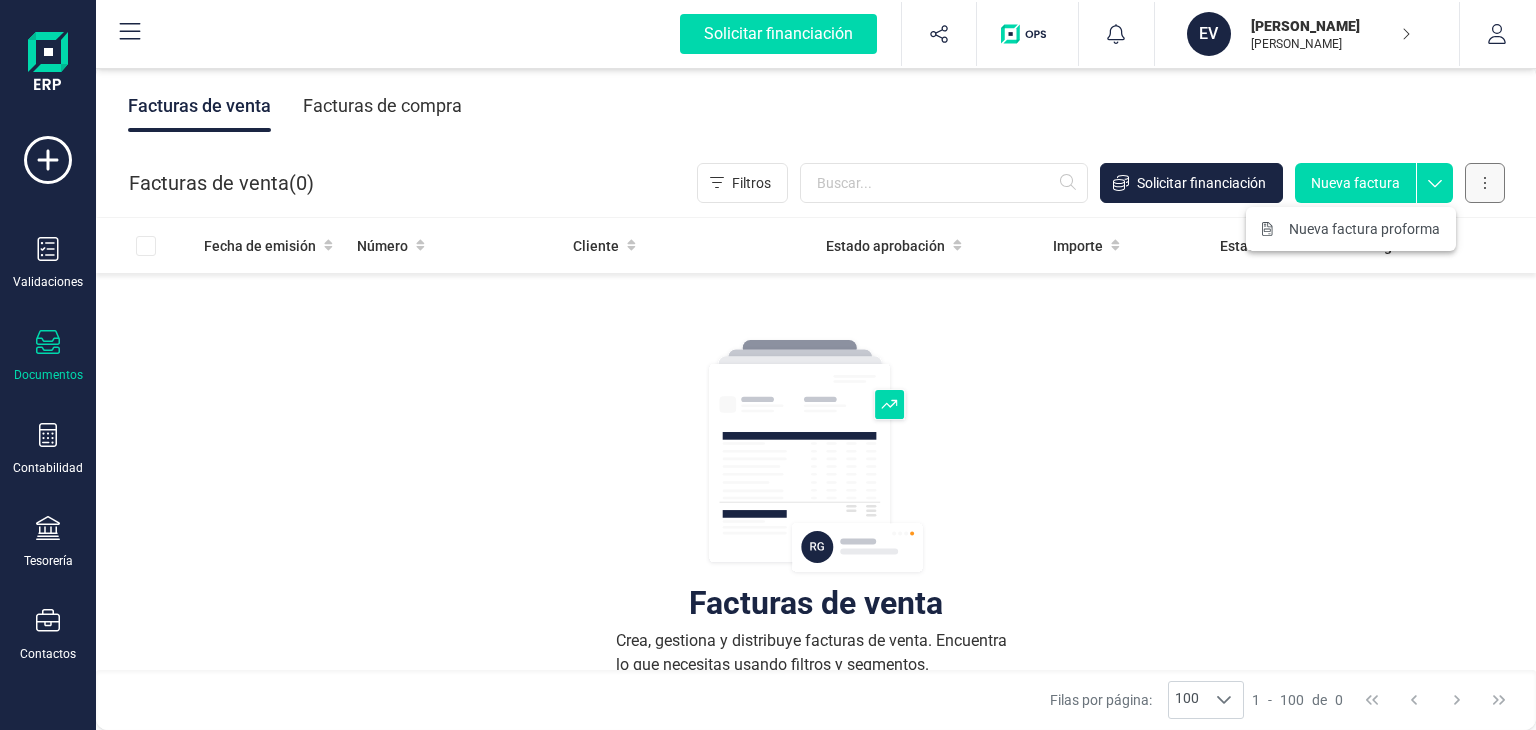 click at bounding box center (1485, 183) 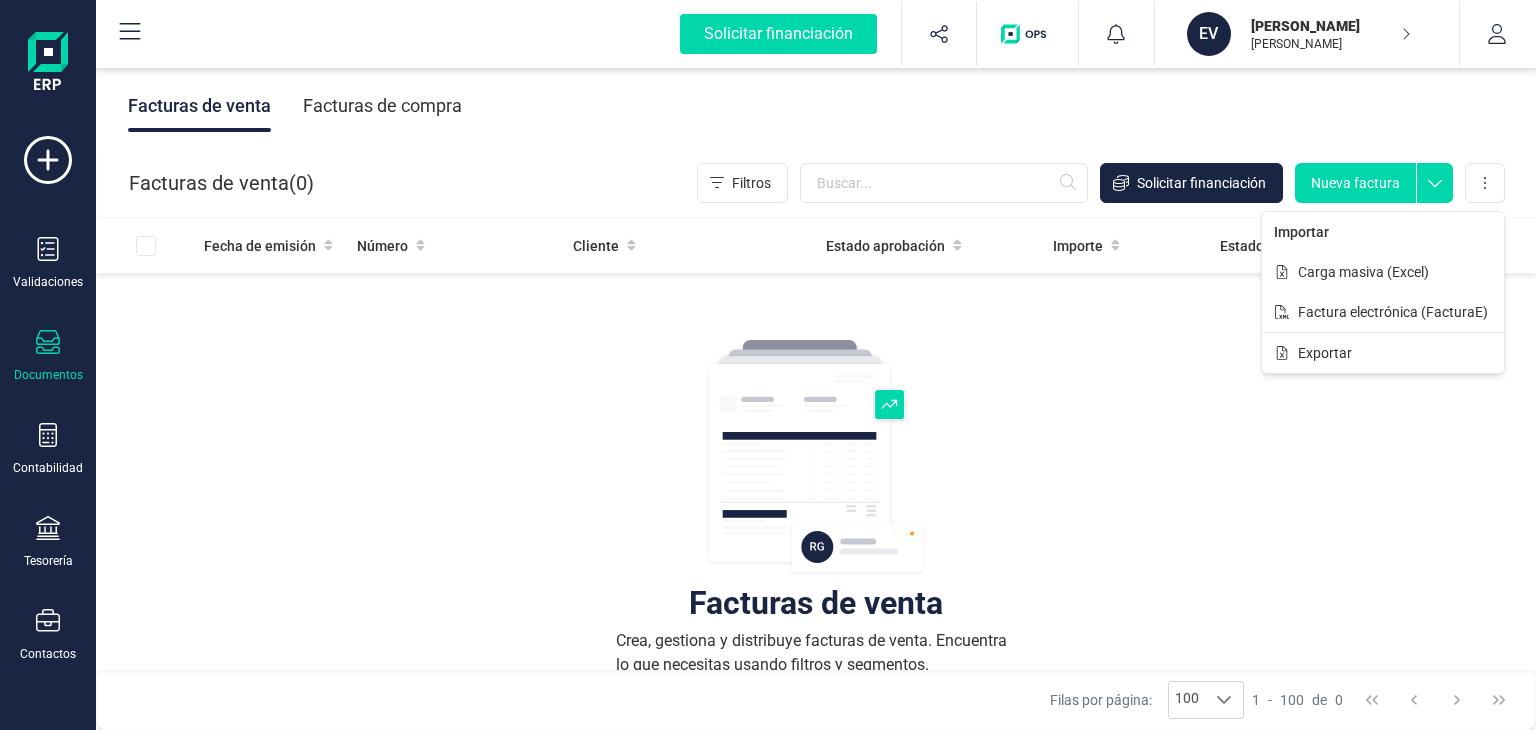 click on "Facturas de venta Crea, gestiona y distribuye facturas de venta. Encuentra lo que necesitas usando filtros y segmentos. Nueva factura" at bounding box center [816, 656] 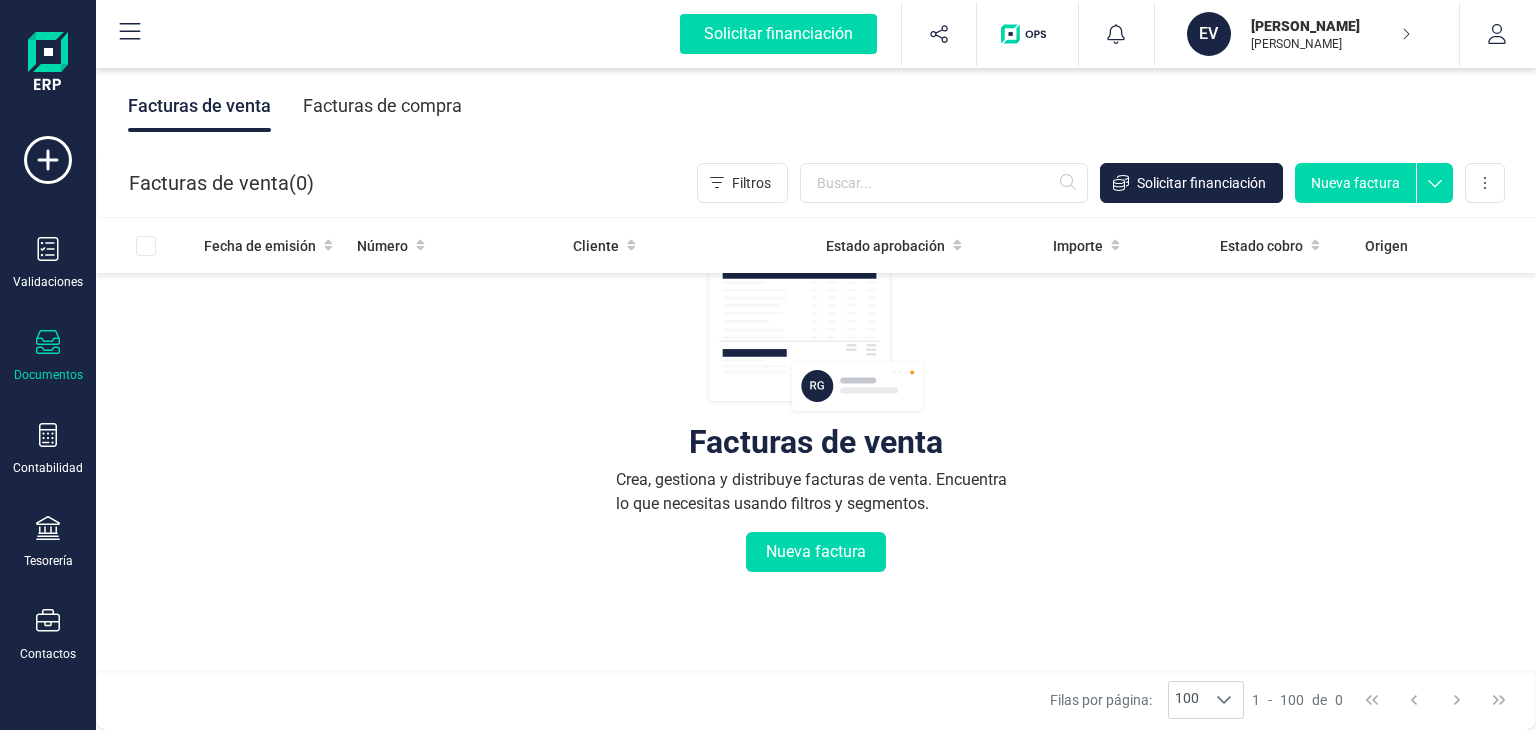 scroll, scrollTop: 0, scrollLeft: 0, axis: both 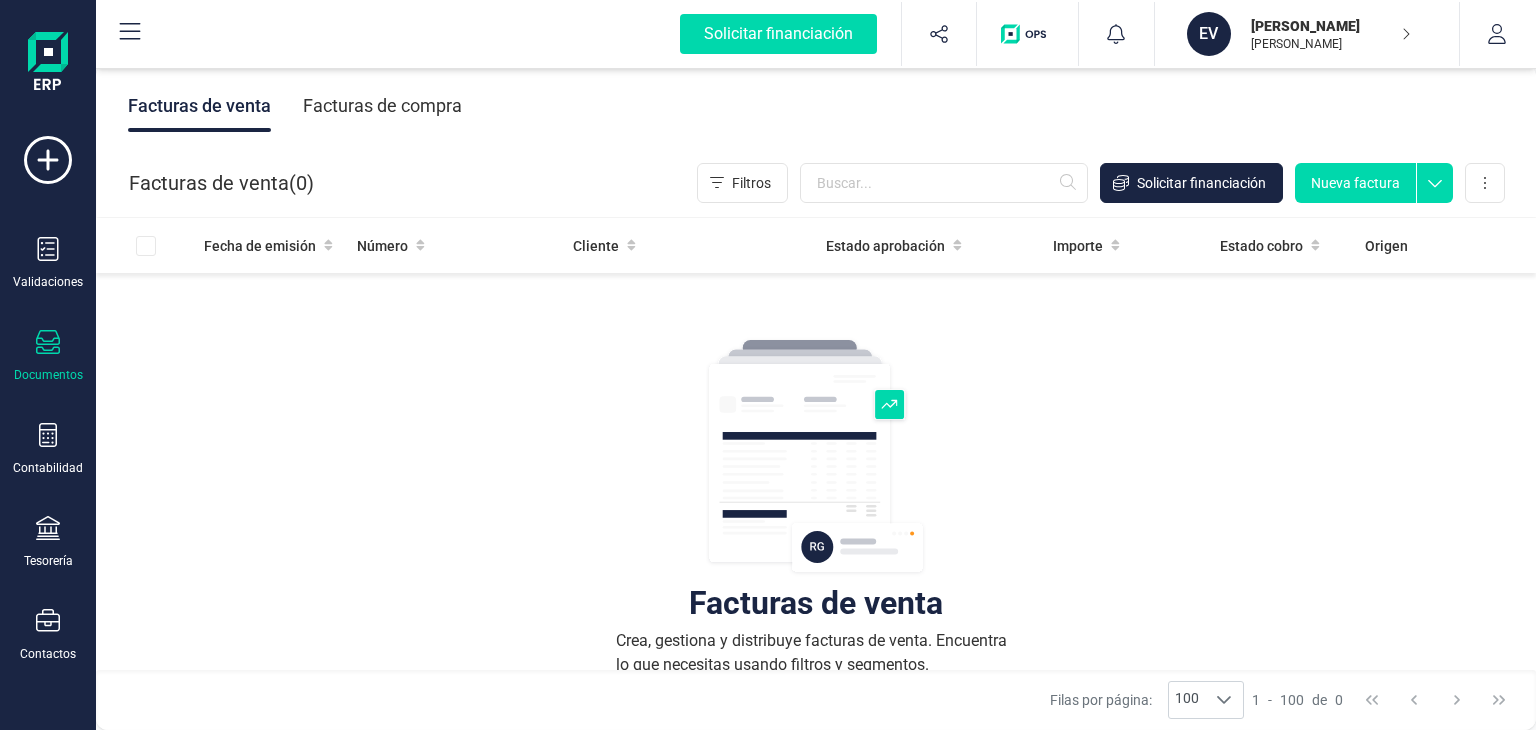 click 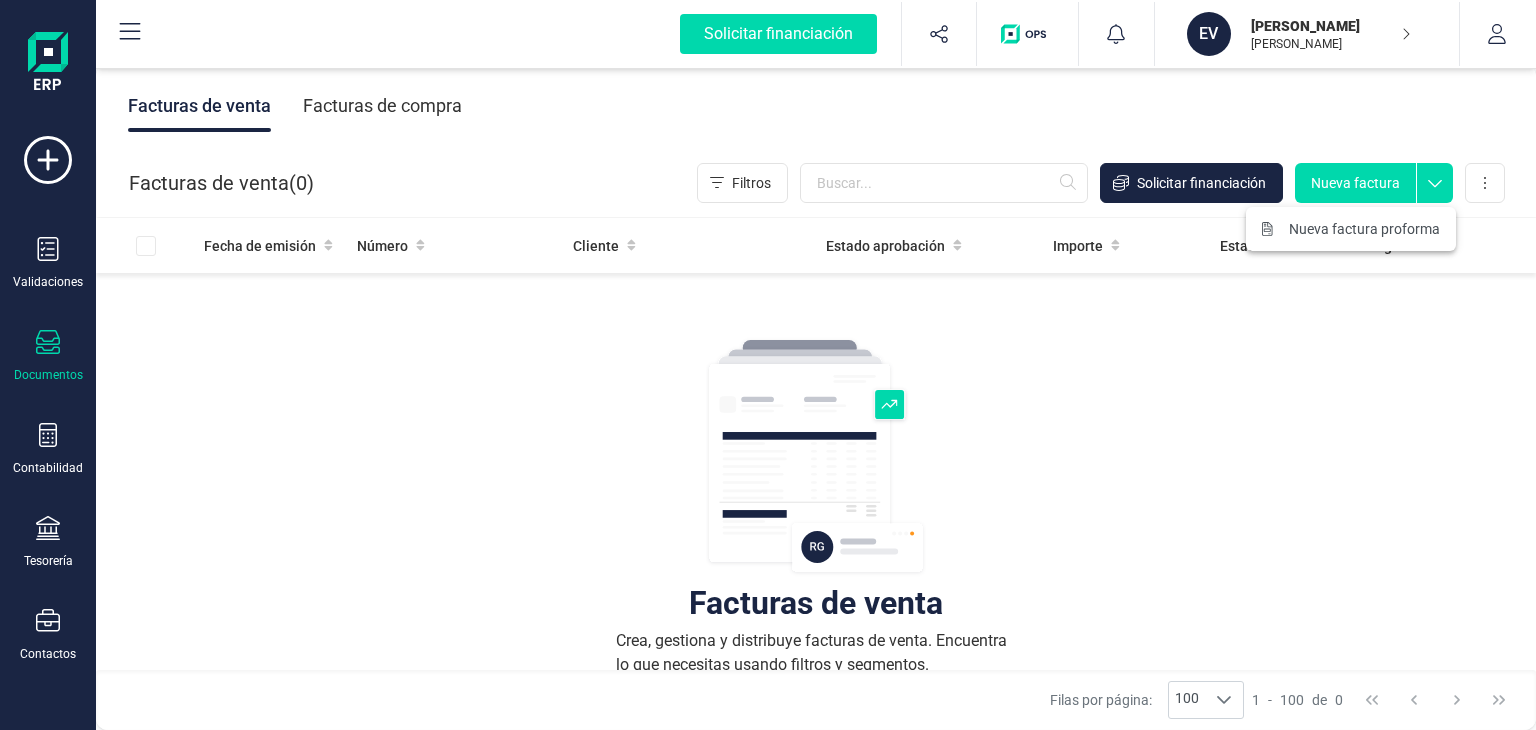 click 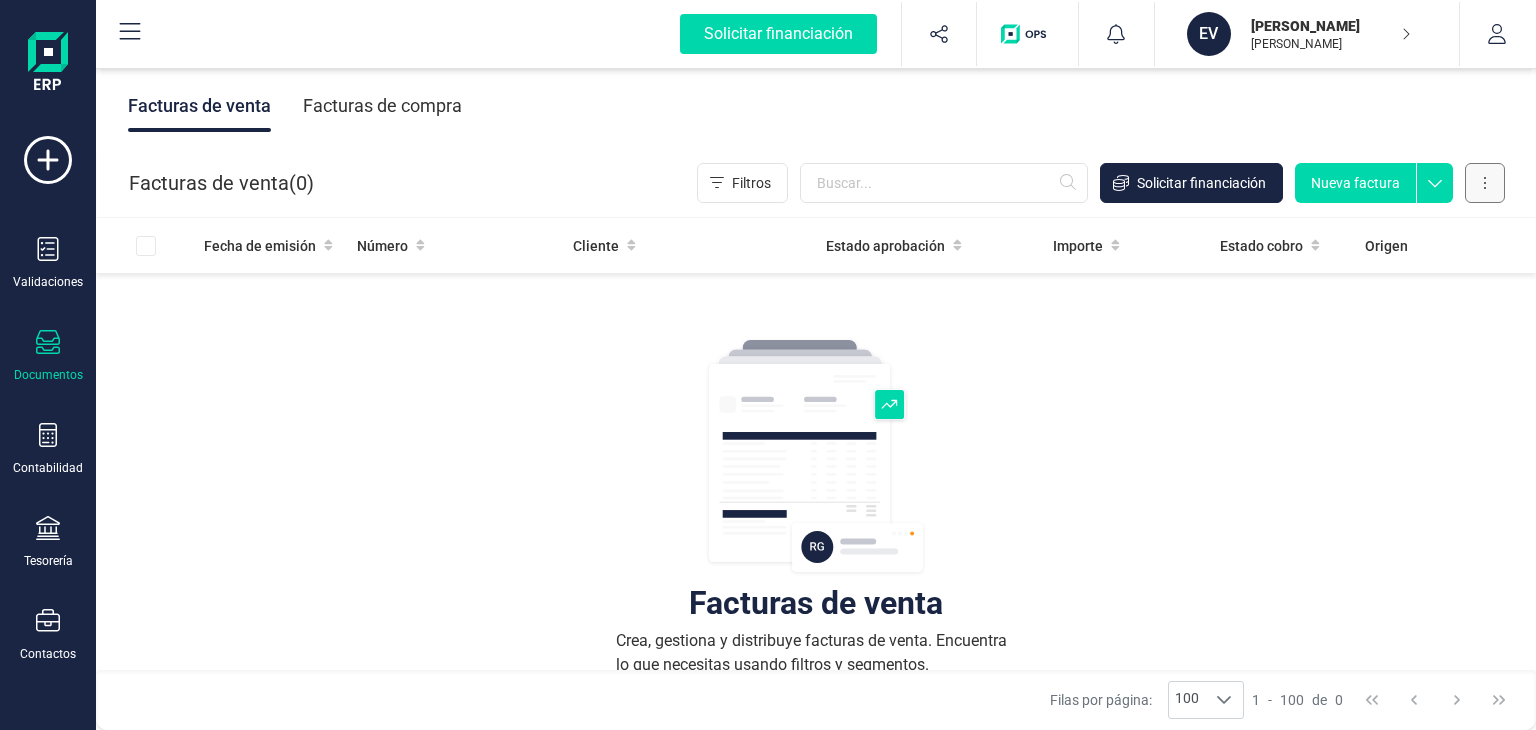click 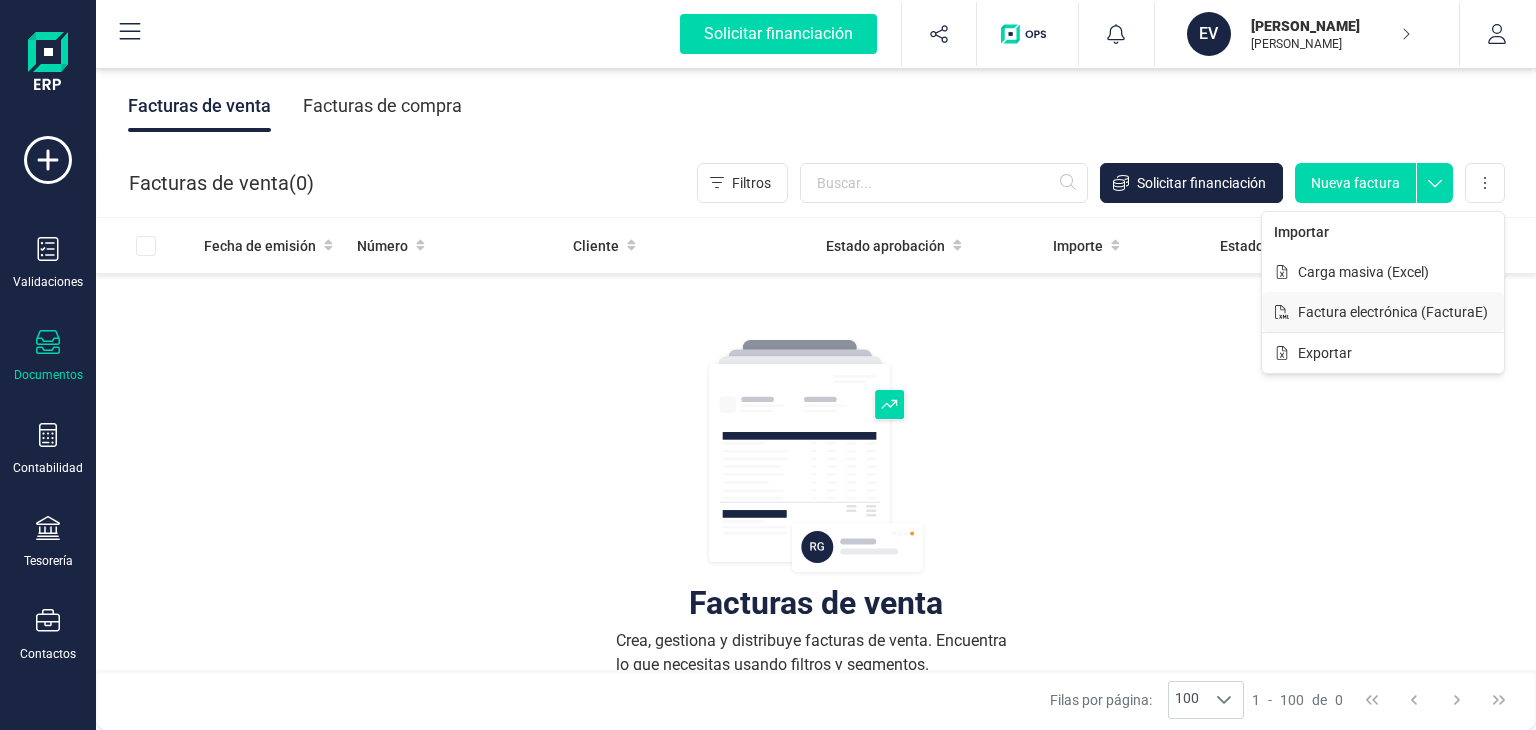 click on "Factura electrónica (FacturaE)" at bounding box center [1383, 312] 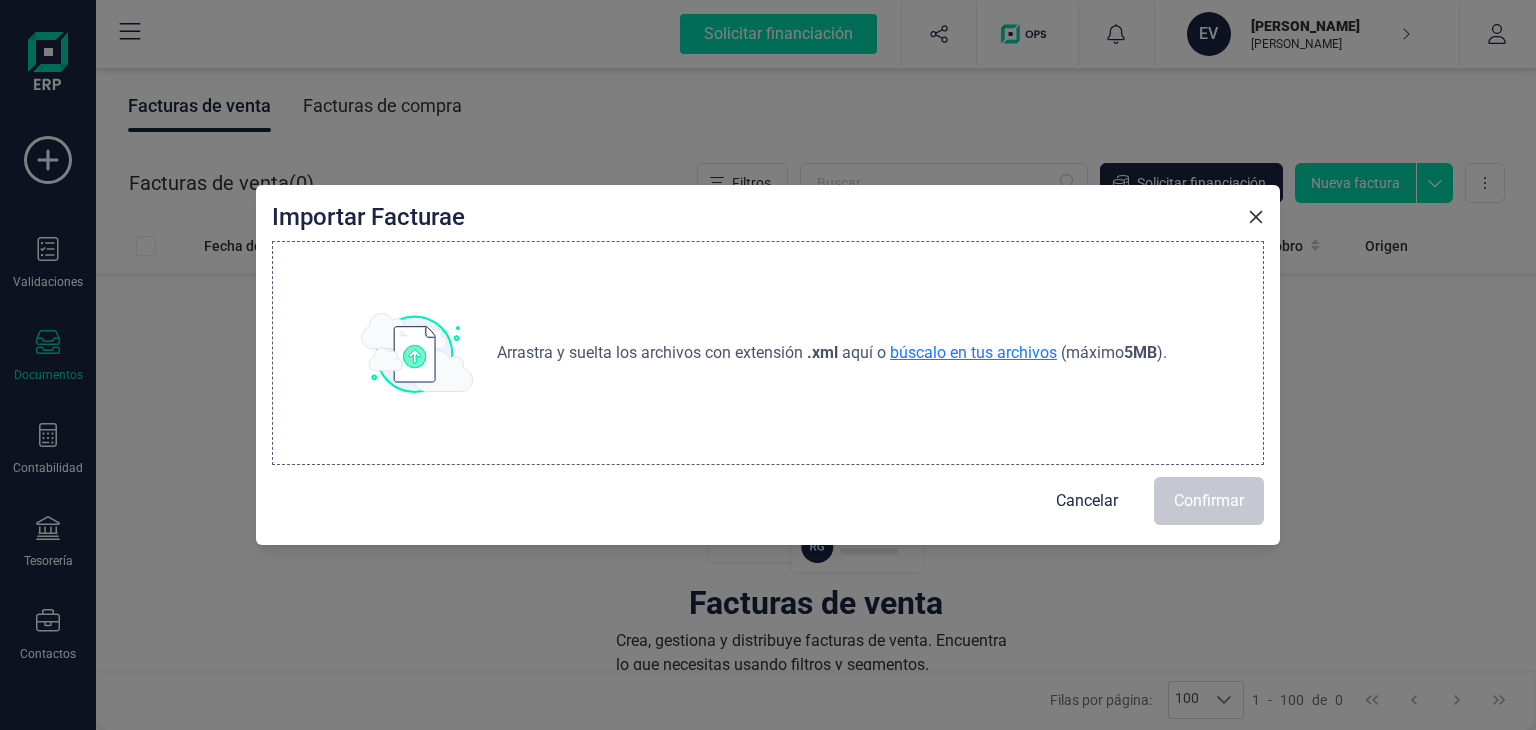 click on "búscalo en tus archivos" at bounding box center [973, 352] 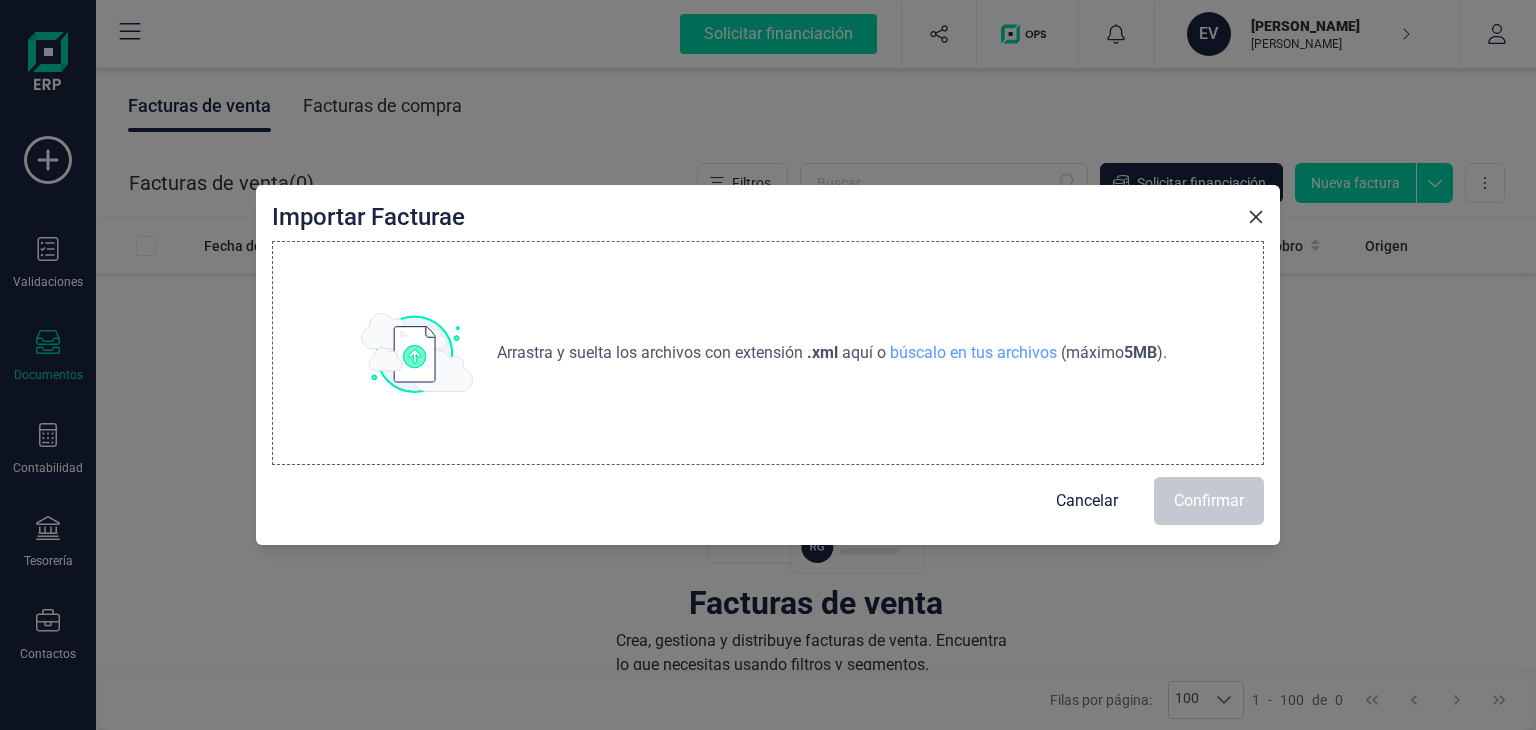 click on "Cancelar" at bounding box center (1087, 501) 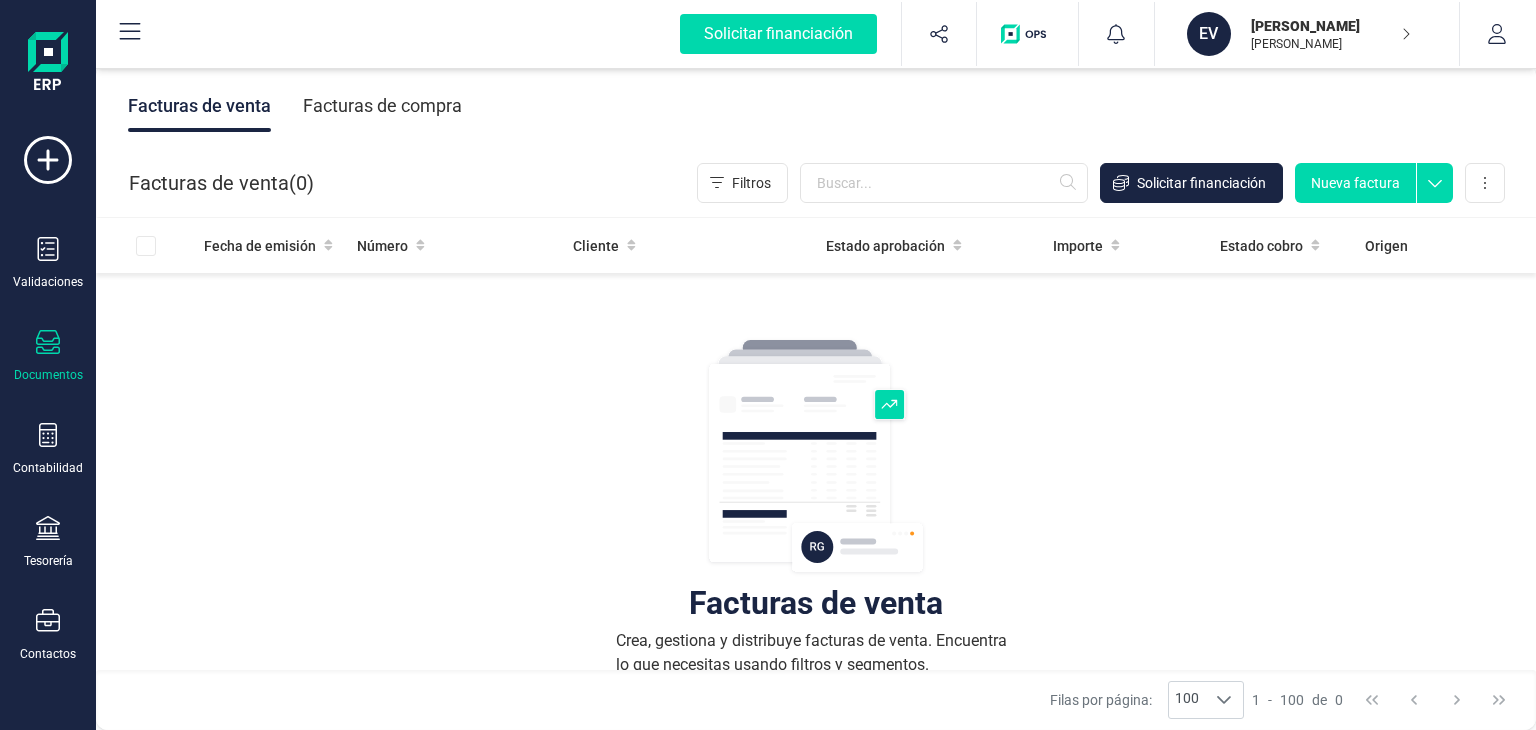 click on "Nueva factura" at bounding box center [1355, 183] 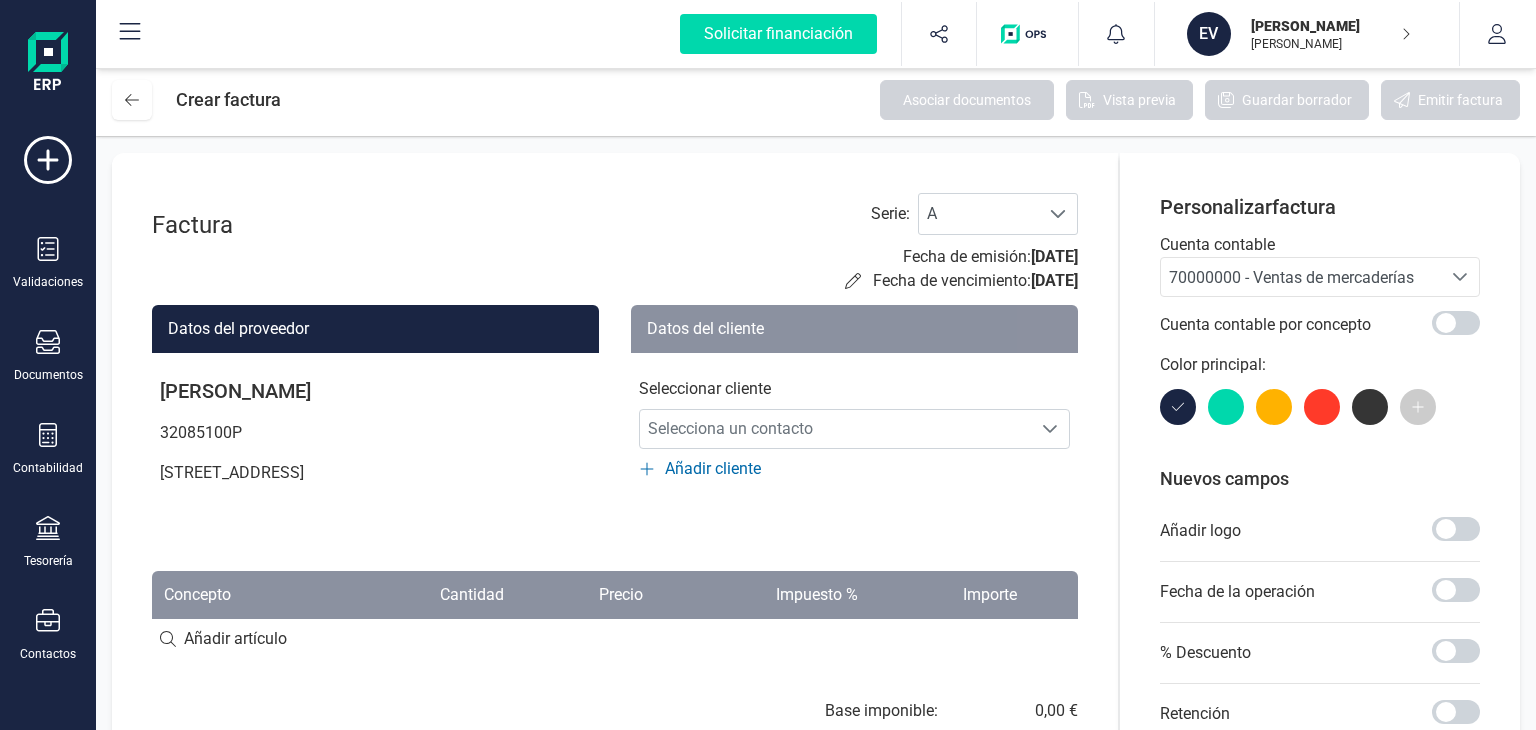 click on "Factura Serie : A A Fecha de emisión:  [DATE] Fecha de vencimiento:  [DATE] Datos del proveedor [PERSON_NAME]  32085100P [STREET_ADDRESS] Datos del cliente Seleccionar cliente Selecciona un contacto Selecciona un contacto Añadir    cliente Concepto Cantidad Precio Impuesto % Importe Añadir artículo Base imponible: Total: 0,00 € 0,00 € Personalizar  factura Cuenta contable 70000000 - Ventas de mercaderías 70000000 - Ventas de mercaderías Cuenta contable por concepto Color principal: Nuevos campos Añadir logo Fecha de la operación % Descuento Retención Observaciones Forma de pago Días de pago Archivos adjuntos Adjuntar archivos" at bounding box center [816, 630] 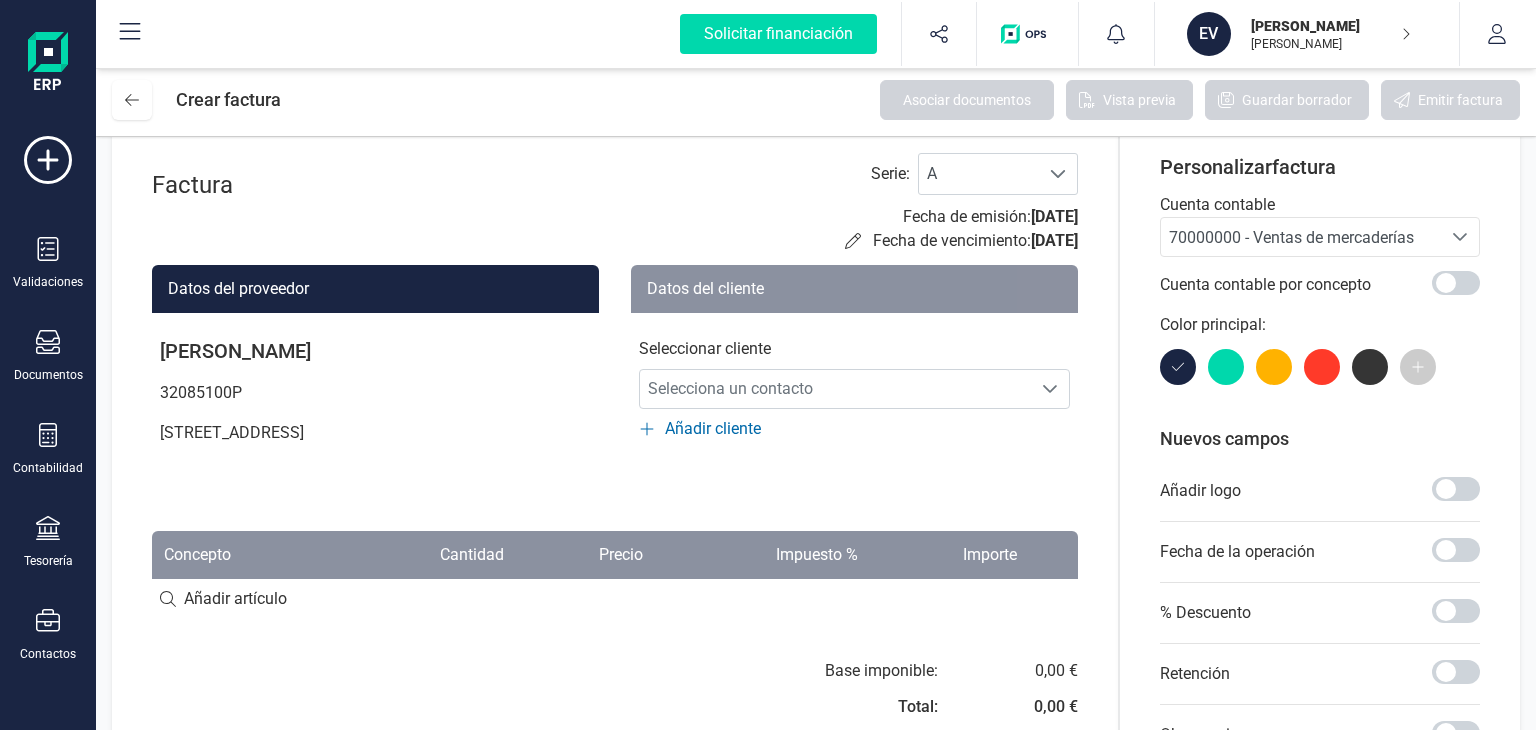 scroll, scrollTop: 0, scrollLeft: 0, axis: both 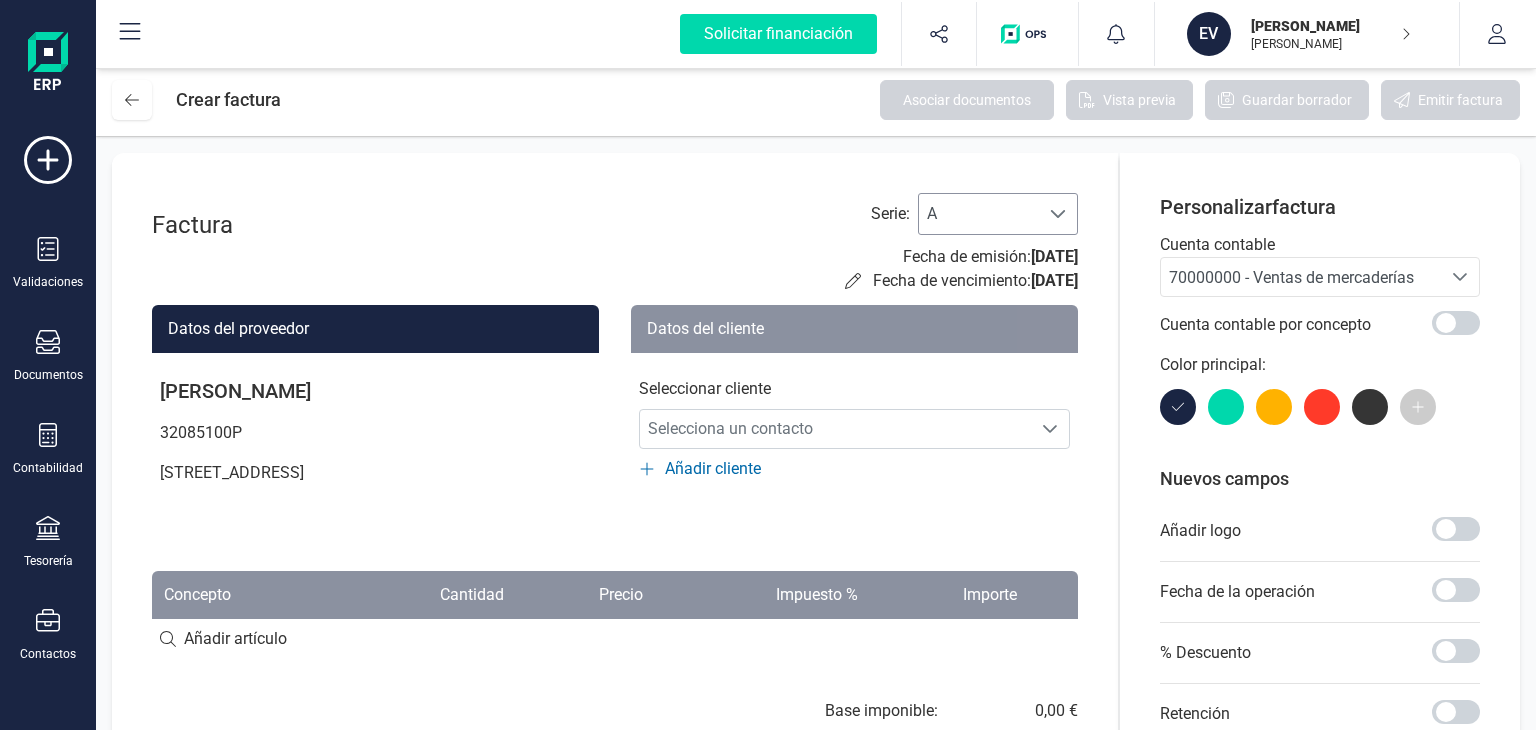 click on "A" at bounding box center [979, 214] 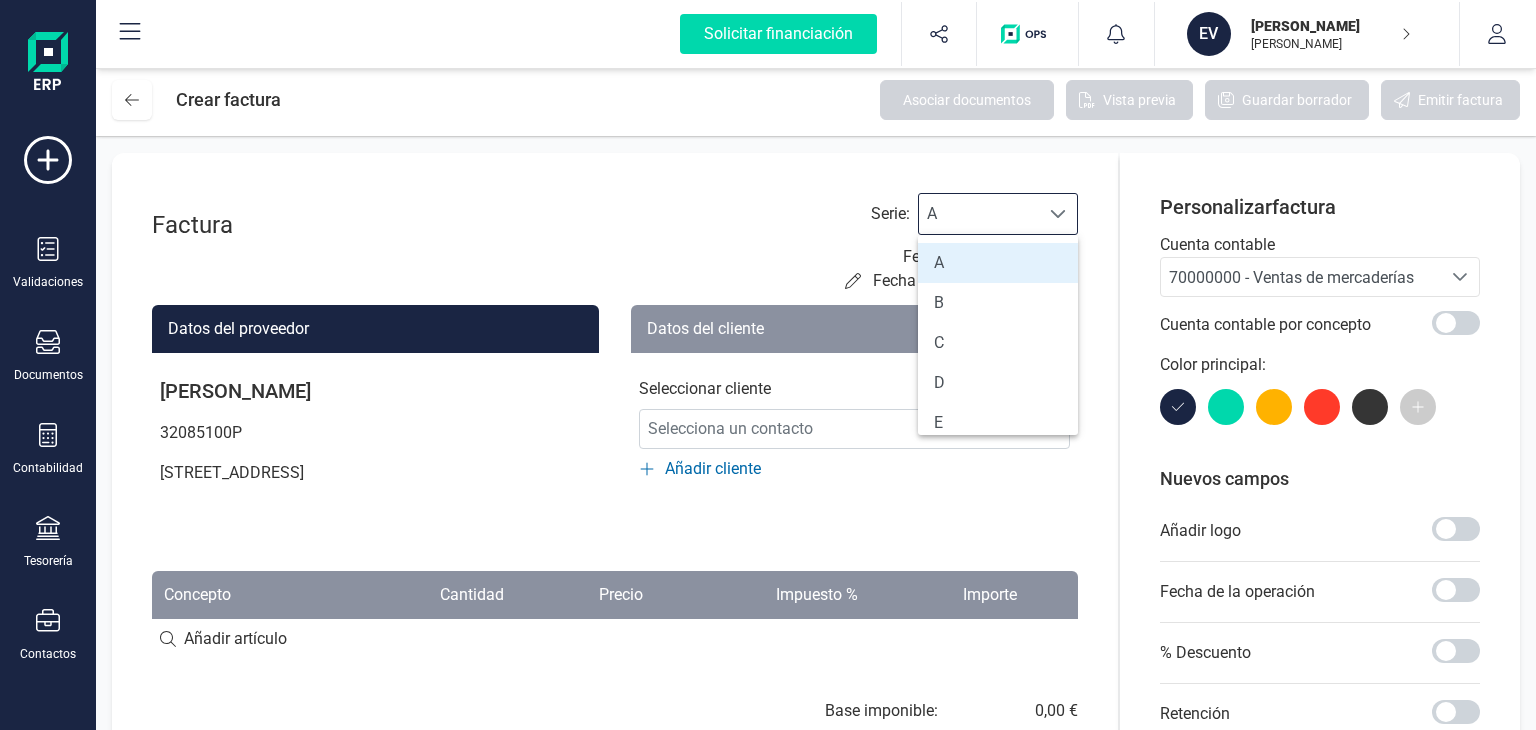 click on "A" at bounding box center [979, 214] 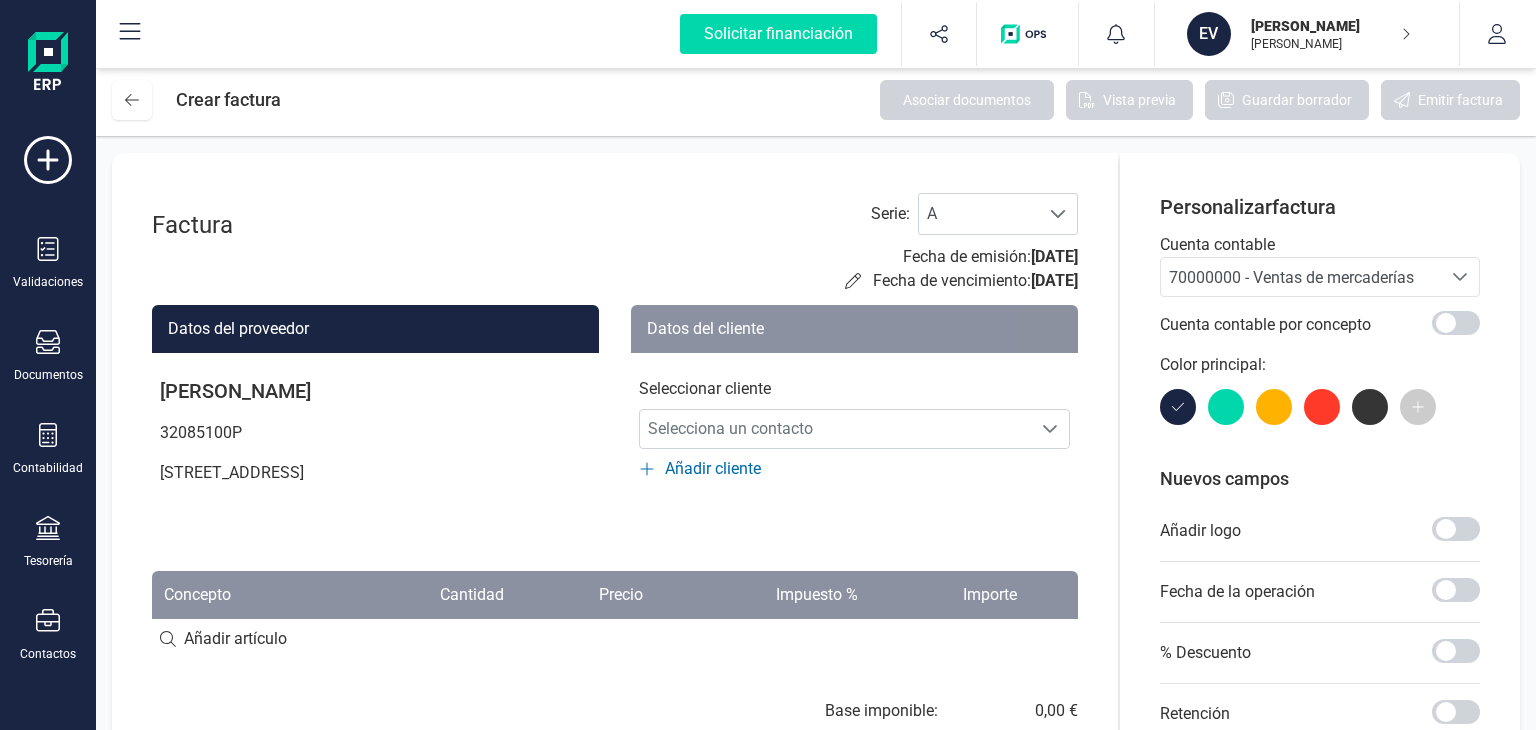 click on "Factura Serie : A A Fecha de emisión:  [DATE] Fecha de vencimiento:  [DATE]" at bounding box center [615, 243] 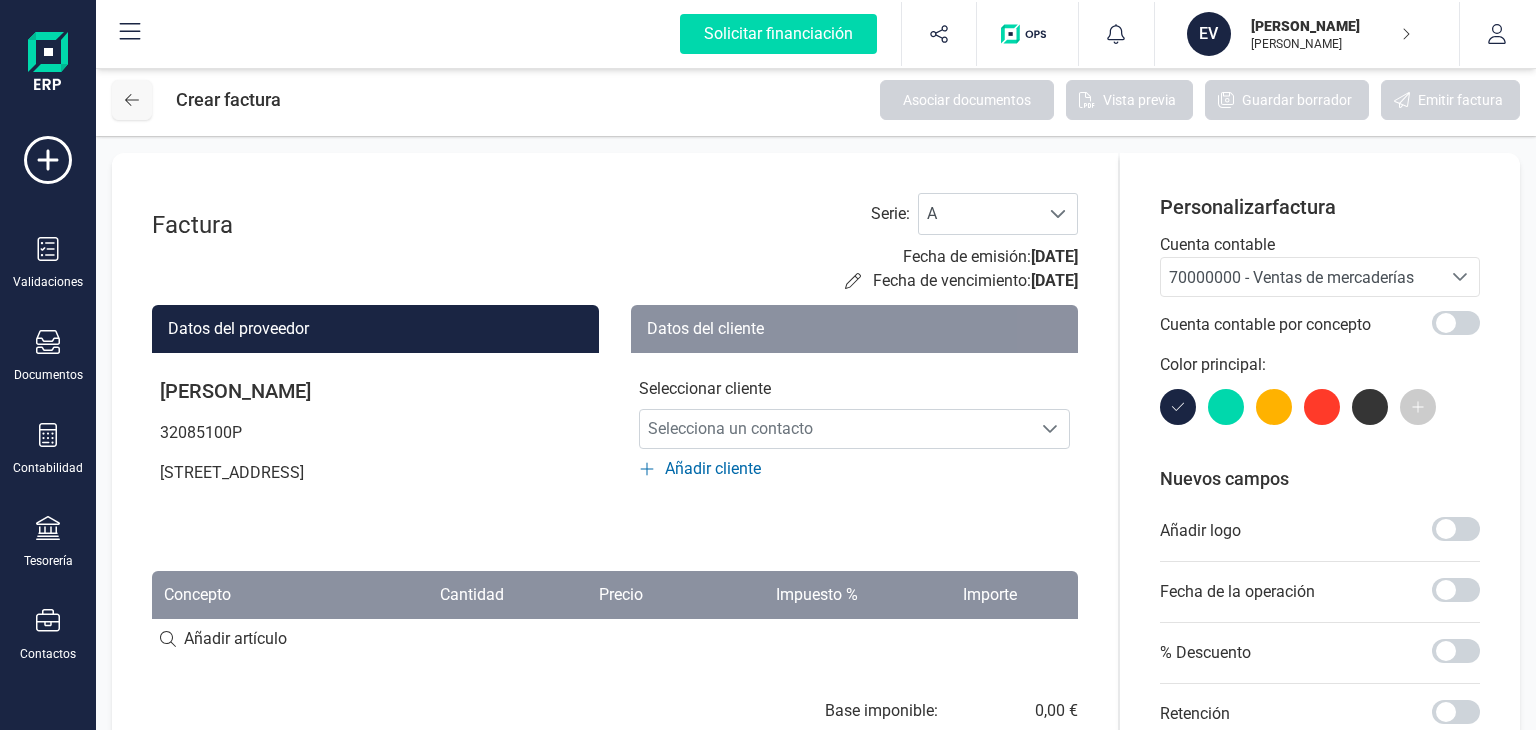 click 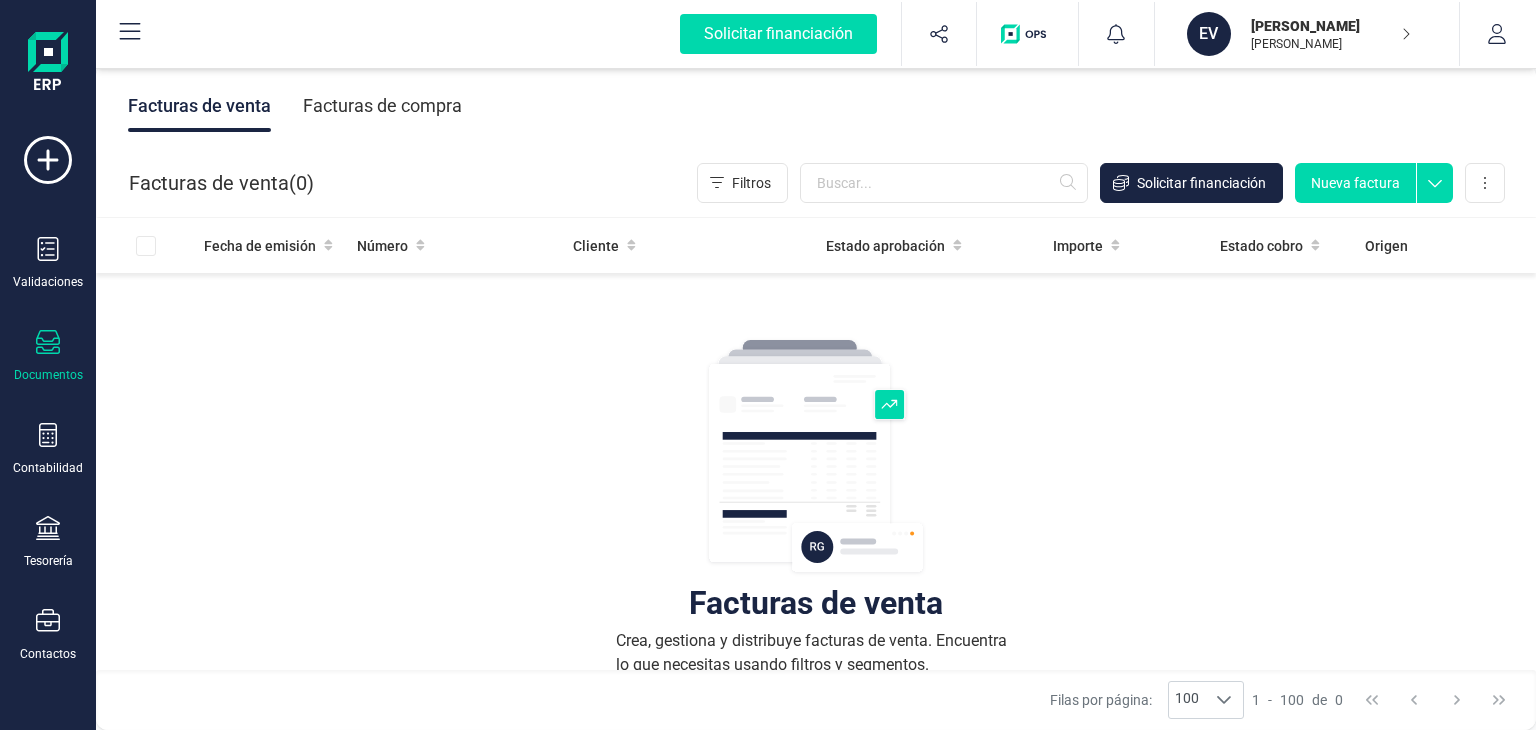click 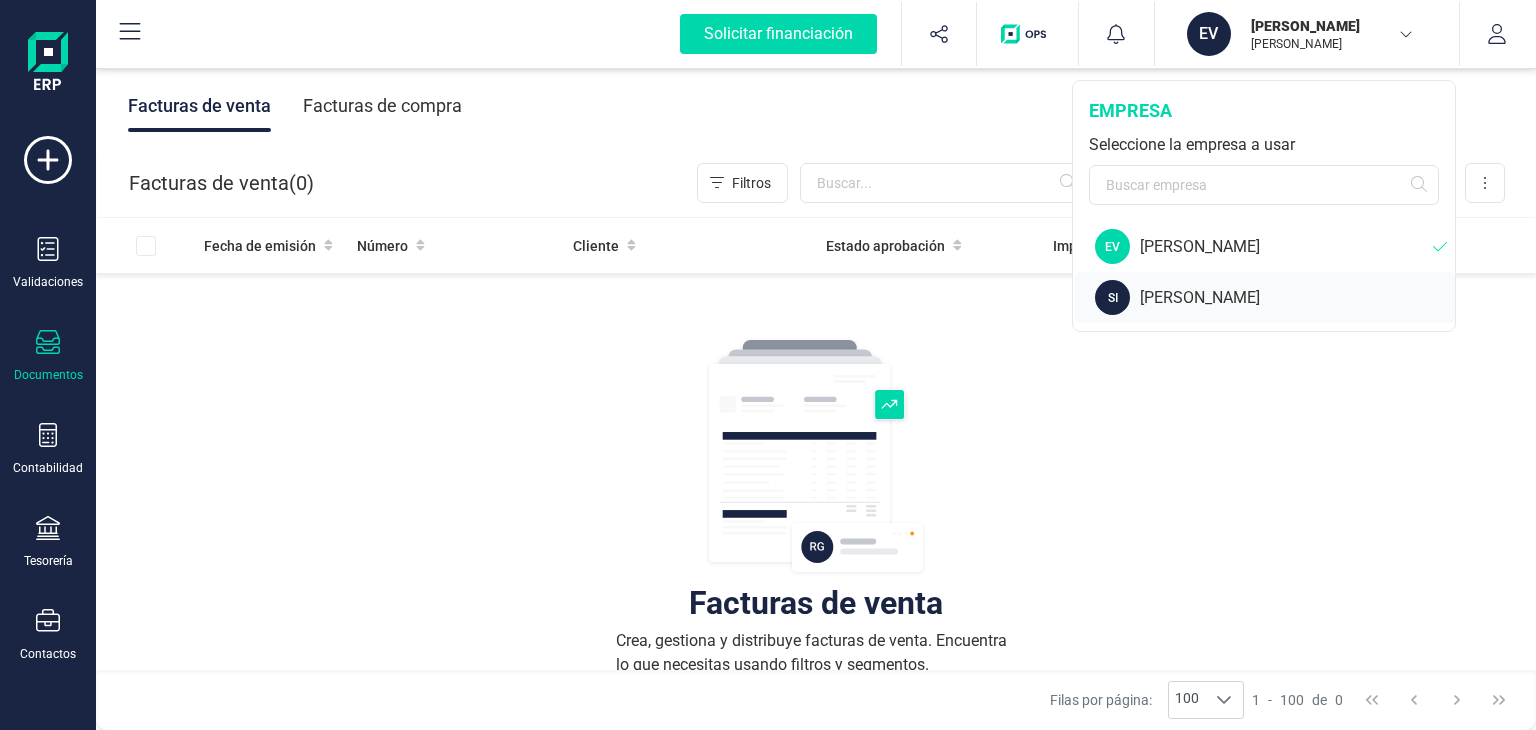 click on "[PERSON_NAME]" at bounding box center [1297, 298] 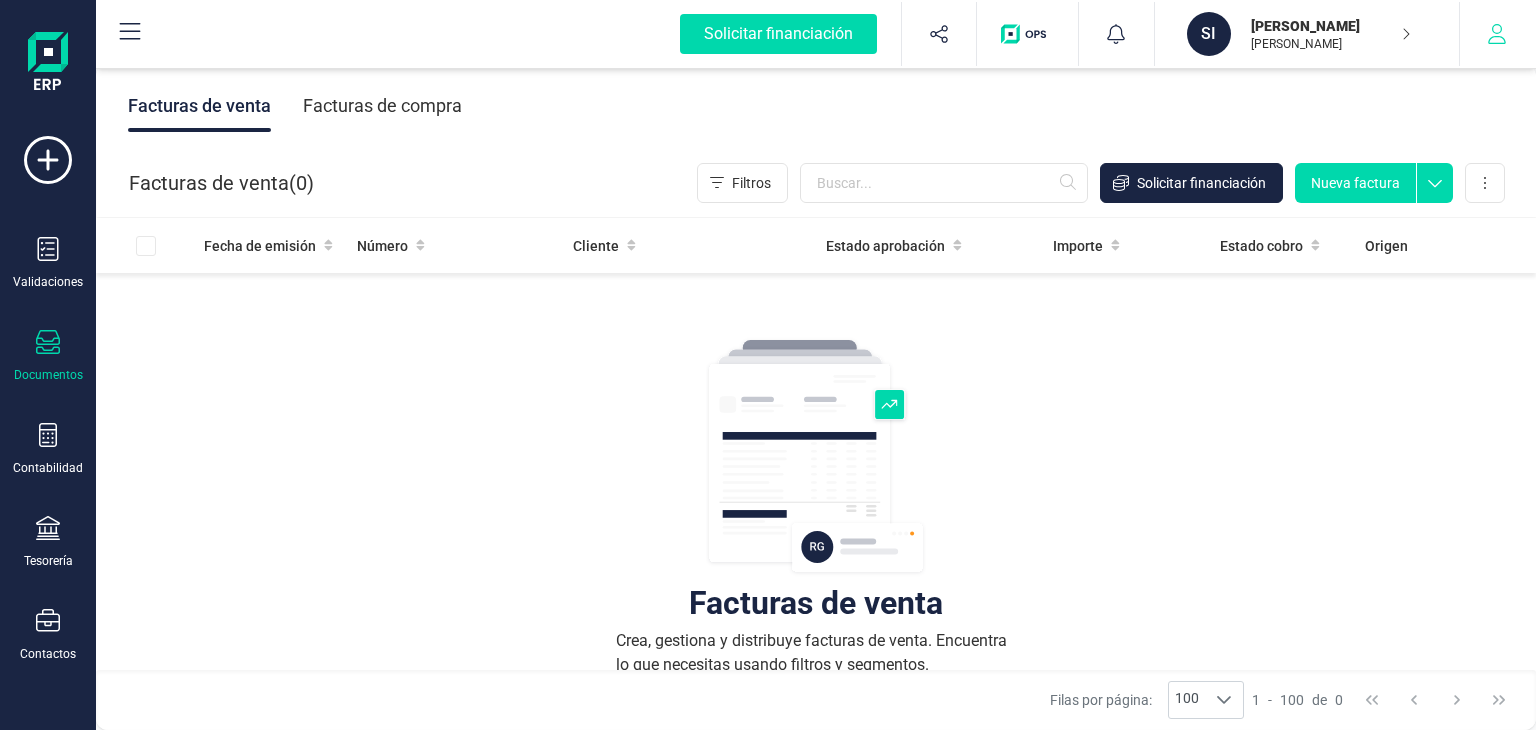 click at bounding box center [1497, 34] 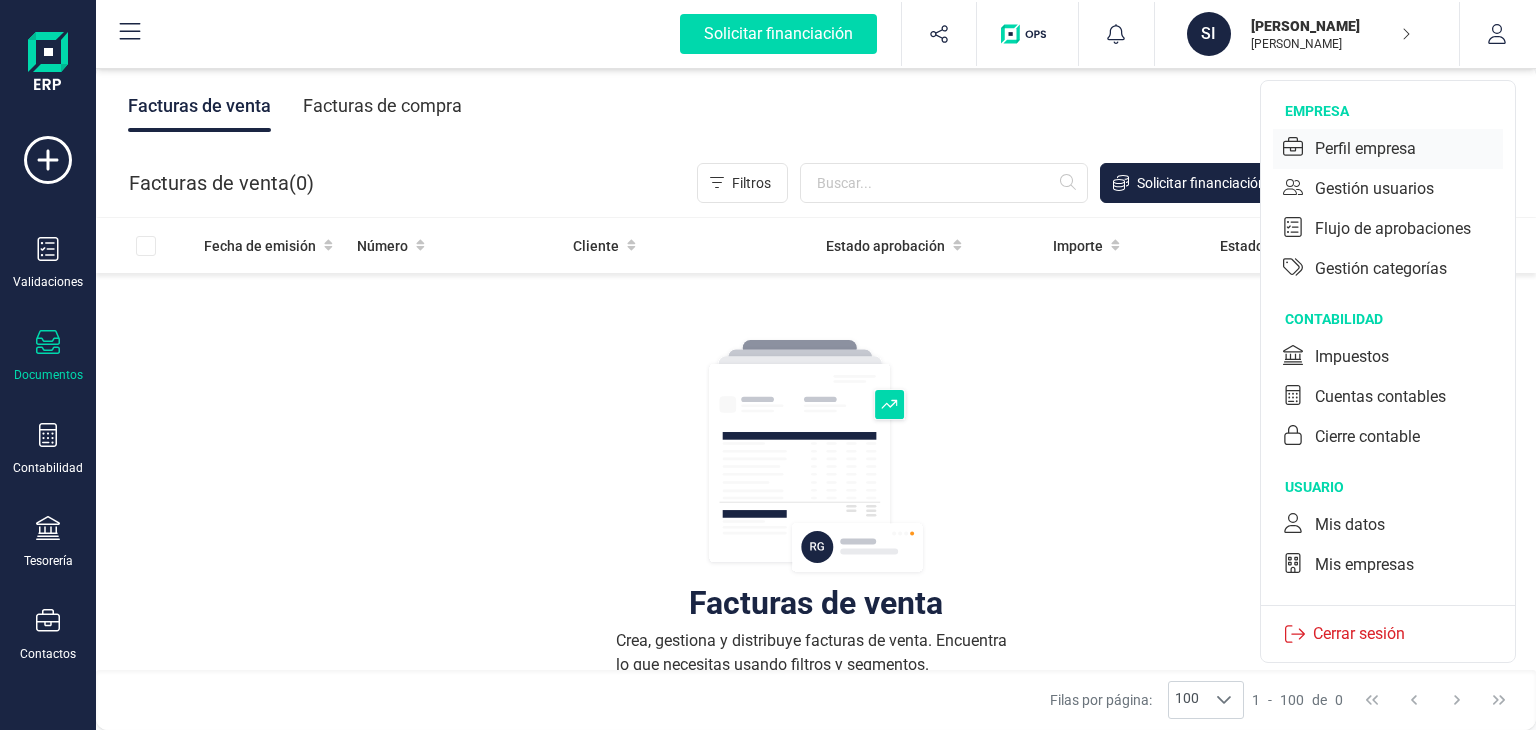 click on "Perfil empresa" at bounding box center [1365, 149] 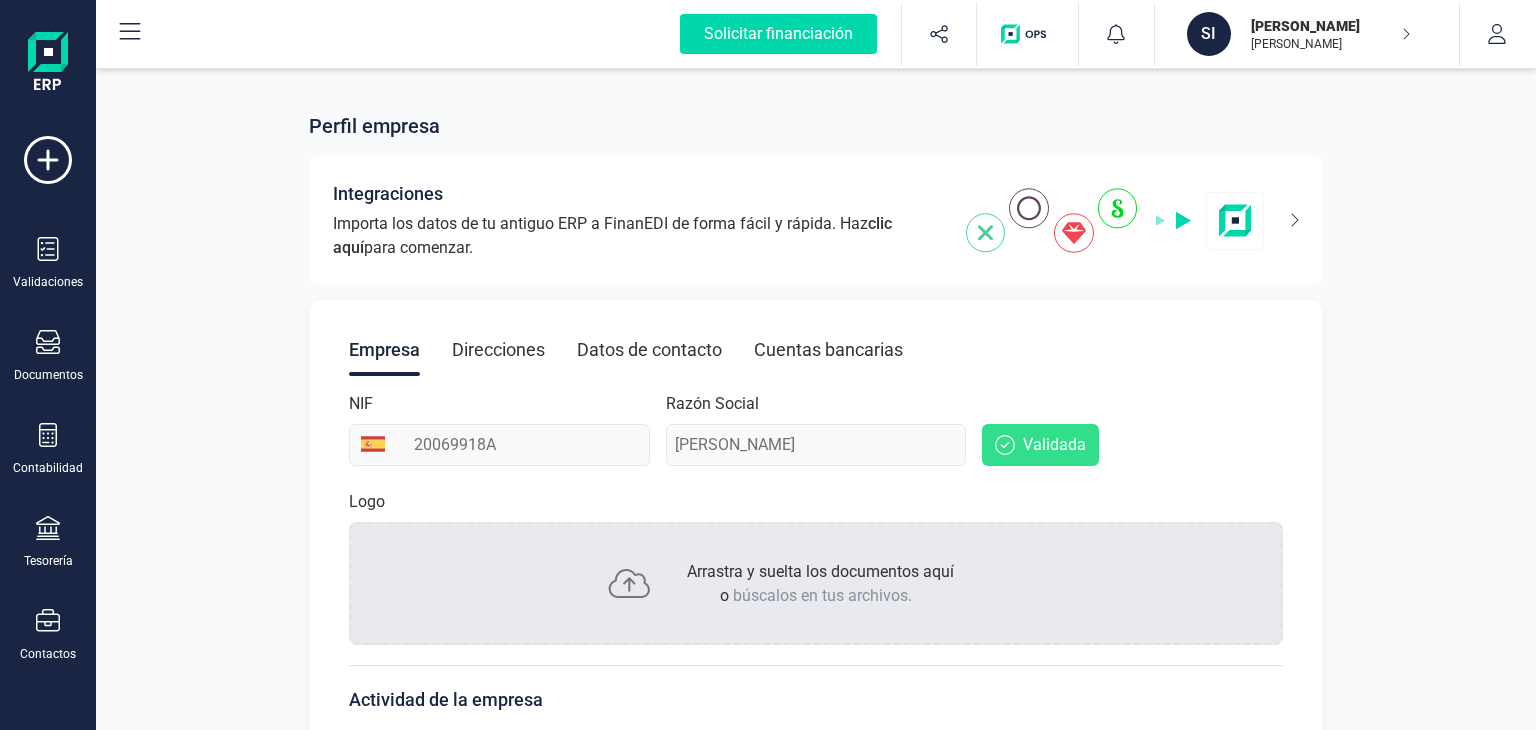 click on "Perfil empresa Integraciones Importa los datos de tu antiguo ERP a FinanEDI de forma fácil y rápida. Haz  clic aquí  para comenzar. Empresa Direcciones Datos de contacto Cuentas bancarias NIF 20069918A Razón Social [PERSON_NAME] Logo Arrastra y suelta los documentos aquí  o    búscalos en tus archivos. Actividad de la empresa Provincia registro mercantil Escoge una opción Escoge una opción Actividad principal Escoge una opción Escoge una opción CNAE (A partir del Cod. Industria) Escoge una opción Escoge una opción Fecha de constitución   Registro mercantil Introduce la información del registro mercantil de tu empresa si deseas que esta aparezca en tus documentos. [GEOGRAPHIC_DATA]" at bounding box center [816, 660] 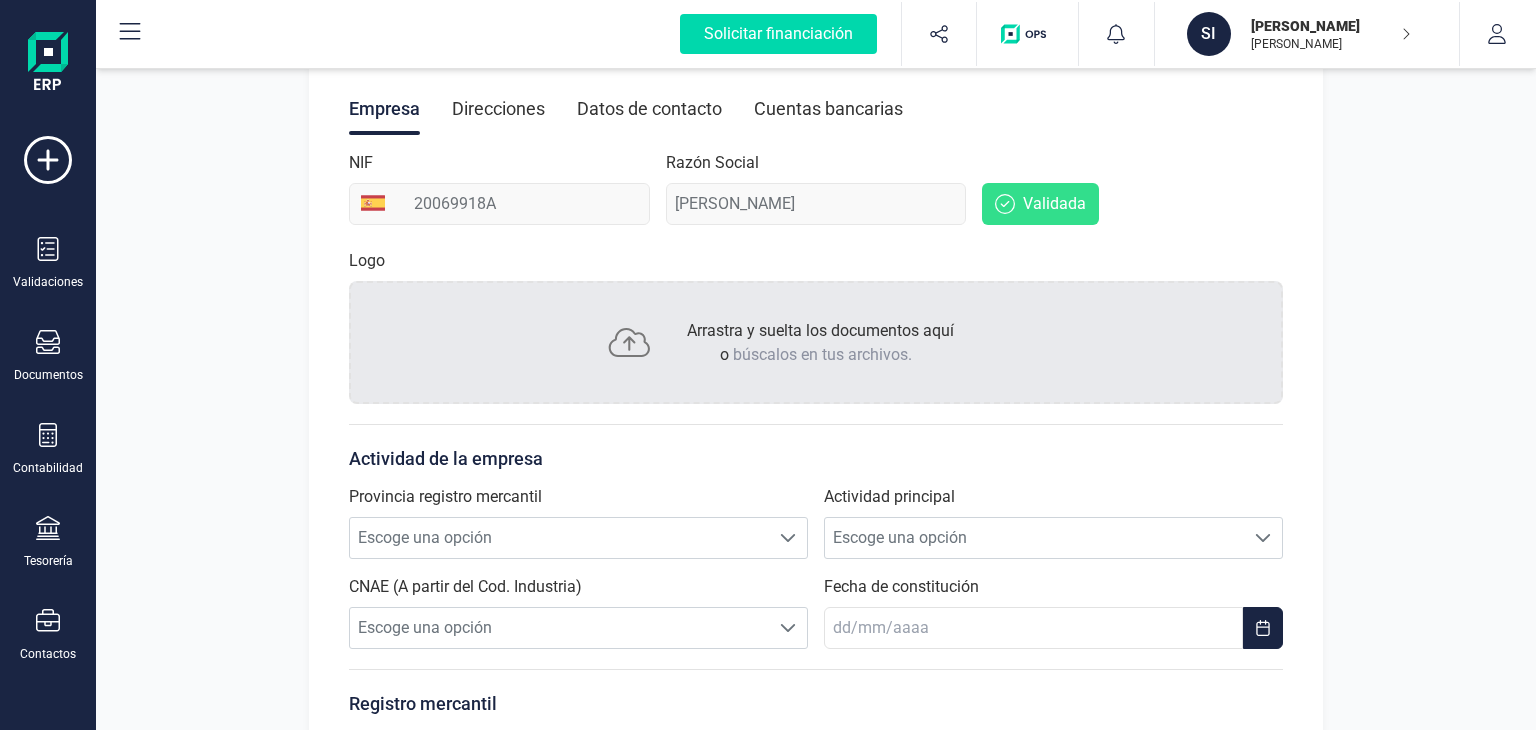 scroll, scrollTop: 0, scrollLeft: 0, axis: both 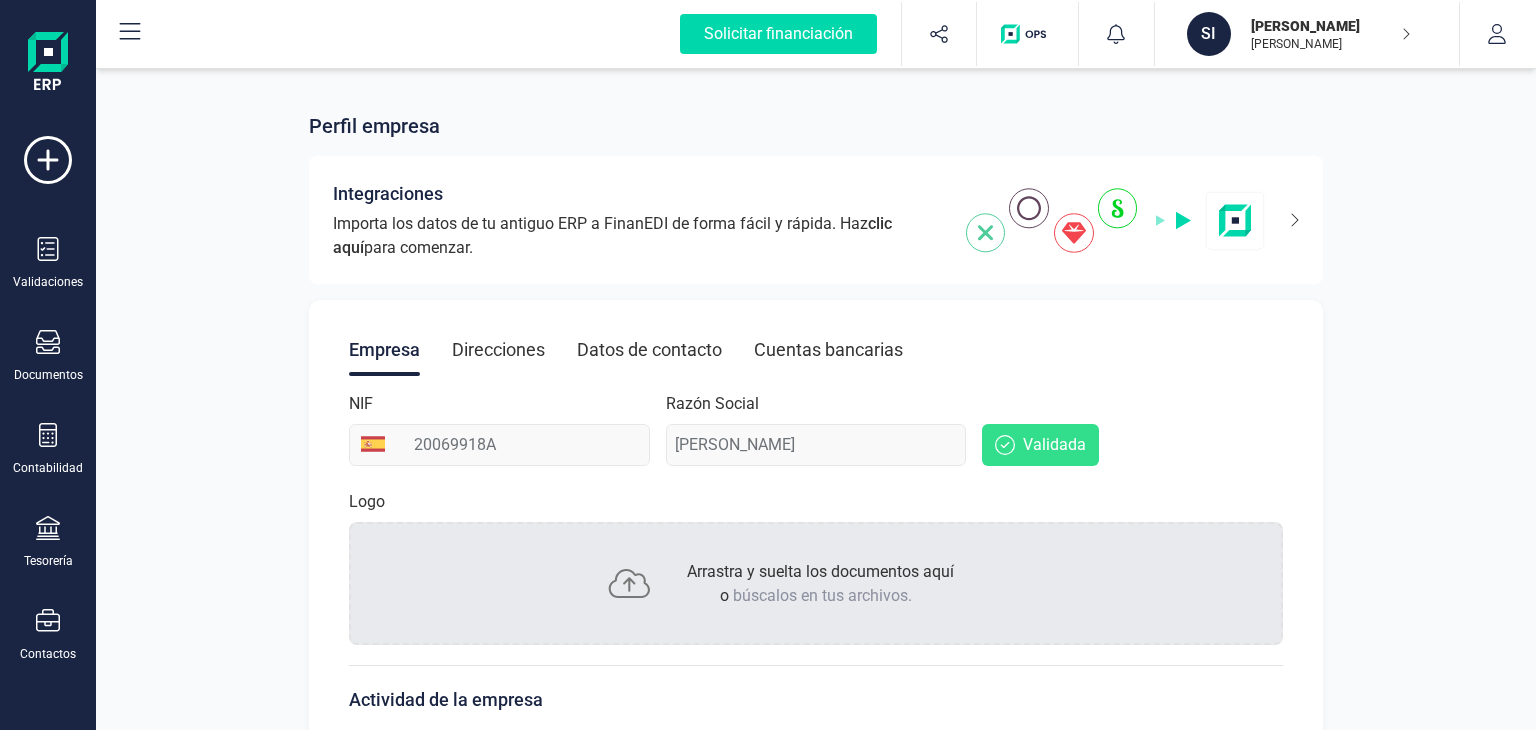 click on "Datos de contacto" at bounding box center (649, 350) 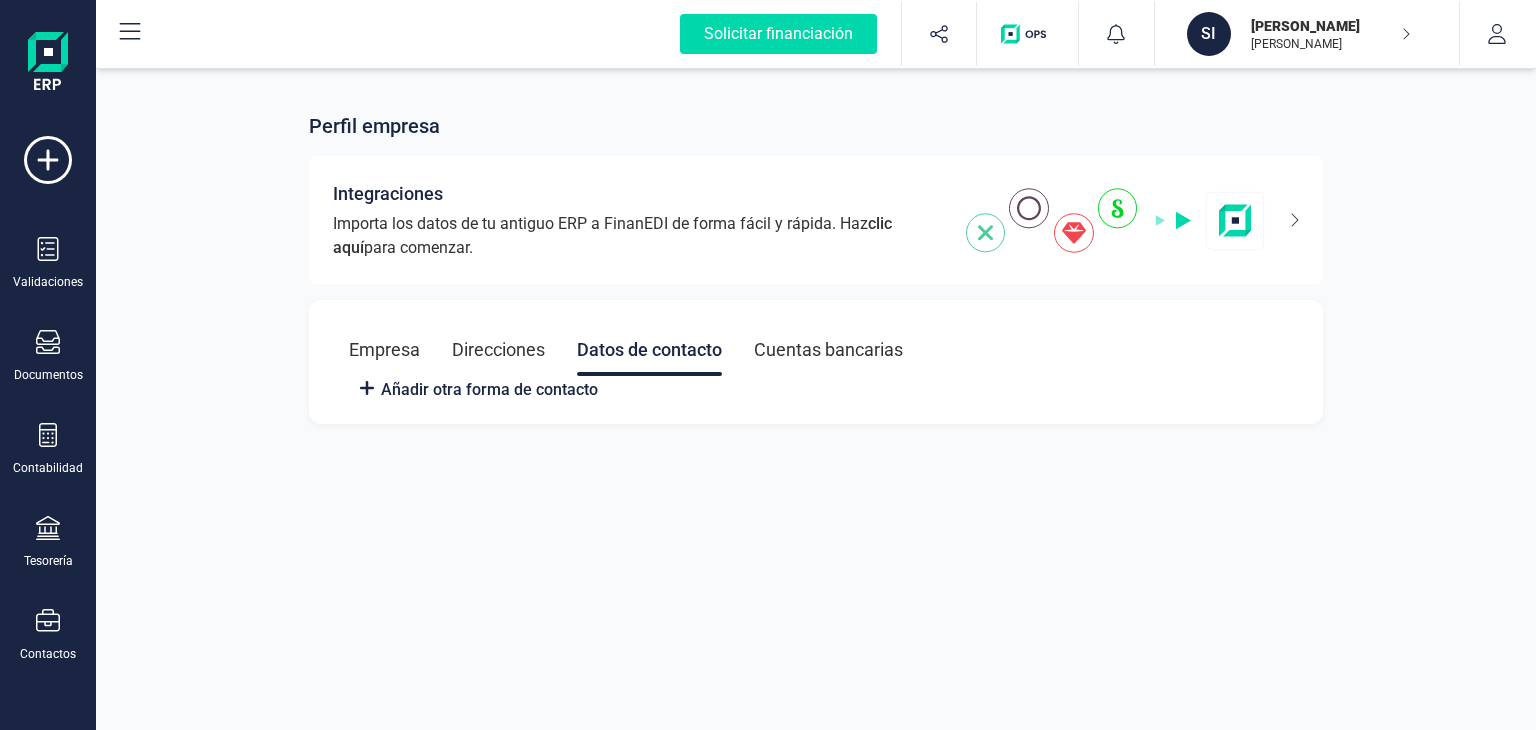 click on "Cuentas bancarias" at bounding box center [828, 350] 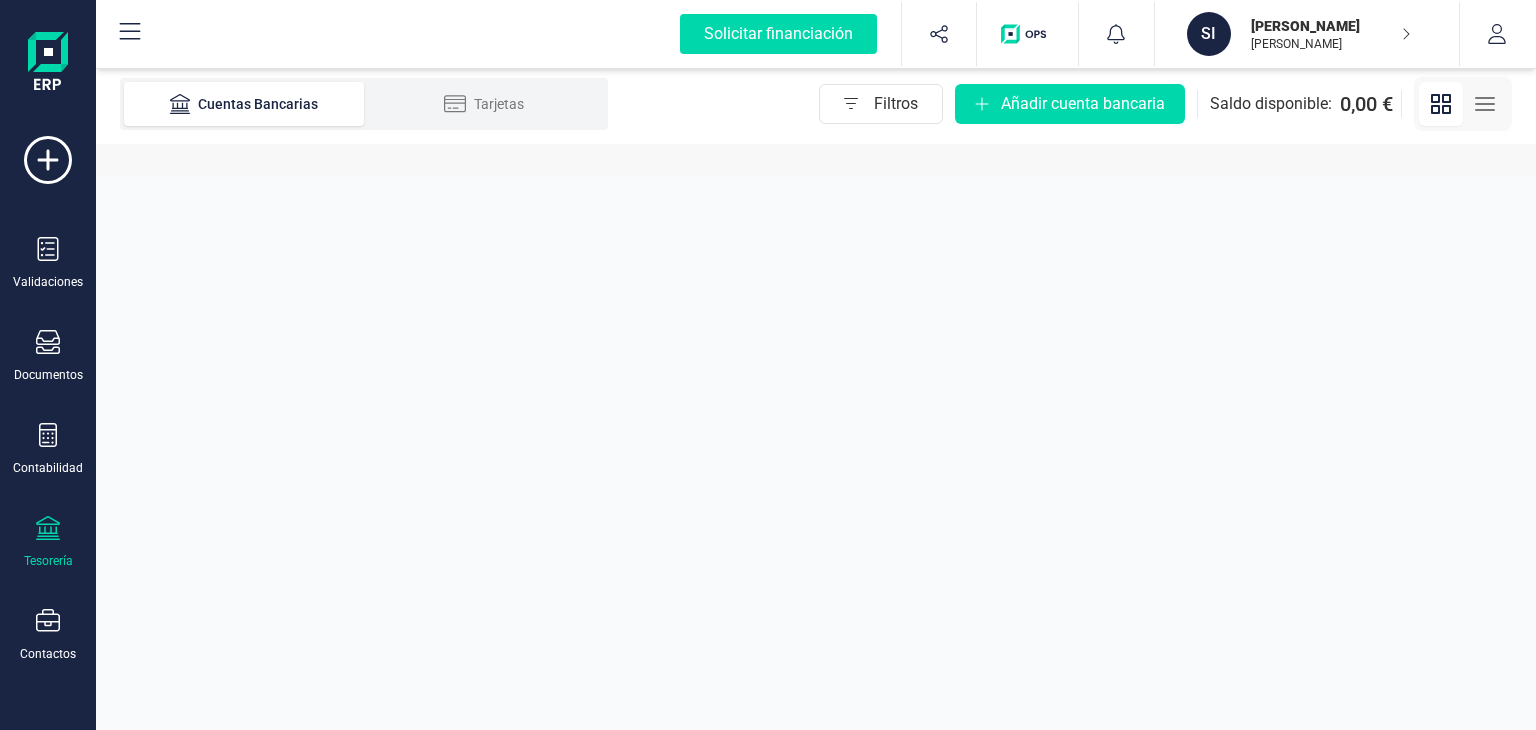 click 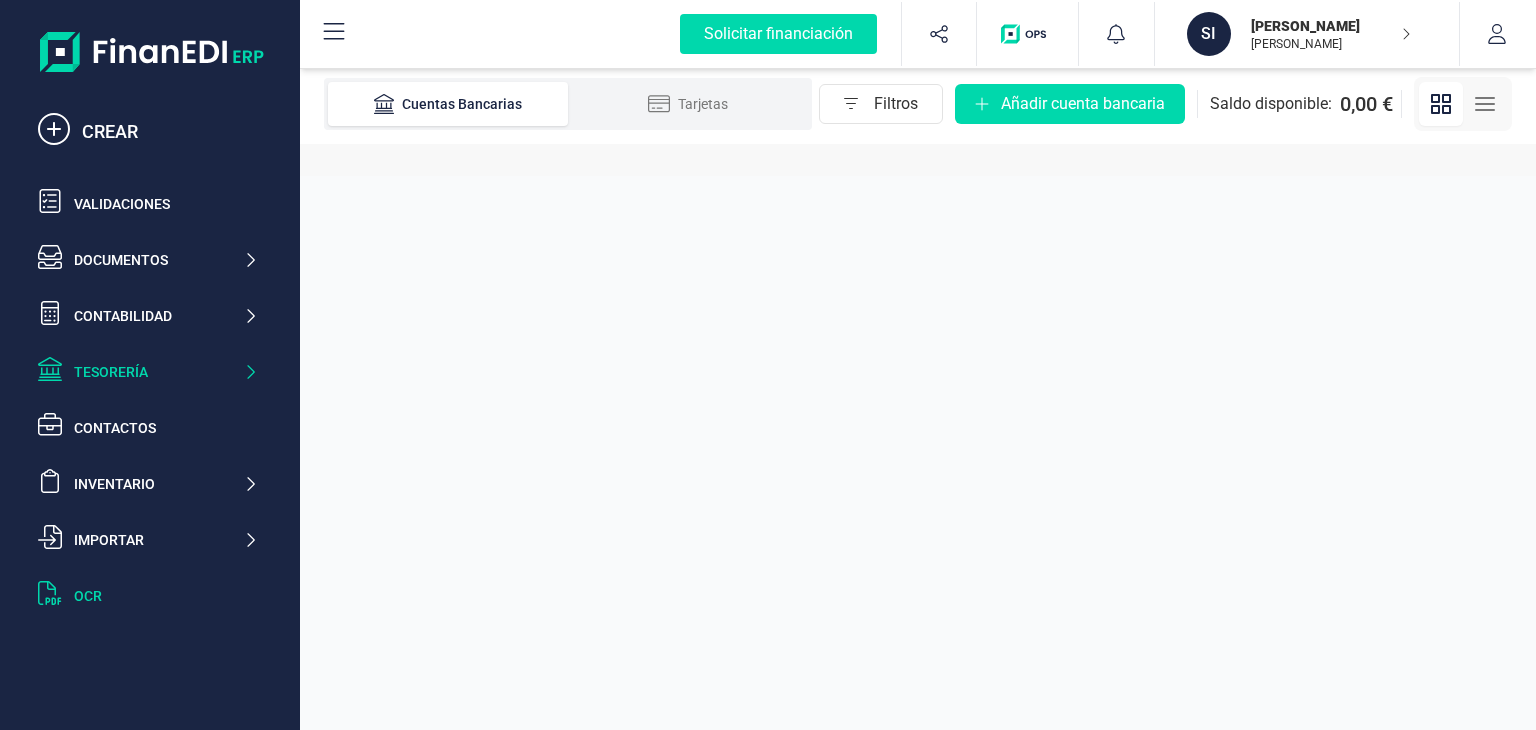 click at bounding box center (56, 595) 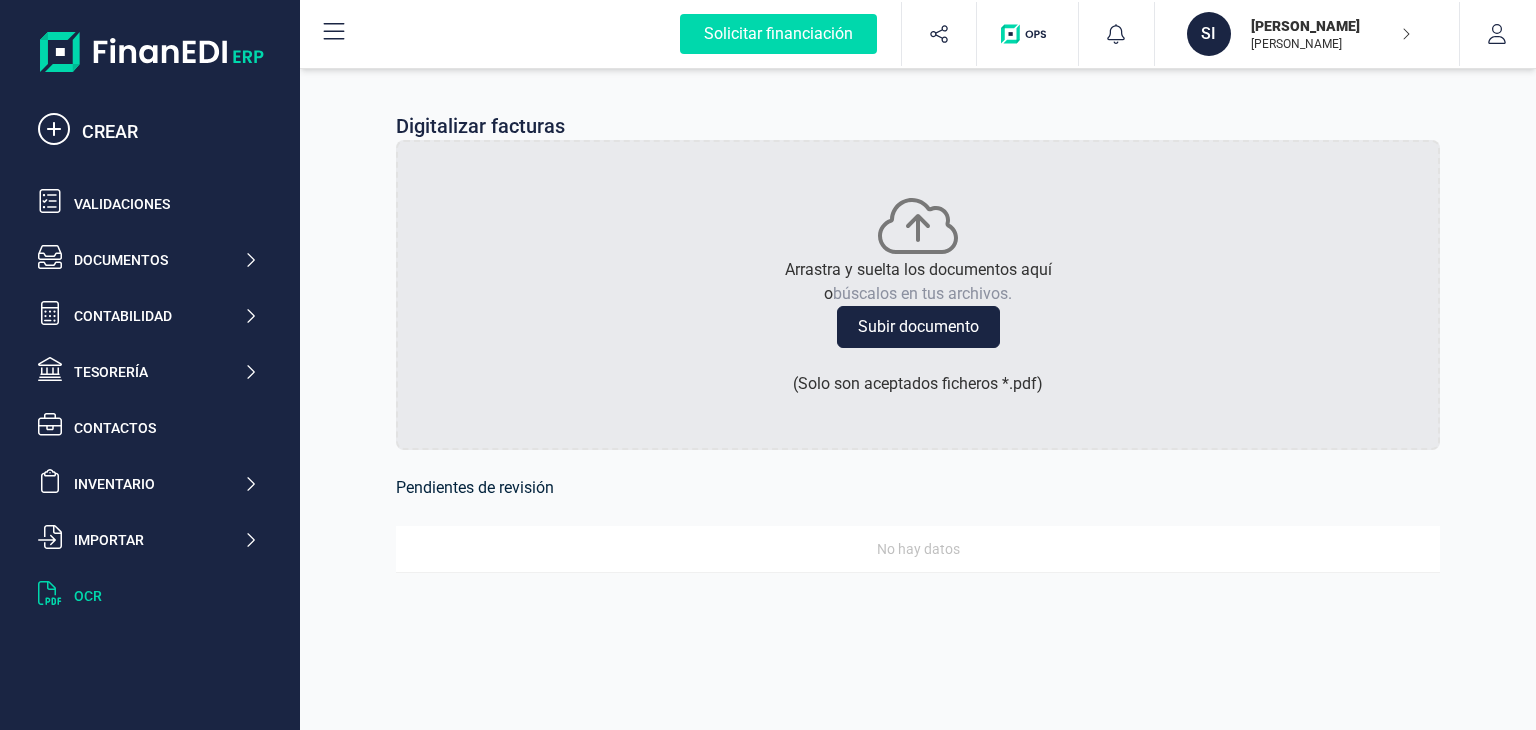click on "[PERSON_NAME]" at bounding box center (1331, 44) 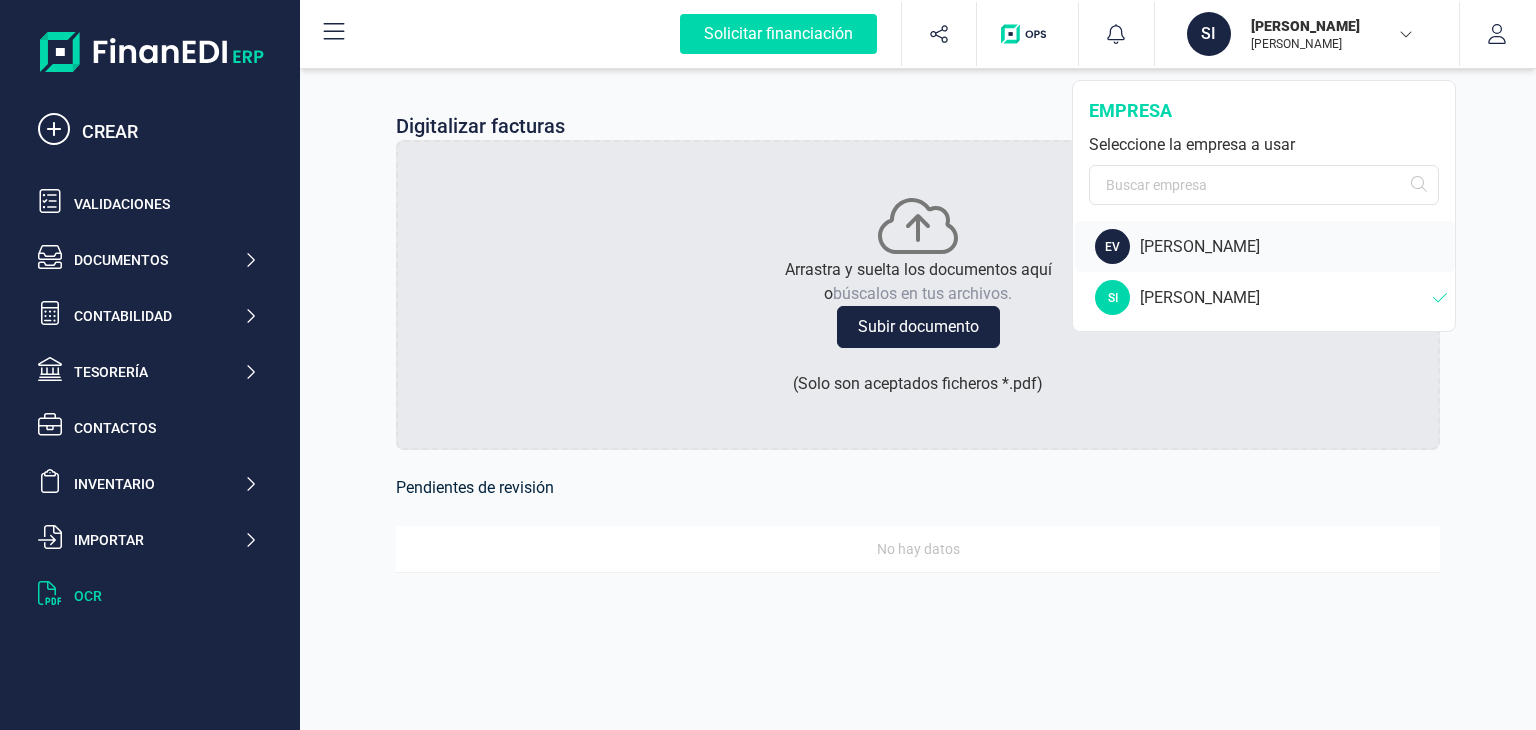 click on "EV [PERSON_NAME]" at bounding box center (1265, 246) 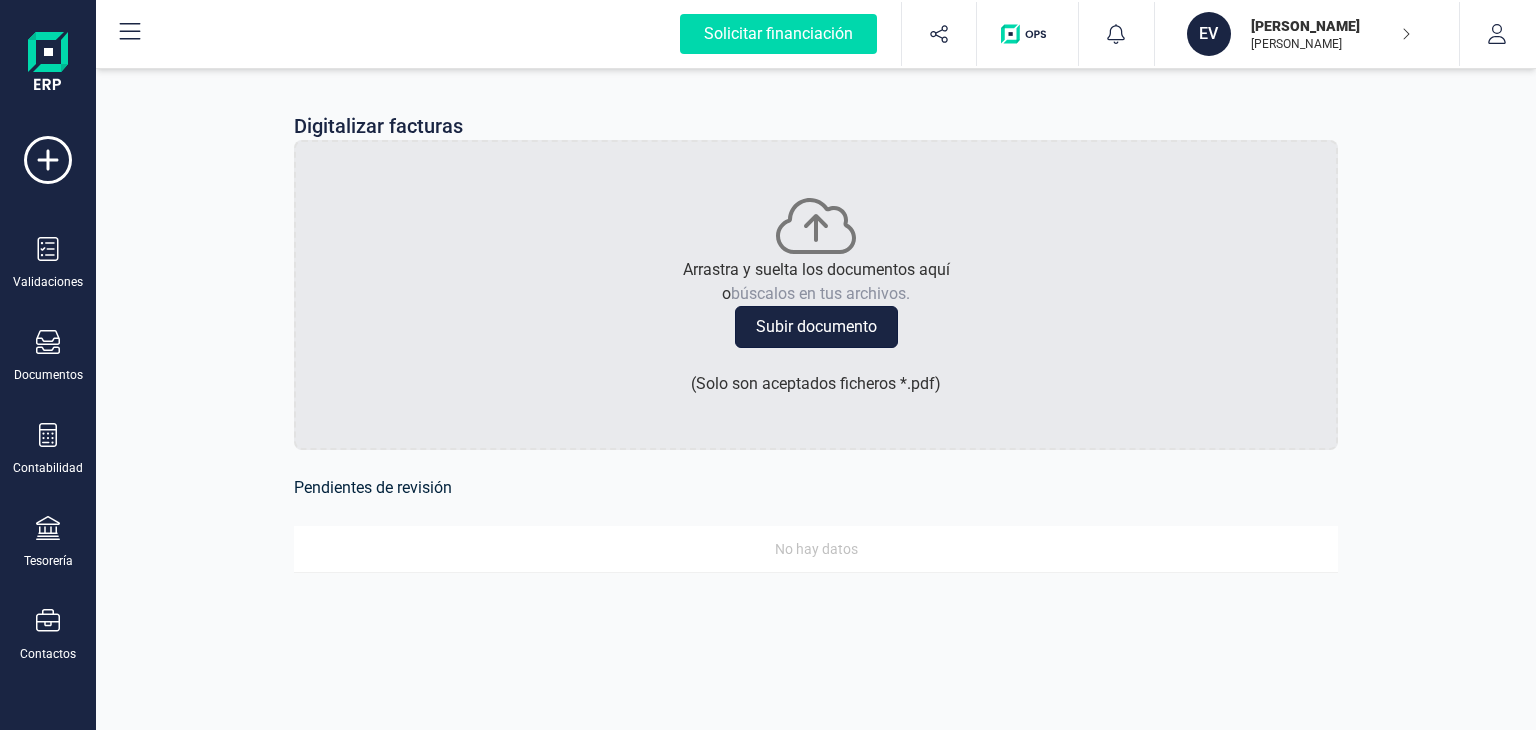 click on "Subir documento" at bounding box center [816, 327] 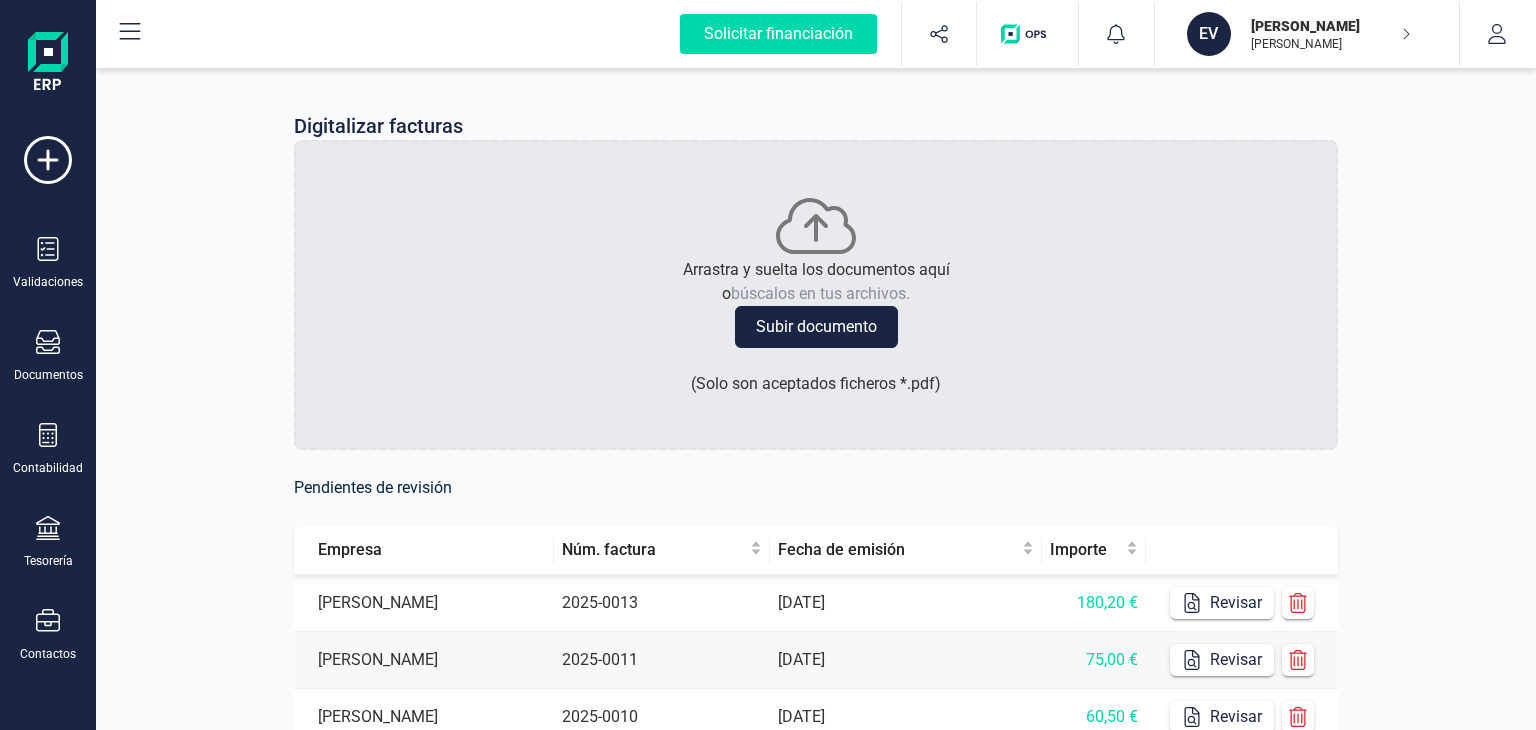 click on "Digitalizar facturas Arrastra y suelta los documentos aquí o  búscalos en tus archivos. Subir documento ( Solo son aceptados ficheros * .pdf ) Pendientes de revisión Empresa Núm. factura Fecha de emisión Importe   [PERSON_NAME]  2025‐0013 [DATE] 180,20 € Revisar [PERSON_NAME]  2025‐0011 [DATE] 75,00 € Revisar [PERSON_NAME]  2025‐0010 [DATE] 60,50 € Revisar [PERSON_NAME]  2025‐0012 [DATE] 60,50 € Revisar Filas por página 1 - 4
de 4 1 10" at bounding box center [816, 497] 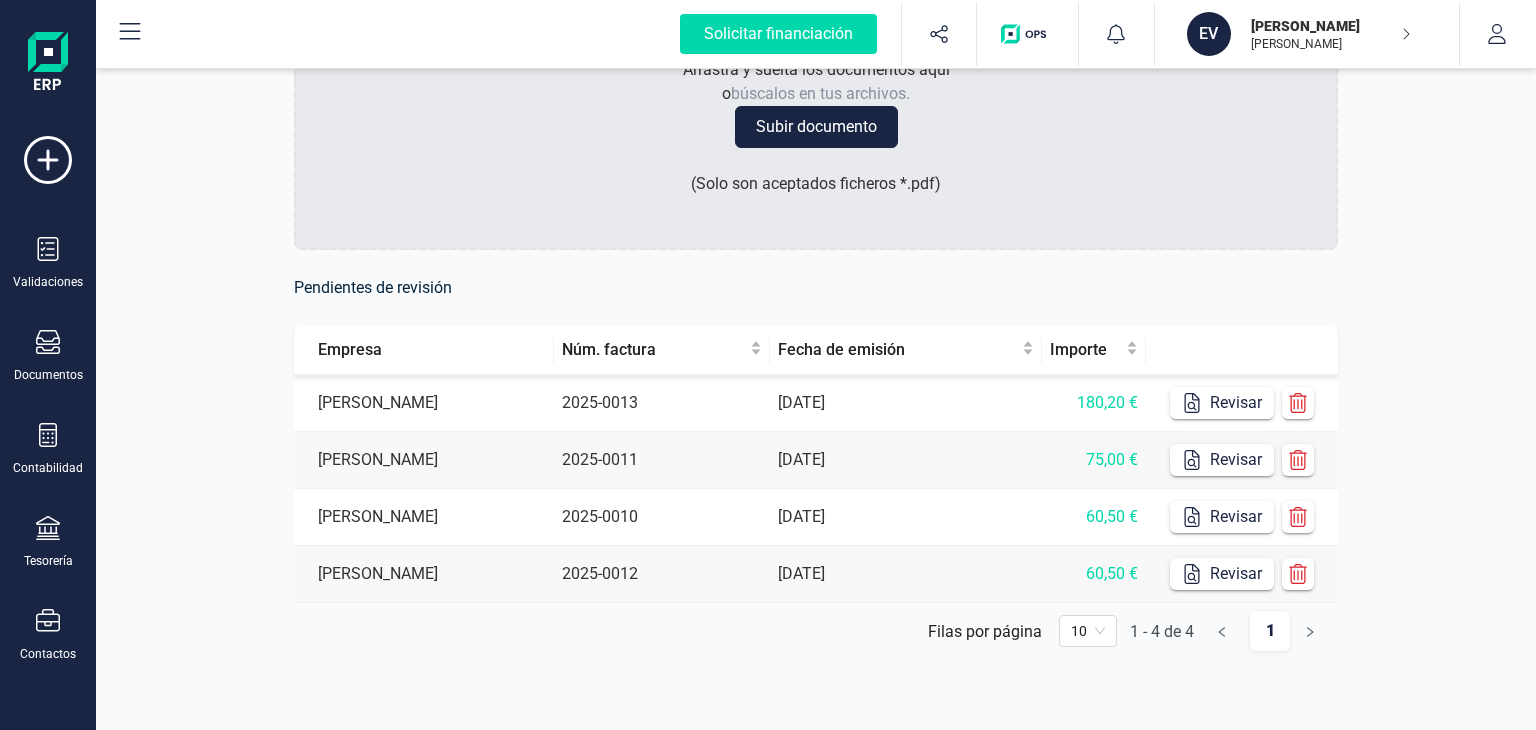 scroll, scrollTop: 200, scrollLeft: 0, axis: vertical 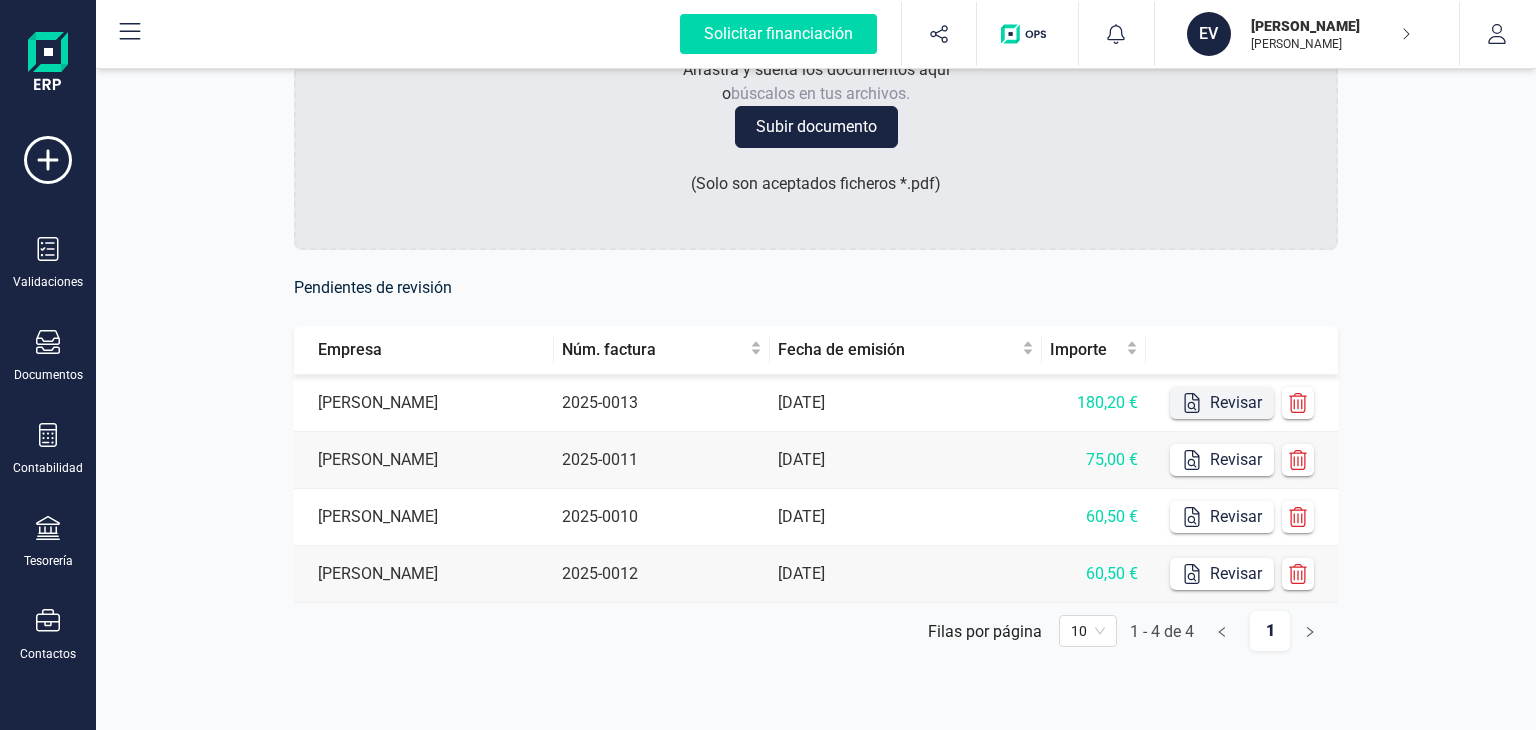 click on "Revisar" at bounding box center (1222, 403) 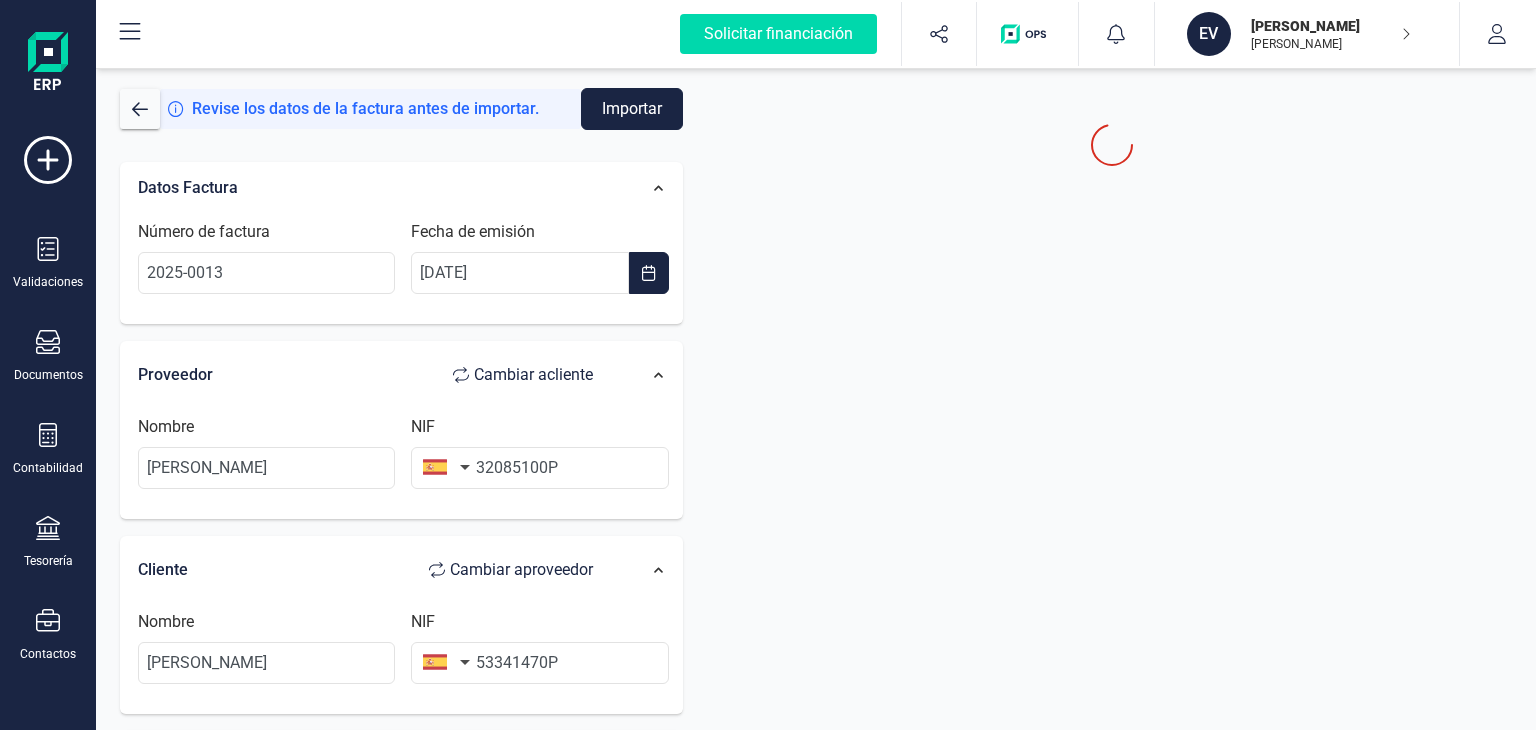 scroll, scrollTop: 0, scrollLeft: 0, axis: both 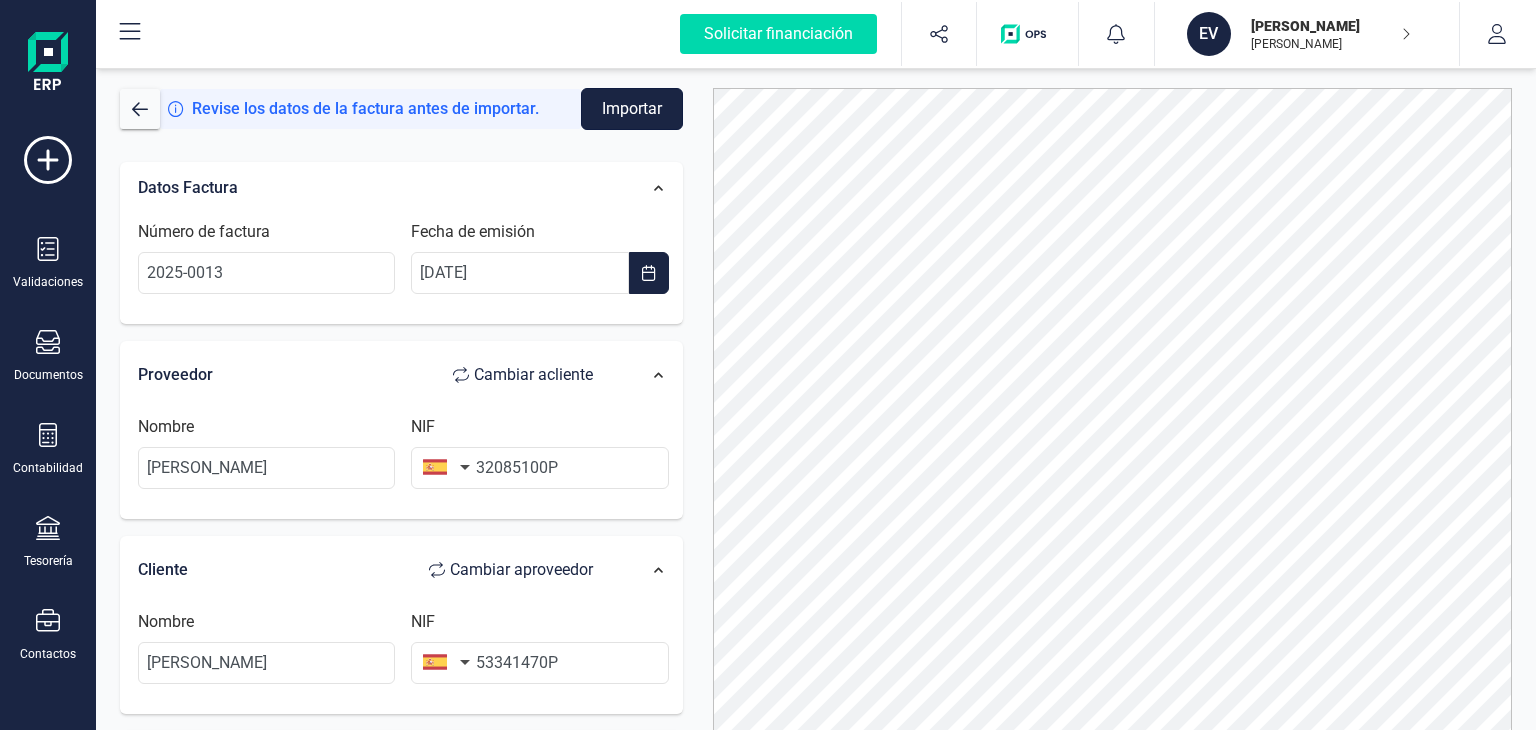 click on "Importar" at bounding box center (632, 109) 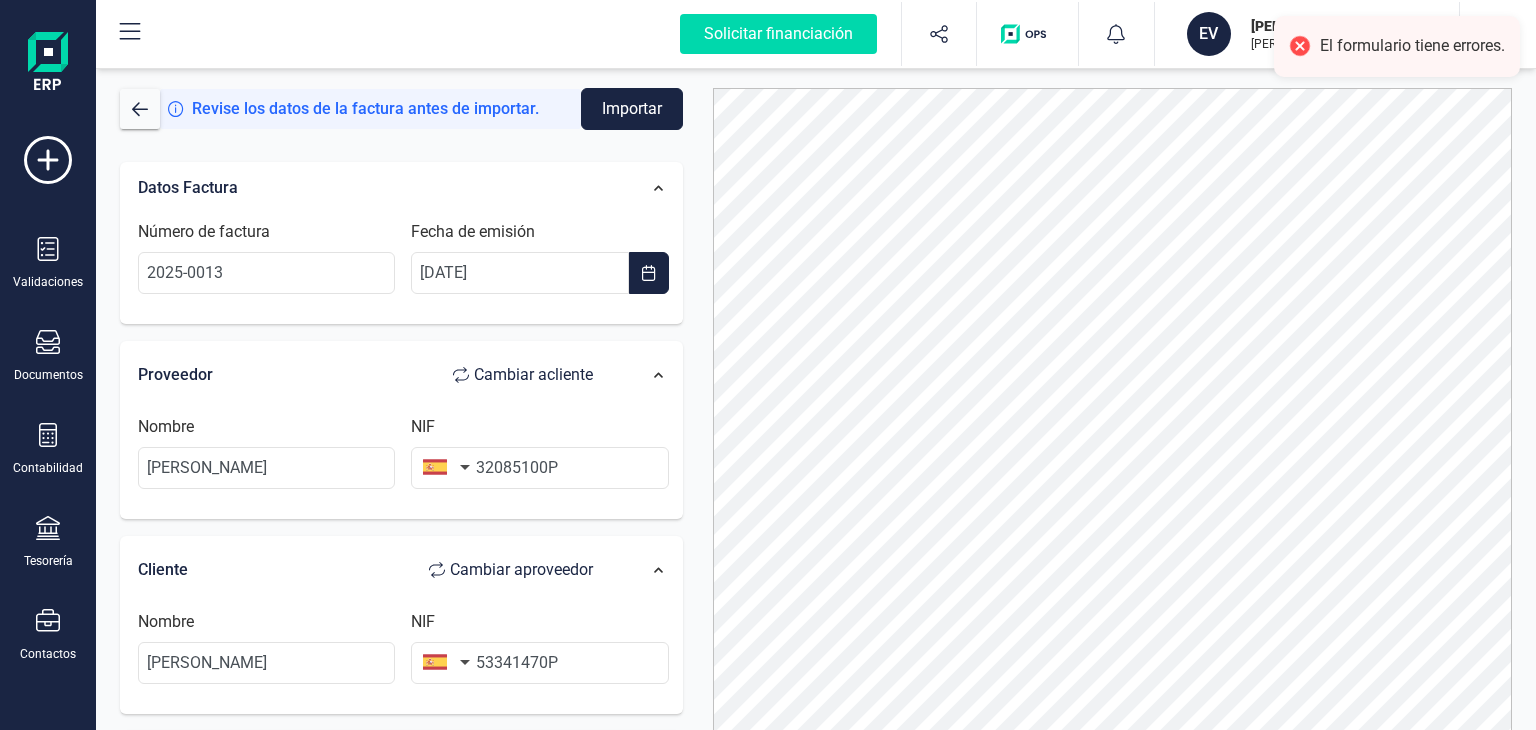 click on "Datos Factura Número de factura 2025‐0013 Fecha de emisión [DATE]   Proveedor Cambiar a   cliente Nombre [PERSON_NAME] NIF 32085100P Cliente Cambiar a   proveedor Nombre [PERSON_NAME] NIF 53341470P Importe Impuestos Base imponible % IVA Cuota IVA 170,00 € Seleccione un % IVA 21% (21%) IVA 21% (21%) 35,70 € Añadir impuesto Retenciones Base imponible Porcentaje Total retención Añadir retención Total base imponible 170,00 € Total importe 180,20 € El importe y/o impuestos/retenciones no son válidos." at bounding box center [401, 747] 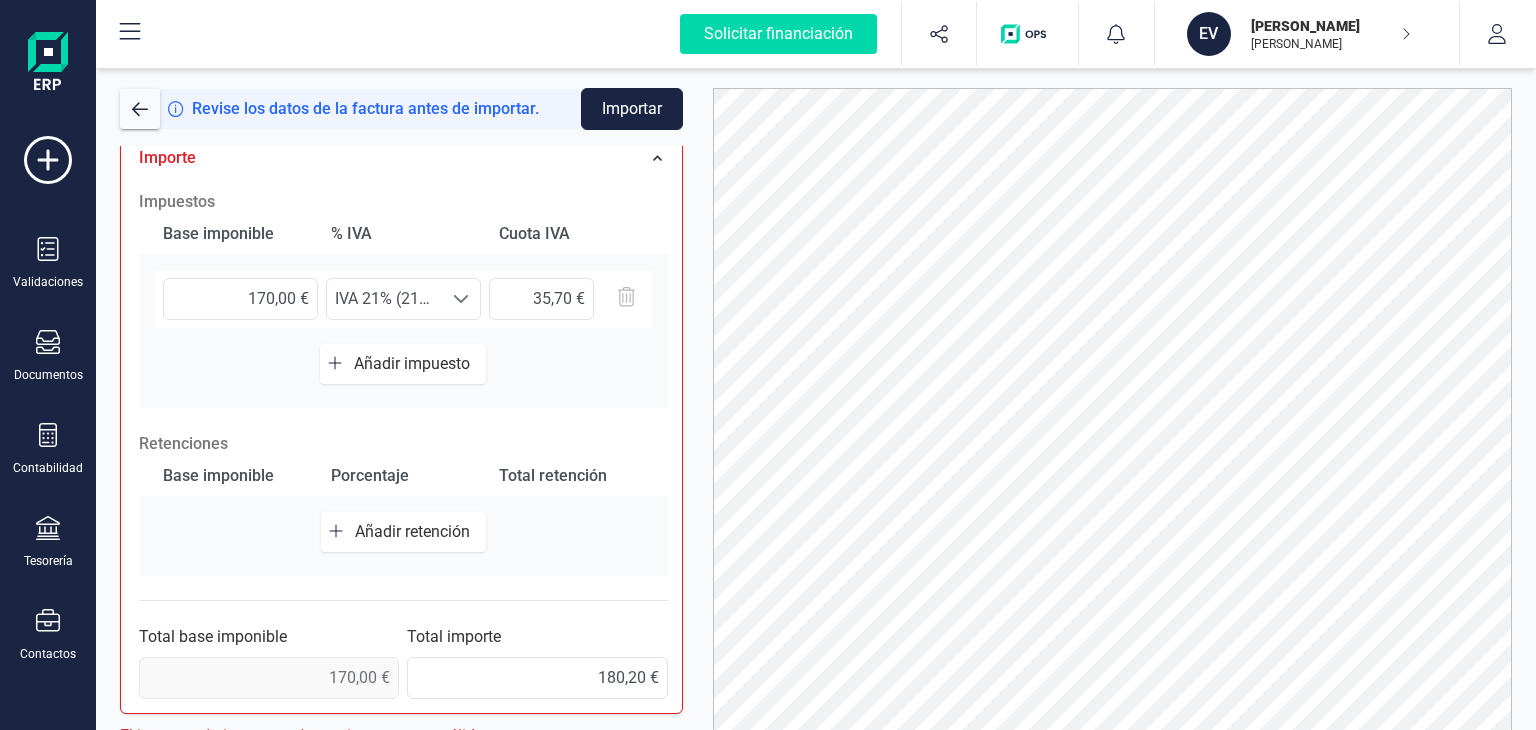 scroll, scrollTop: 606, scrollLeft: 0, axis: vertical 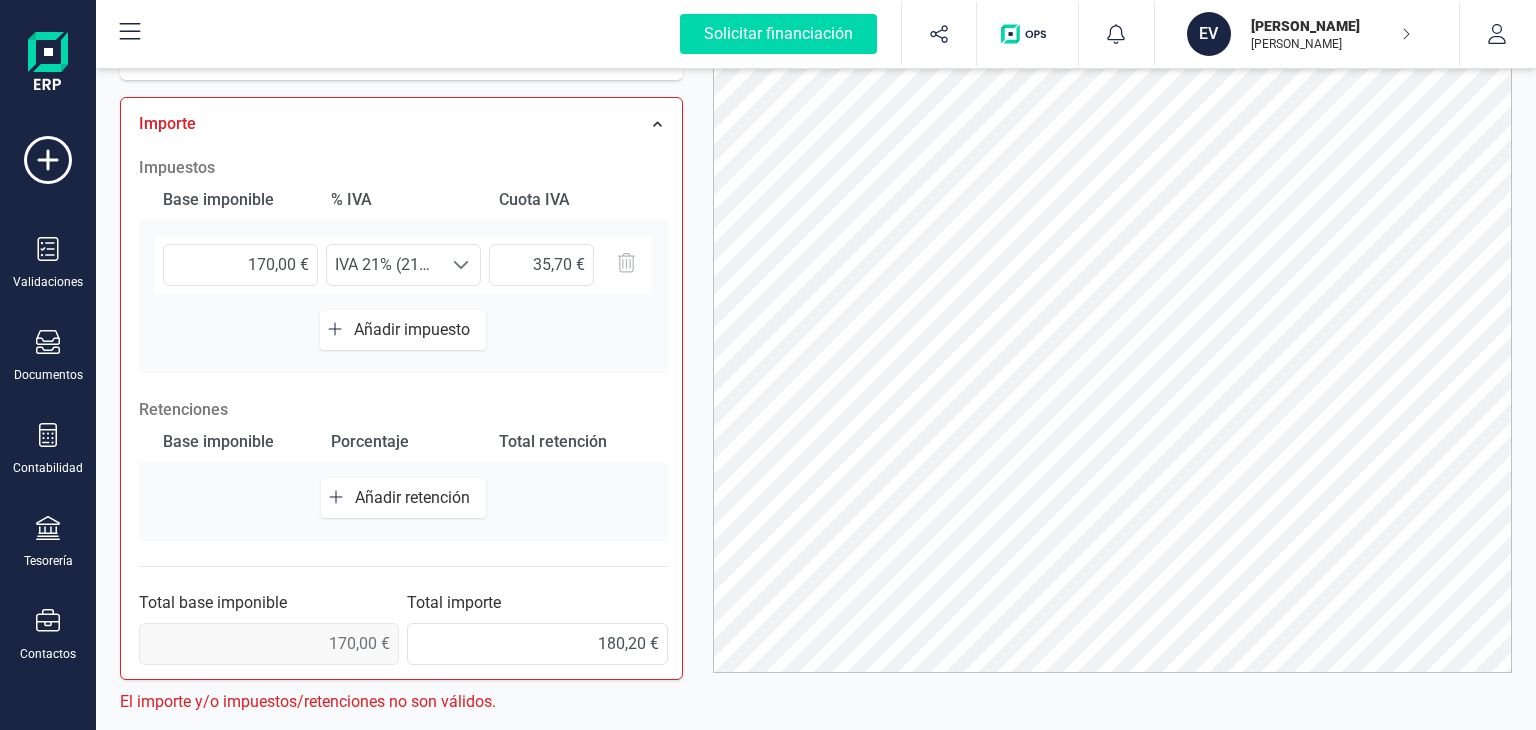 click on "Añadir impuesto" at bounding box center (416, 329) 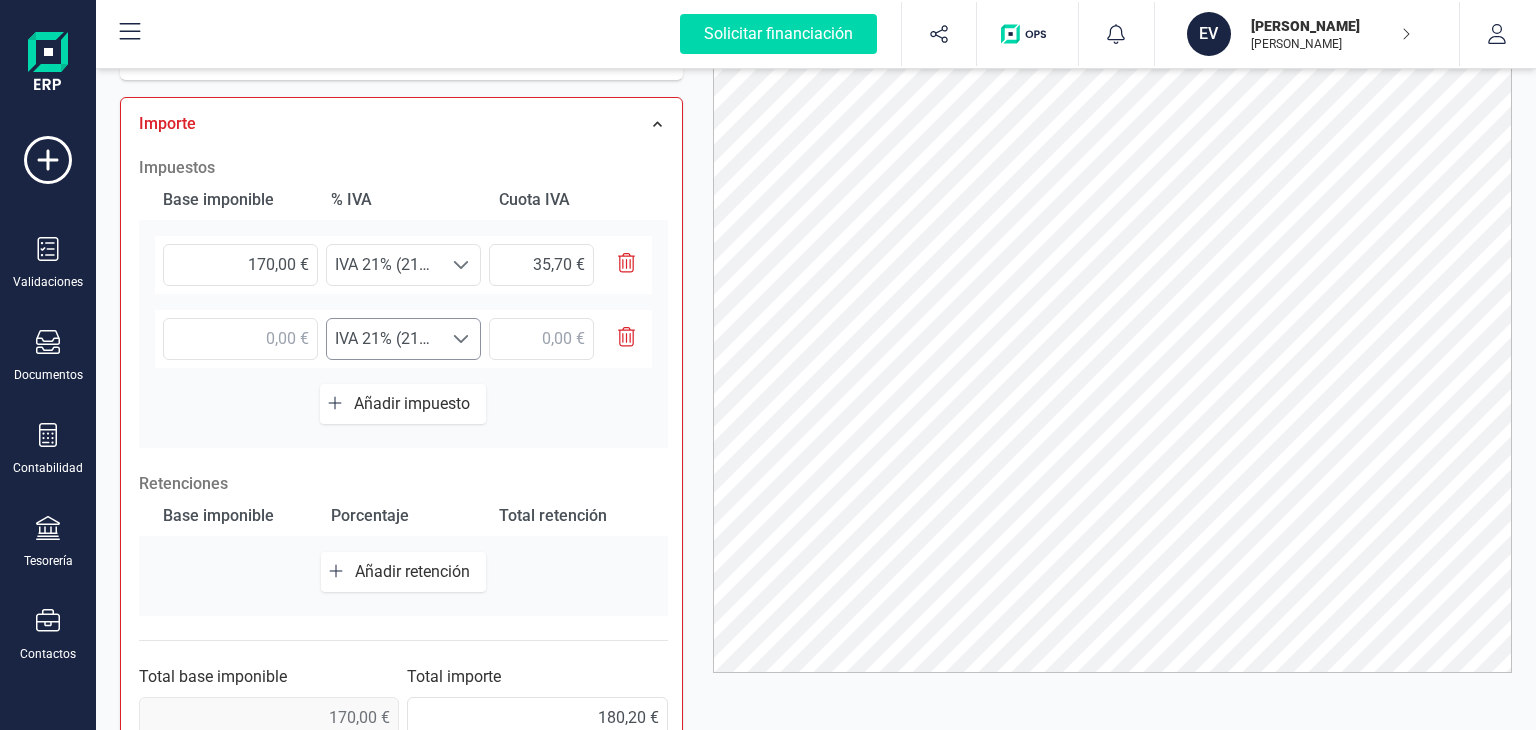 click on "IVA 21% (21%)" at bounding box center (384, 265) 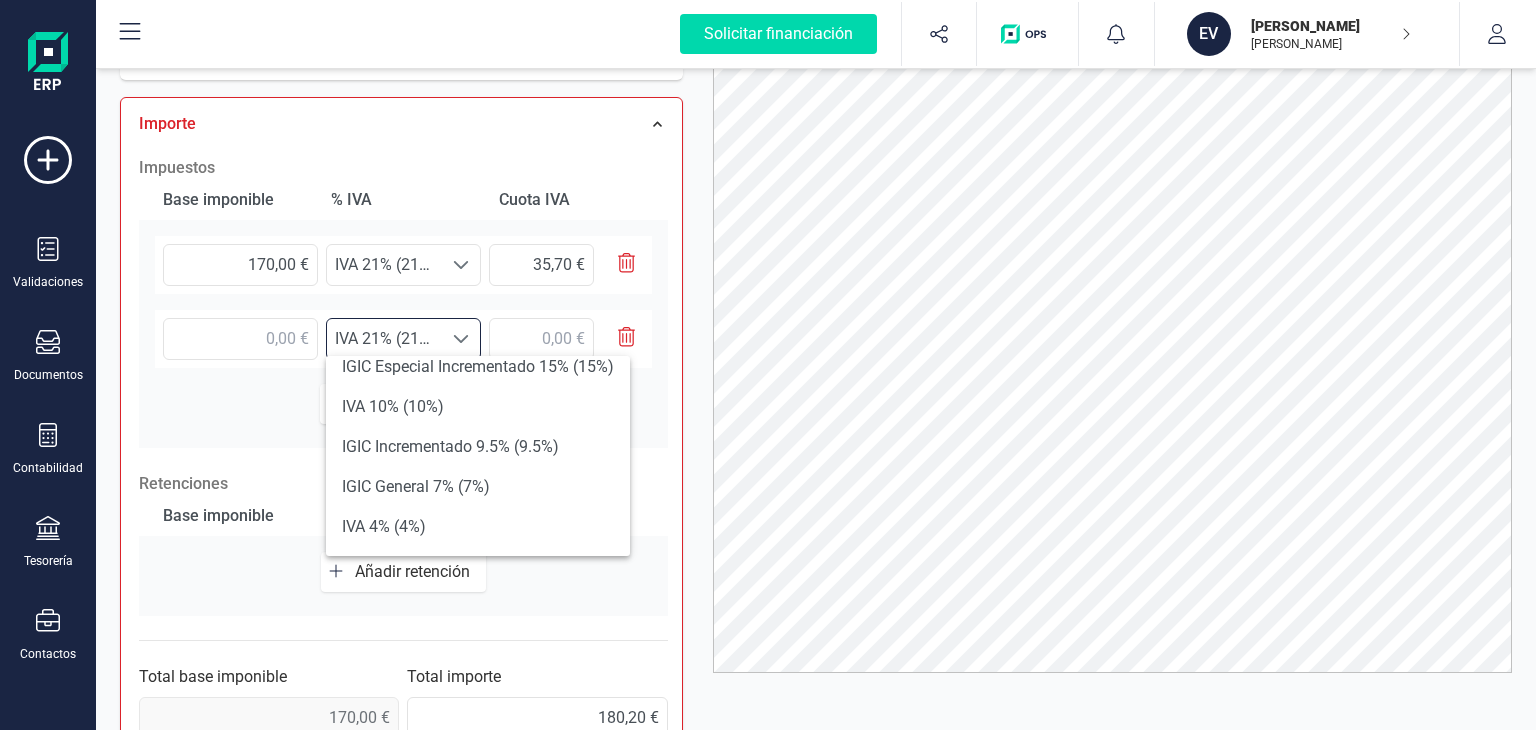 scroll, scrollTop: 0, scrollLeft: 0, axis: both 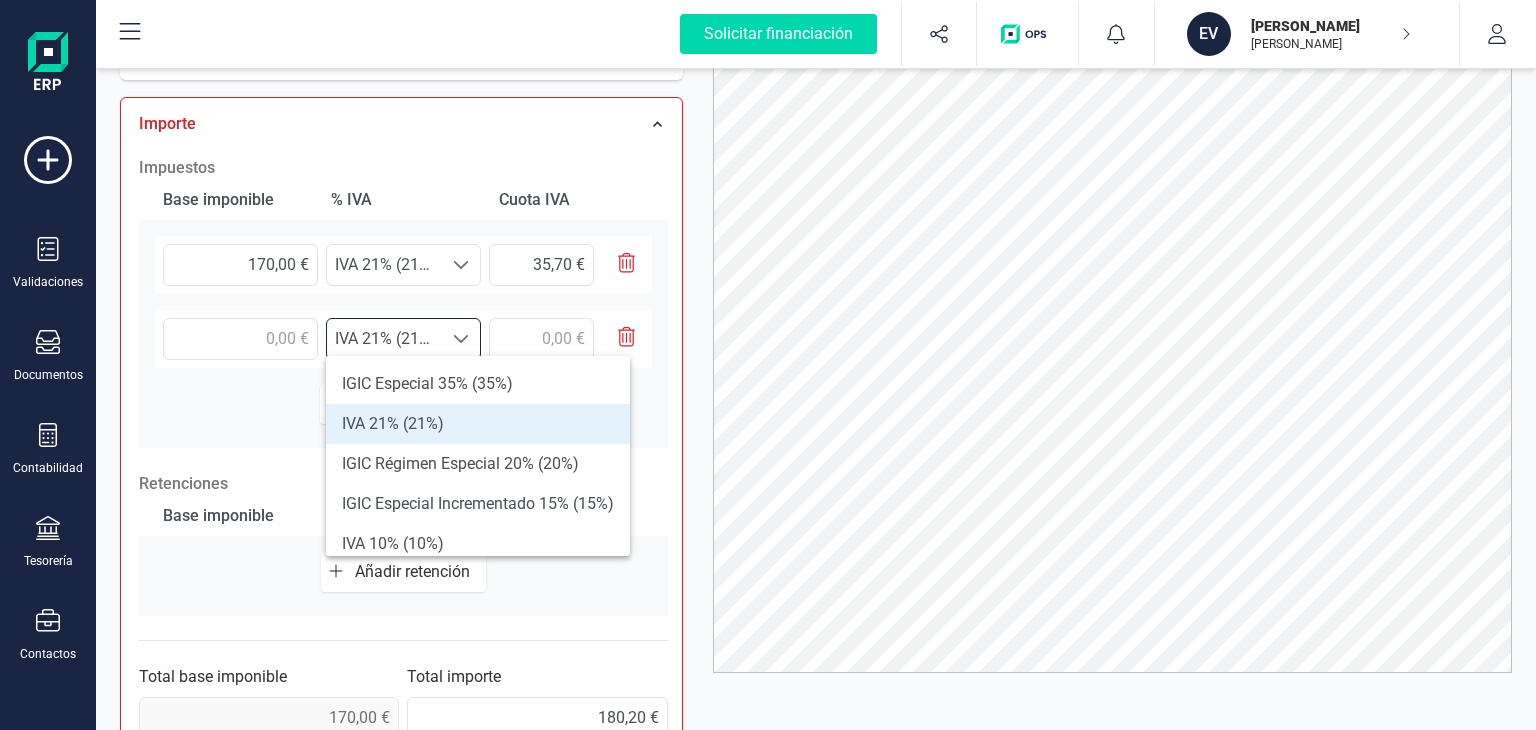 click 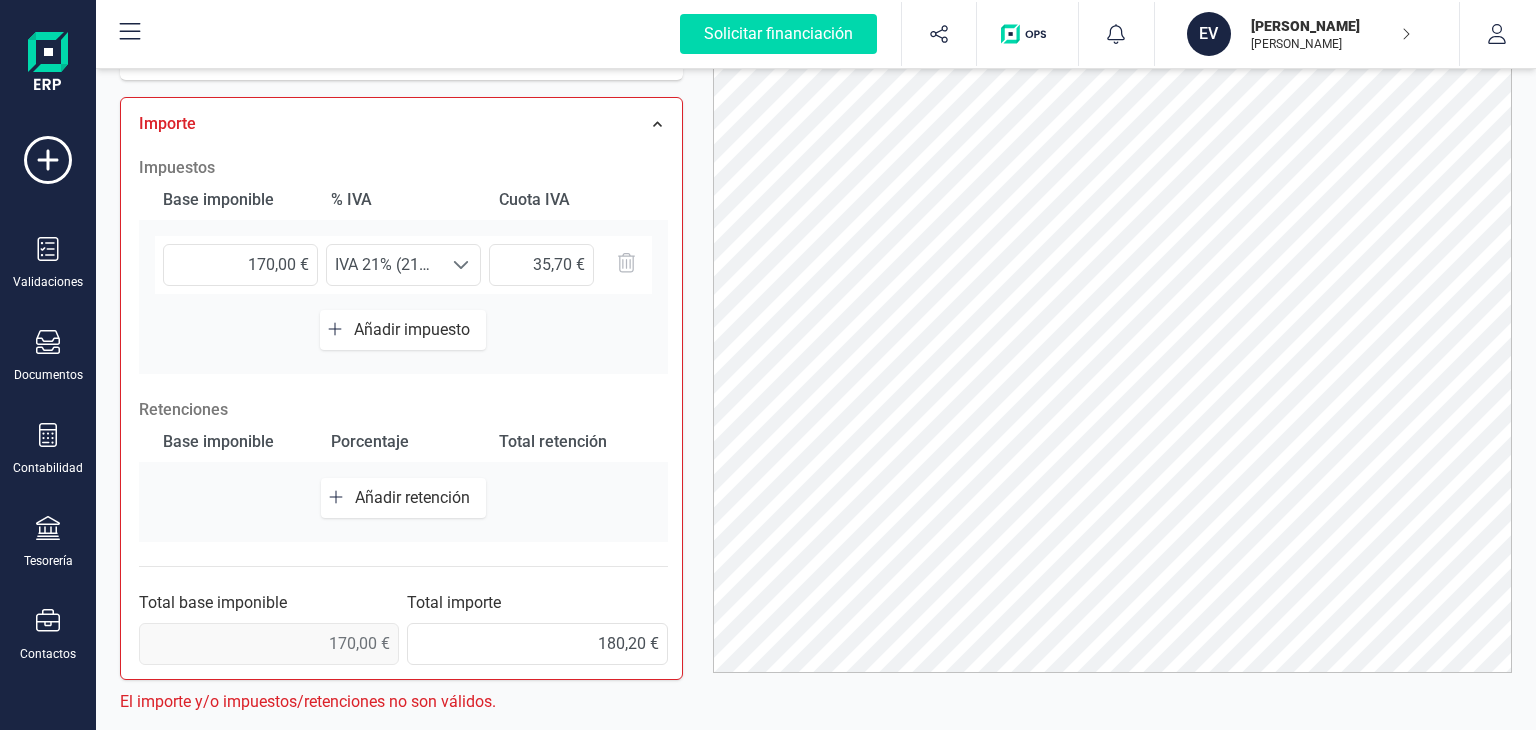 click on "Añadir retención" at bounding box center [416, 497] 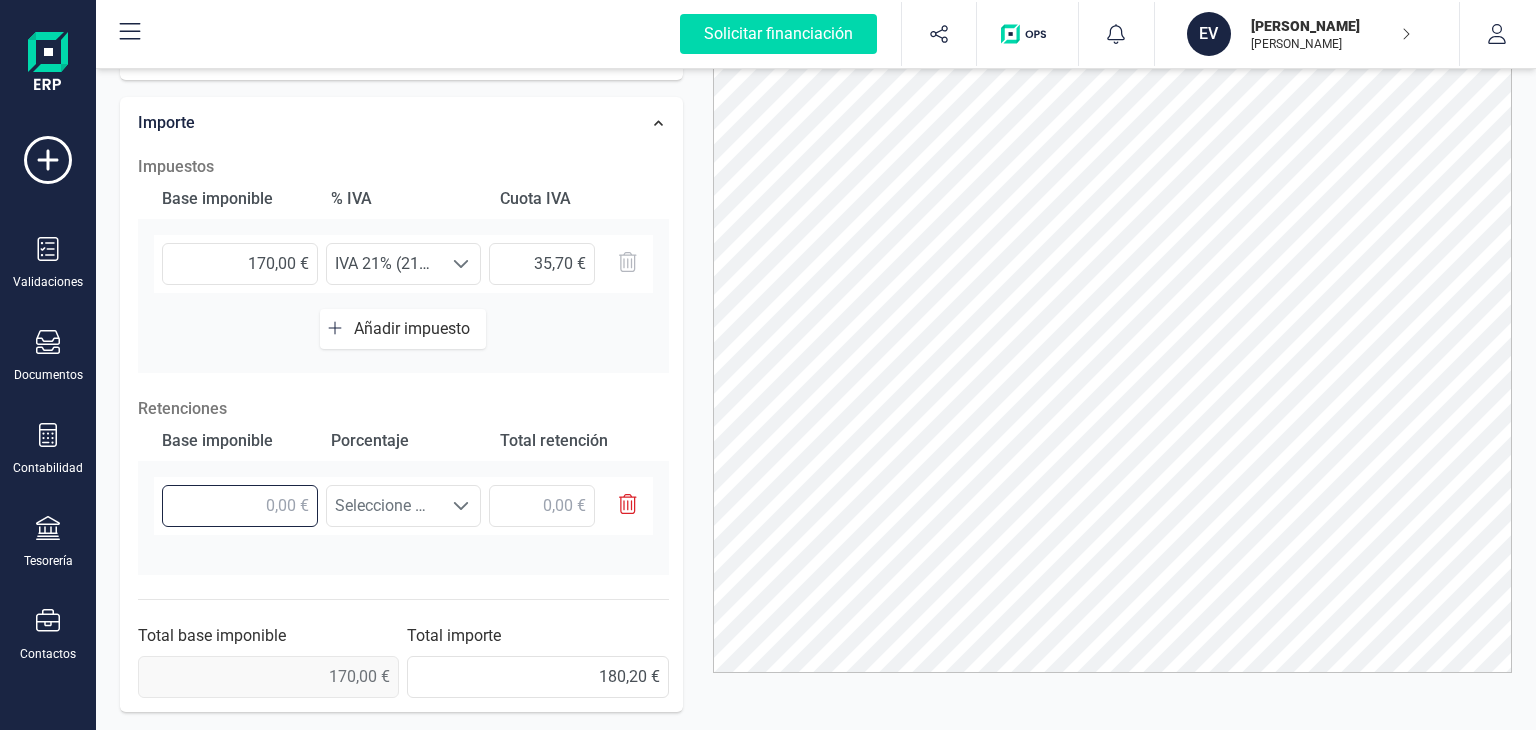 click at bounding box center [240, 506] 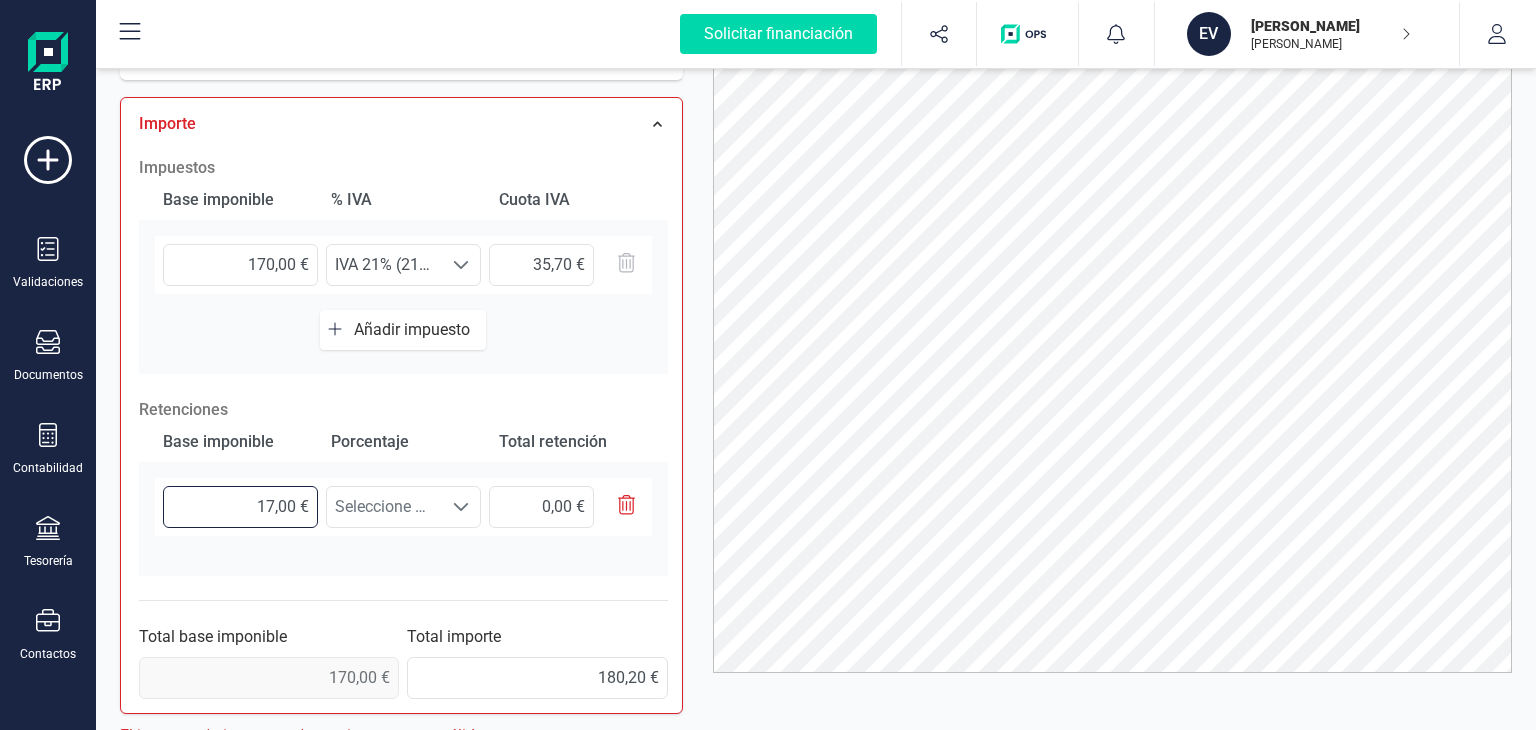 type on "170,00 €" 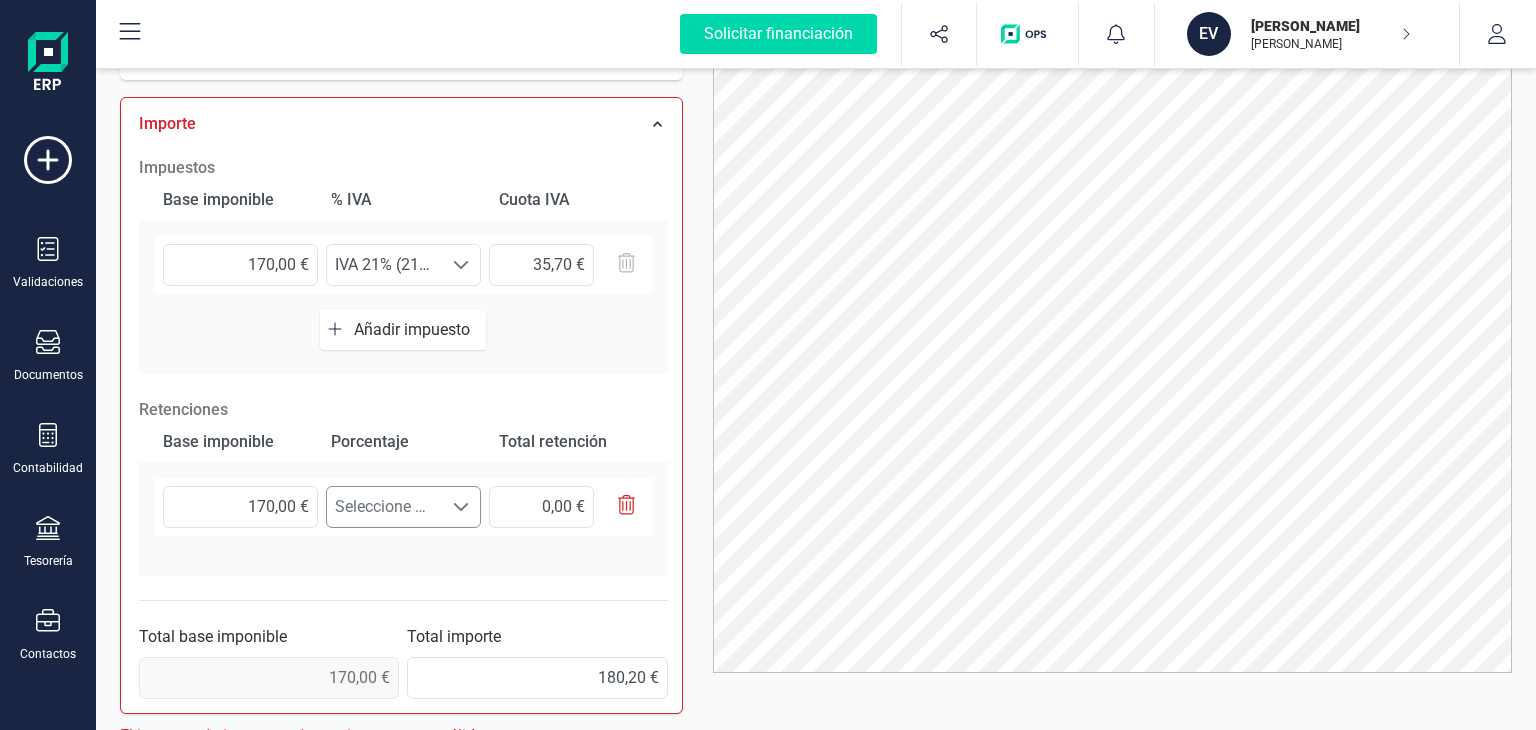 click on "Seleccione un %" at bounding box center (384, 507) 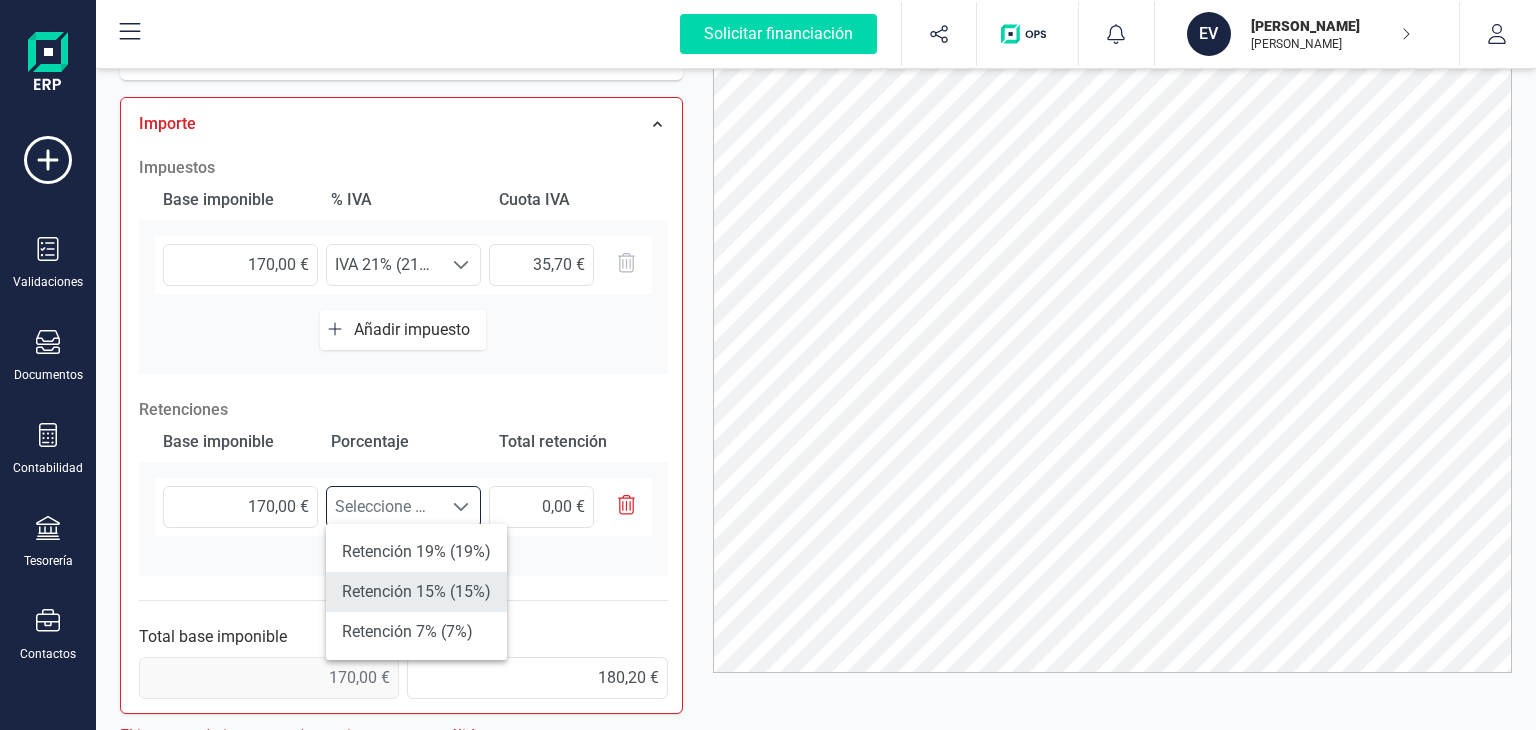 click on "Retención 15% (15%)" at bounding box center (416, 592) 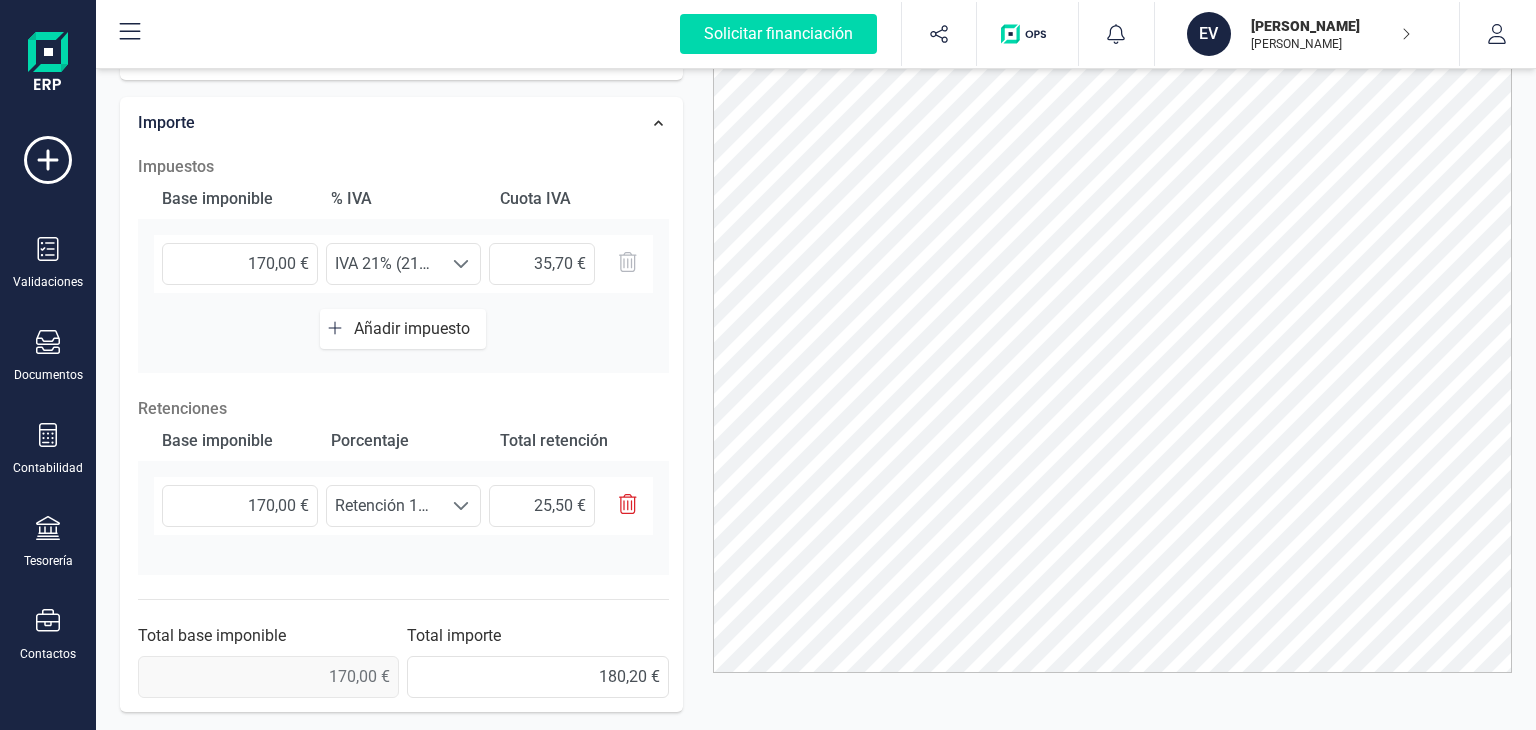 click on "Impuestos Base imponible % IVA Cuota IVA 170,00 € Seleccione un % IVA 21% (21%) IVA 21% (21%) 35,70 € Añadir impuesto Retenciones Base imponible Porcentaje Total retención 170,00 € Seleccione un % Retención 15% (15%) Retención 15% (15%) Total base imponible 170,00 € Total importe 180,20 €" at bounding box center [403, 426] 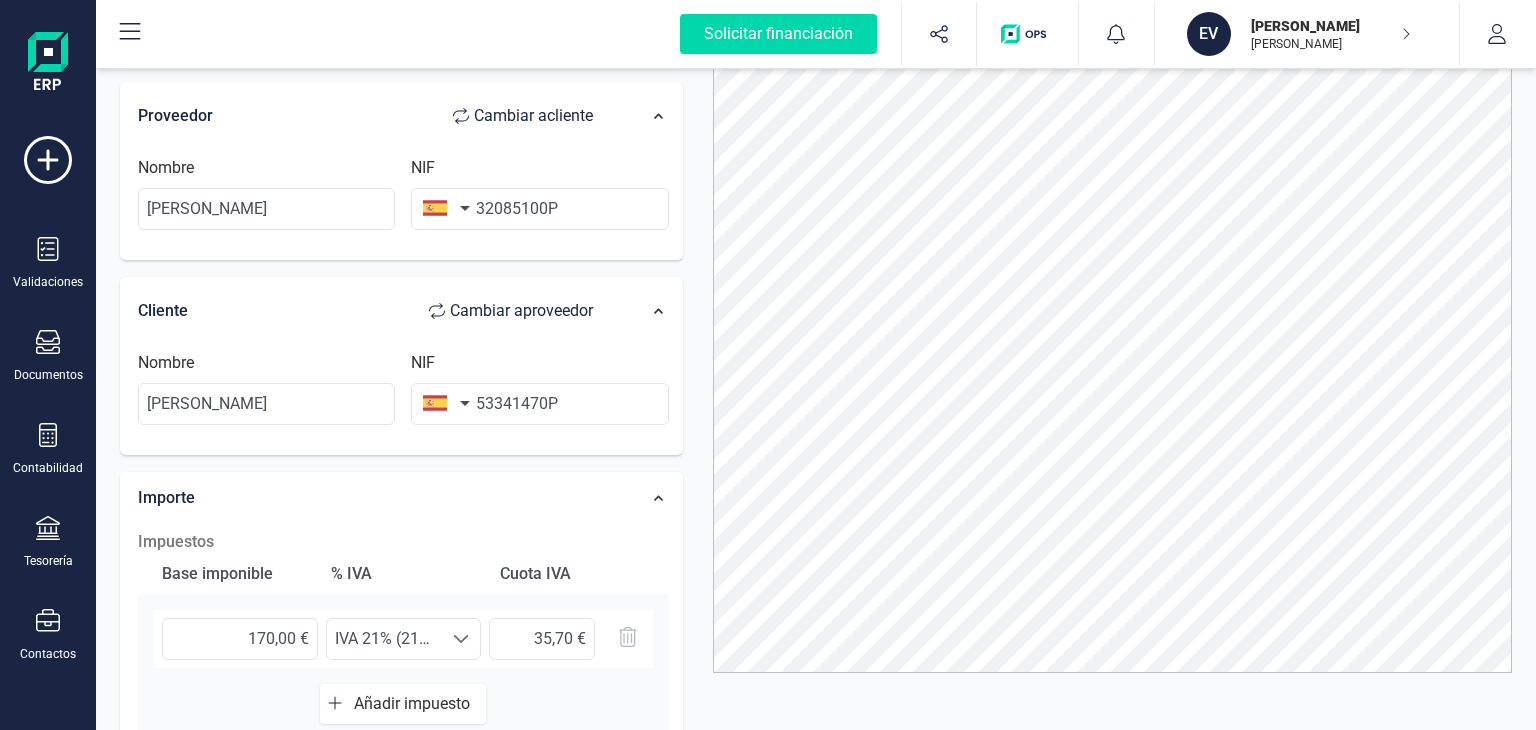 scroll, scrollTop: 0, scrollLeft: 0, axis: both 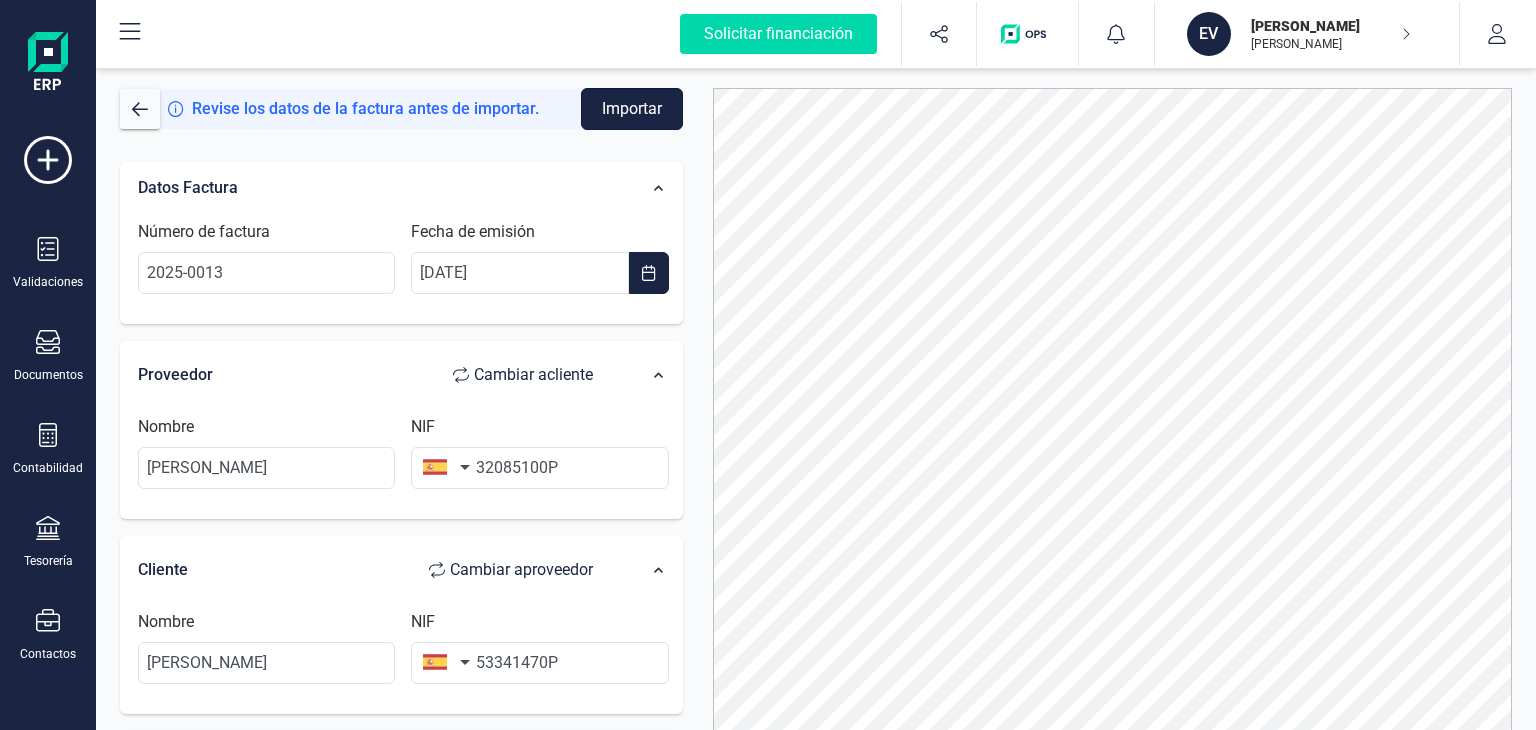 click on "Importar" at bounding box center [632, 109] 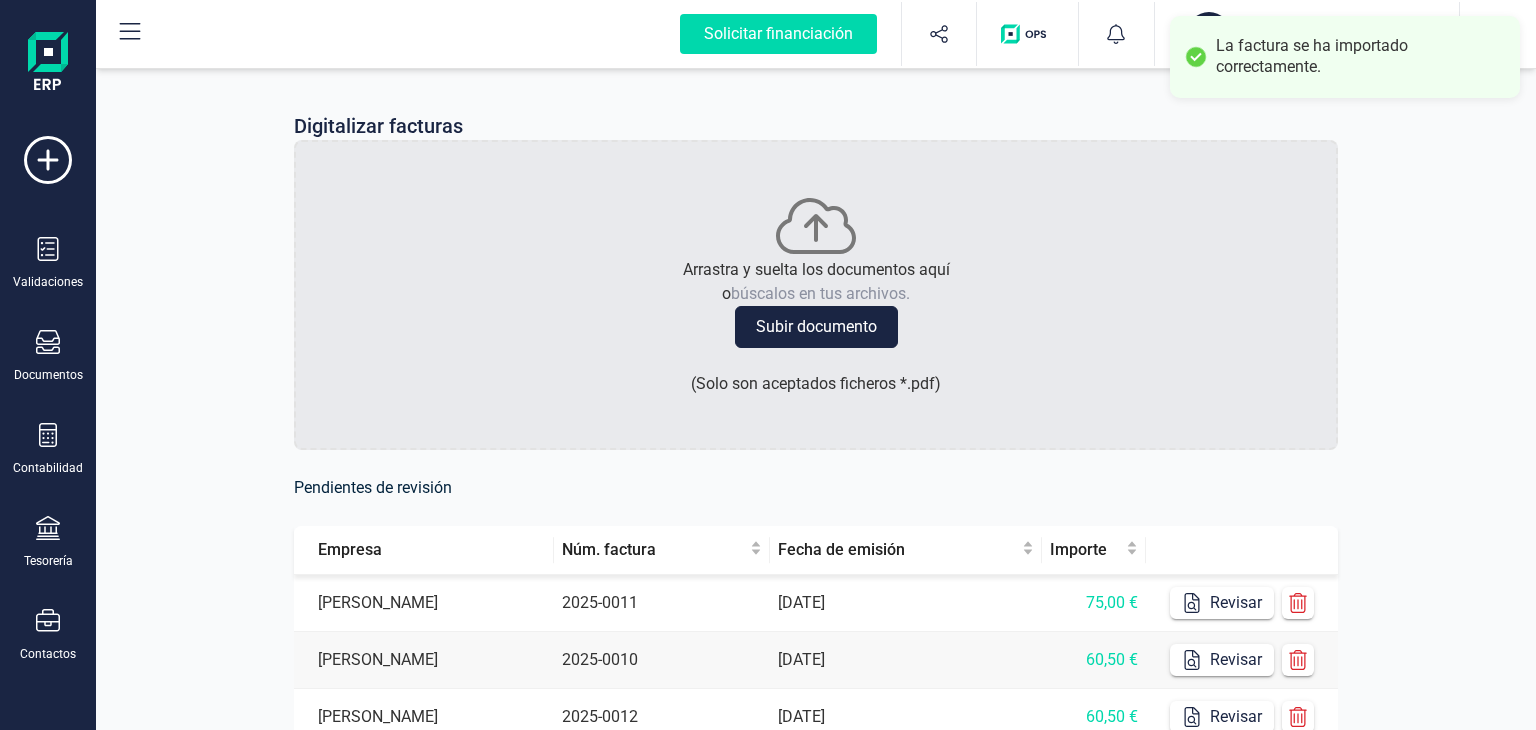 click on "Digitalizar facturas Arrastra y suelta los documentos aquí o  búscalos en tus archivos. Subir documento ( Solo son aceptados ficheros * .pdf ) Pendientes de revisión Empresa Núm. factura Fecha de emisión Importe   [PERSON_NAME]  2025‐0011 [DATE] 75,00 € Revisar [PERSON_NAME]  2025‐0010 [DATE] 60,50 € Revisar [PERSON_NAME]  2025‐0012 [DATE] 60,50 € Revisar Filas por página 1 - 3
de 3 1 10" at bounding box center [816, 469] 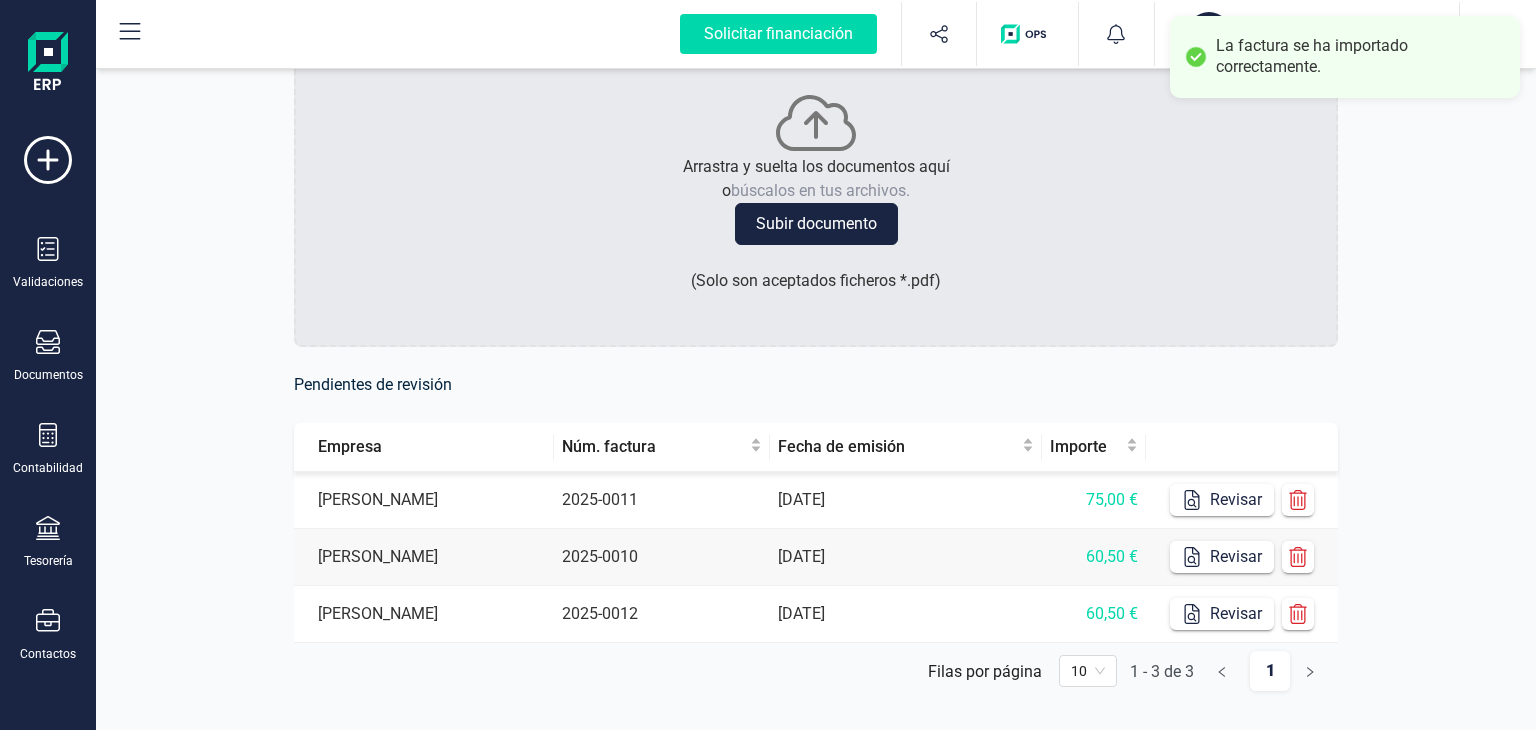 scroll, scrollTop: 144, scrollLeft: 0, axis: vertical 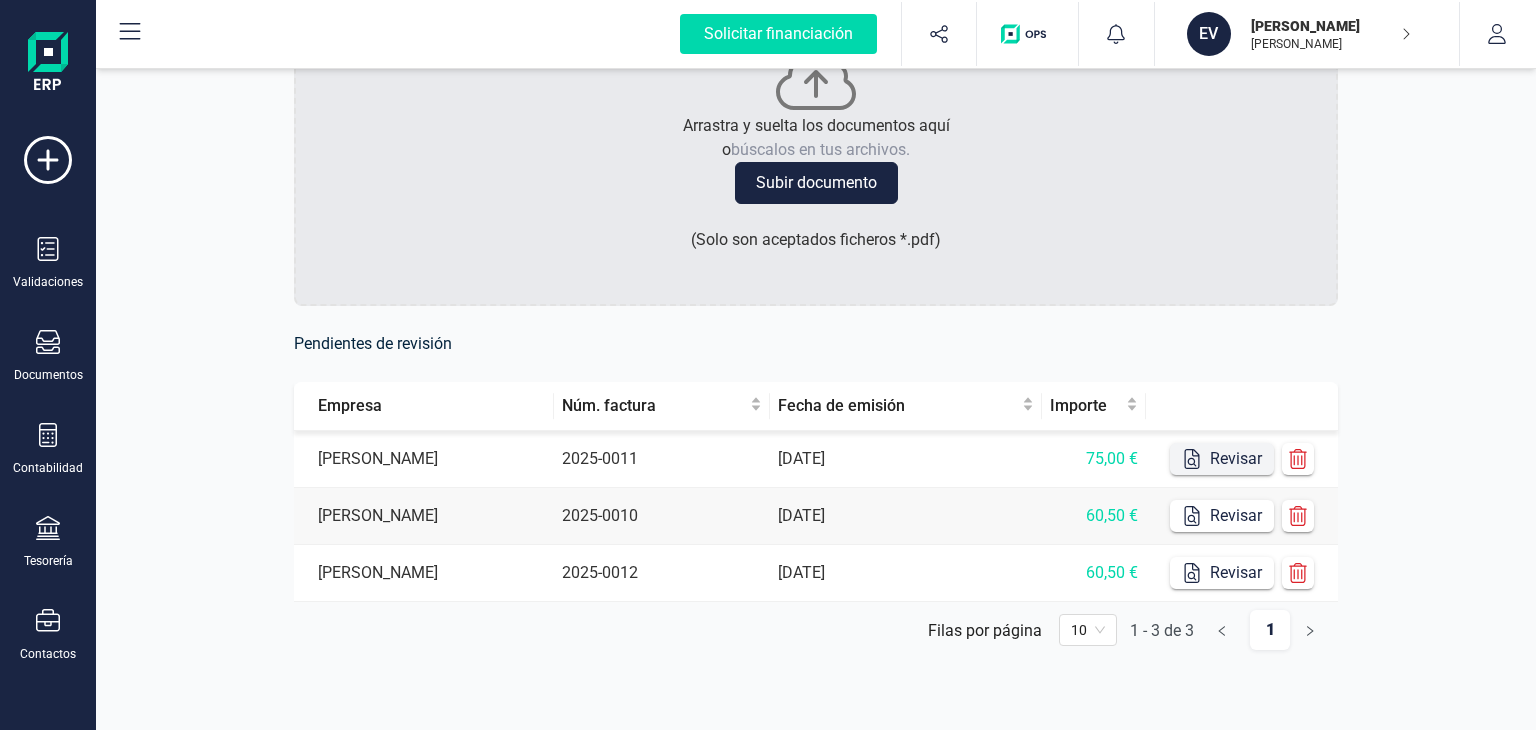 click on "Revisar" at bounding box center [1222, 459] 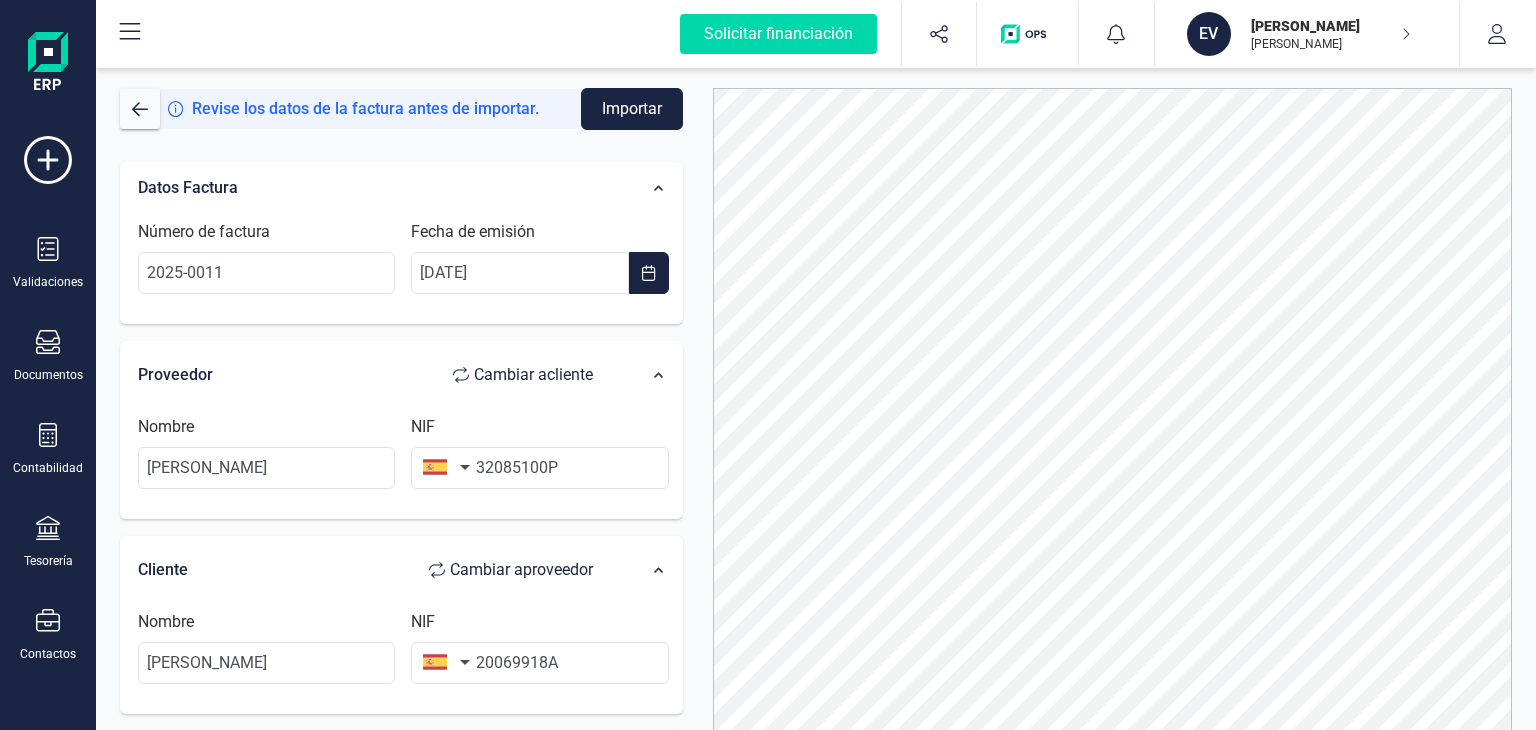click at bounding box center [1113, 435] 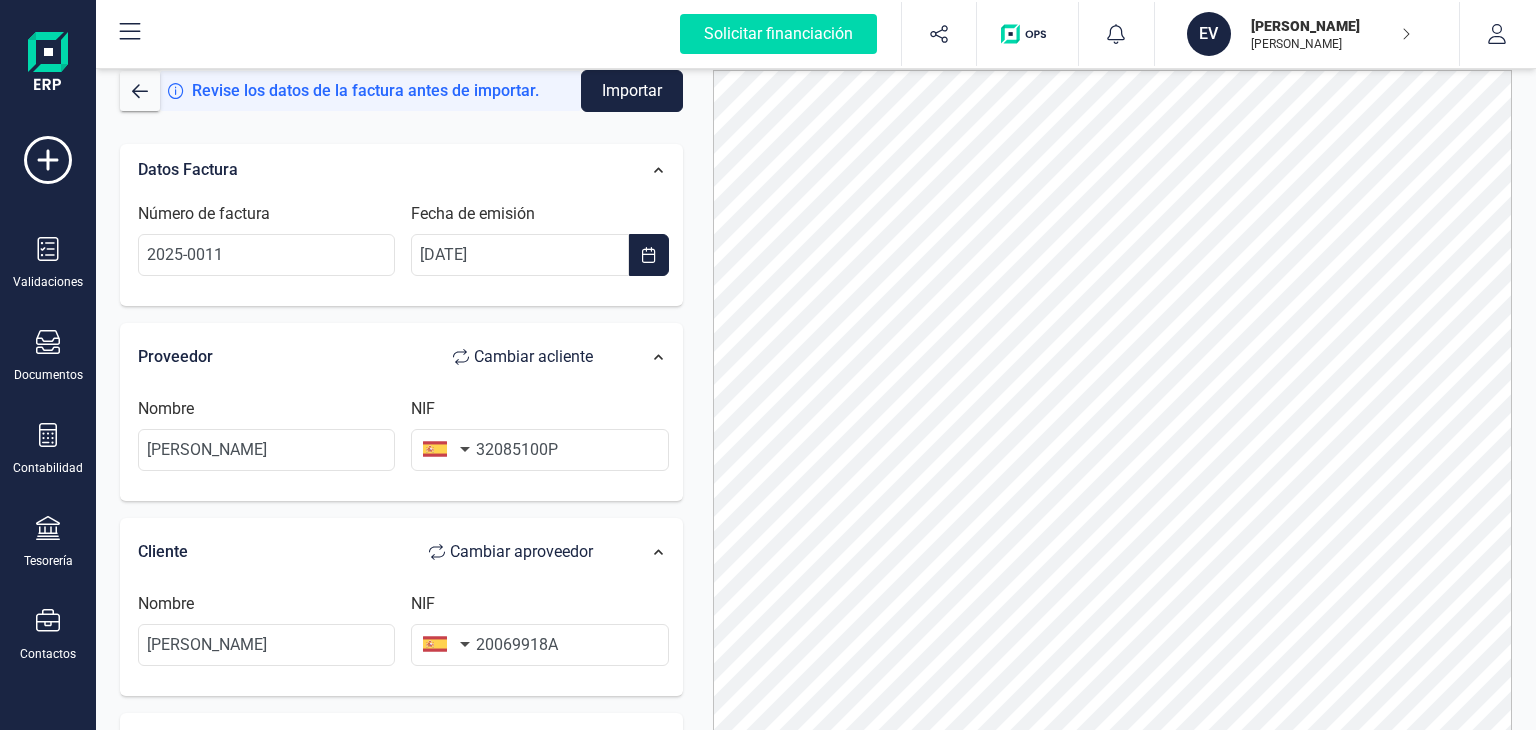 scroll, scrollTop: 0, scrollLeft: 0, axis: both 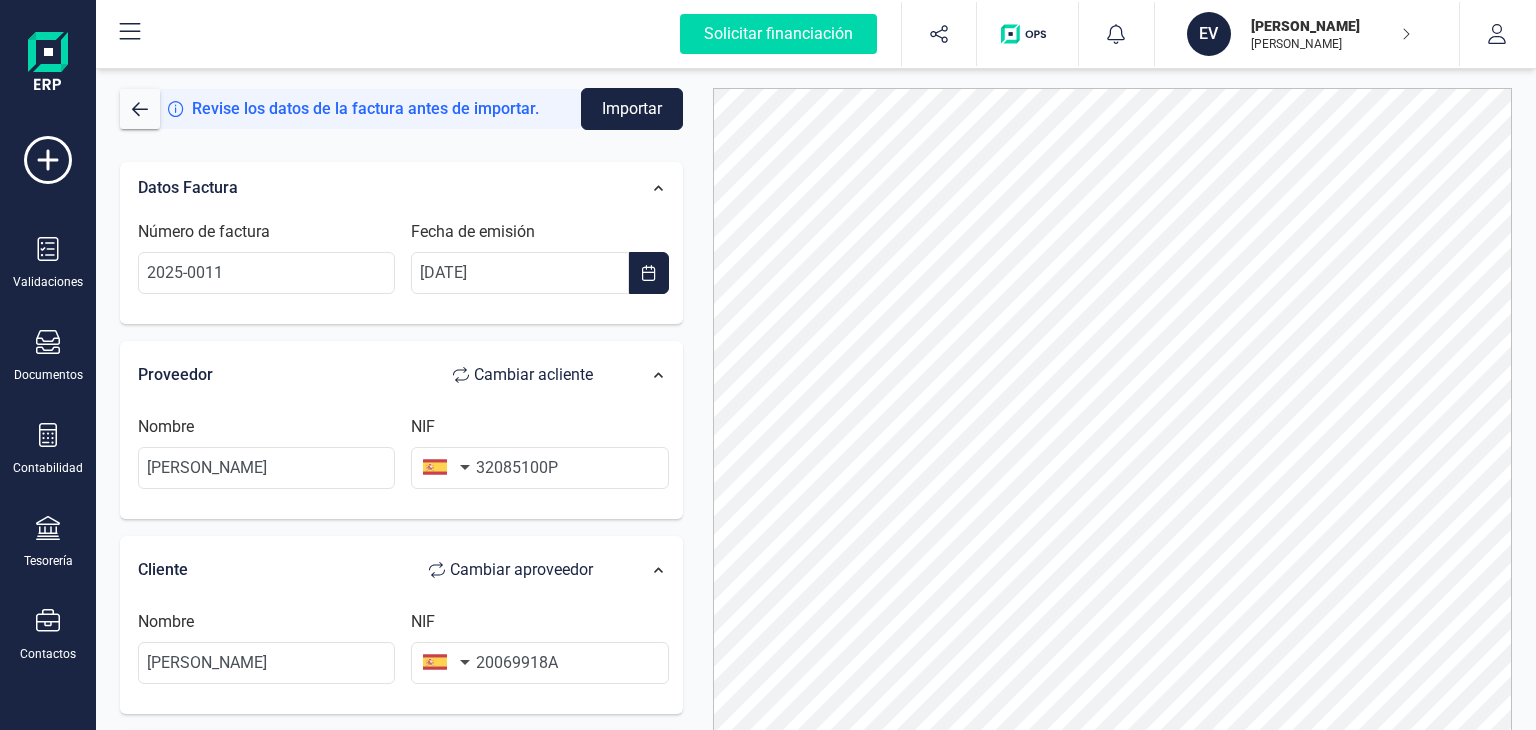 click on "Datos Factura Número de factura 2025‐0011 Fecha de emisión [DATE]   Proveedor Cambiar a   cliente Nombre [PERSON_NAME] NIF 32085100P Cliente Cambiar a   proveedor Nombre [PERSON_NAME] NIF 20069918A Importe Impuestos Base imponible % IVA Cuota IVA 61,98 € Seleccione un % IVA 21% (21%) IVA 21% (21%) 13,02 € Añadir impuesto Retenciones Base imponible Porcentaje Total retención Añadir retención Total base imponible 61,98 € Total importe 75,00 €" at bounding box center (401, 734) 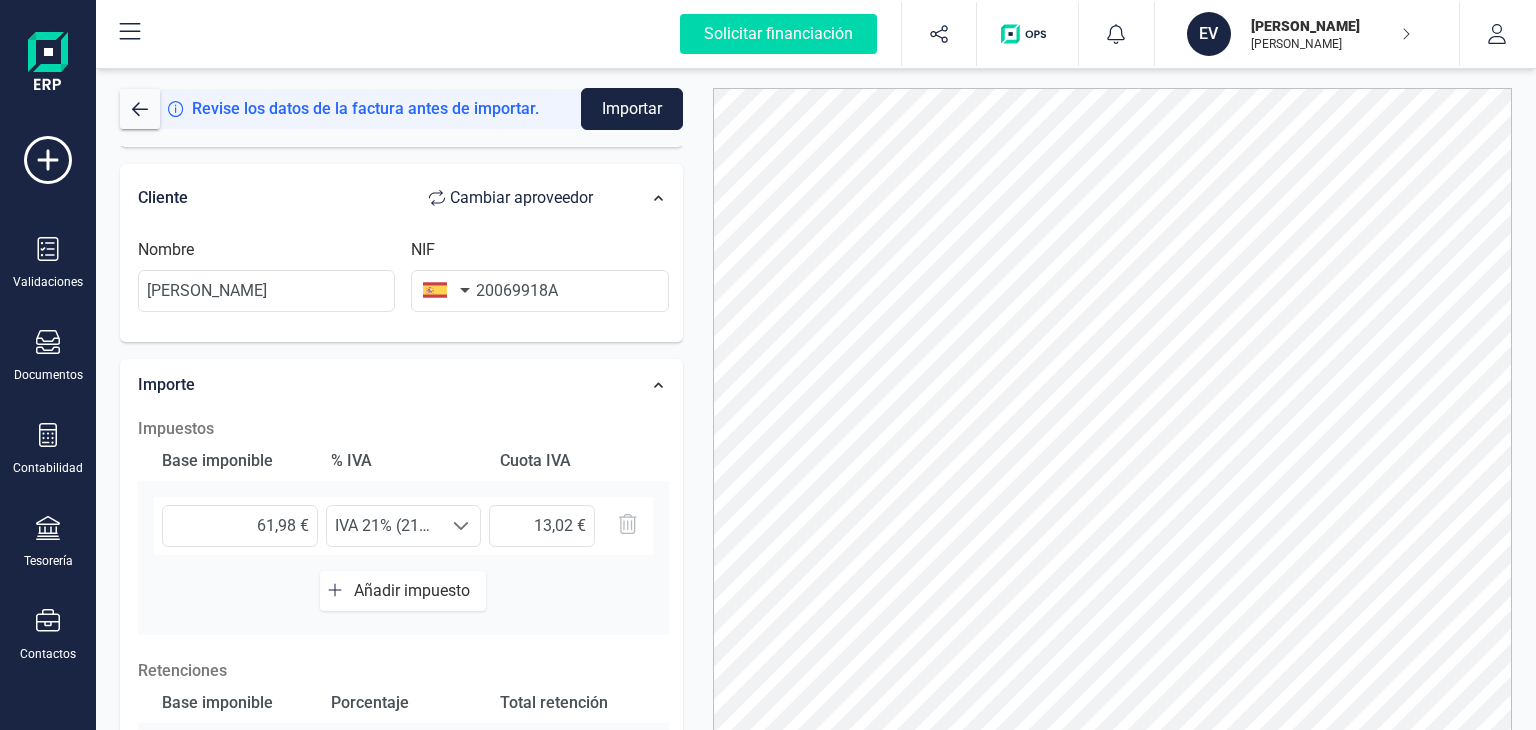 scroll, scrollTop: 581, scrollLeft: 0, axis: vertical 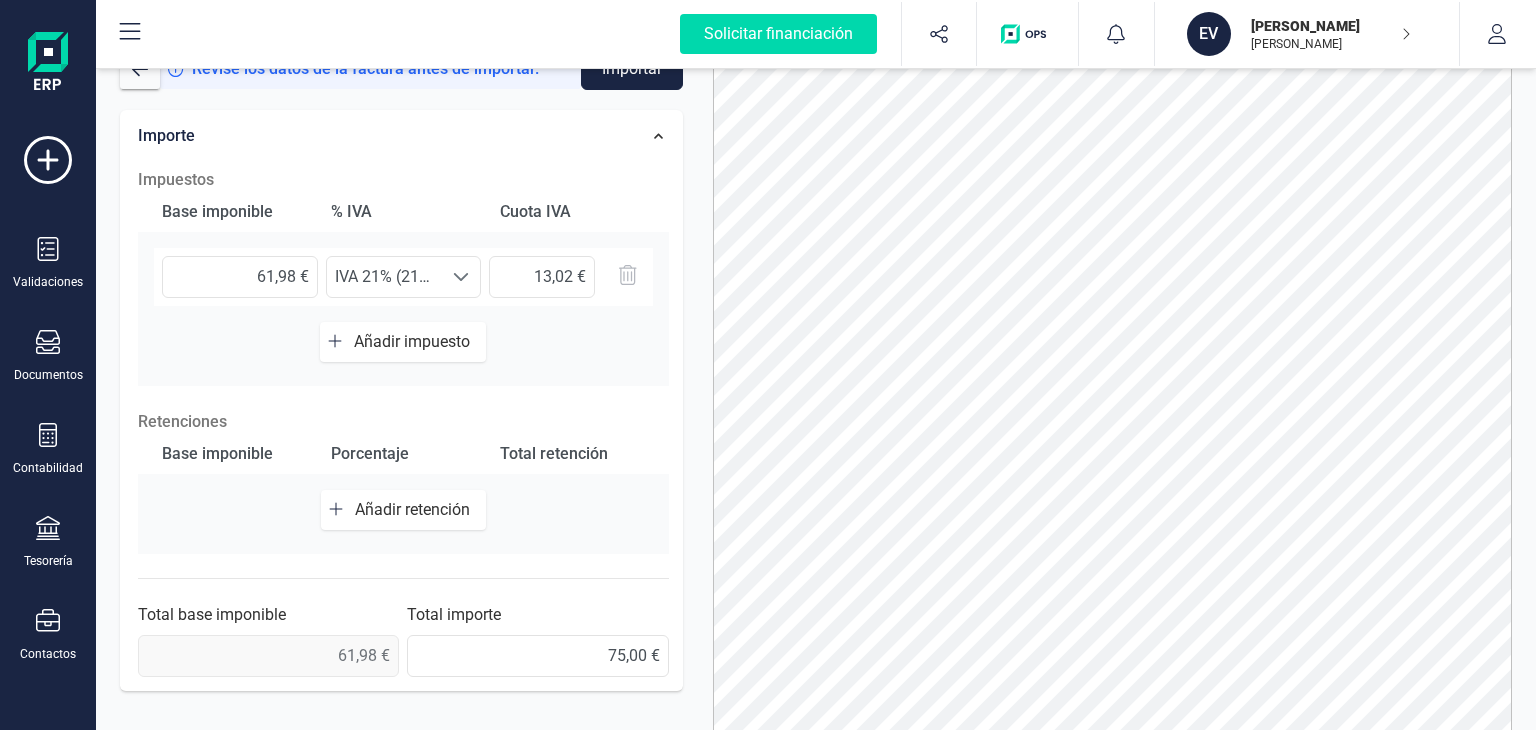 click on "Añadir retención" at bounding box center [416, 509] 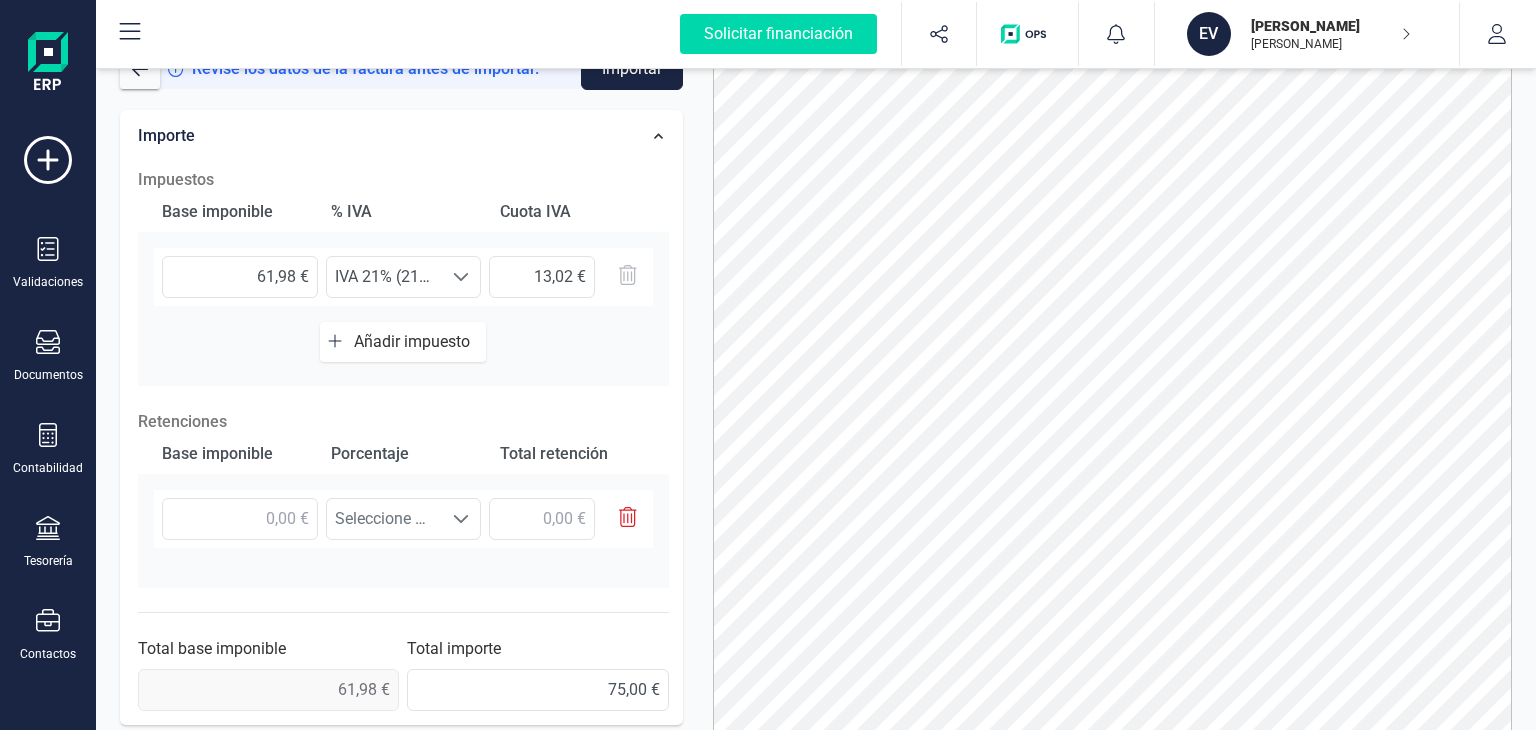 click 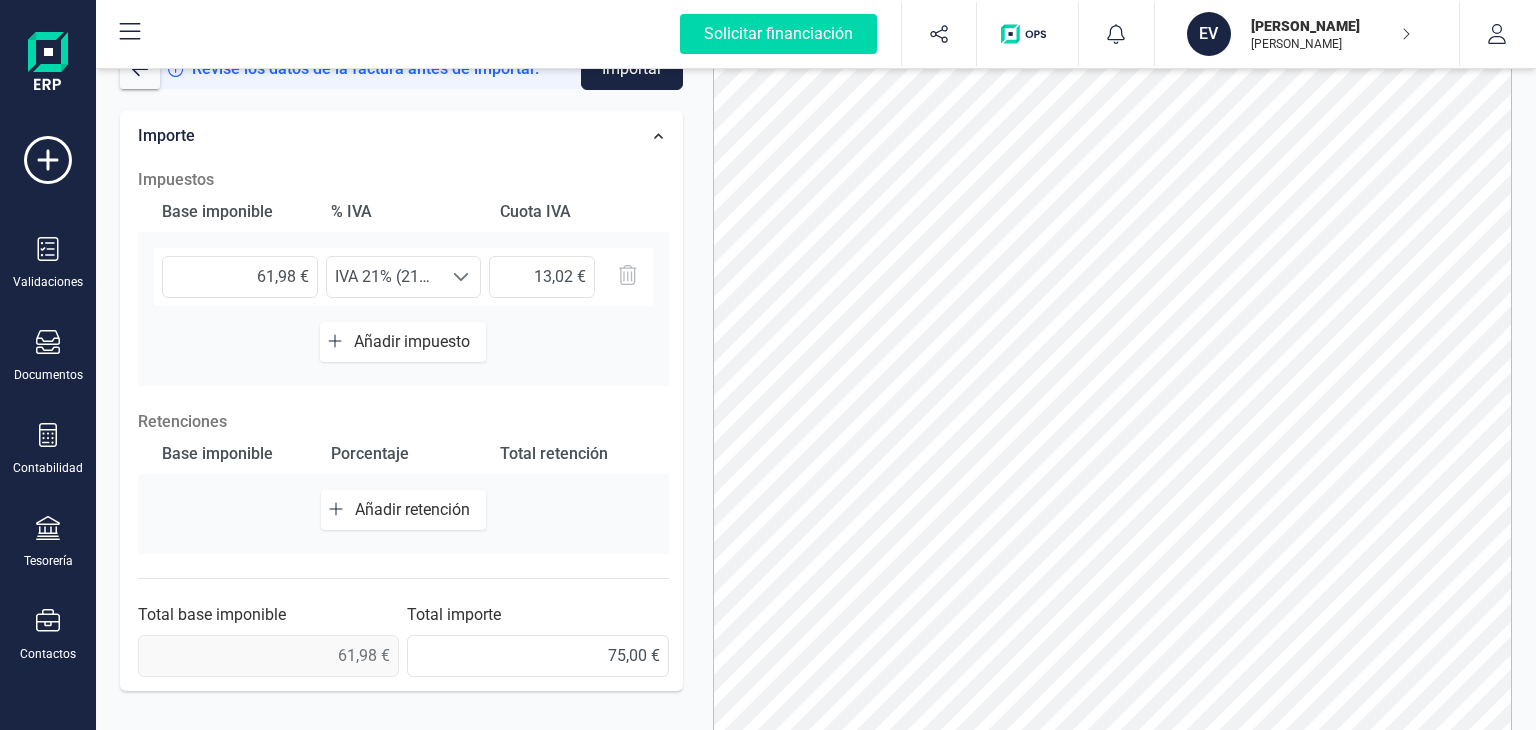 click at bounding box center [1113, 395] 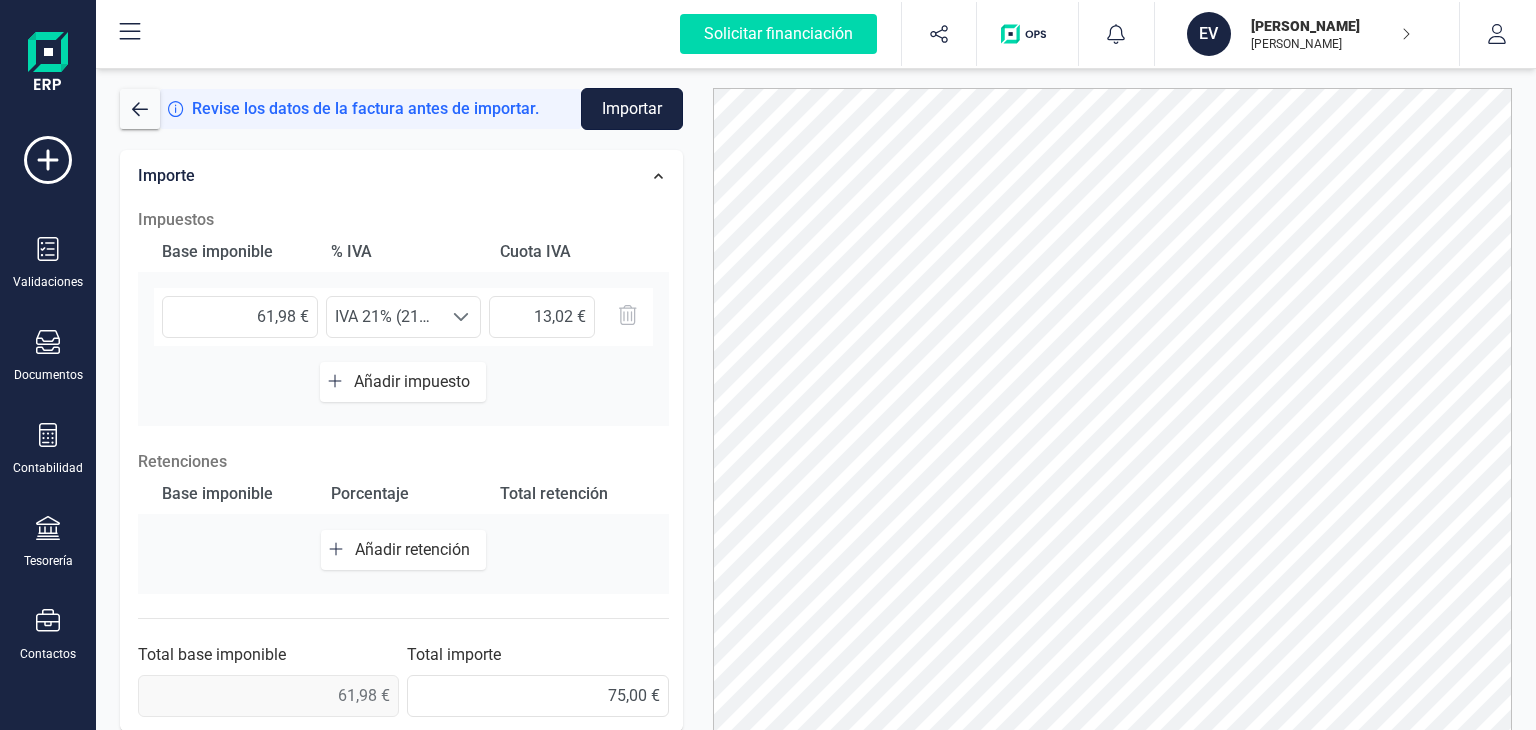 click on "Importar" at bounding box center [632, 109] 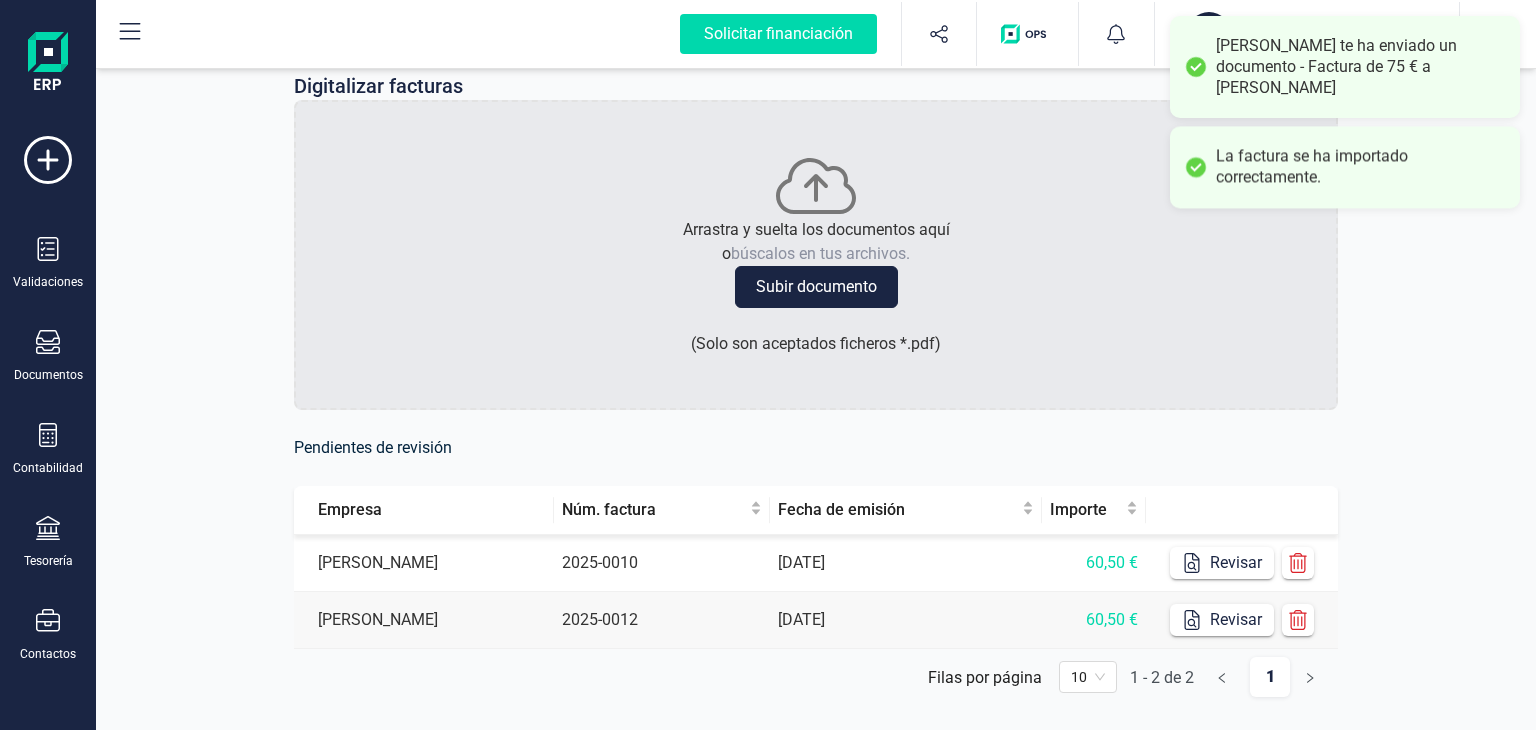 scroll, scrollTop: 87, scrollLeft: 0, axis: vertical 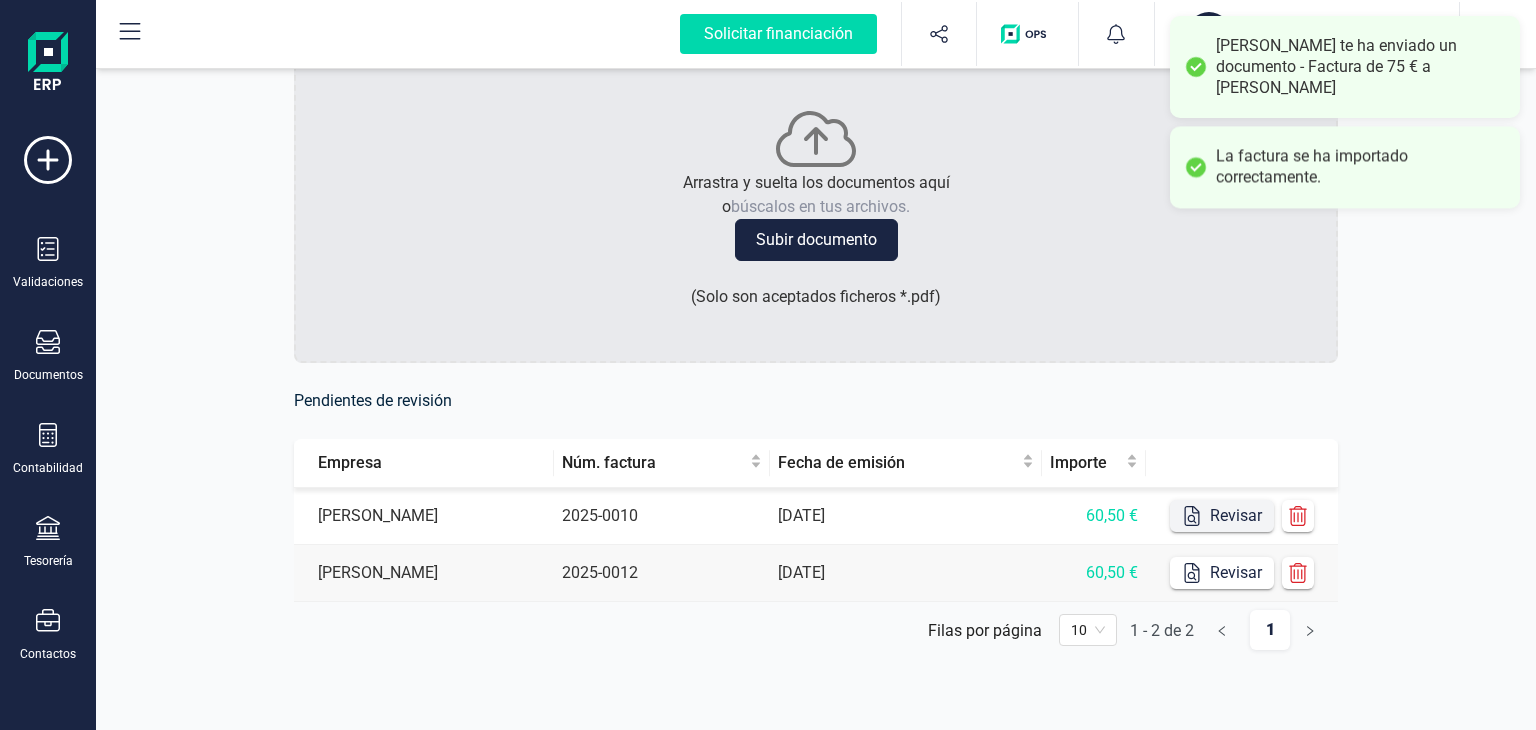 click on "Revisar" at bounding box center (1222, 516) 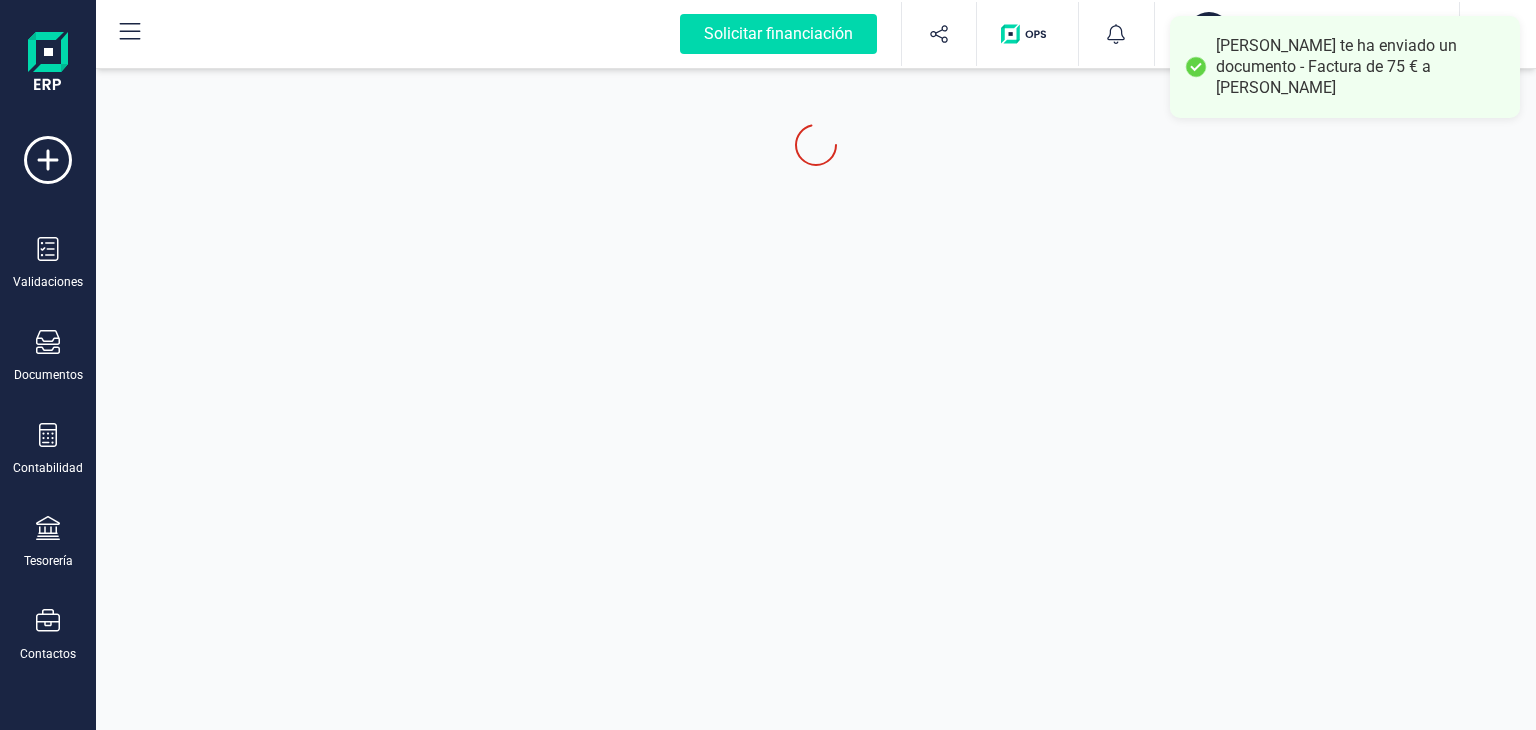 scroll, scrollTop: 0, scrollLeft: 0, axis: both 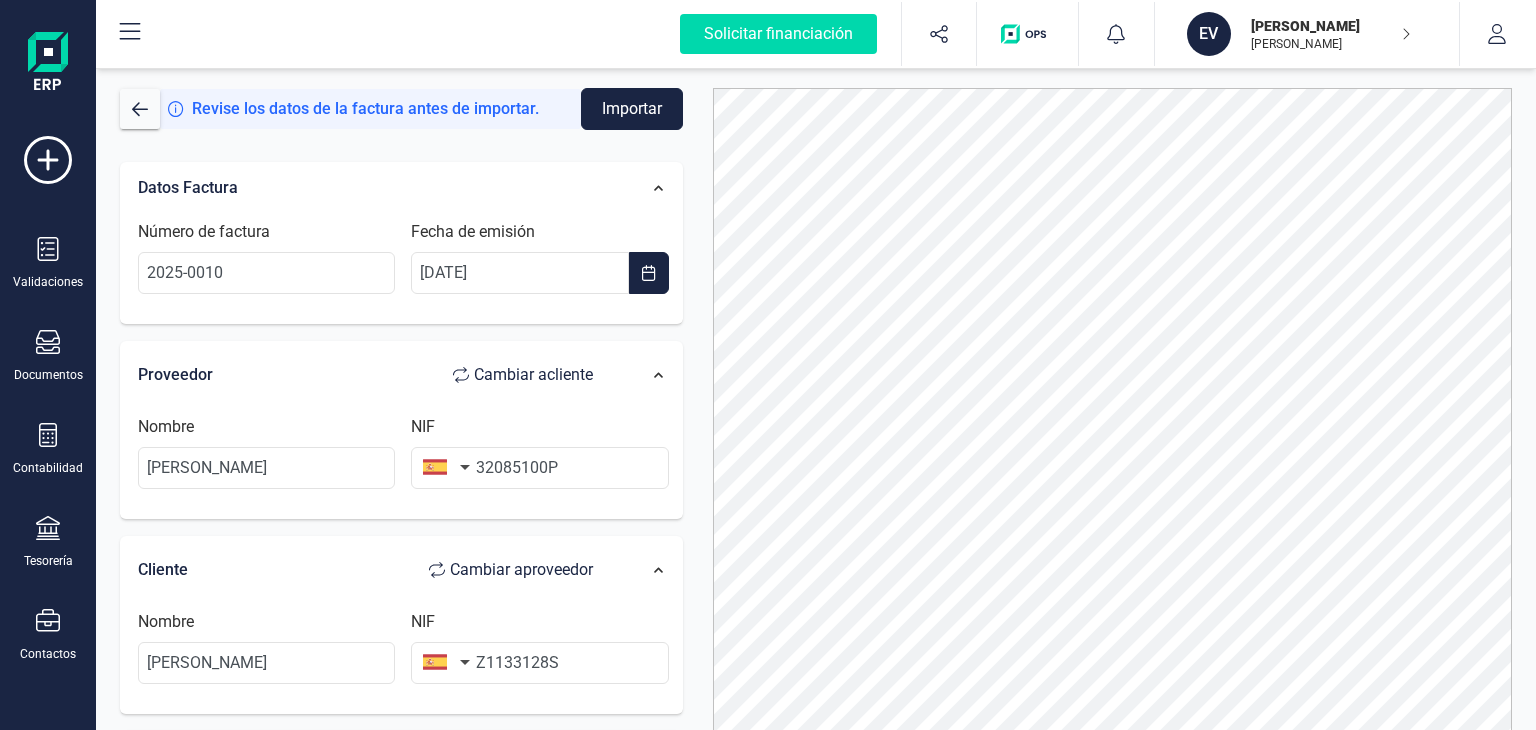 click at bounding box center [1113, 435] 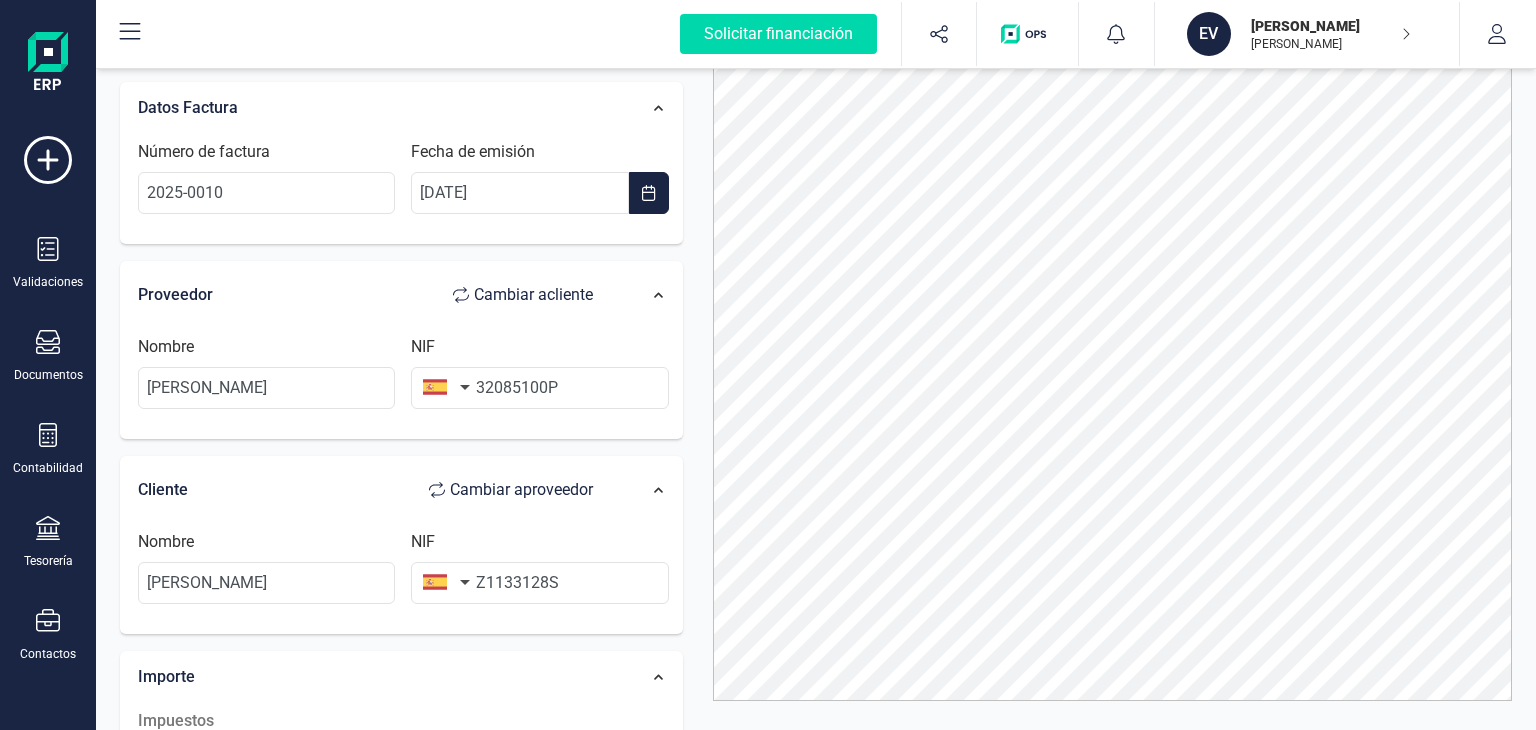 scroll, scrollTop: 108, scrollLeft: 0, axis: vertical 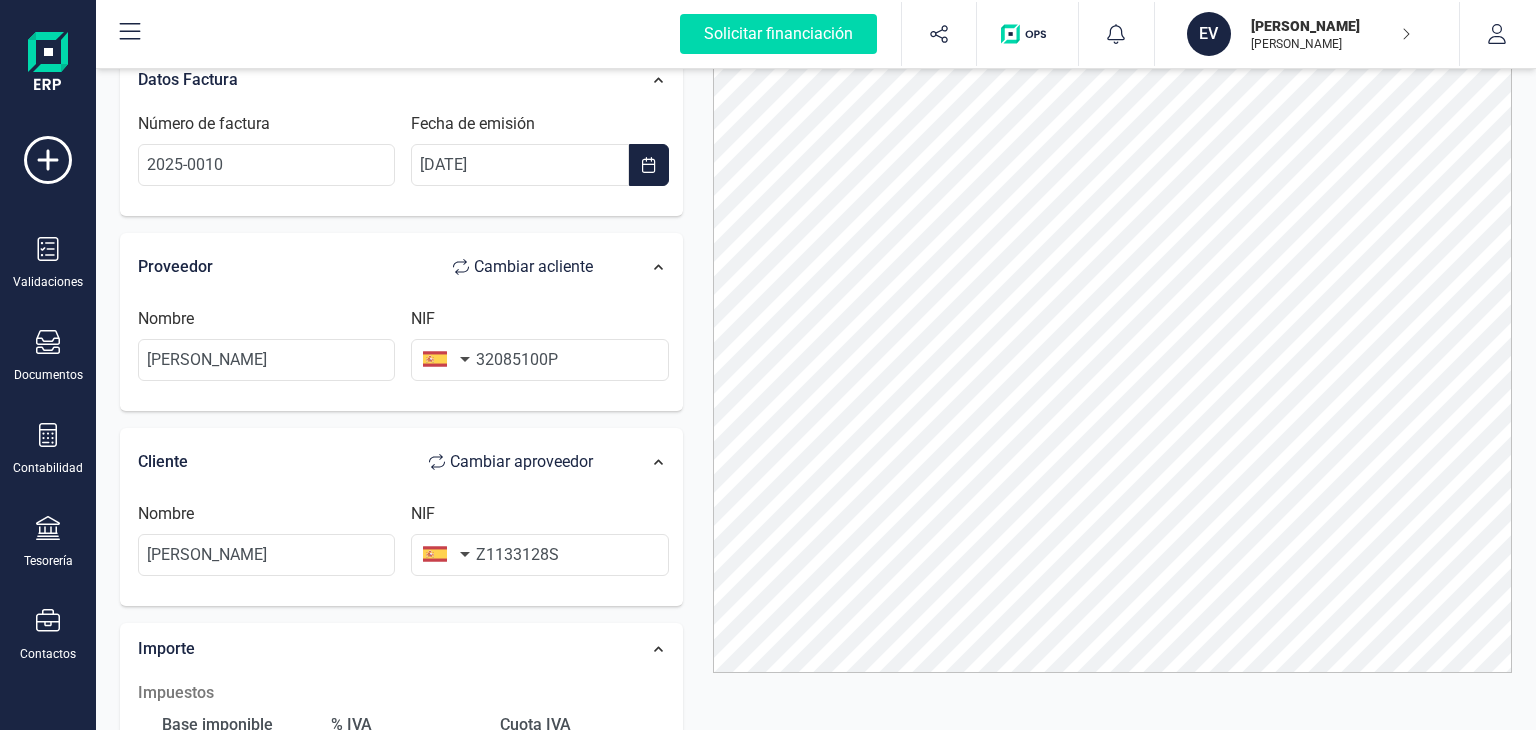 click on "Datos Factura Número de factura 2025‐0010 Fecha de emisión [DATE]   Proveedor Cambiar a   cliente Nombre [PERSON_NAME] NIF 32085100P Cliente Cambiar a   proveedor Nombre [PERSON_NAME] NIF Z1133128S Importe Impuestos Base imponible % IVA Cuota IVA 50,00 € Seleccione un % IVA 21% (21%) IVA 21% (21%) 10,50 € Añadir impuesto Retenciones Base imponible Porcentaje Total retención Añadir retención Total base imponible 50,00 € Total importe 60,50 €" at bounding box center [401, 626] 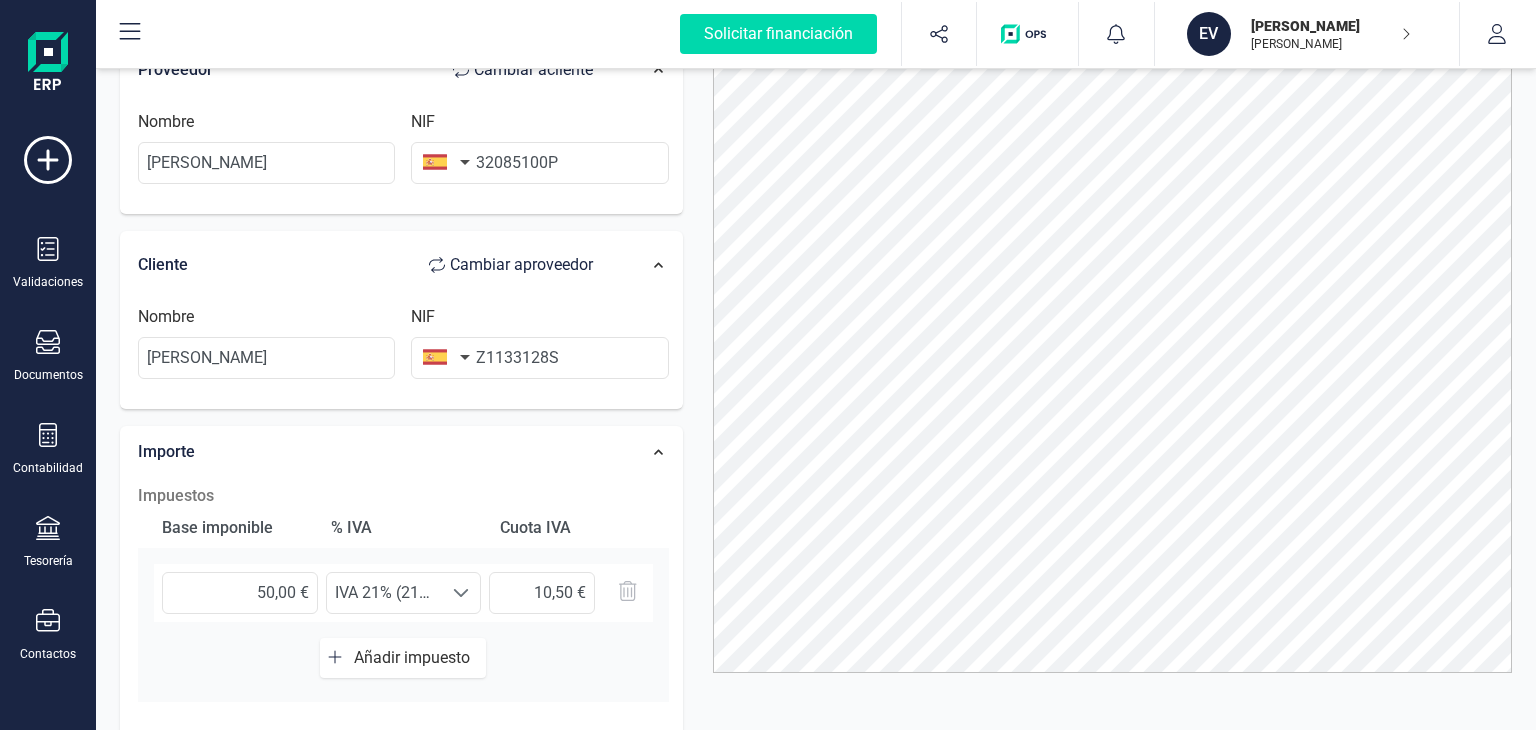 scroll, scrollTop: 47, scrollLeft: 0, axis: vertical 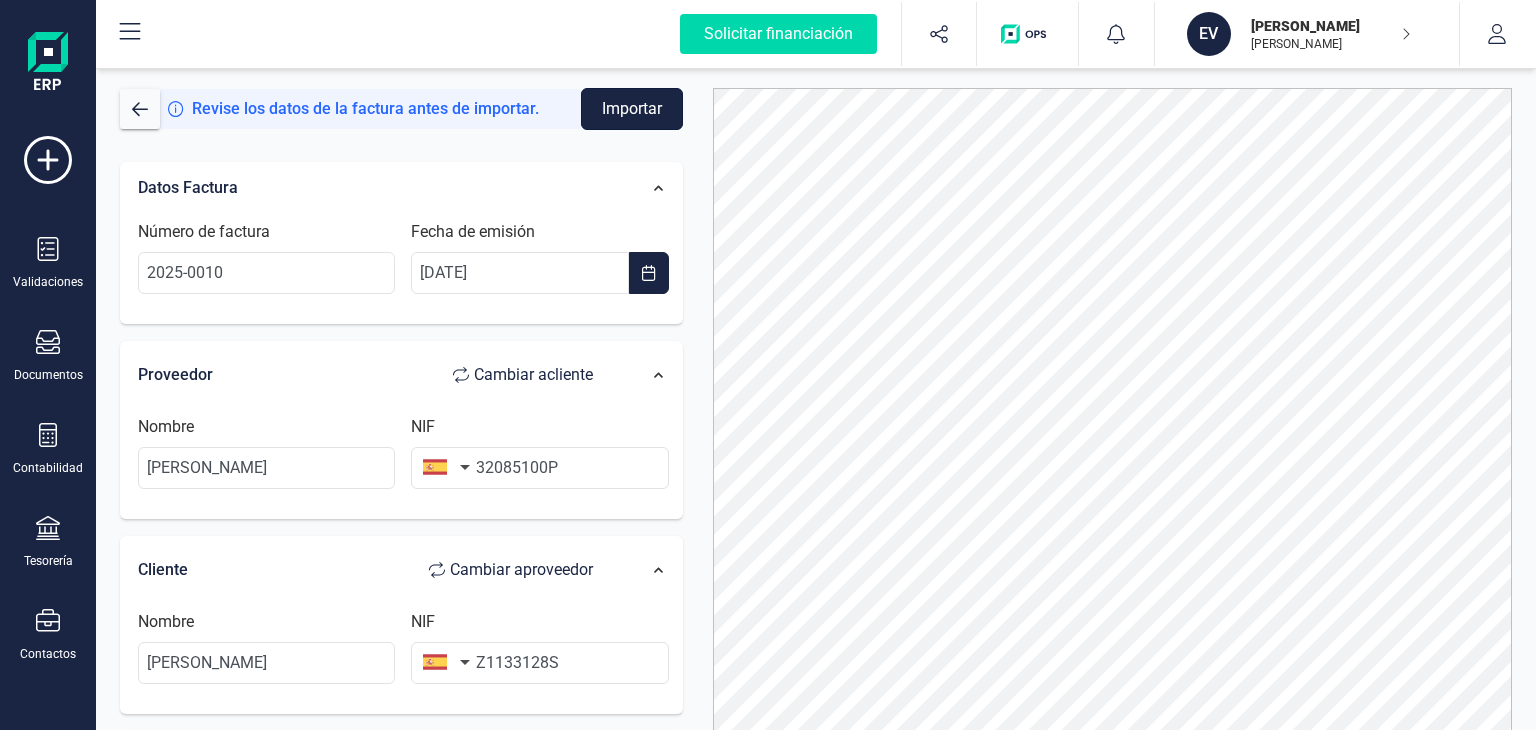click on "Importar" at bounding box center [632, 109] 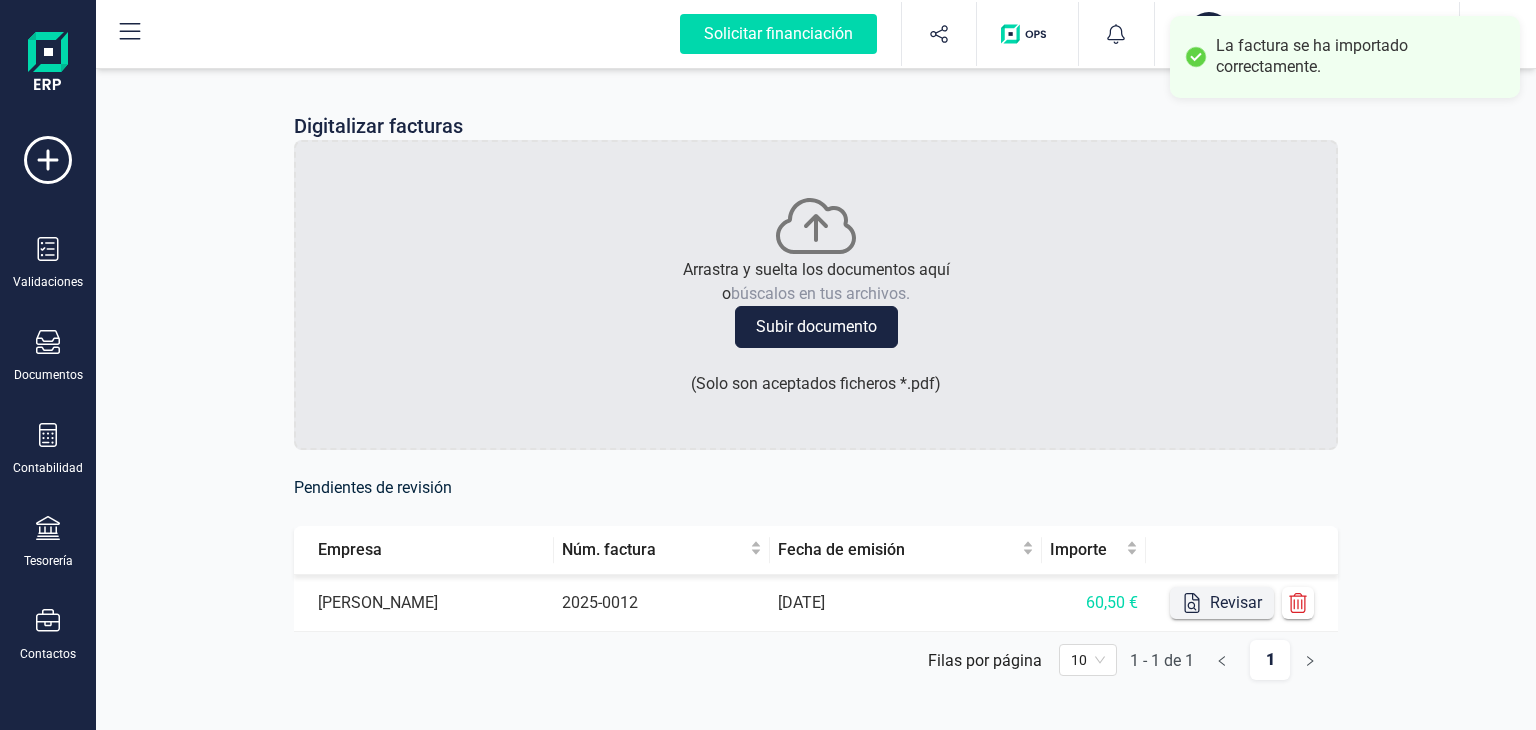 click on "Revisar" at bounding box center [1222, 603] 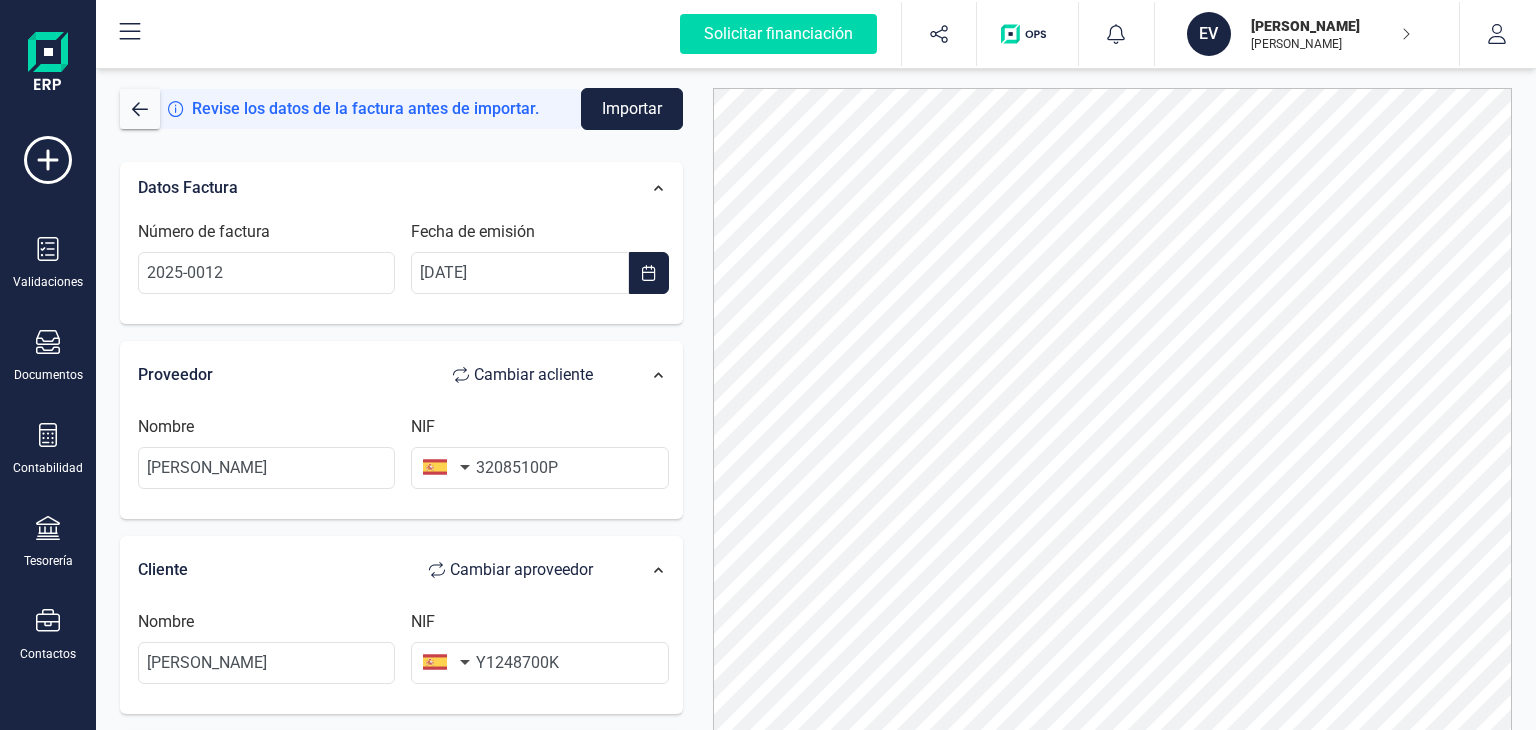 click at bounding box center (1113, 435) 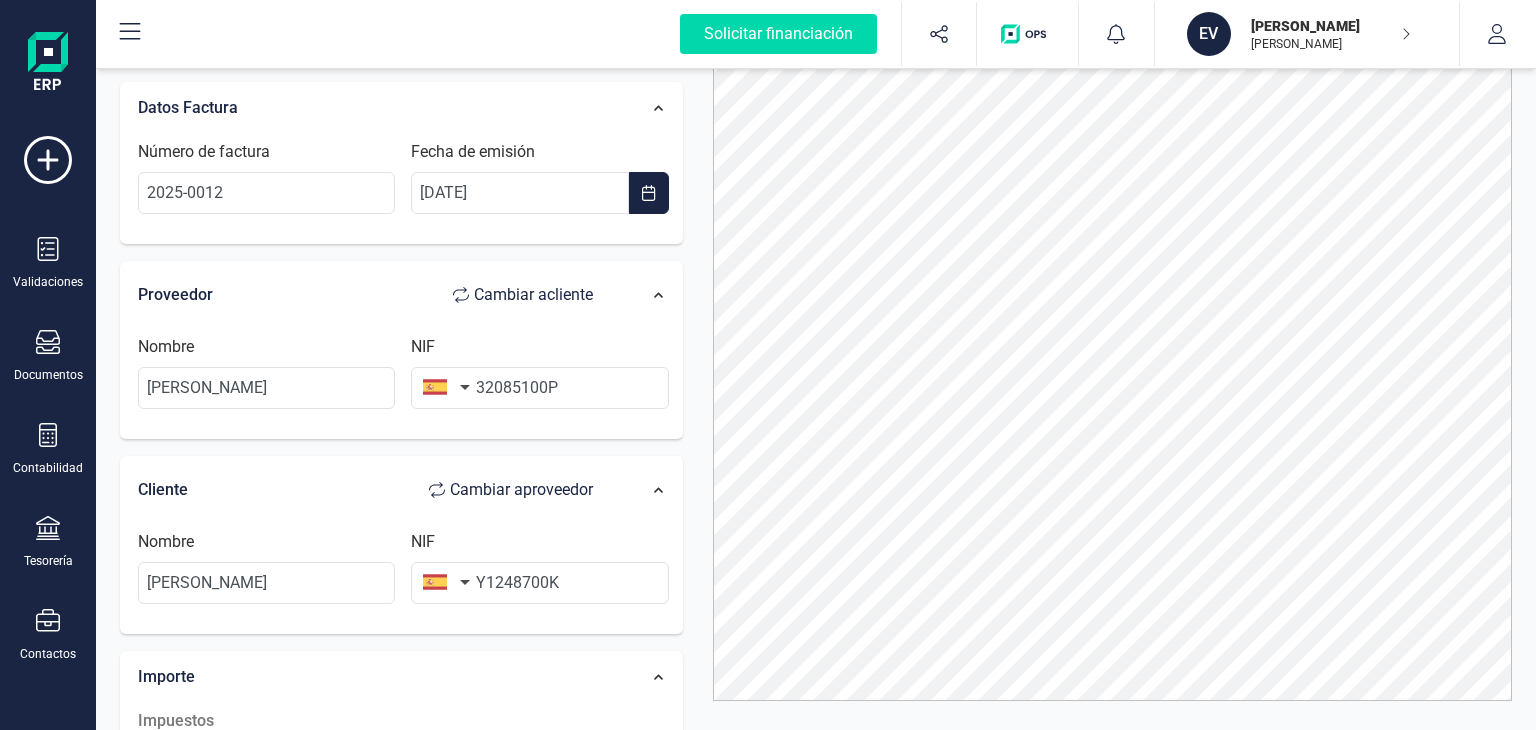 scroll, scrollTop: 108, scrollLeft: 0, axis: vertical 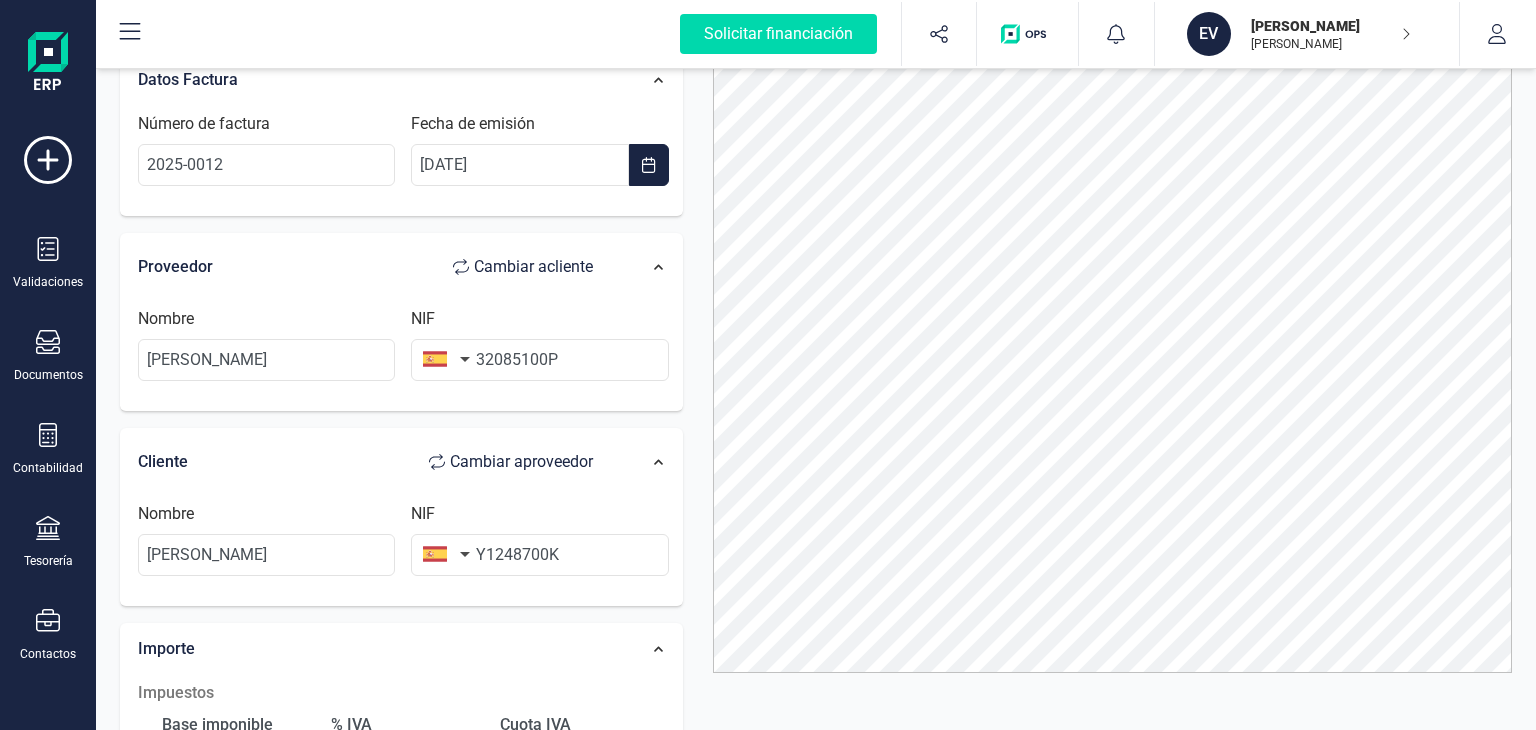 click on "Datos Factura Número de factura 2025‐0012 Fecha de emisión [DATE]   Proveedor Cambiar a   cliente Nombre [PERSON_NAME] NIF 32085100P Cliente Cambiar a   proveedor Nombre [PERSON_NAME] NIF Y1248700K Importe Impuestos Base imponible % IVA Cuota IVA 50,00 € Seleccione un % IVA 21% (21%) IVA 21% (21%) 10,50 € Añadir impuesto Retenciones Base imponible Porcentaje Total retención Añadir retención Total base imponible 50,00 € Total importe 60,50 €" at bounding box center (401, 626) 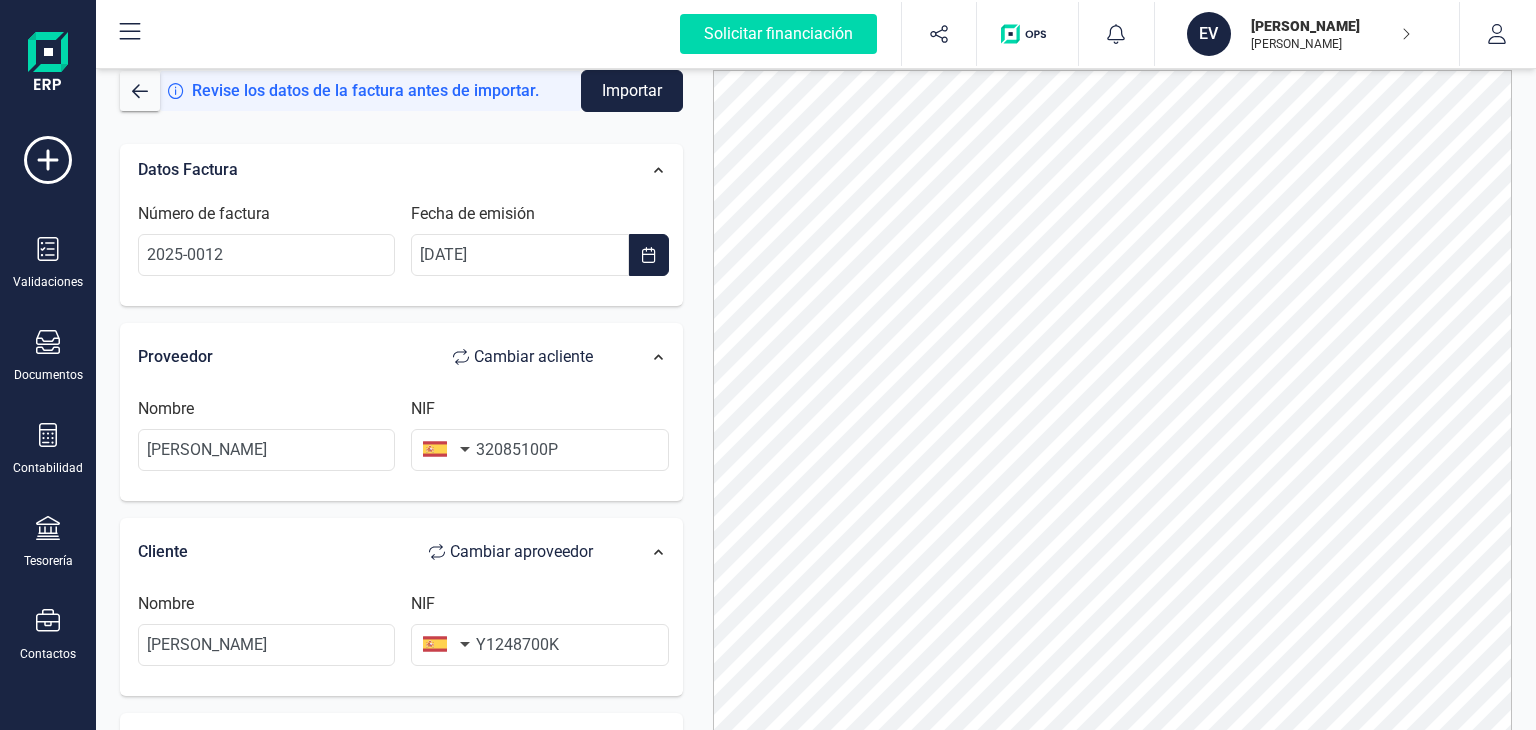scroll, scrollTop: 0, scrollLeft: 0, axis: both 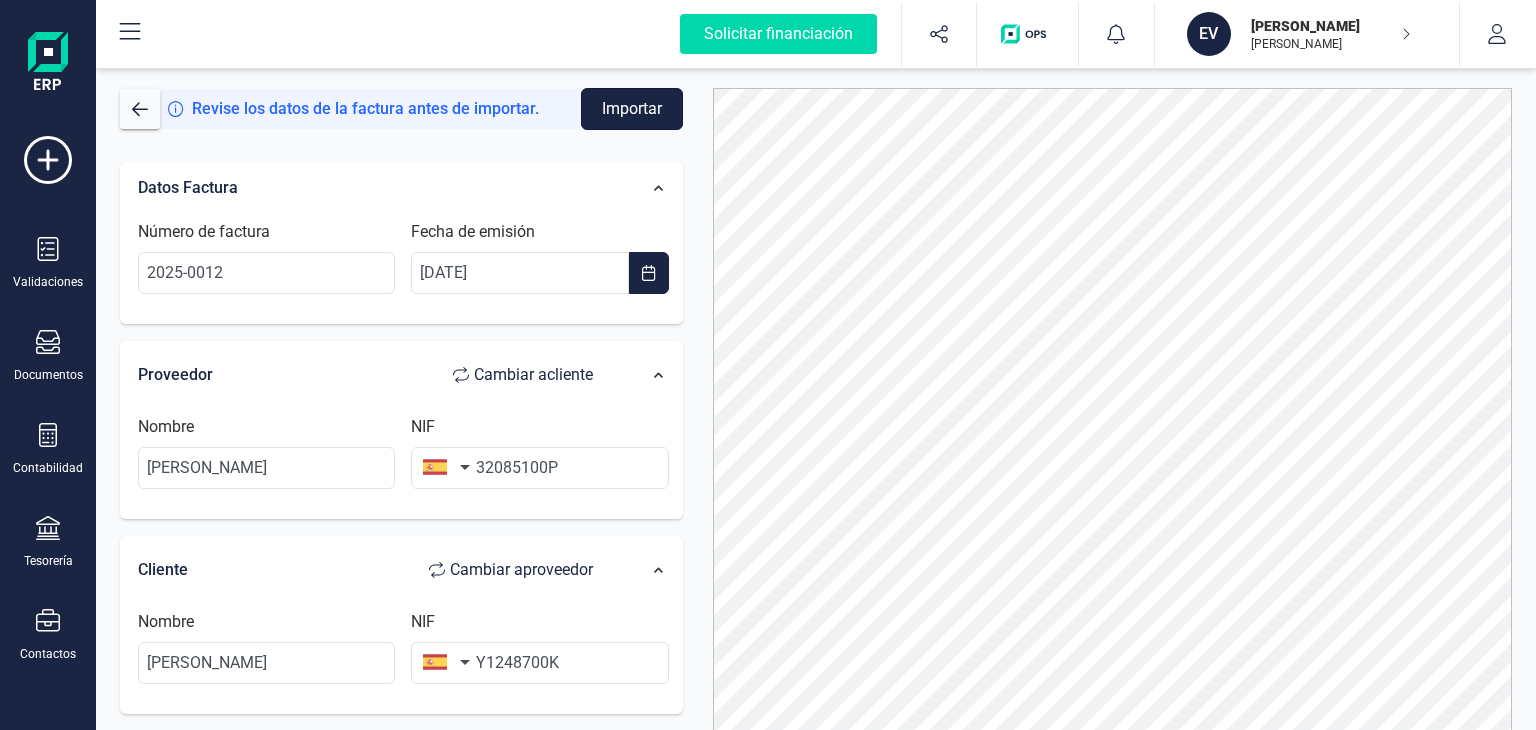 click on "Importar" at bounding box center (632, 109) 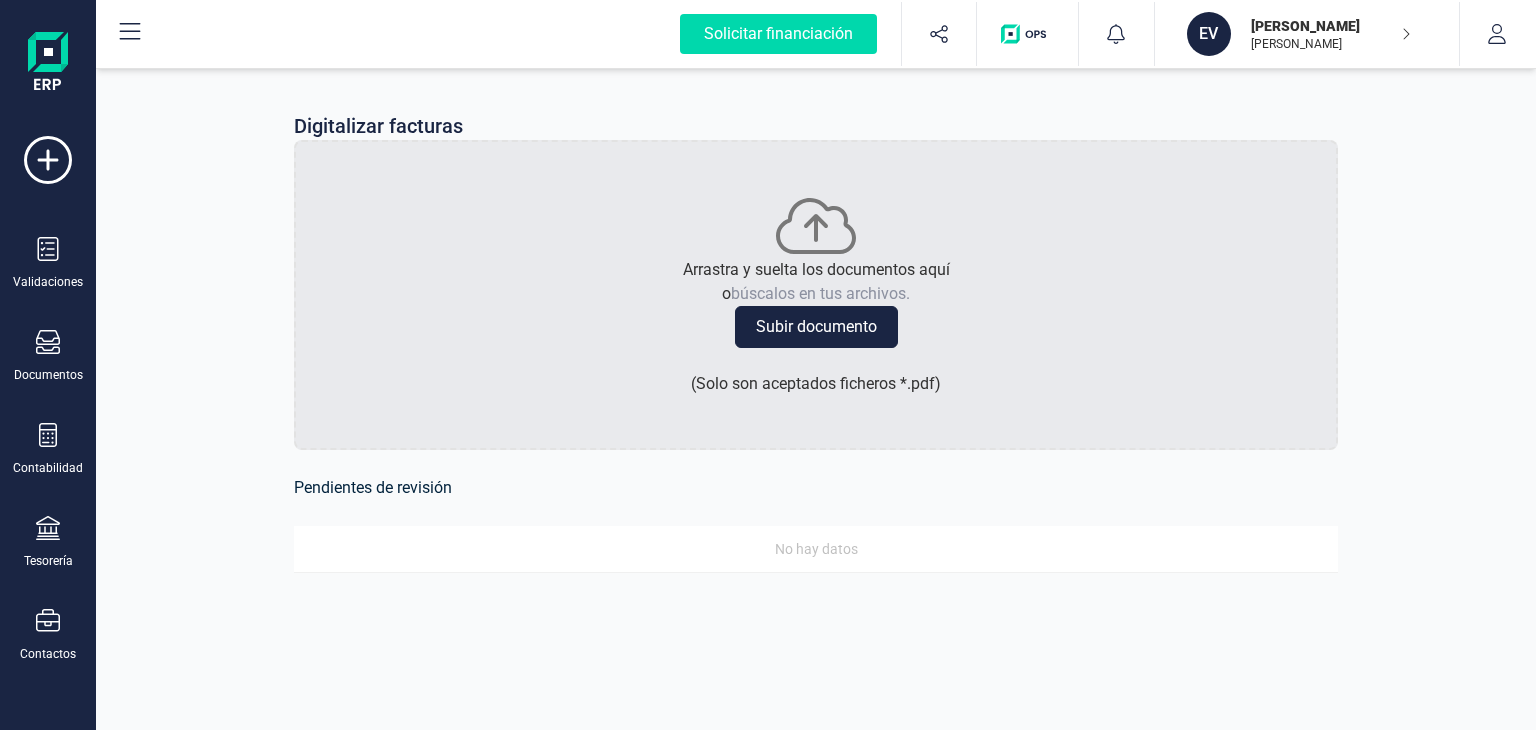 click on "[PERSON_NAME]" at bounding box center [1331, 44] 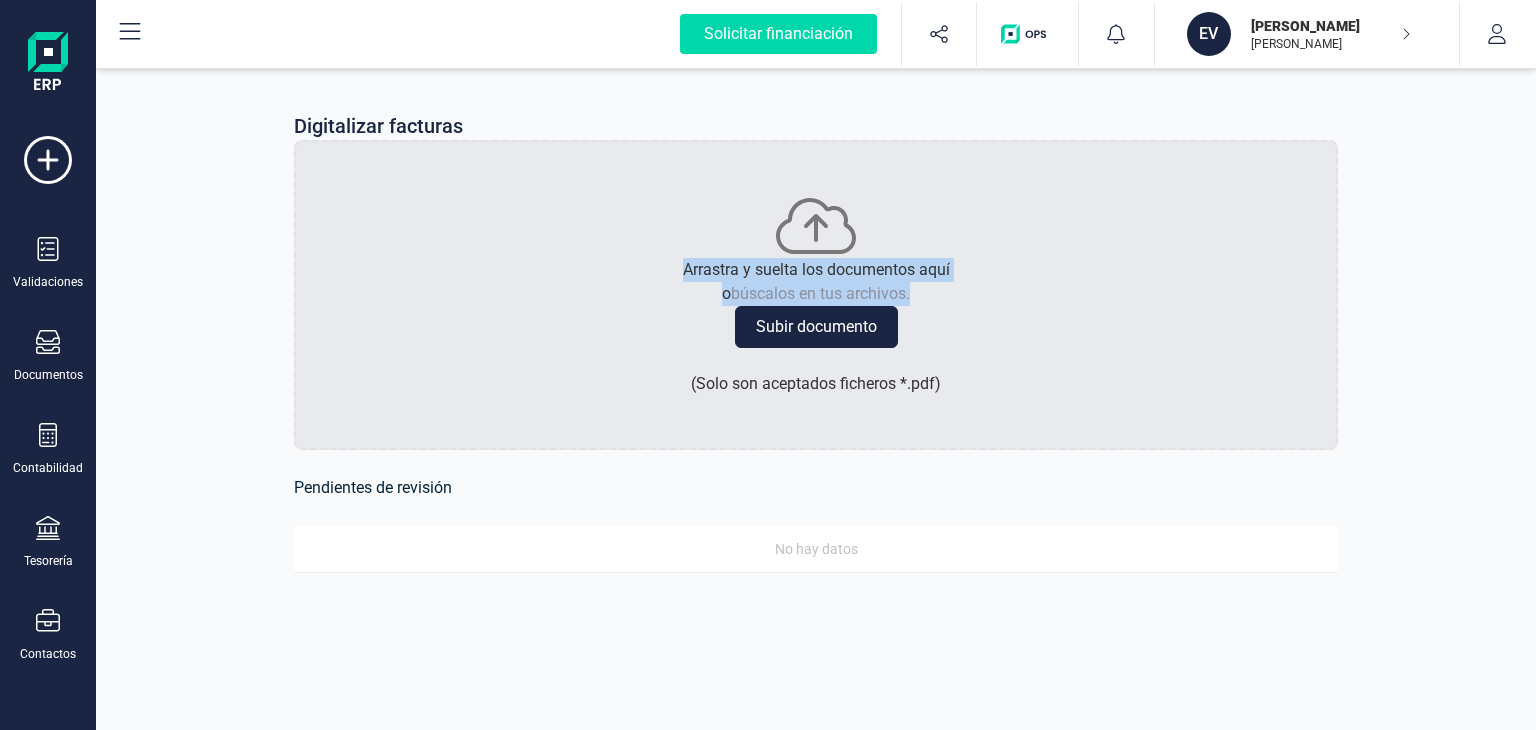 drag, startPoint x: 1529, startPoint y: 401, endPoint x: 1489, endPoint y: 249, distance: 157.17506 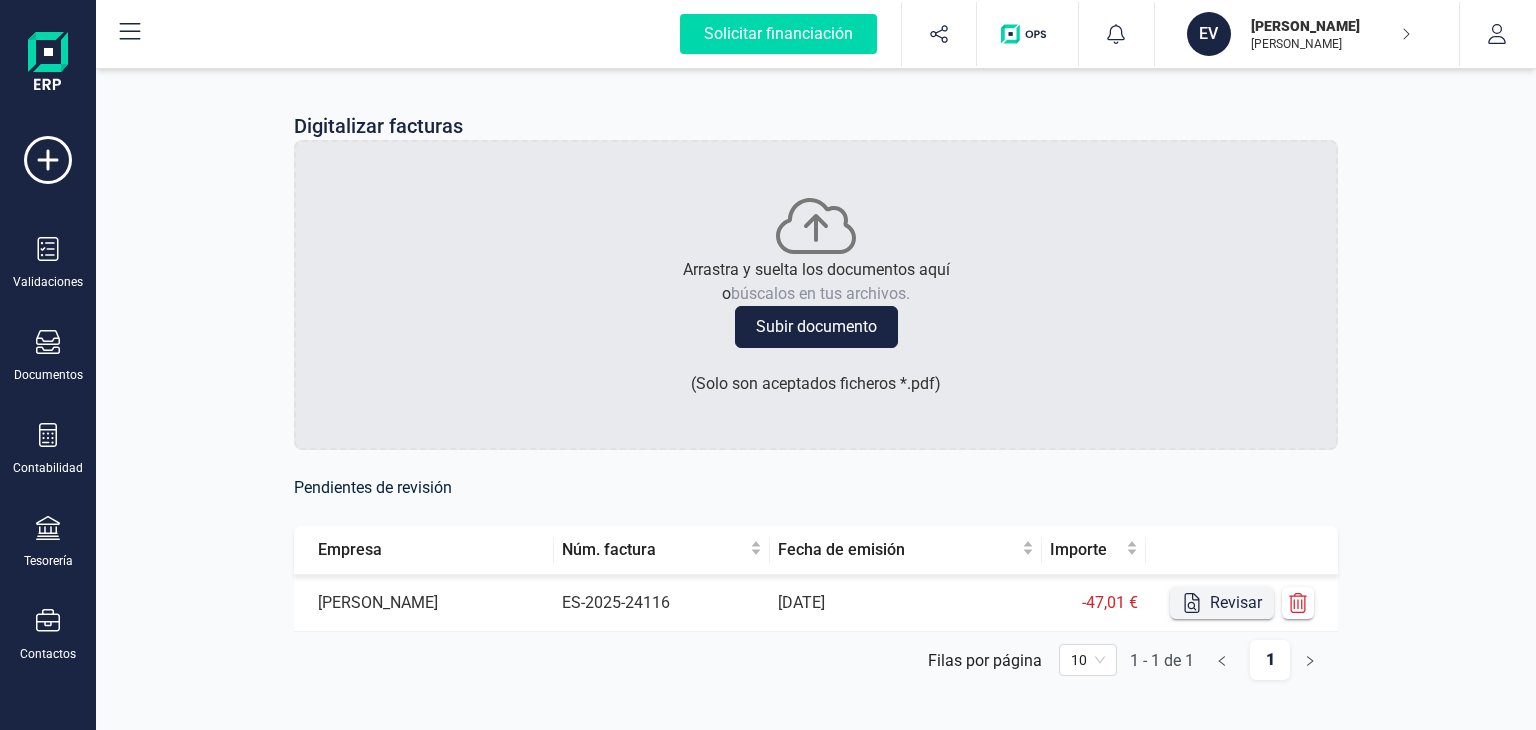 click on "Revisar" at bounding box center [1222, 603] 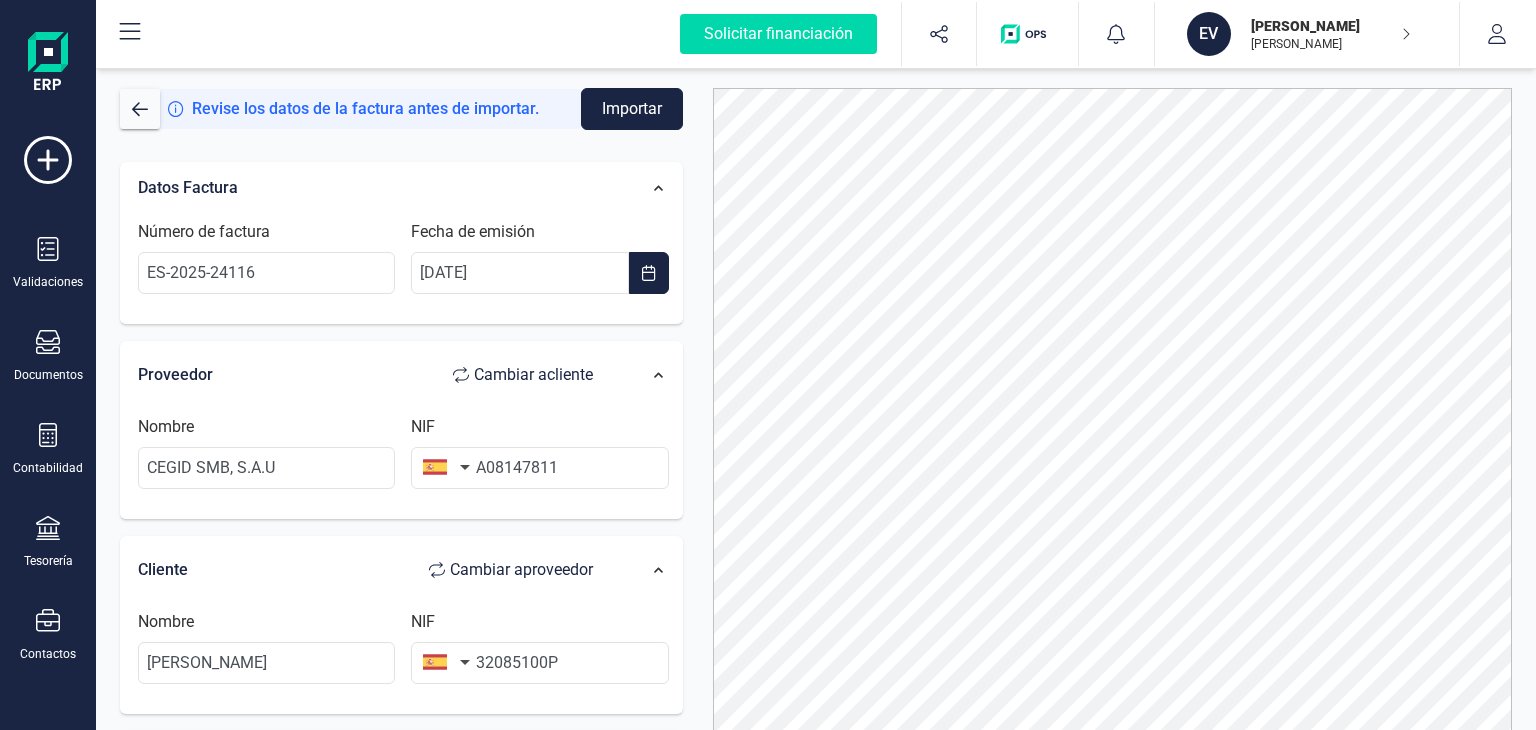 click at bounding box center (1113, 435) 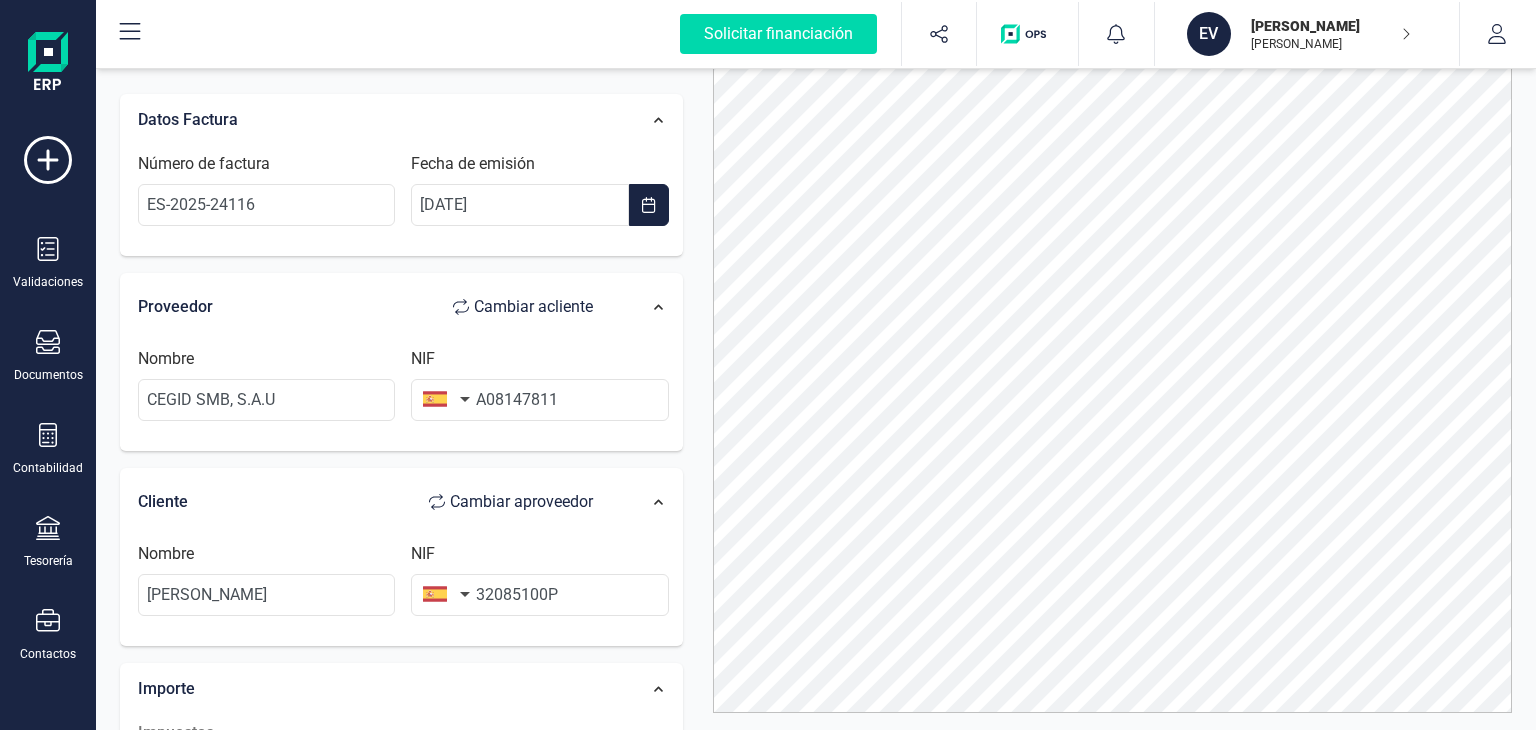 scroll, scrollTop: 0, scrollLeft: 0, axis: both 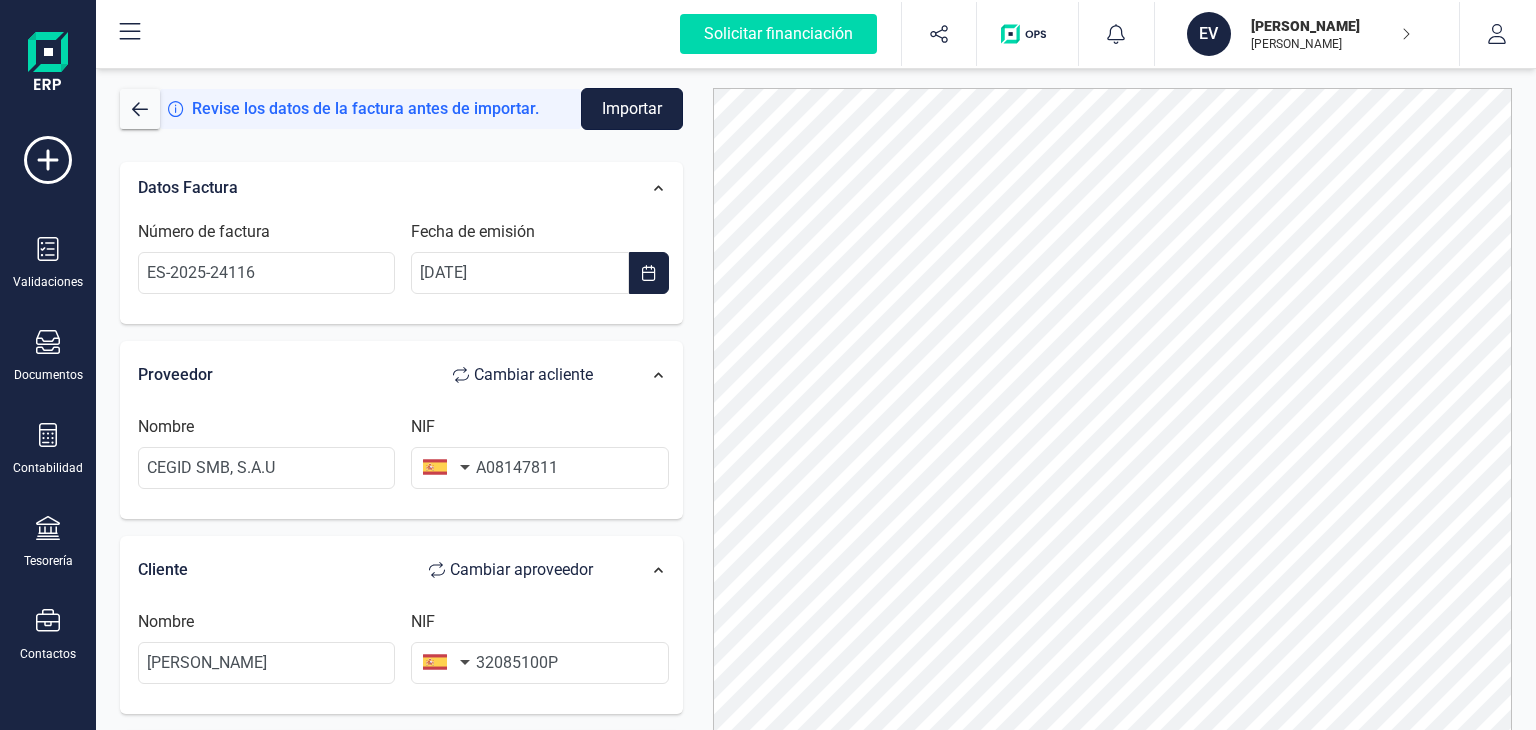 click on "Importar" at bounding box center [632, 109] 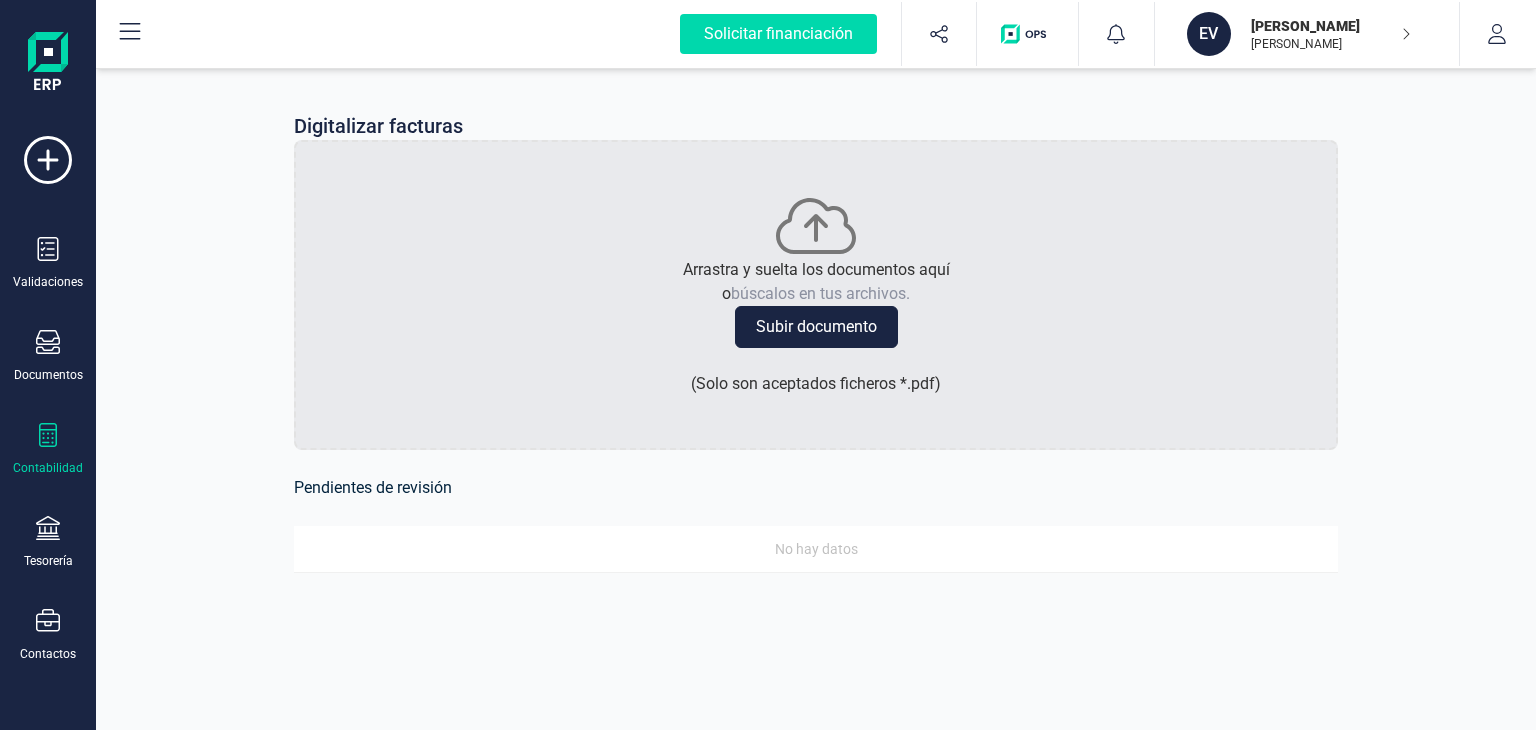 click on "Contabilidad" at bounding box center [48, 449] 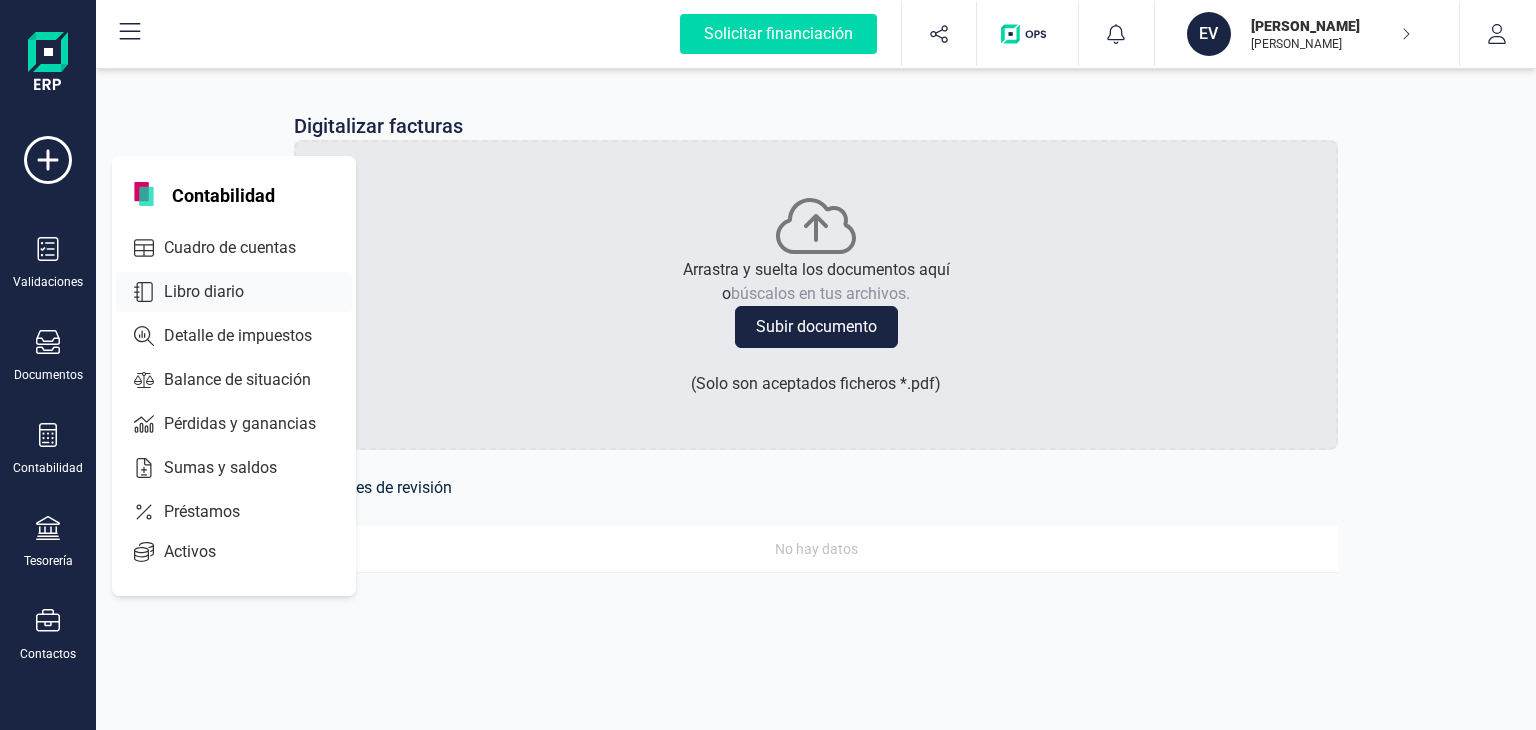 click on "Libro diario" at bounding box center [218, 292] 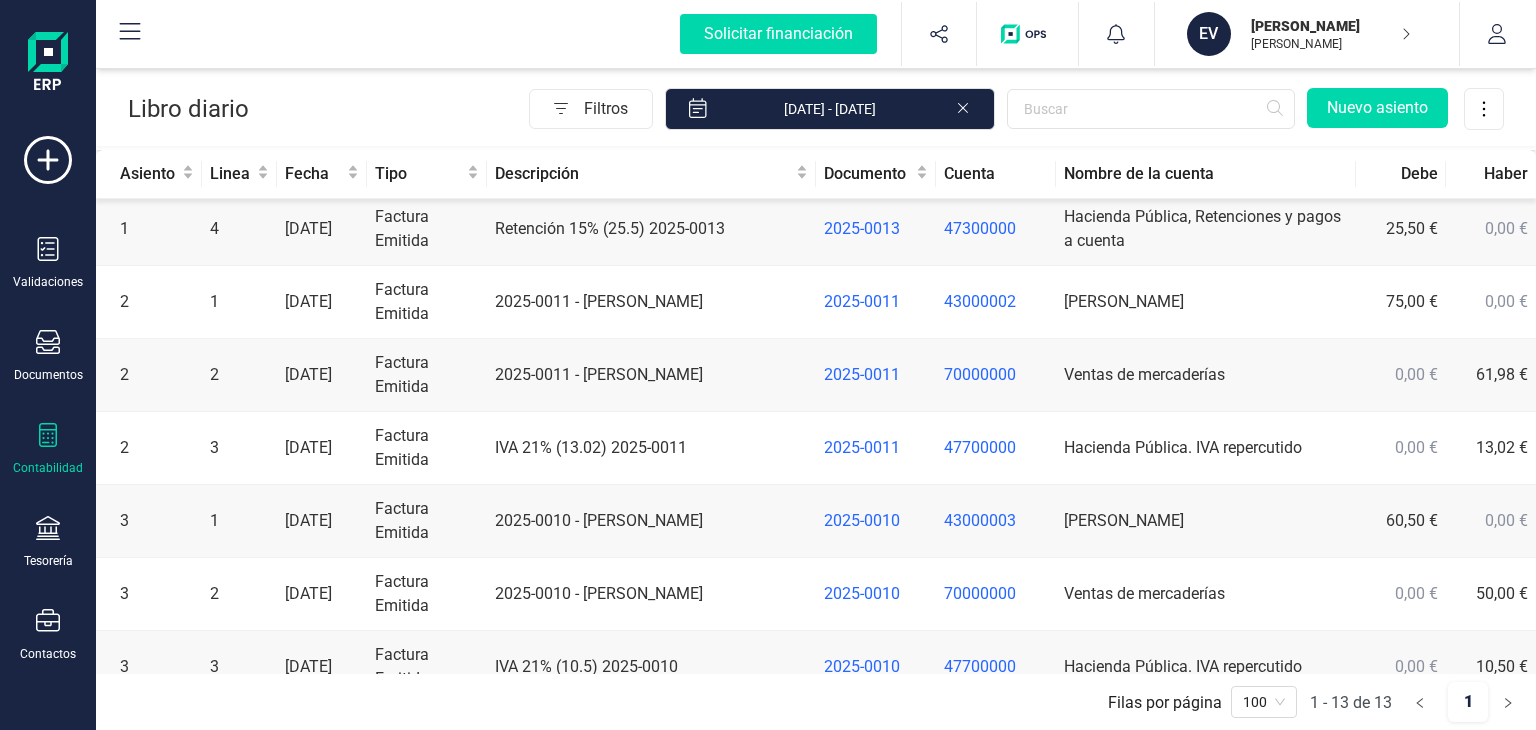 scroll, scrollTop: 0, scrollLeft: 0, axis: both 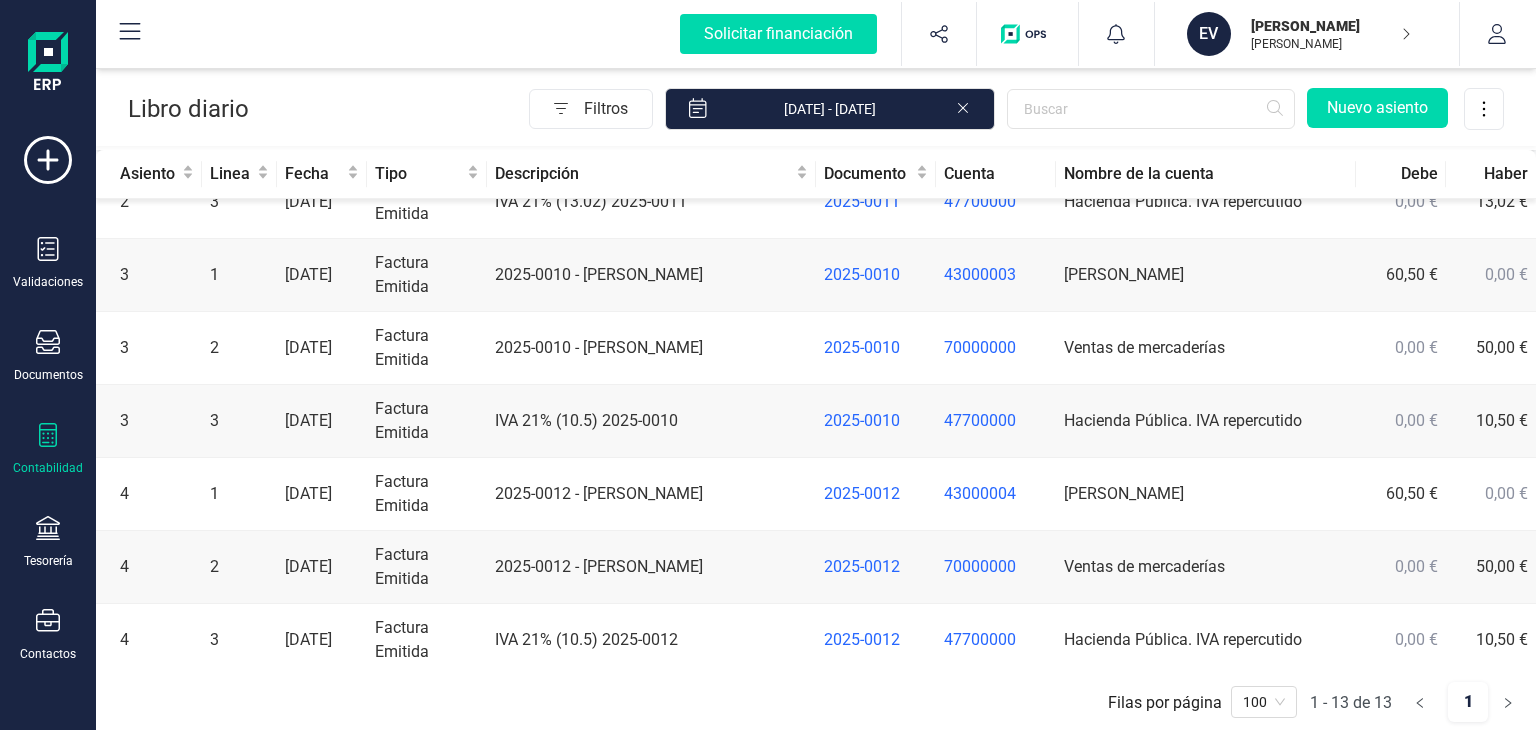 click at bounding box center [48, 437] 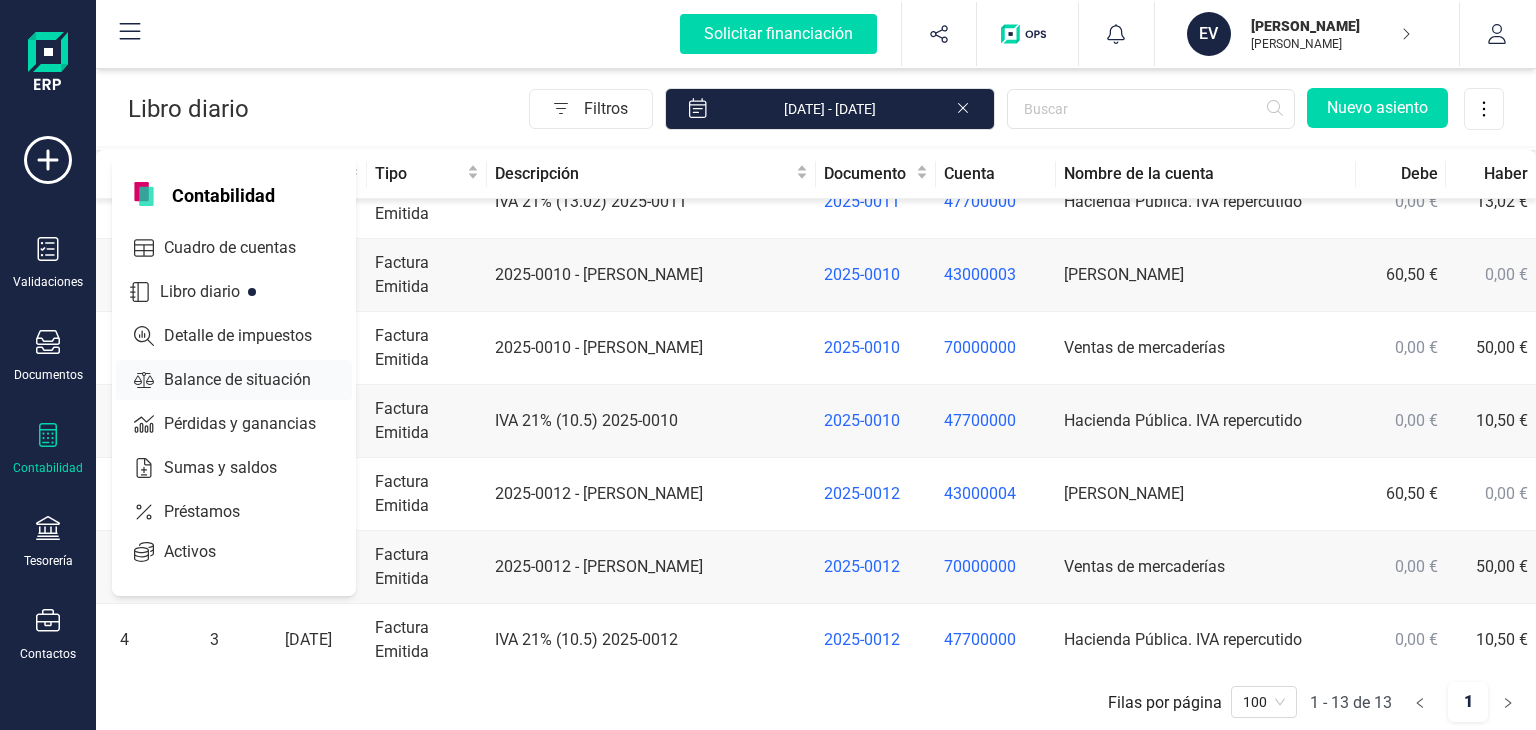 click on "Balance de situación" at bounding box center (234, 380) 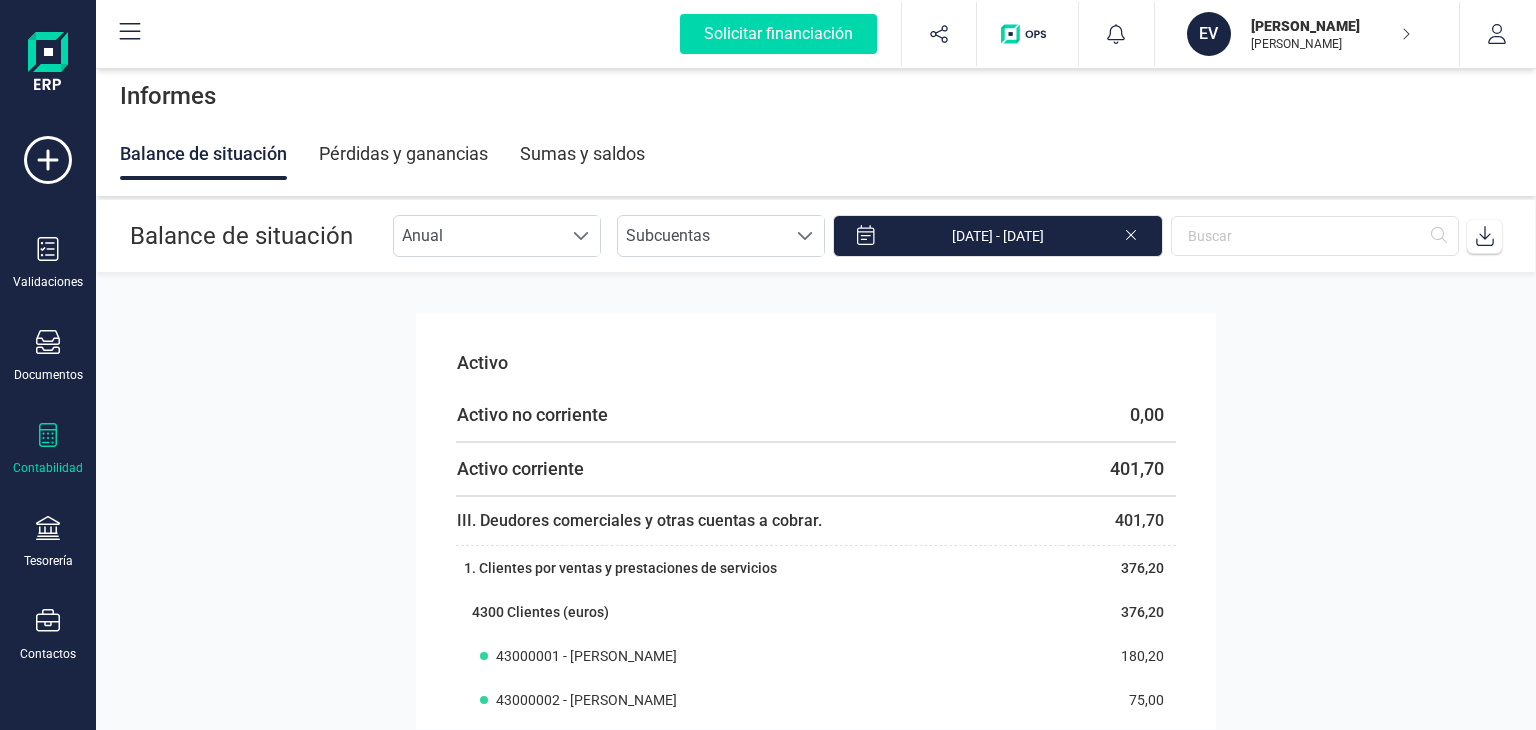 click on "Activo   Activo no corriente 0,00   Activo corriente 401,70   III. Deudores comerciales y otras cuentas a cobrar. 401,70   1. Clientes por ventas y prestaciones de servicios 376,20   4300 Clientes (euros) 376,20   43000001 - [PERSON_NAME] 180,20   43000002 - [PERSON_NAME] 75,00   43000003 - [PERSON_NAME] 60,50   43000004 - [PERSON_NAME] 60,50   6. Otros créditos con las Administraciones Públicas. 25,50   473 Hacienda Pública, Retenciones y pagos a cuenta 25,50   47300000 - Hacienda Pública, Retenciones y pagos a cuenta 25,50   Total Activo A+B 401,70   Pasivo   Patrimonio neto 0,00   Pasivo no corriente 0,00   Pasivo corriente 69,72   V. Acreedores comerciales y otras cuentas a pagar 69,72   6. Otras deudas con las Administraciones Públicas. 69,72   477 Hacienda Pública. IVA repercutido 69,72   47700000 - Hacienda Pública. IVA repercutido 69,72   Total Patrimonio Neto y Pasivo 69,72" at bounding box center [816, 501] 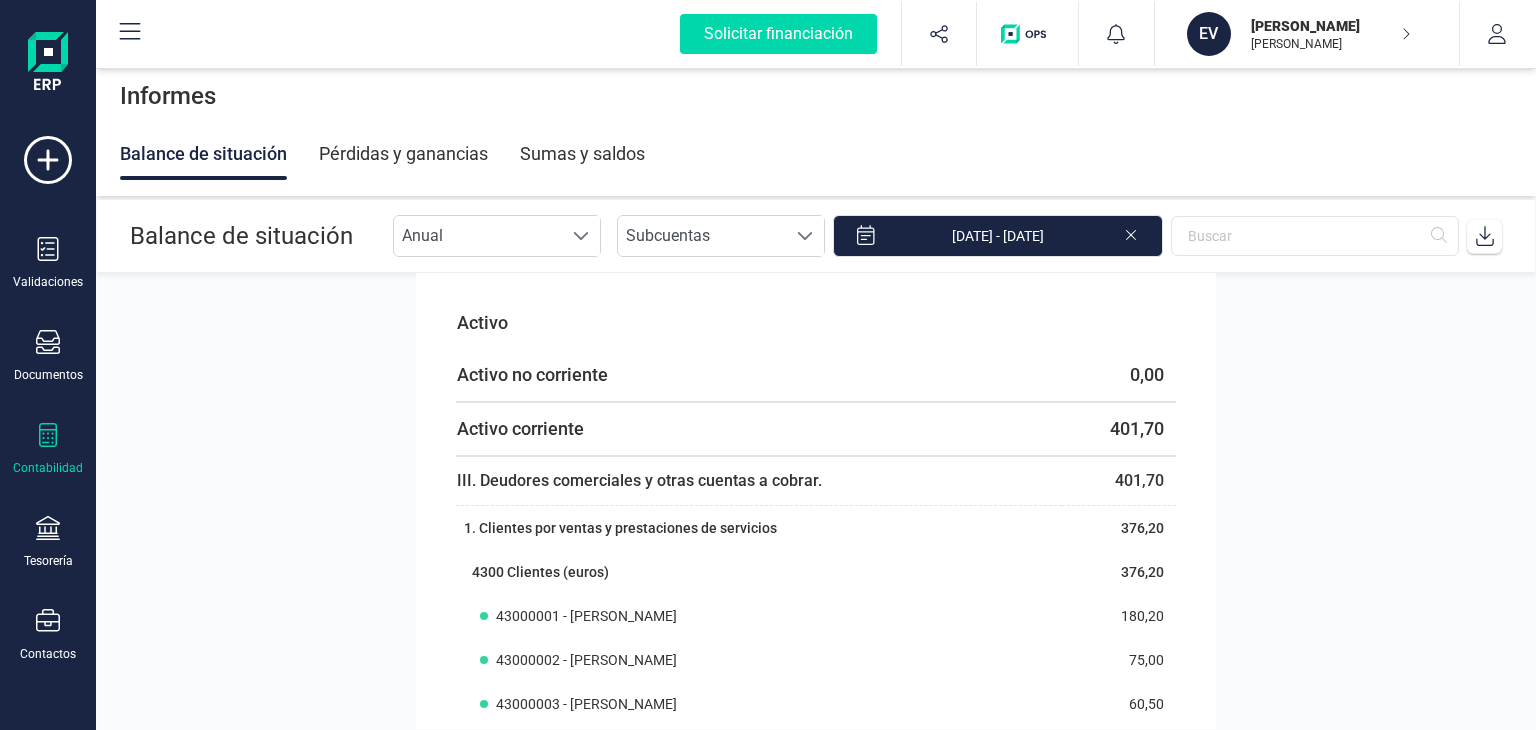 click 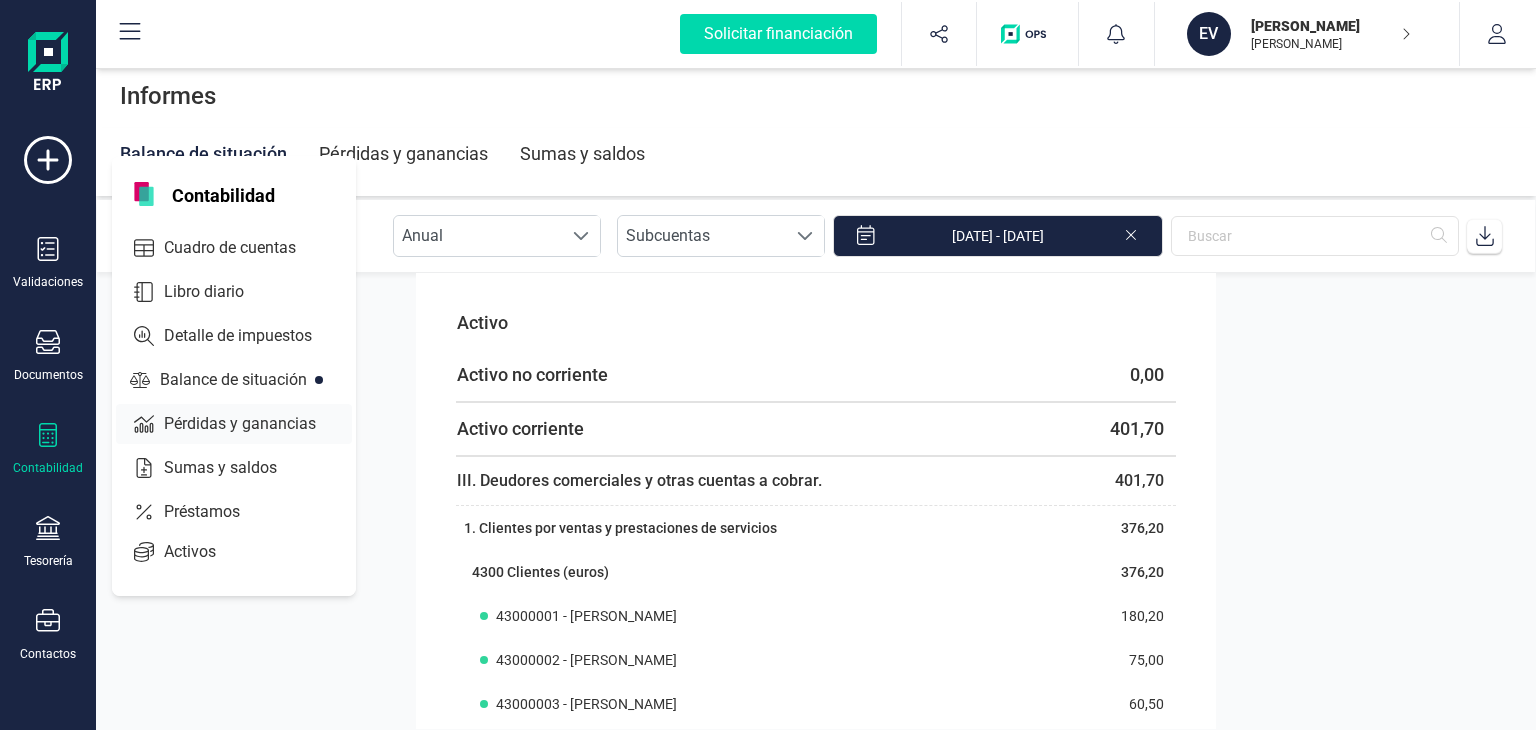 click on "Pérdidas y ganancias" at bounding box center [254, 424] 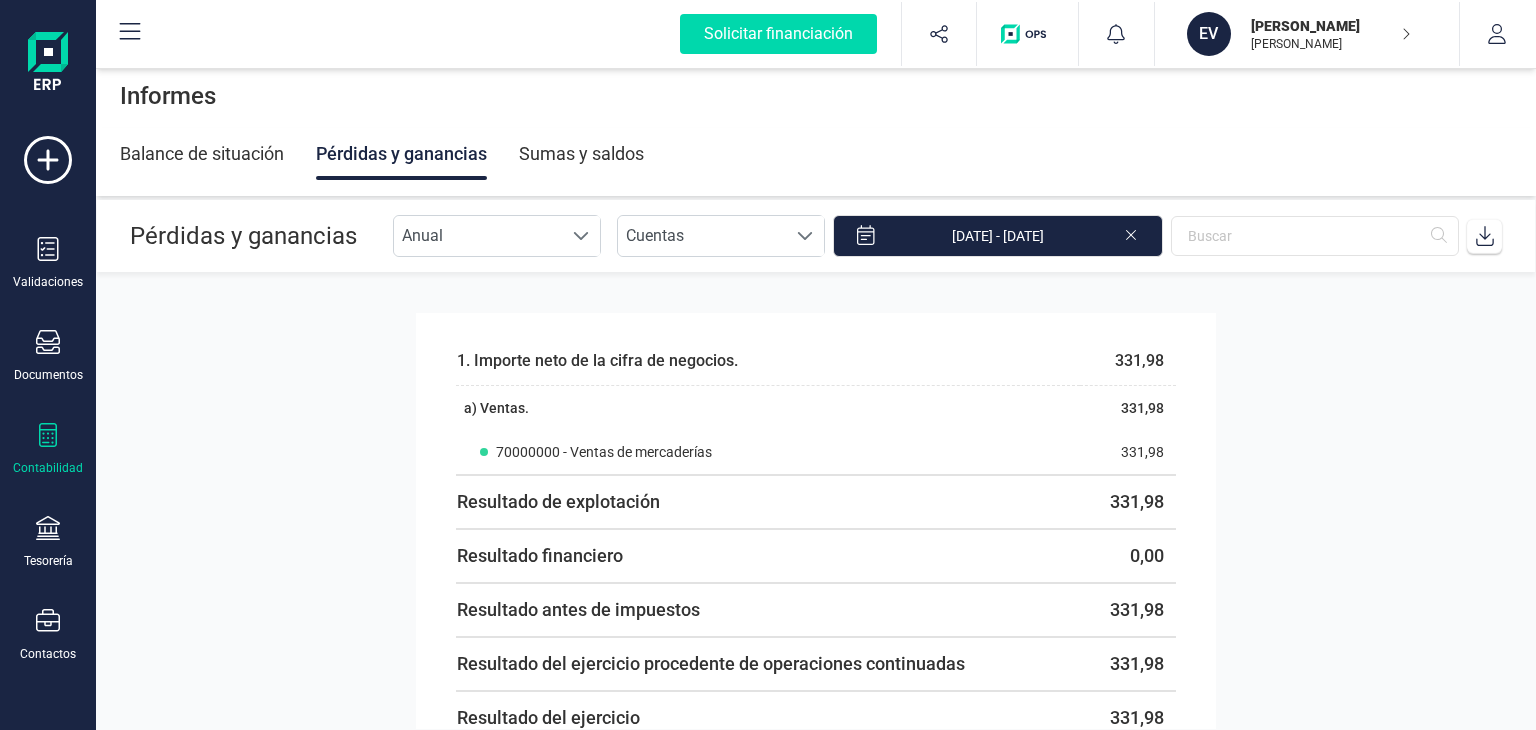 click on "1. Importe neto de la cifra de negocios. 331,98   a) Ventas. 331,98   70000000 - Ventas de mercaderías 331,98   Resultado de explotación 331,98   Resultado financiero 0,00   Resultado antes de impuestos 331,98   Resultado del ejercicio procedente de operaciones continuadas 331,98   Resultado del ejercicio 331,98" at bounding box center [816, 501] 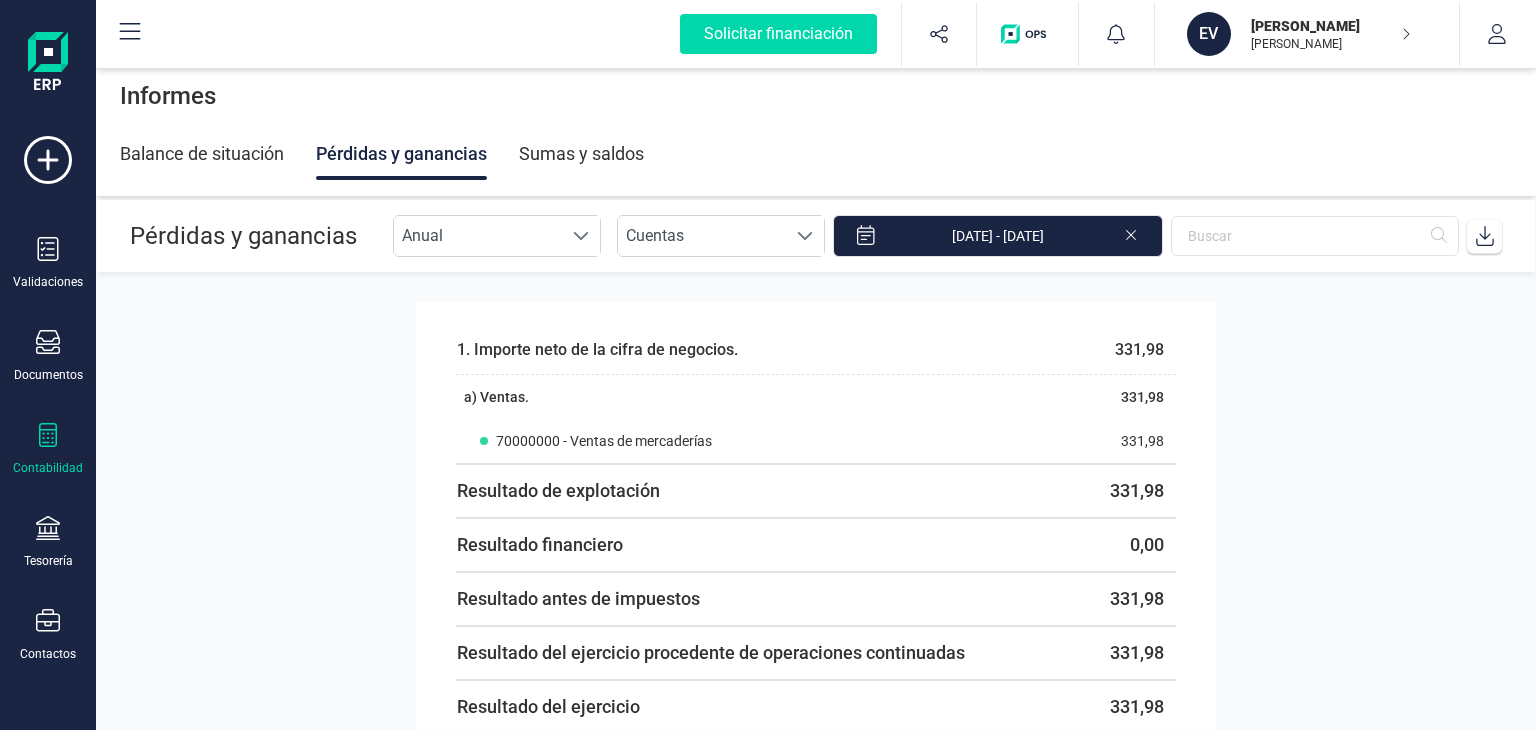 scroll, scrollTop: 0, scrollLeft: 0, axis: both 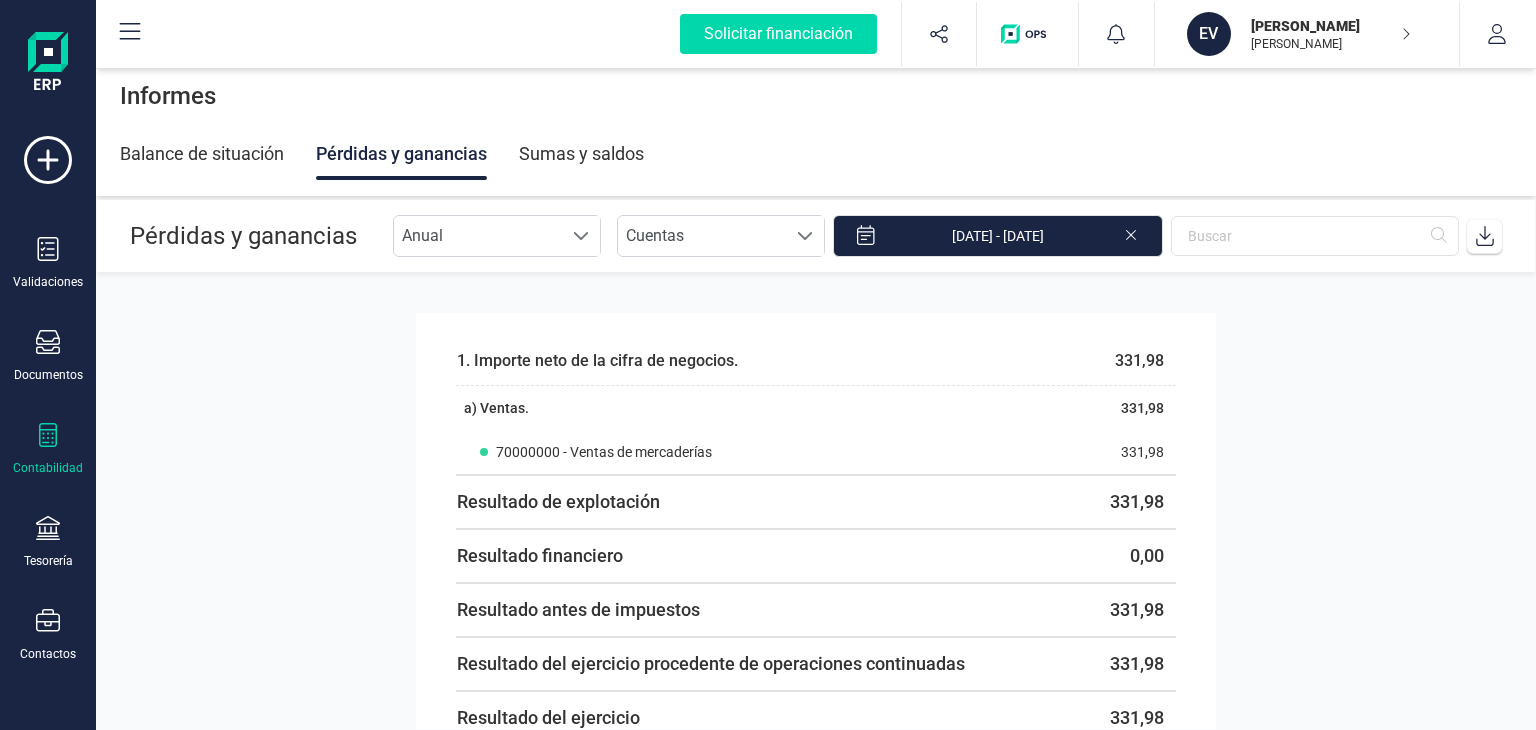click on "Sumas y saldos" at bounding box center (581, 154) 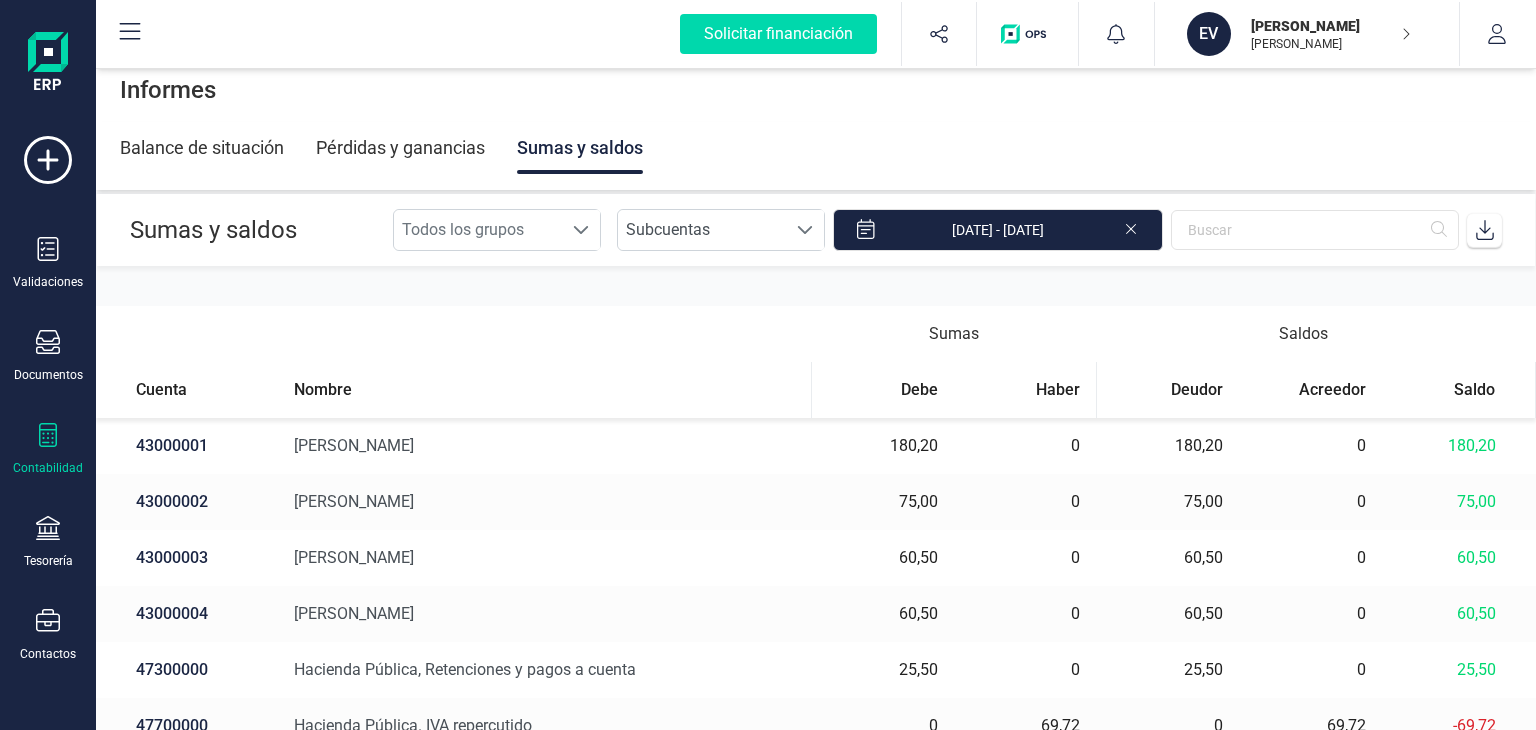 scroll, scrollTop: 0, scrollLeft: 0, axis: both 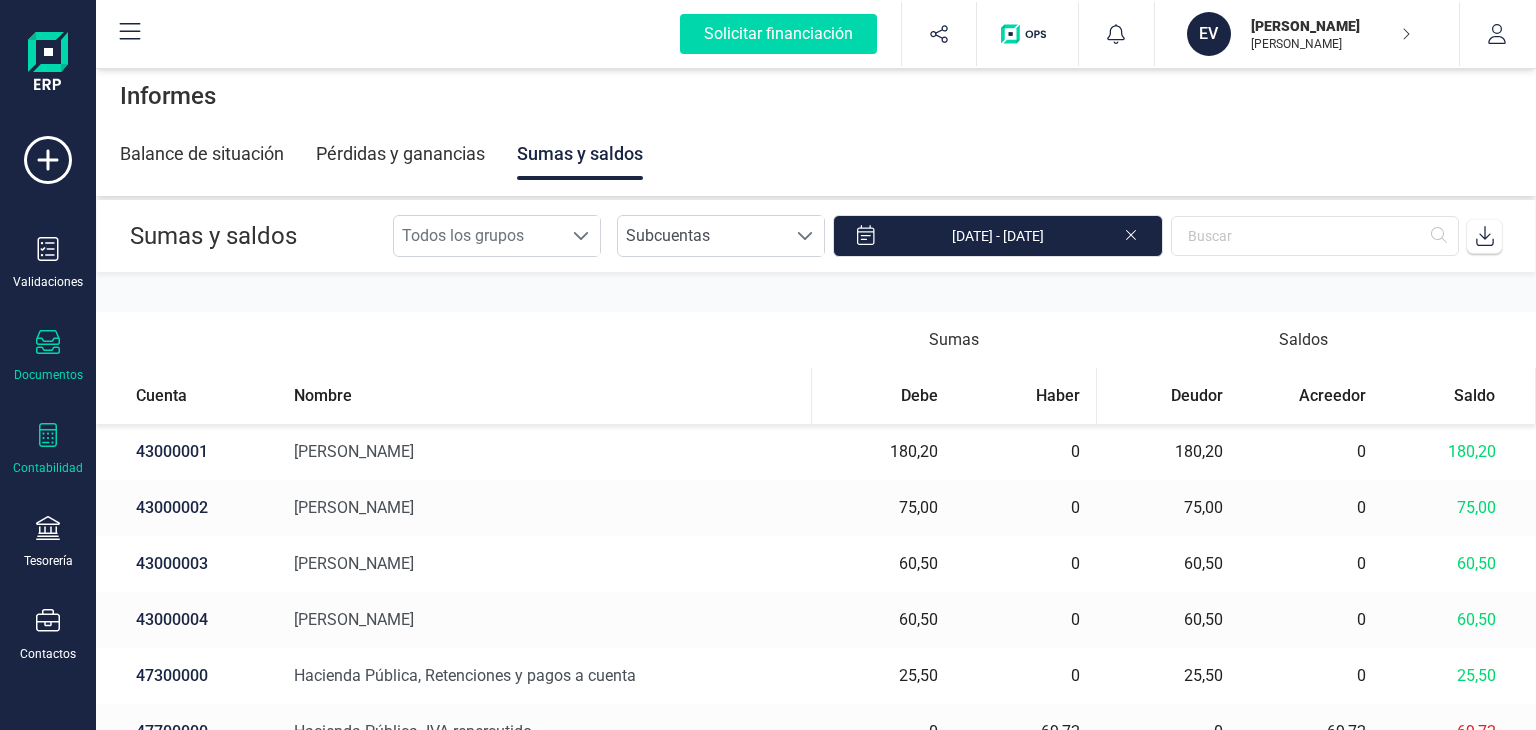 click on "Documentos" at bounding box center [48, 375] 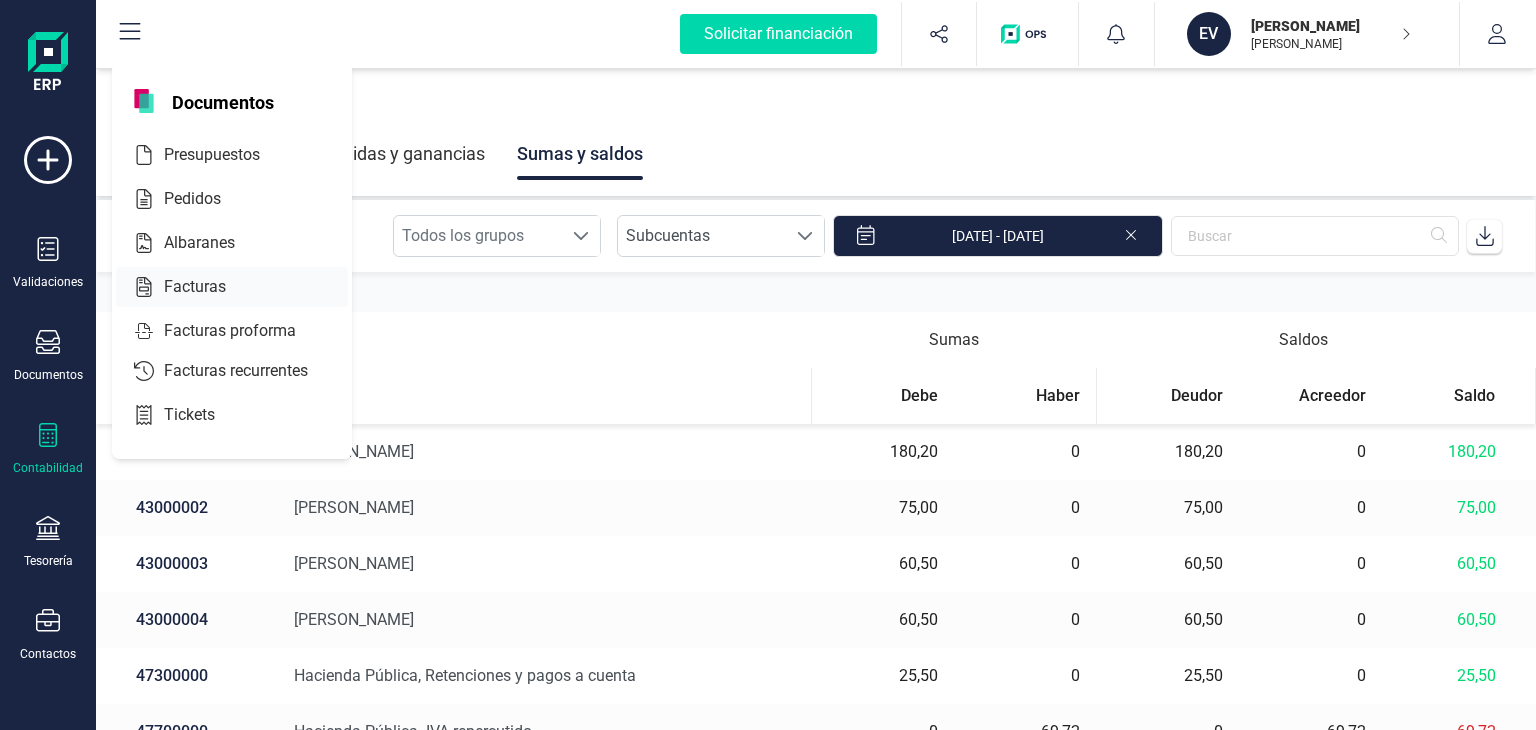 click on "Facturas" at bounding box center (209, 287) 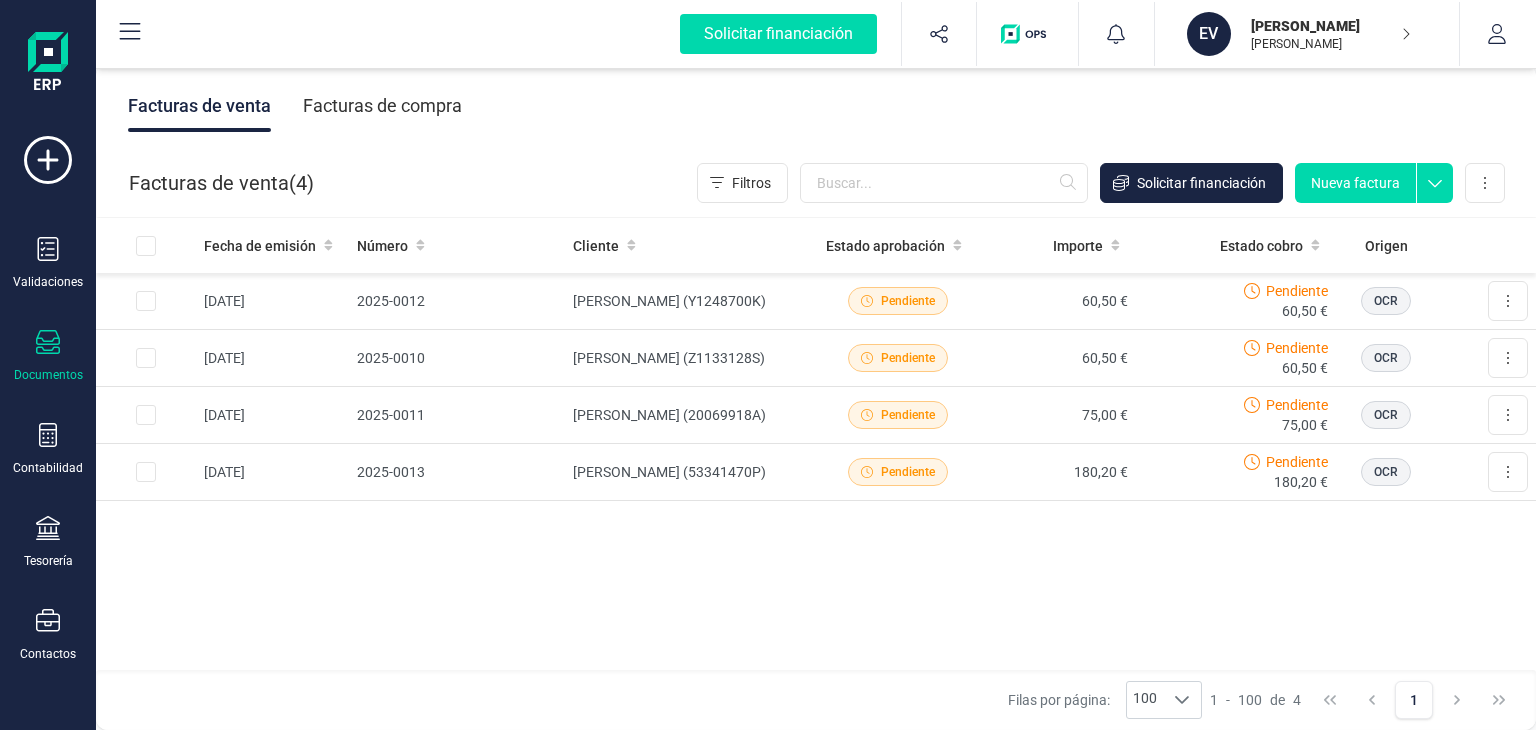 click on "Fecha de emisión Número Cliente Estado aprobación Importe Estado cobro Origen [DATE] 2025‐0012 [PERSON_NAME] (Y1248700K) Pendiente 60,50 € Pendiente 60,50 € OCR   Descargar documento Crear factura rectificativa Marcar como cobrada [DATE] 2025‐0010 [PERSON_NAME] (Z1133128S) Pendiente 60,50 € Pendiente 60,50 € OCR   Descargar documento Crear factura rectificativa Marcar como cobrada [DATE] 2025‐0011 [PERSON_NAME] (20069918A) Pendiente 75,00 € Pendiente 75,00 € OCR   Descargar documento Crear factura rectificativa Marcar como cobrada [DATE] 2025‐0013 [PERSON_NAME] (53341470P) Pendiente 180,20 € Pendiente 180,20 € OCR   Descargar documento Crear factura rectificativa Marcar como cobrada" at bounding box center [816, 445] 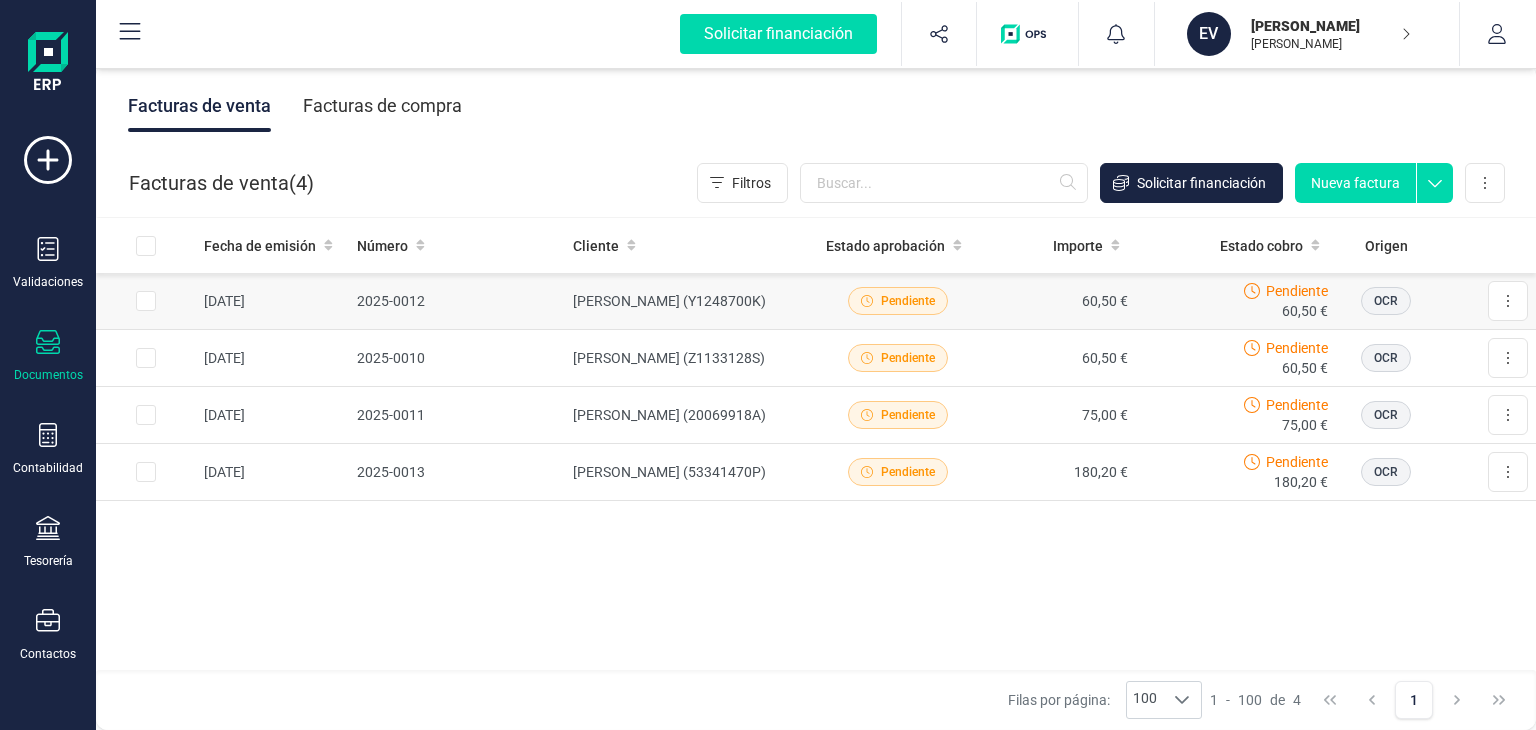 click at bounding box center [146, 301] 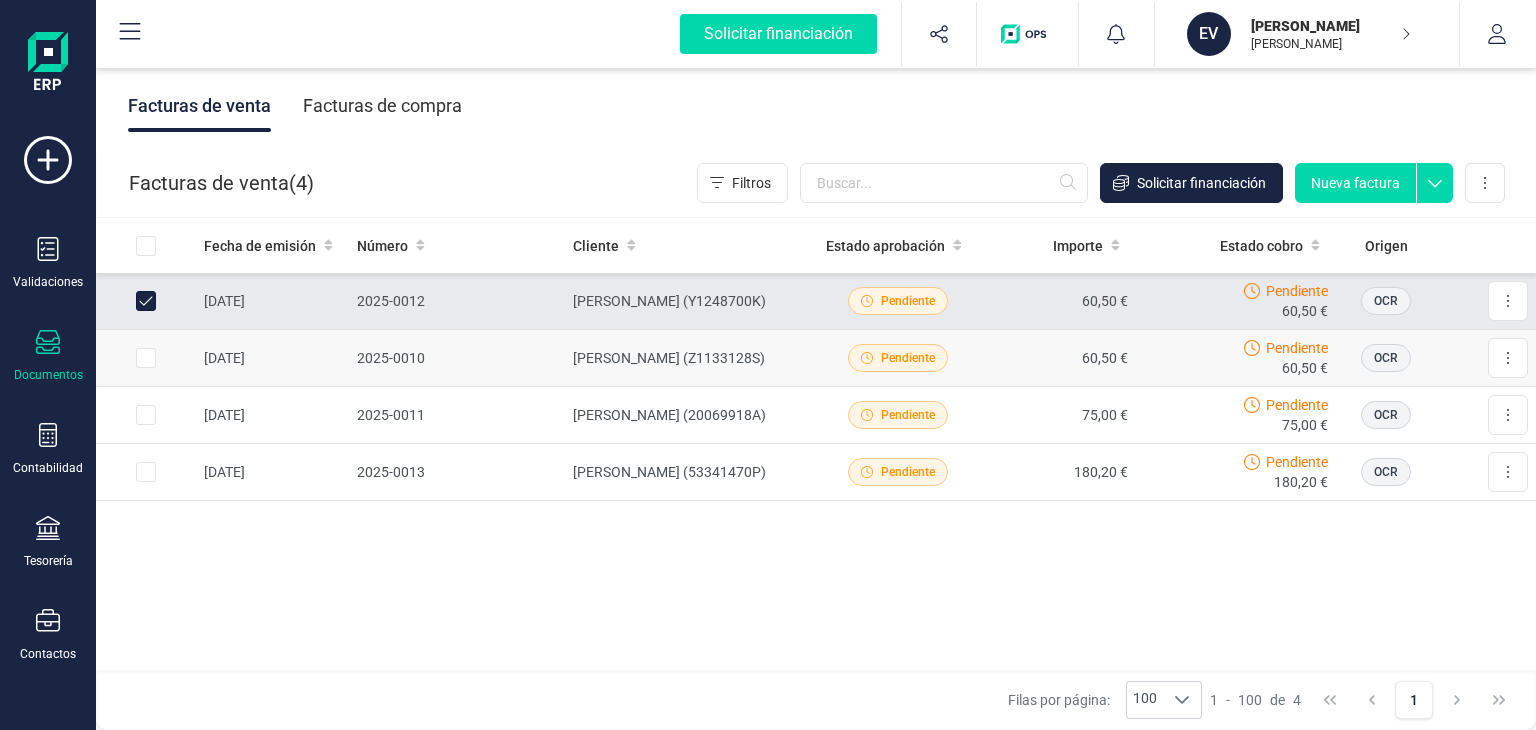 click at bounding box center [146, 358] 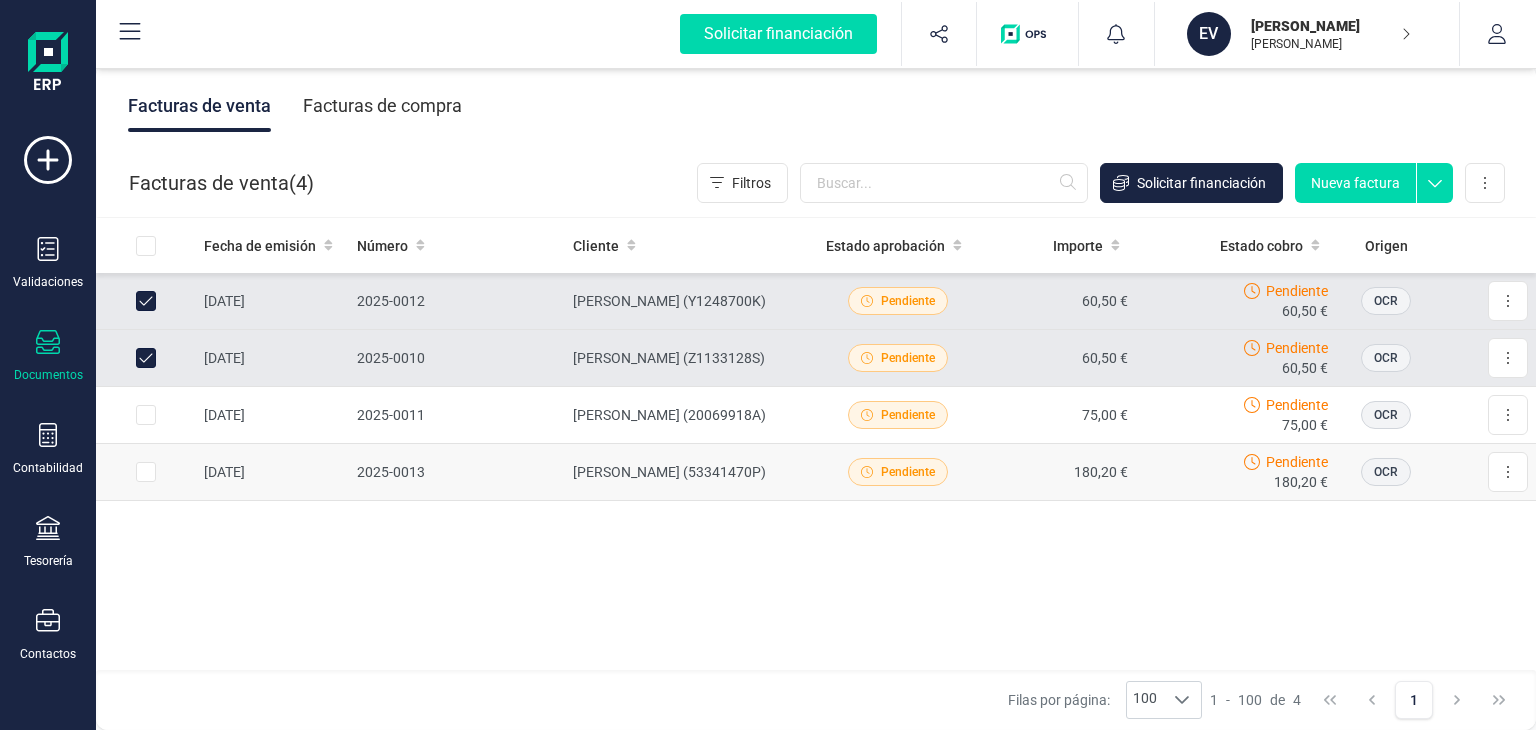 click at bounding box center [146, 472] 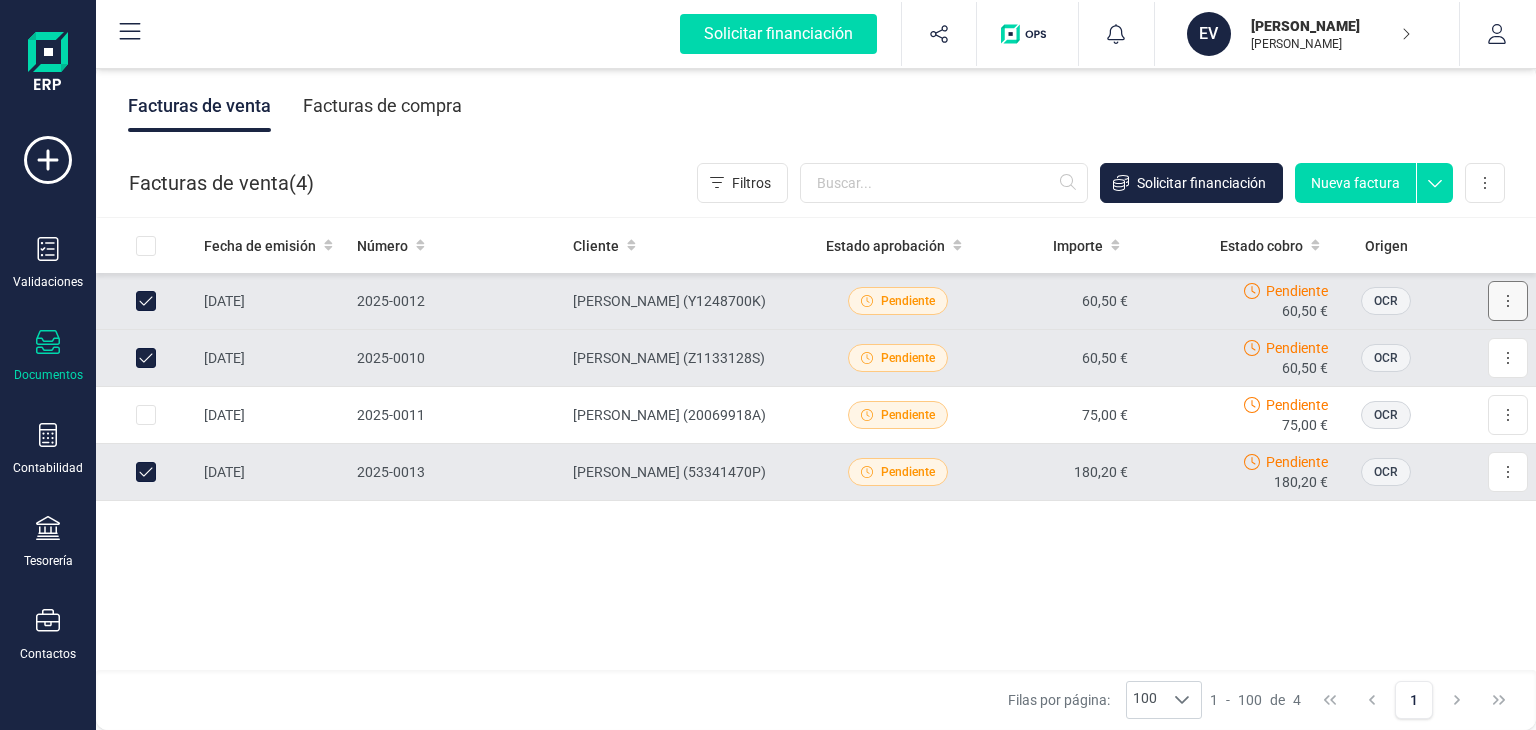 click 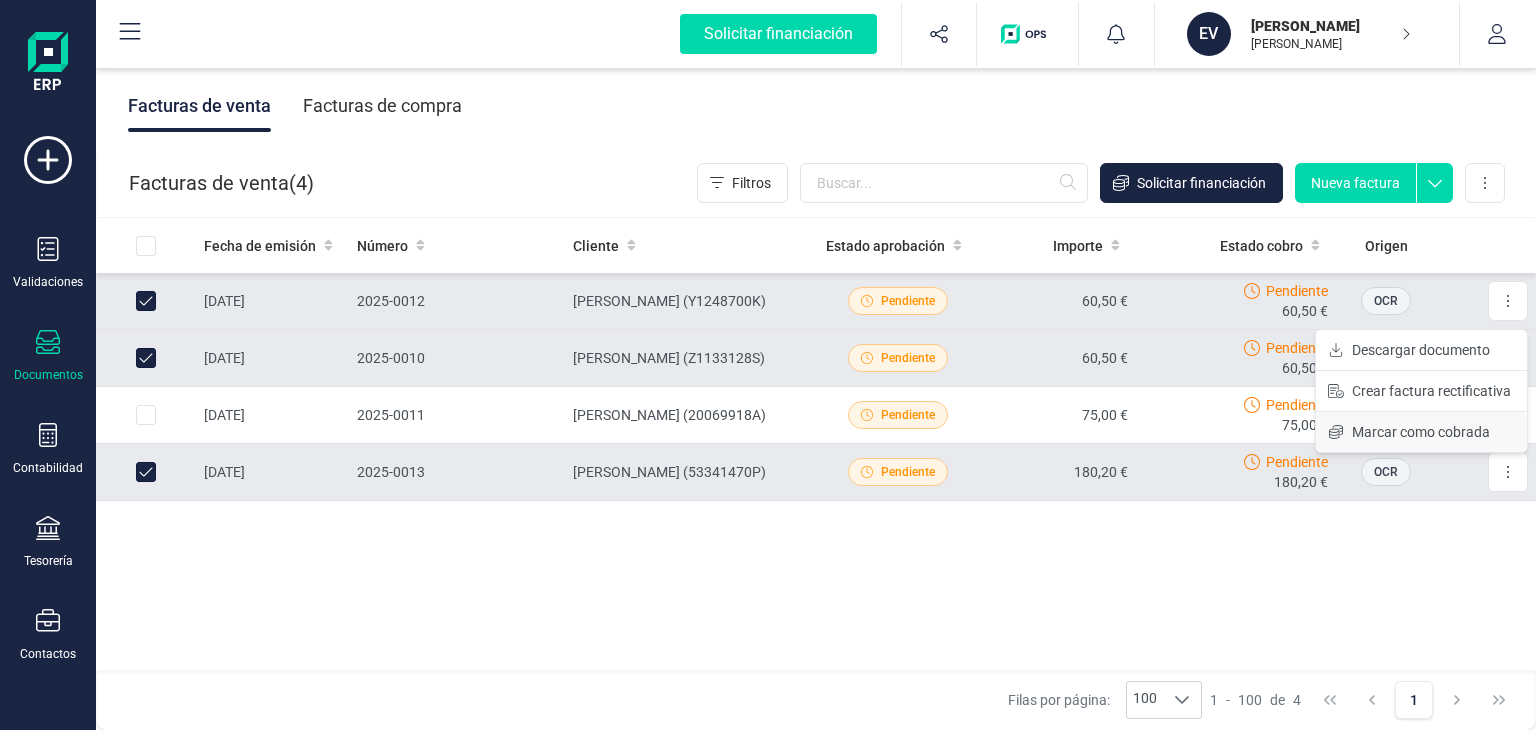 click on "Marcar como cobrada" at bounding box center (1421, 432) 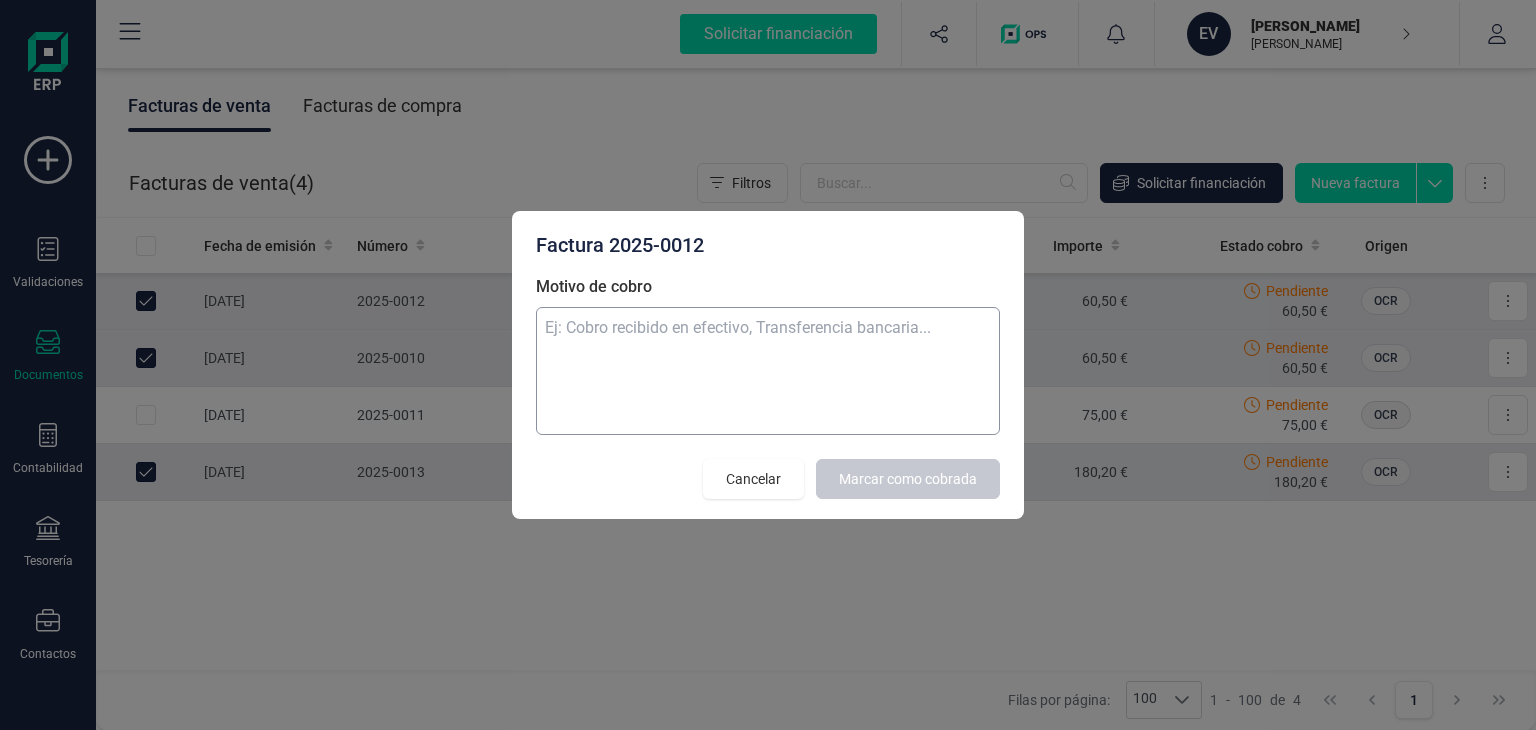 click on "Motivo de cobro" at bounding box center (768, 371) 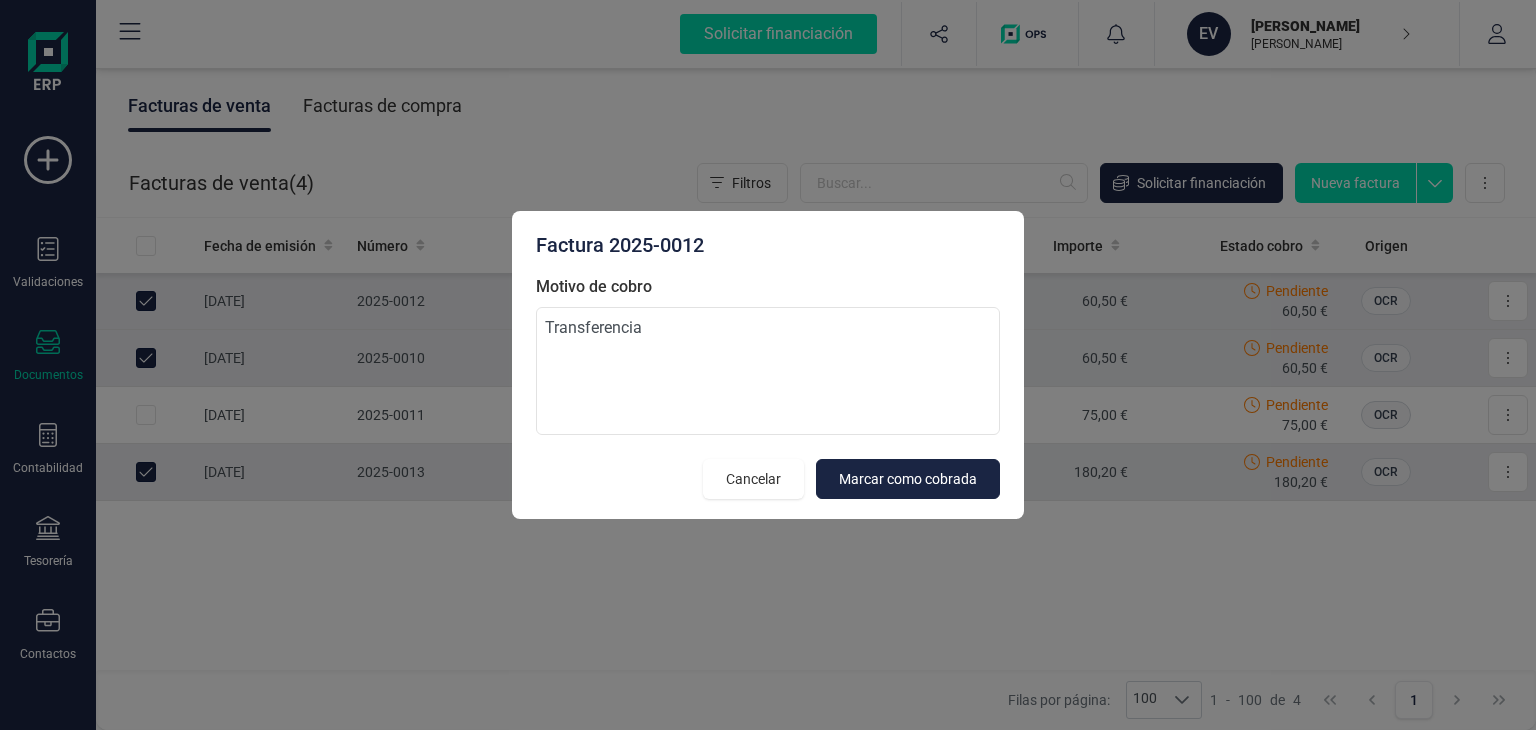 type on "Transferencia" 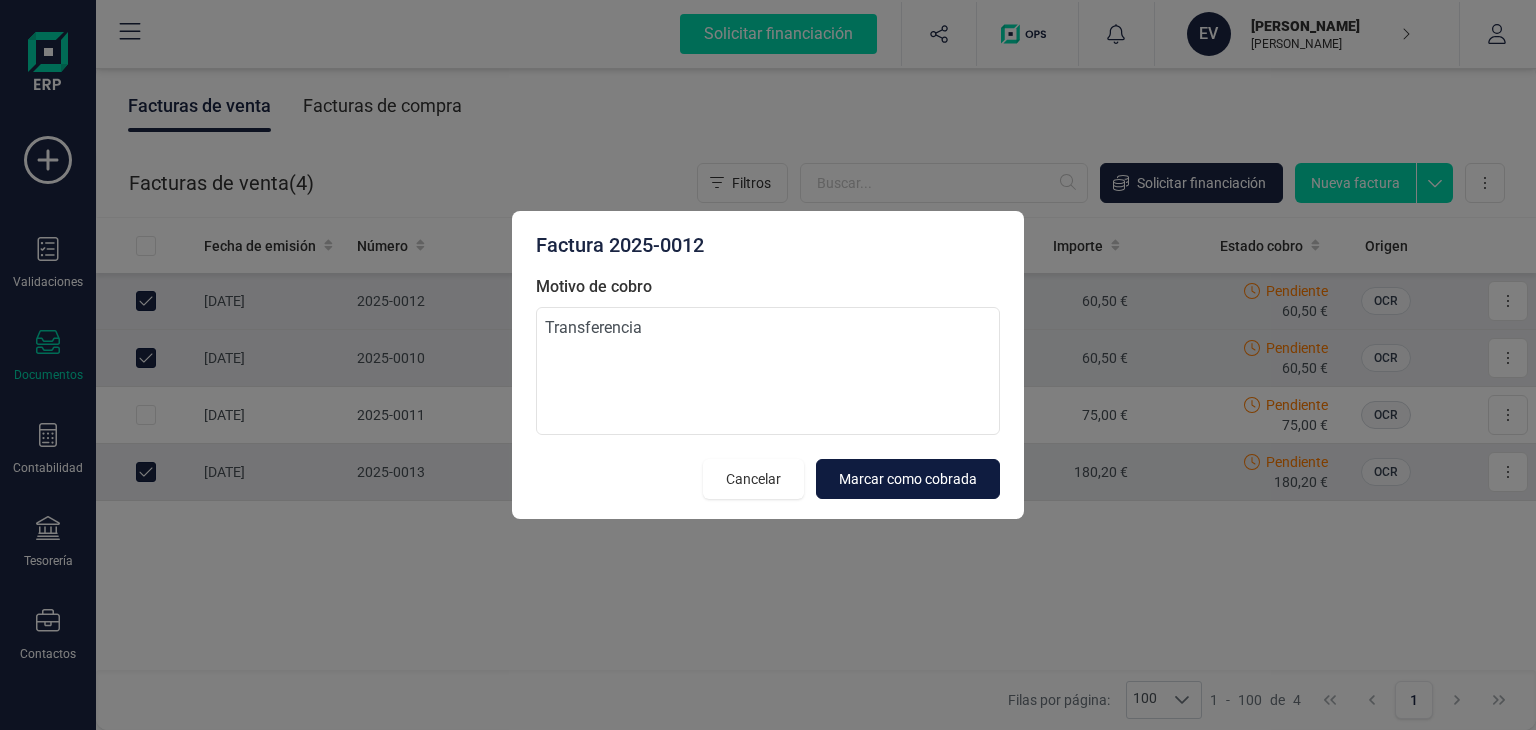 click on "Marcar como cobrada" at bounding box center [908, 479] 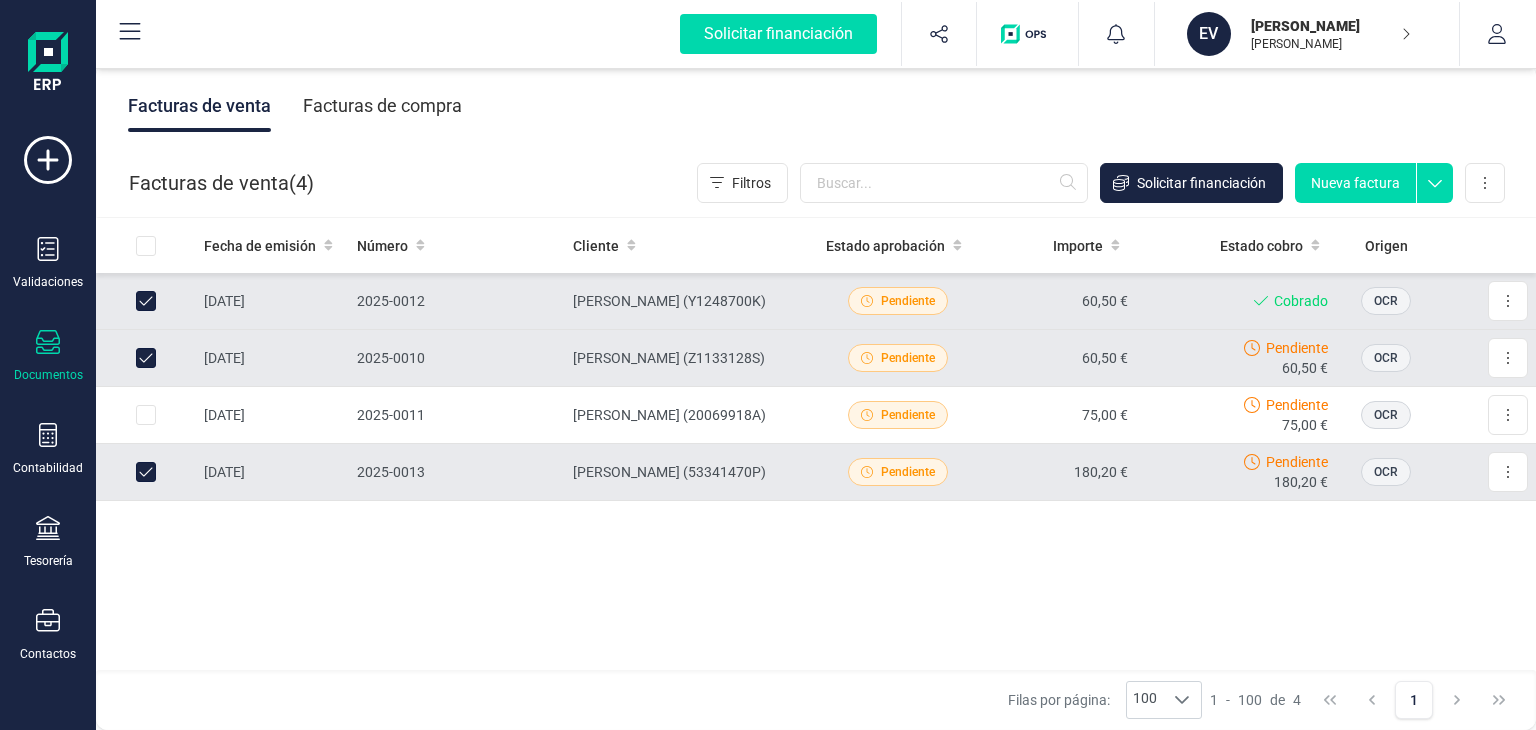 click on "Facturas de compra" at bounding box center [382, 106] 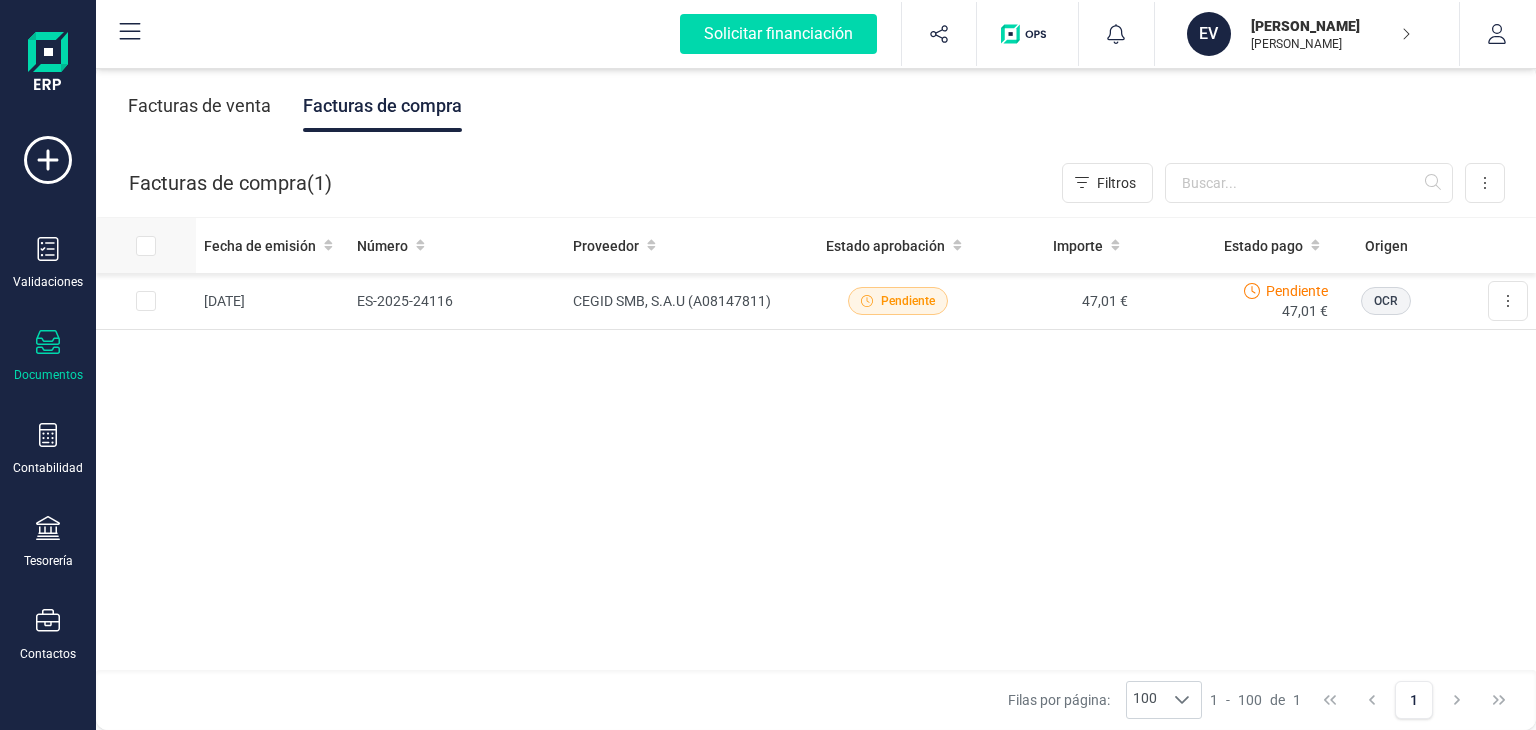 click at bounding box center [146, 246] 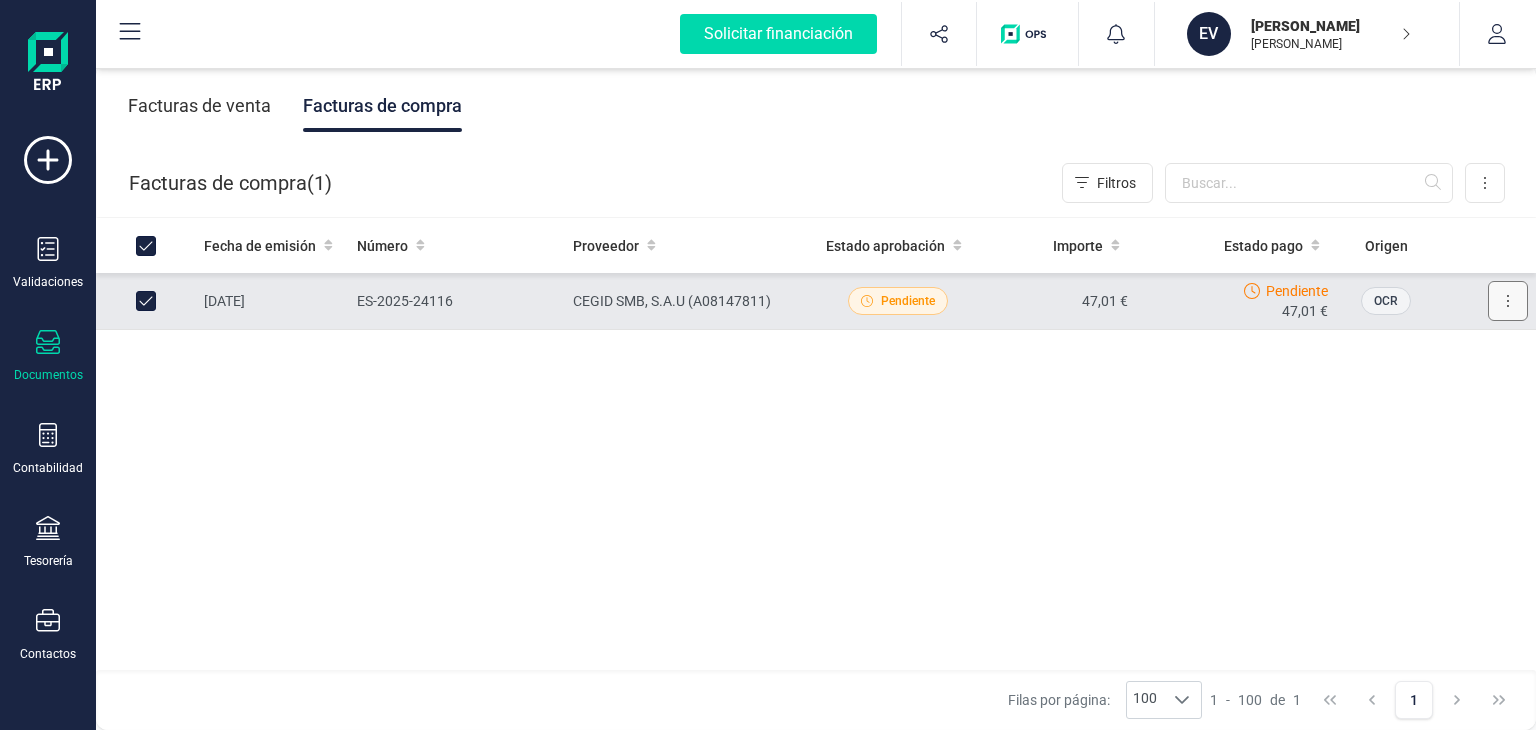 click at bounding box center (1508, 301) 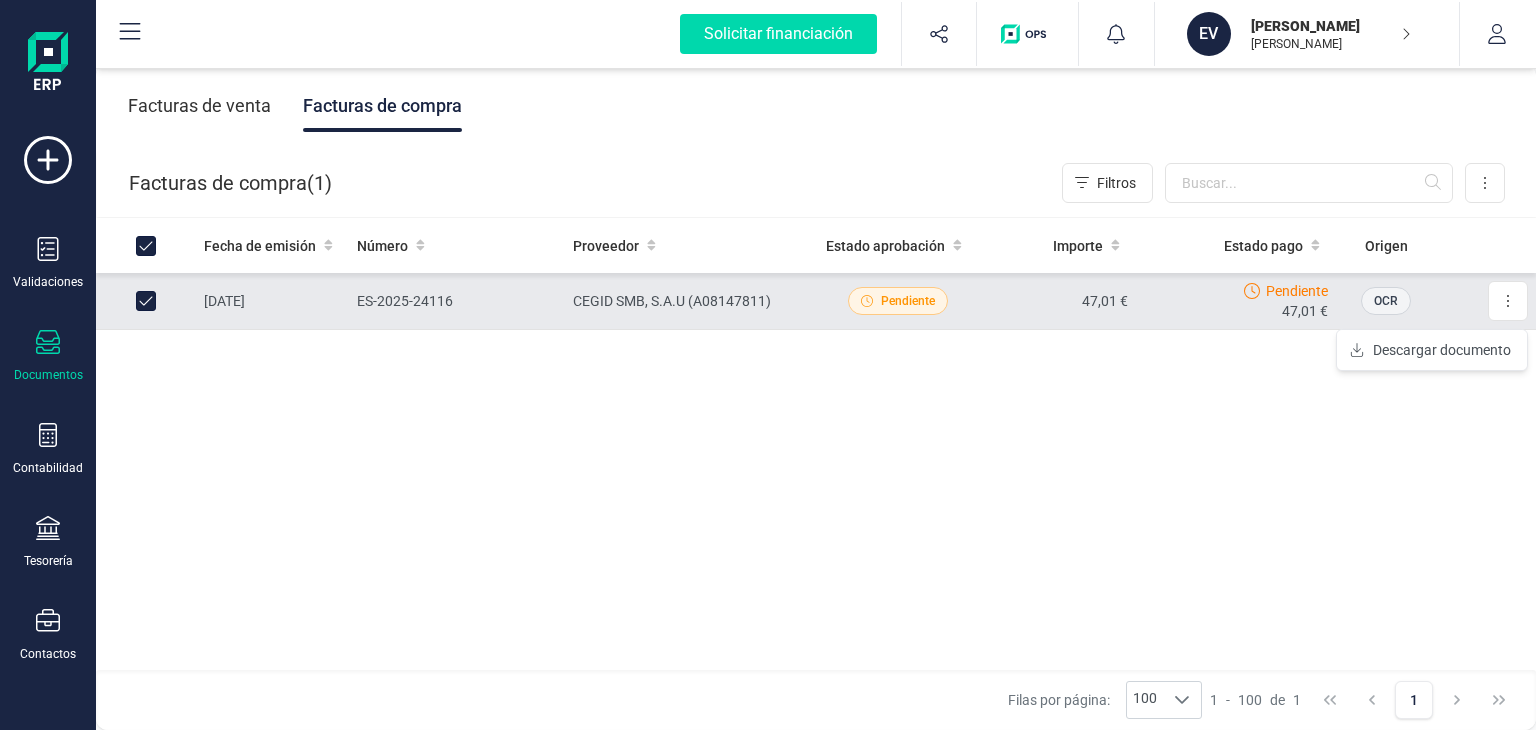 click on "Fecha de emisión Número Proveedor Estado aprobación Importe Estado pago Origen [DATE] ES-2025-24116 CEGID SMB, S.A.U (A08147811) Pendiente 47,01 € Pendiente 47,01 € OCR   Descargar documento" at bounding box center [816, 445] 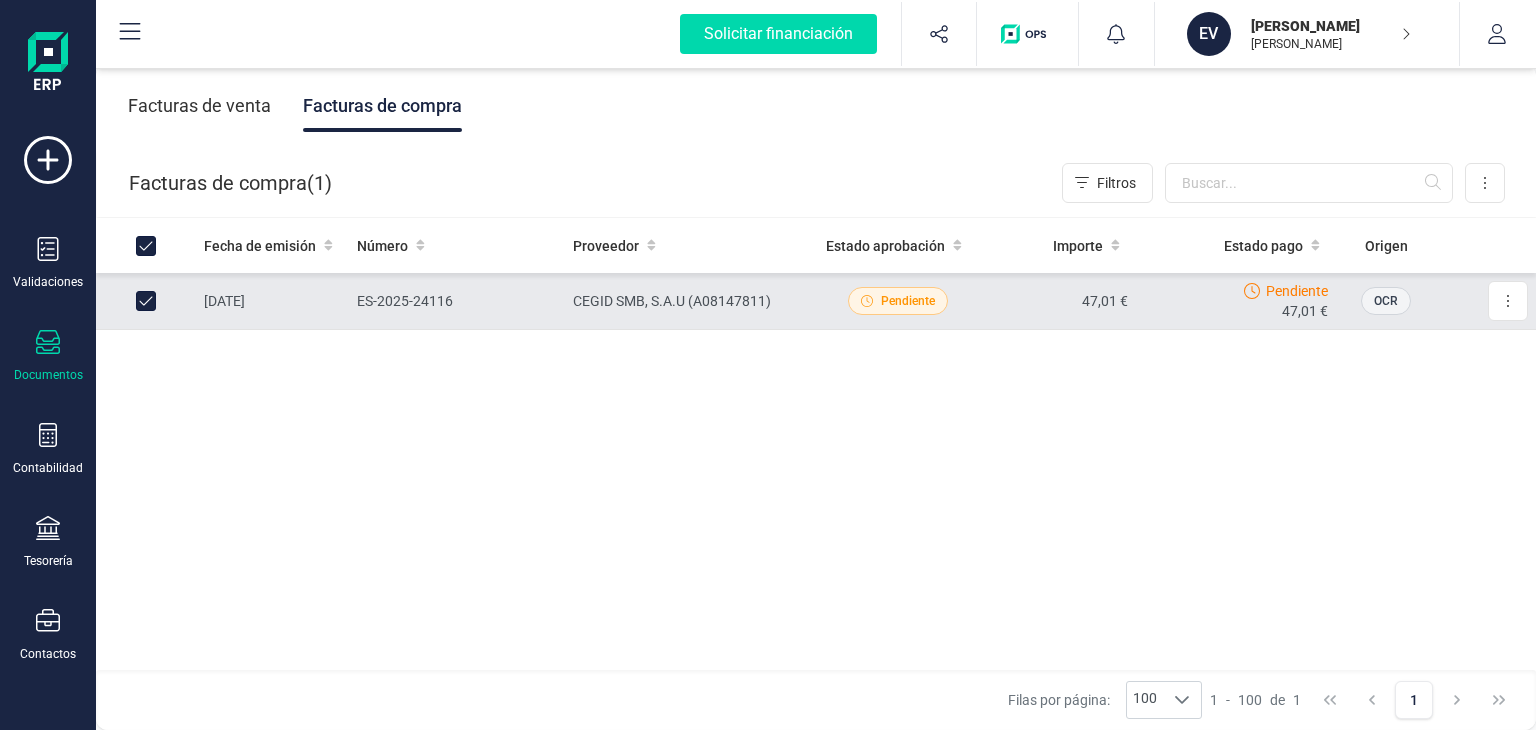 click on "Pendiente" at bounding box center (898, 301) 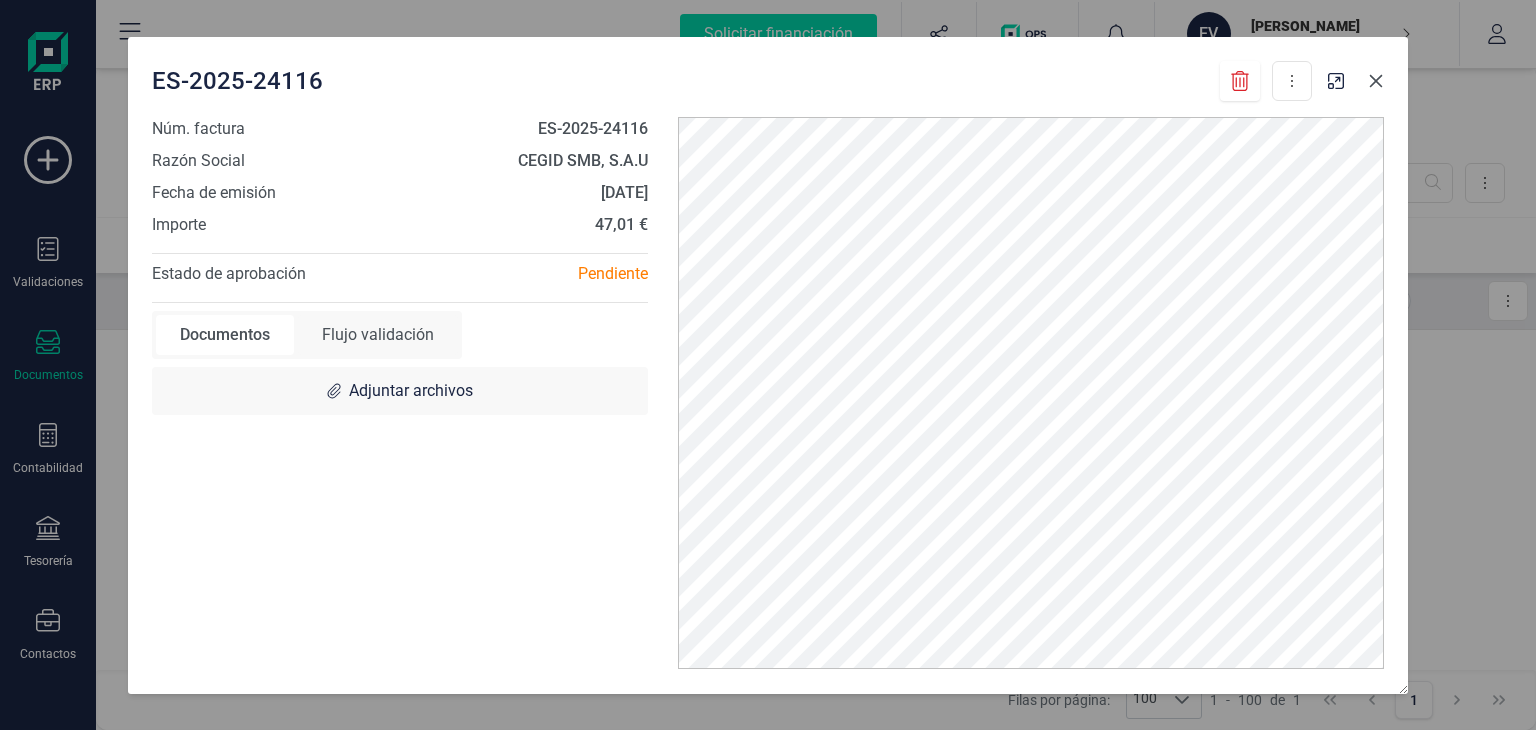 click 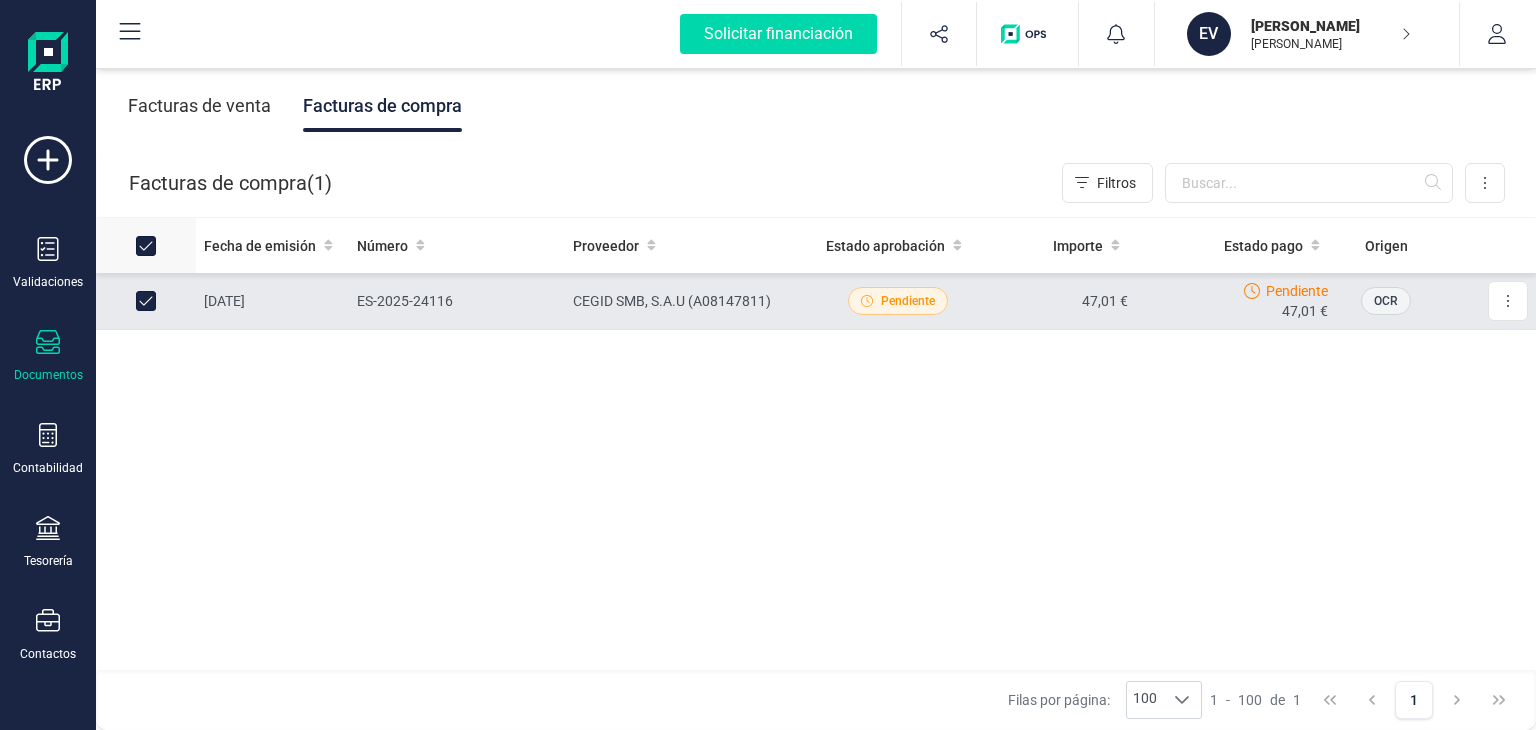 click at bounding box center [146, 246] 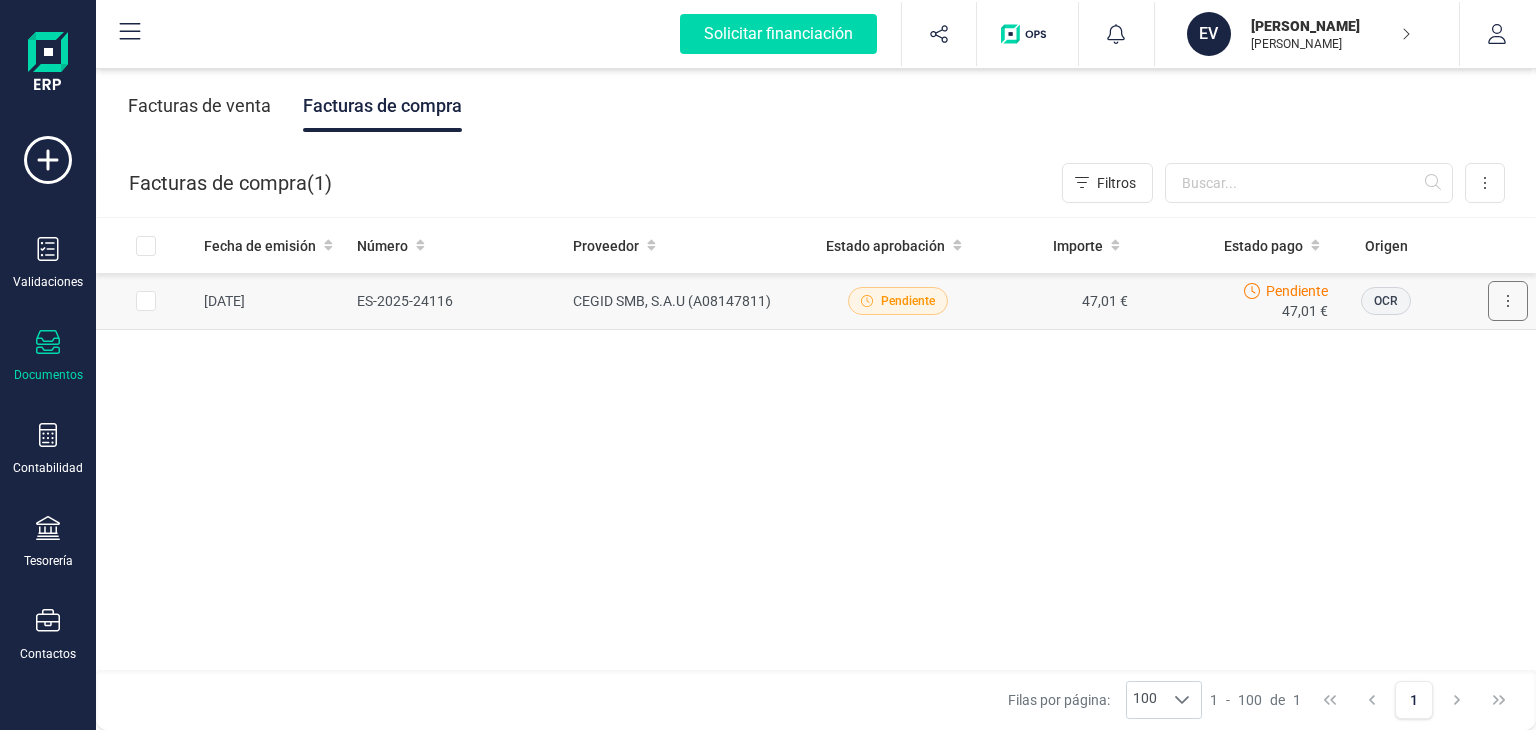 click at bounding box center [1508, 301] 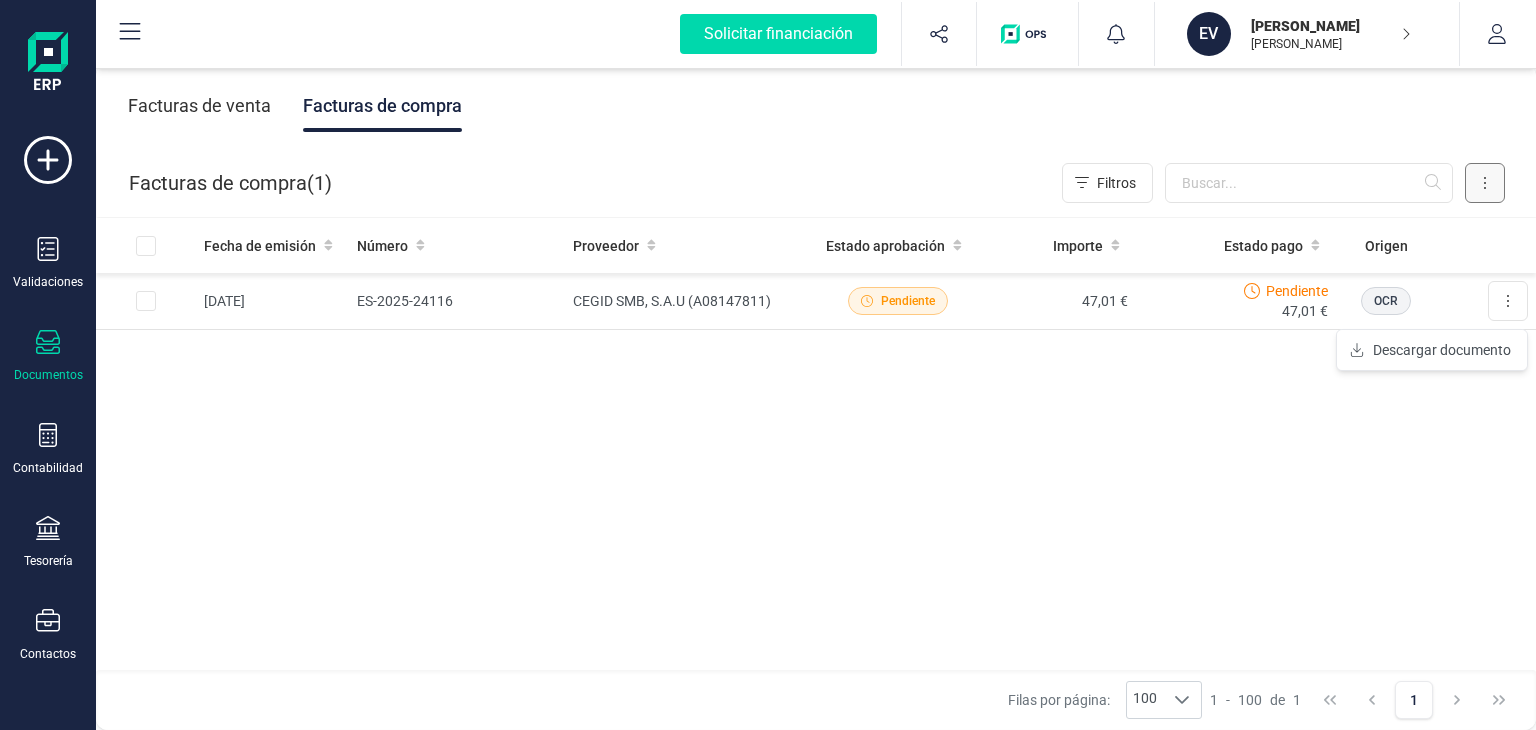 click at bounding box center (1485, 183) 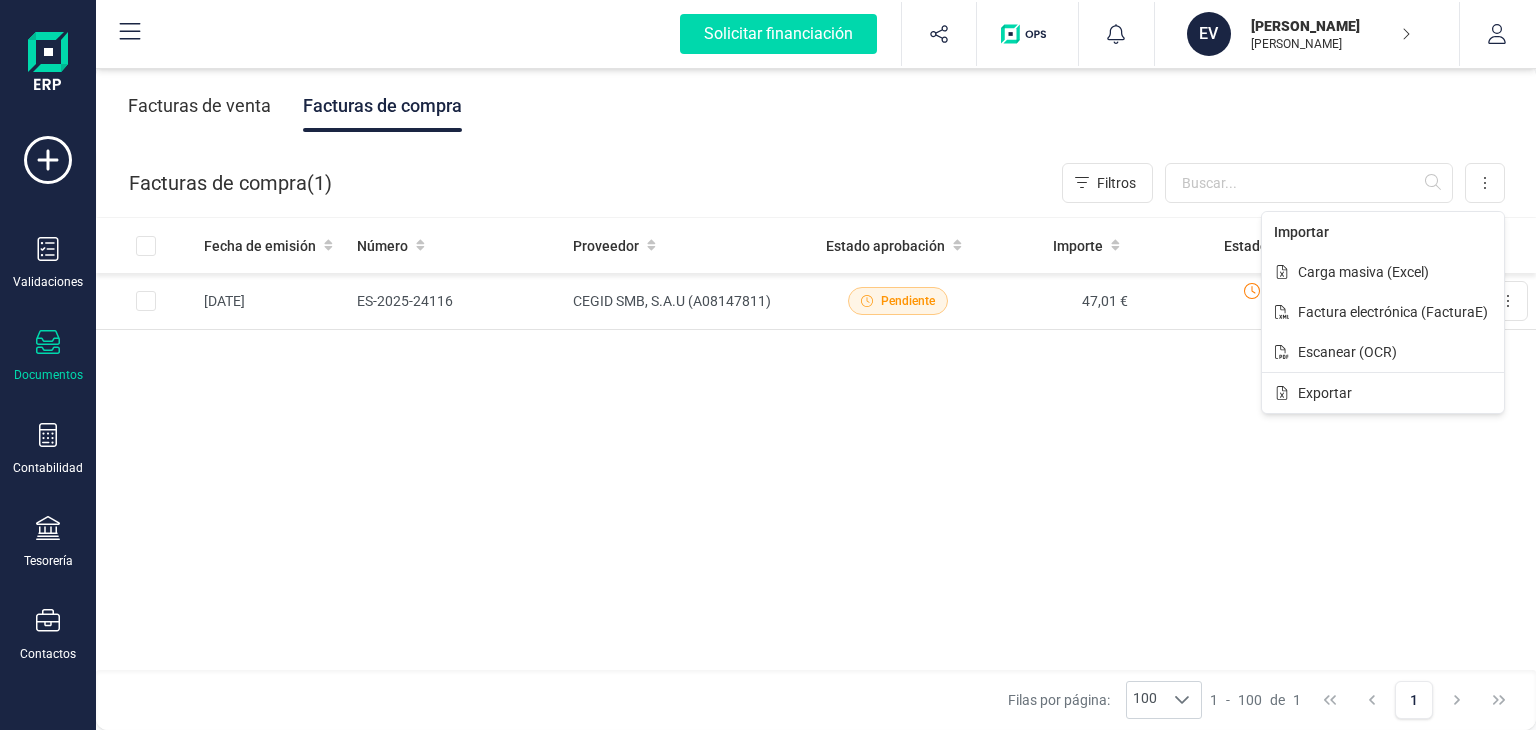 click on "Fecha de emisión Número Proveedor Estado aprobación Importe Estado pago Origen [DATE] ES-2025-24116 CEGID SMB, S.A.U (A08147811) Pendiente 47,01 € Pendiente 47,01 € OCR   Descargar documento" at bounding box center (816, 445) 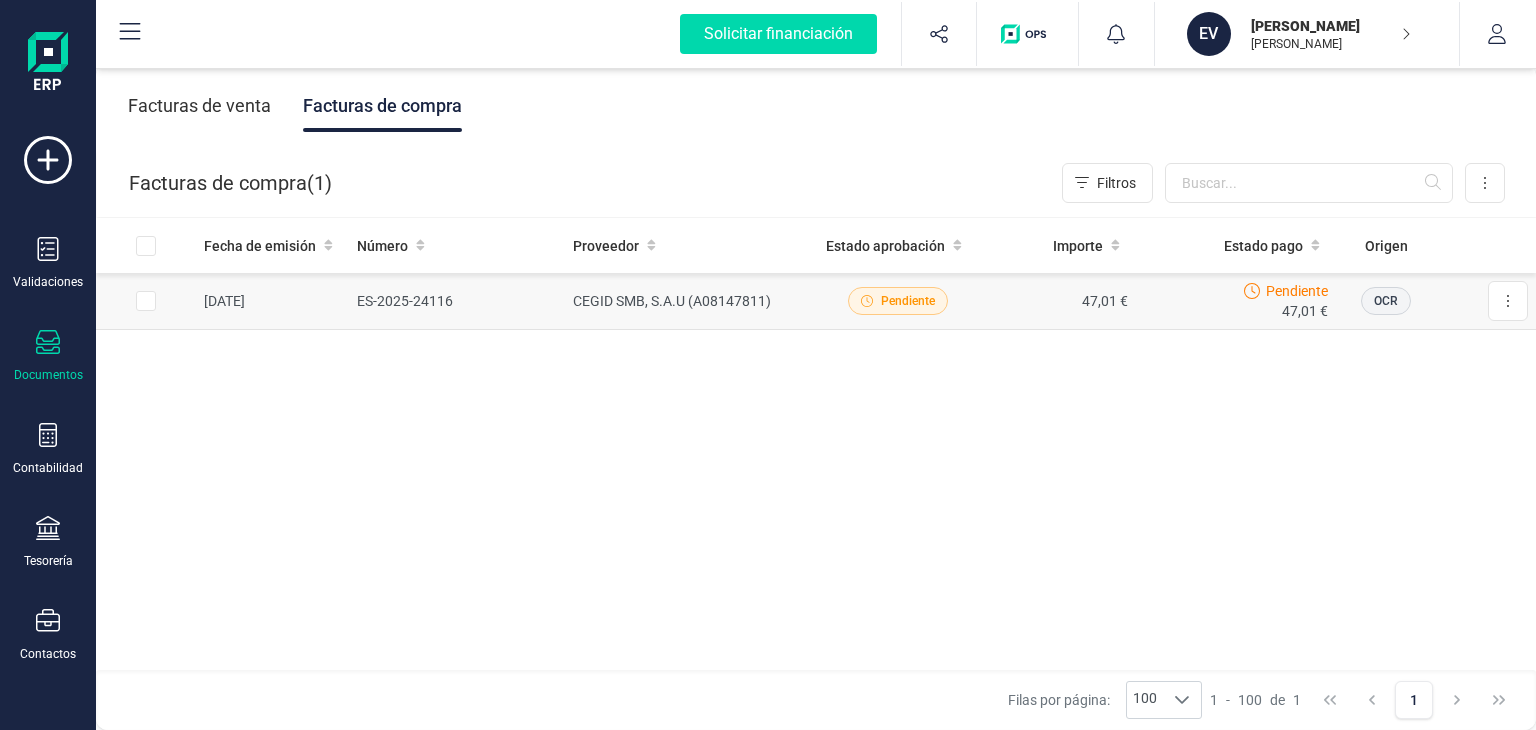click at bounding box center (146, 301) 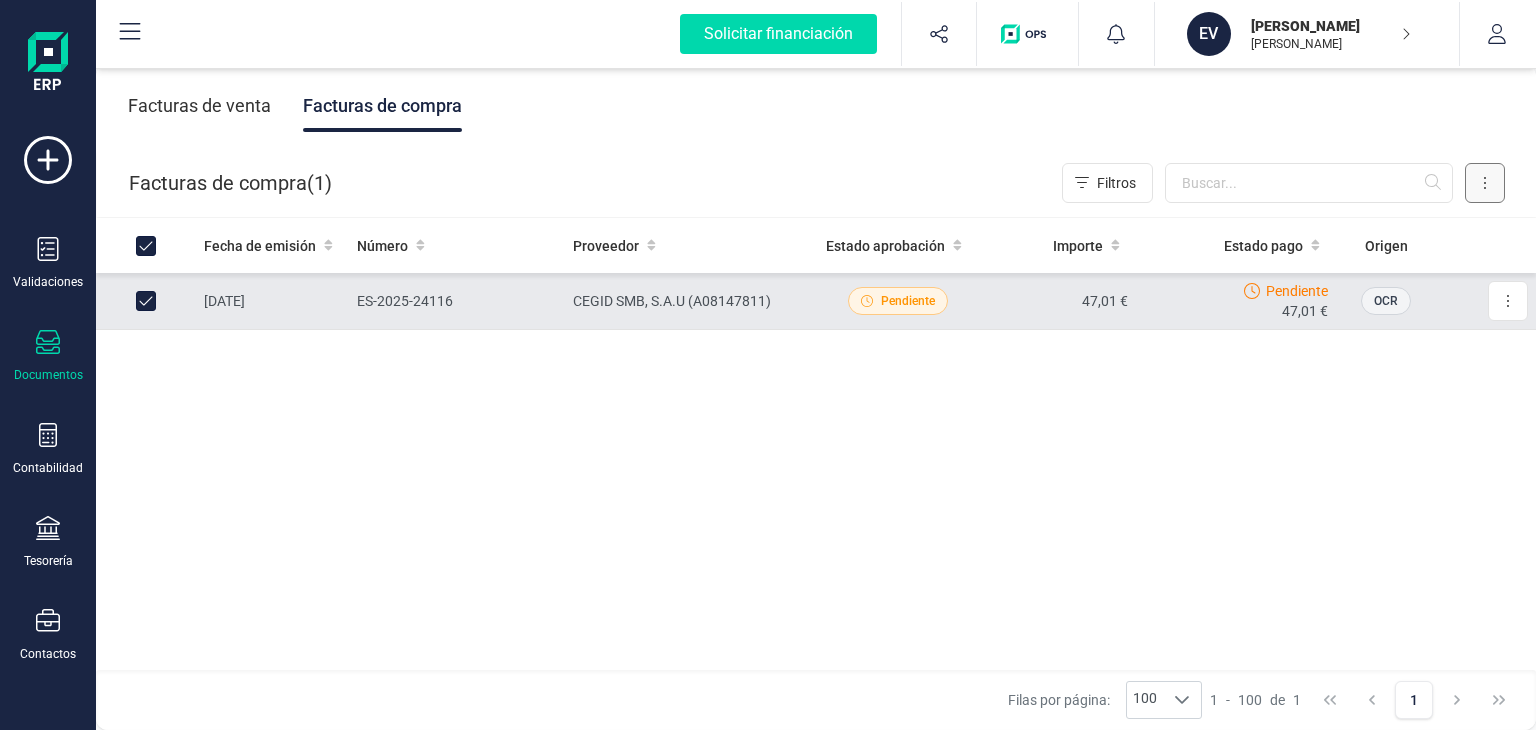 click at bounding box center [1485, 183] 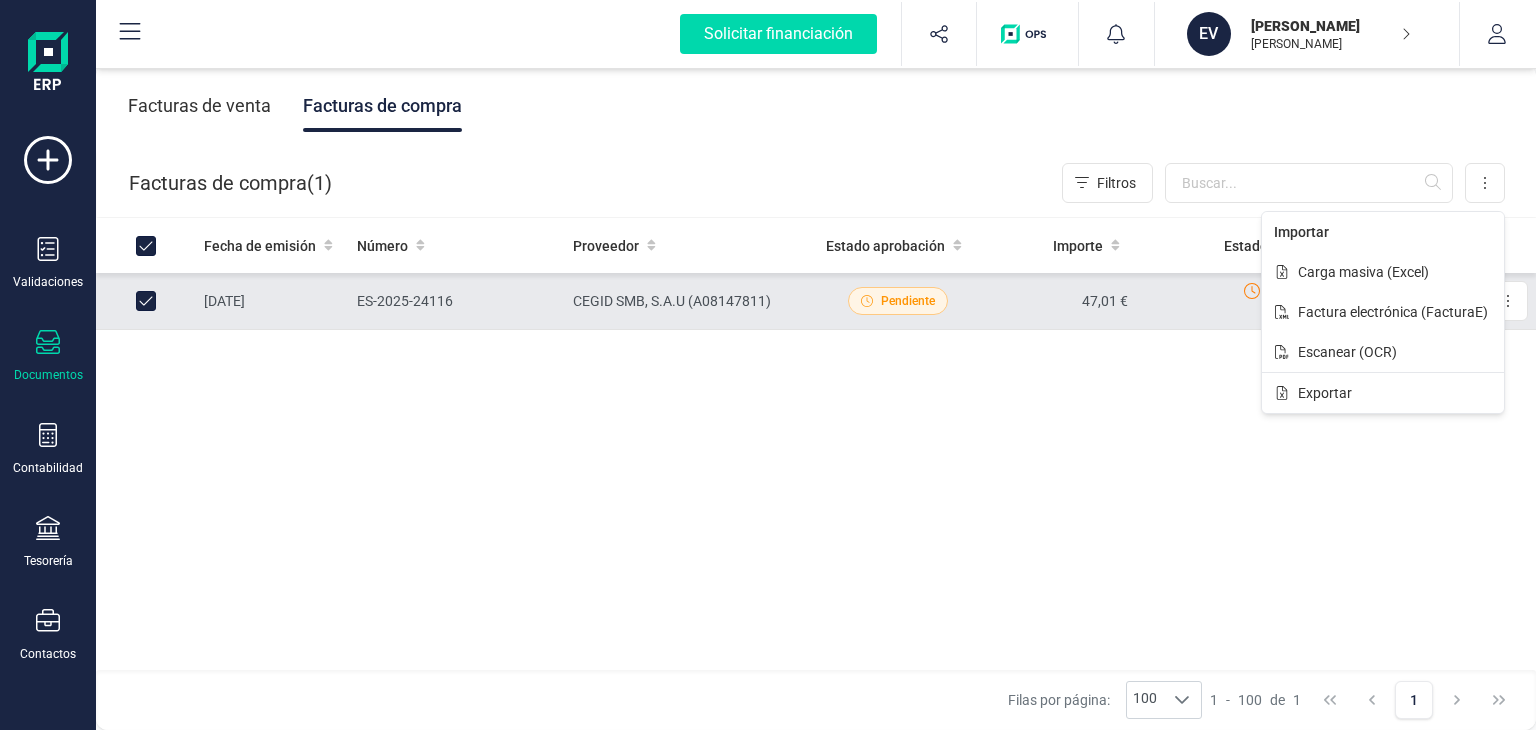 click on "Fecha de emisión Número Proveedor Estado aprobación Importe Estado pago Origen [DATE] ES-2025-24116 CEGID SMB, S.A.U (A08147811) Pendiente 47,01 € Pendiente 47,01 € OCR   Descargar documento" at bounding box center (816, 445) 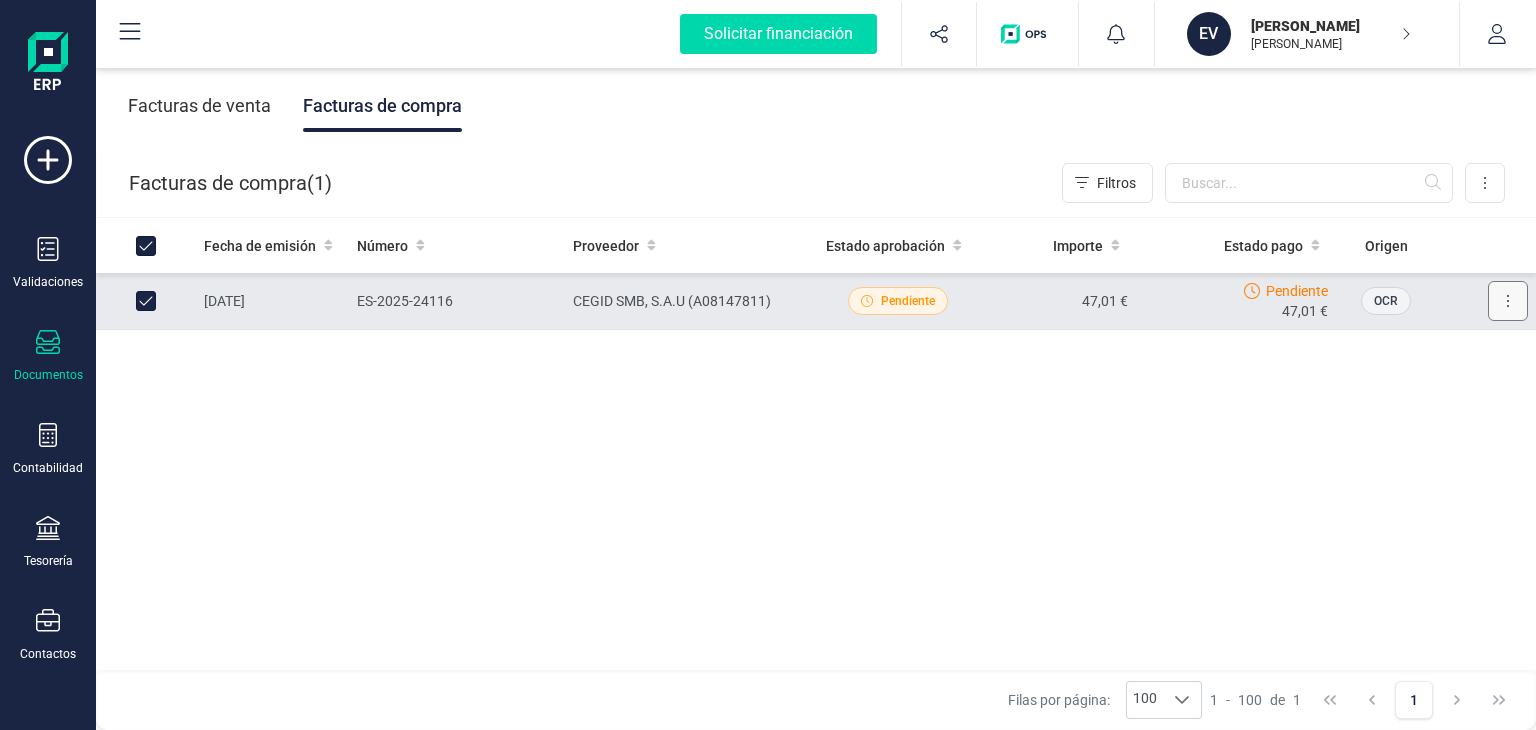 click at bounding box center (1508, 301) 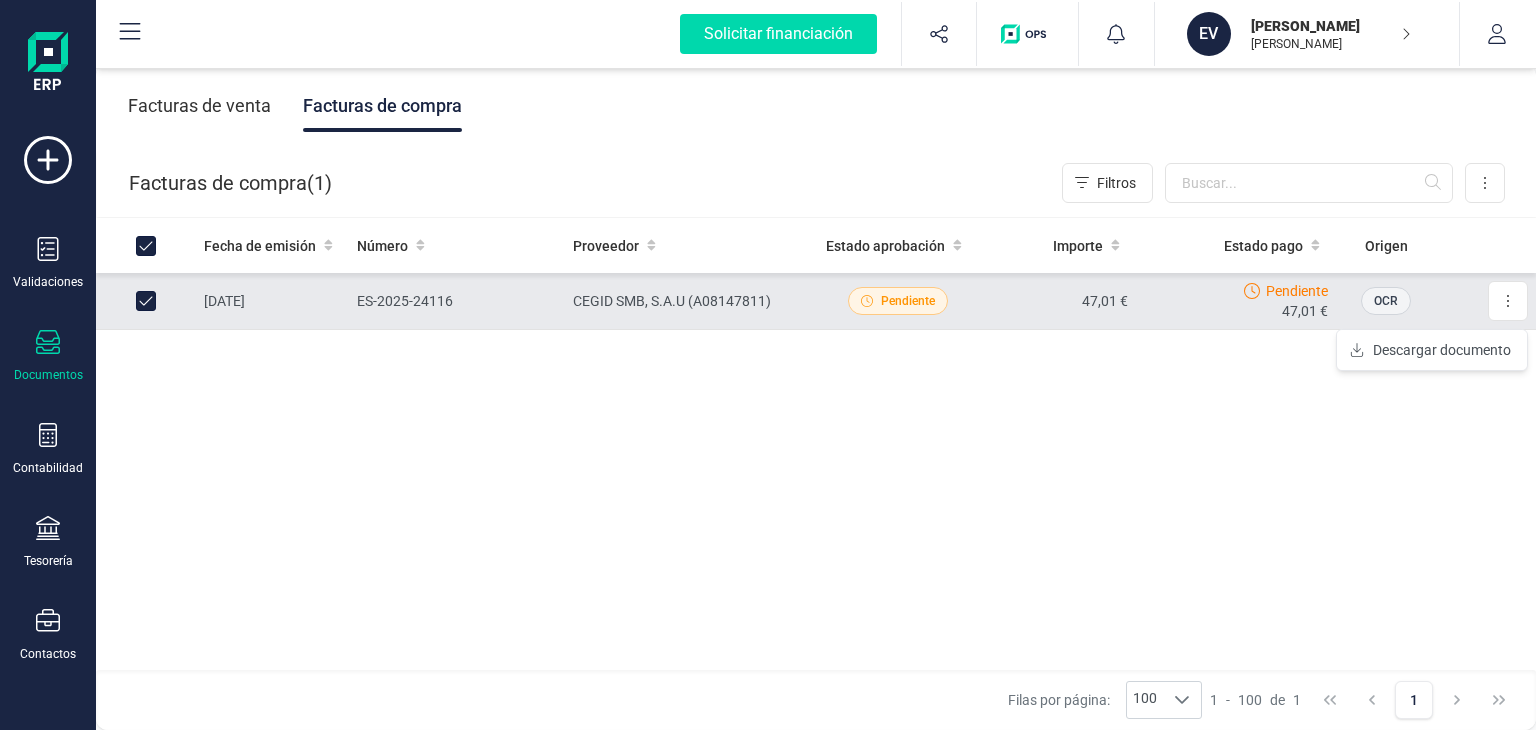 click on "Fecha de emisión Número Proveedor Estado aprobación Importe Estado pago Origen [DATE] ES-2025-24116 CEGID SMB, S.A.U (A08147811) Pendiente 47,01 € Pendiente 47,01 € OCR   Descargar documento" at bounding box center [816, 445] 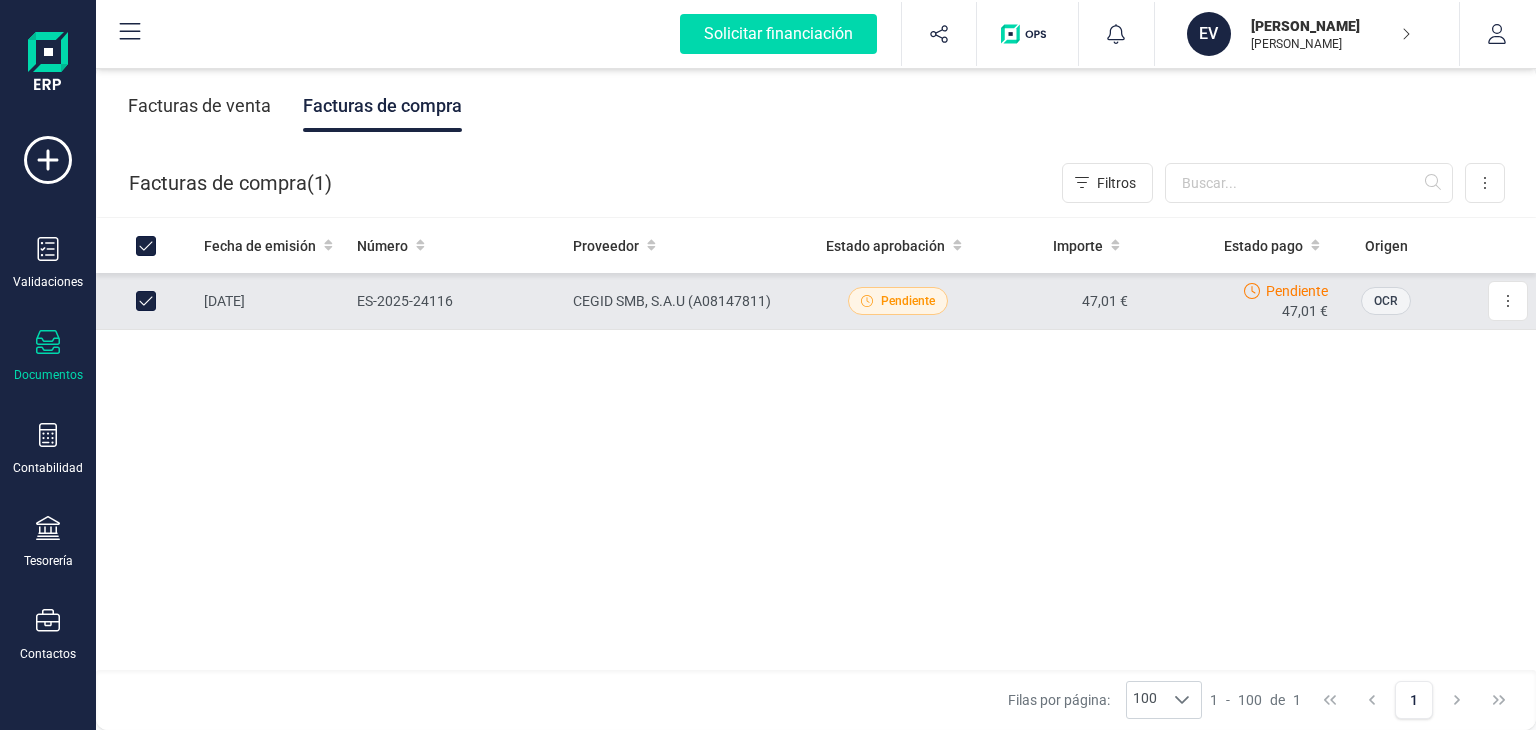 click on "CEGID SMB, S.A.U (A08147811)" at bounding box center [691, 301] 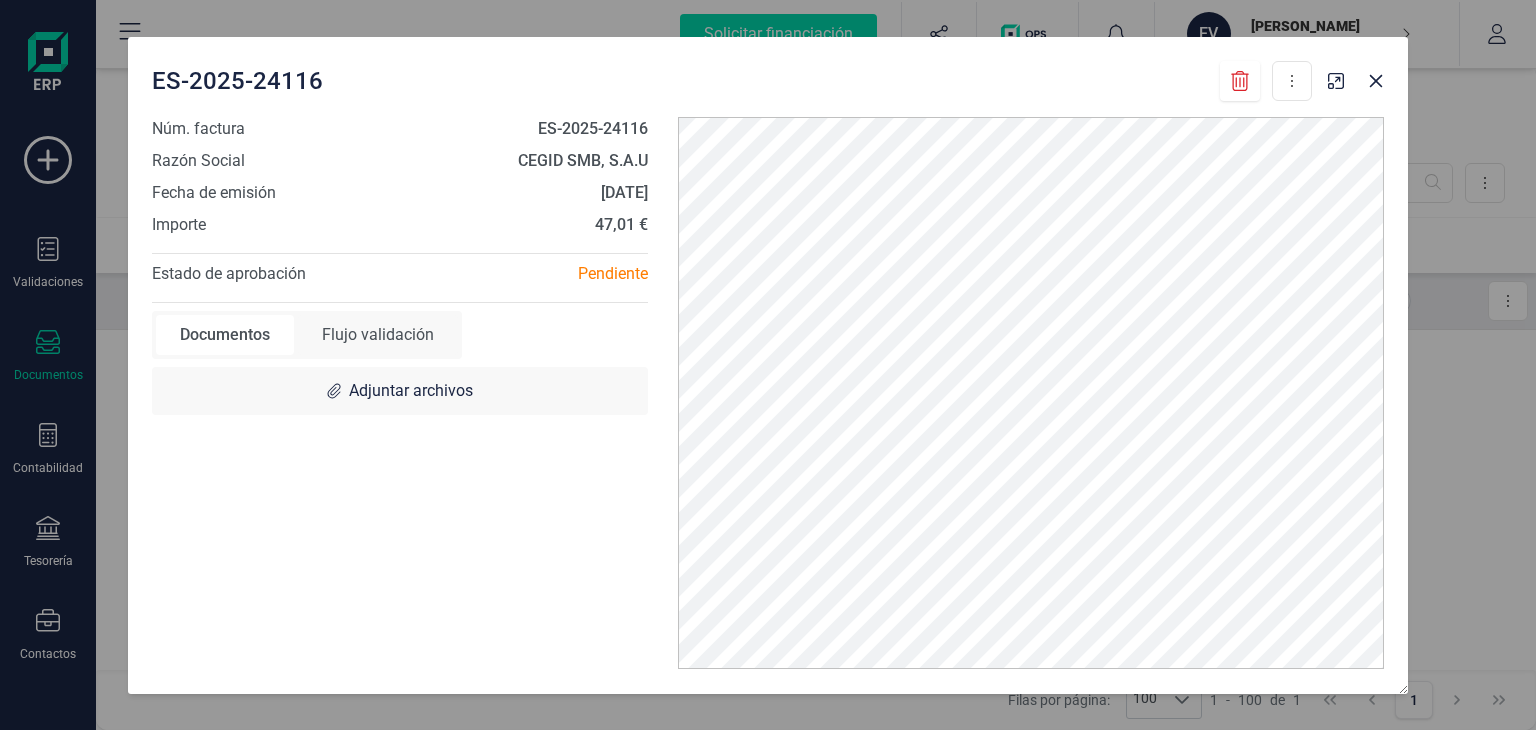 type 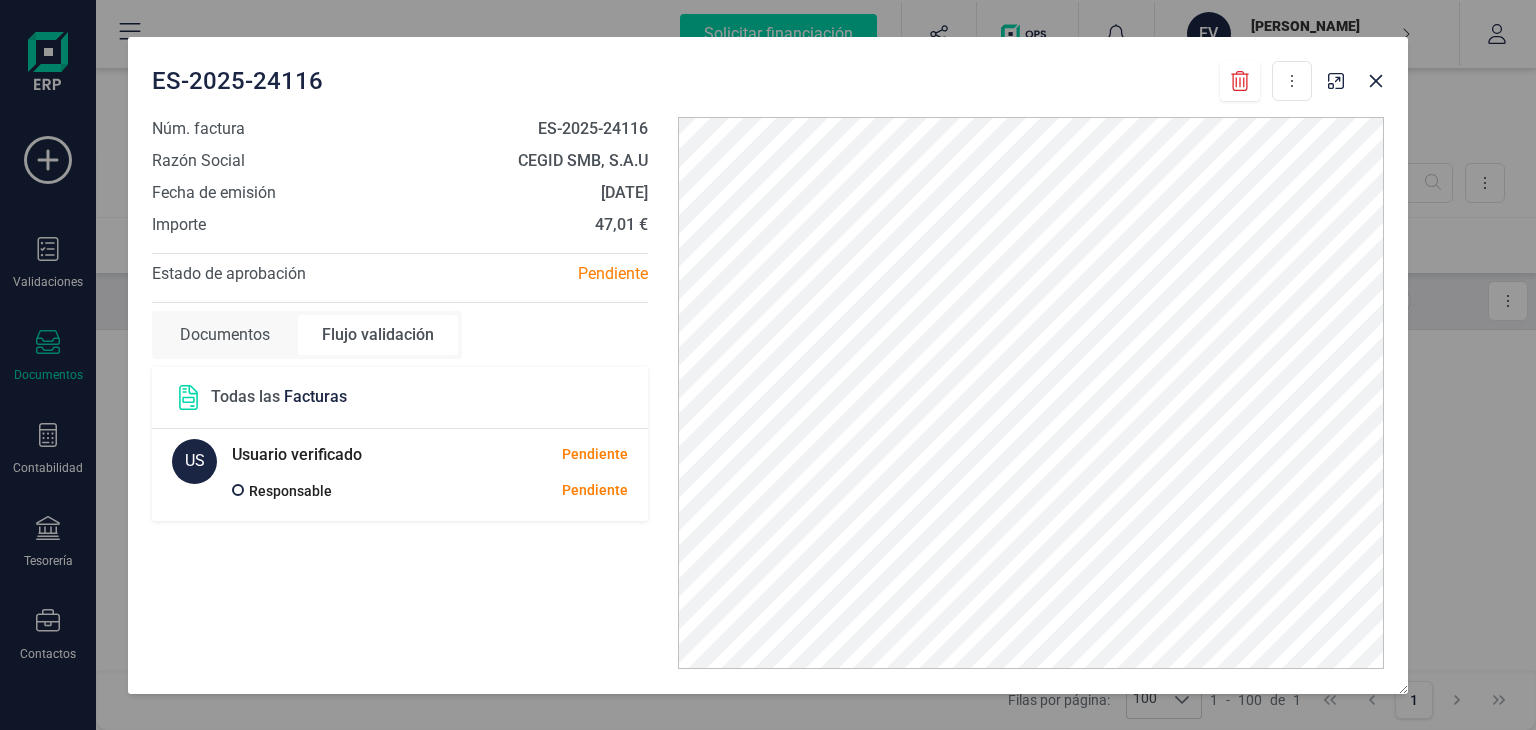 click at bounding box center (238, 490) 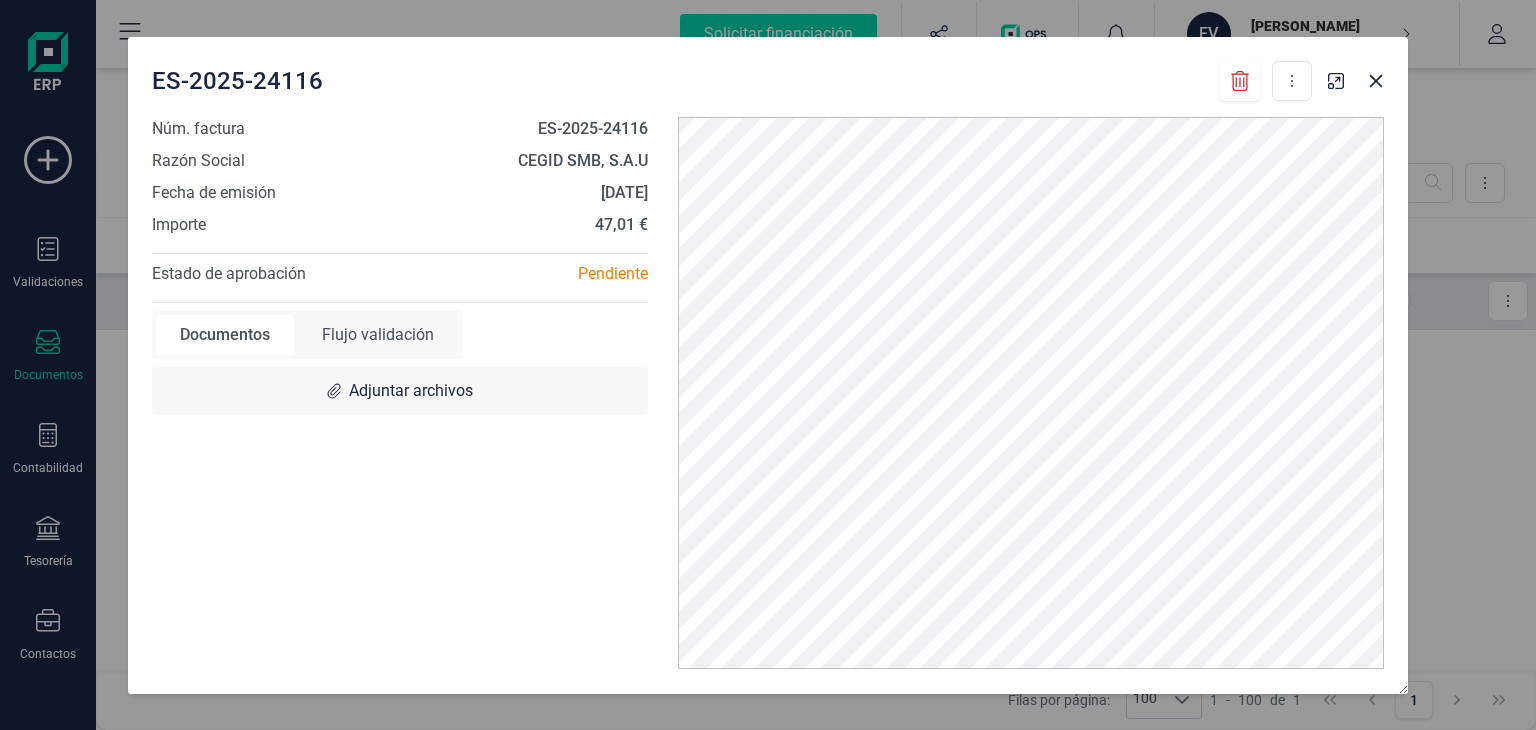 click on "Flujo validación" at bounding box center [378, 335] 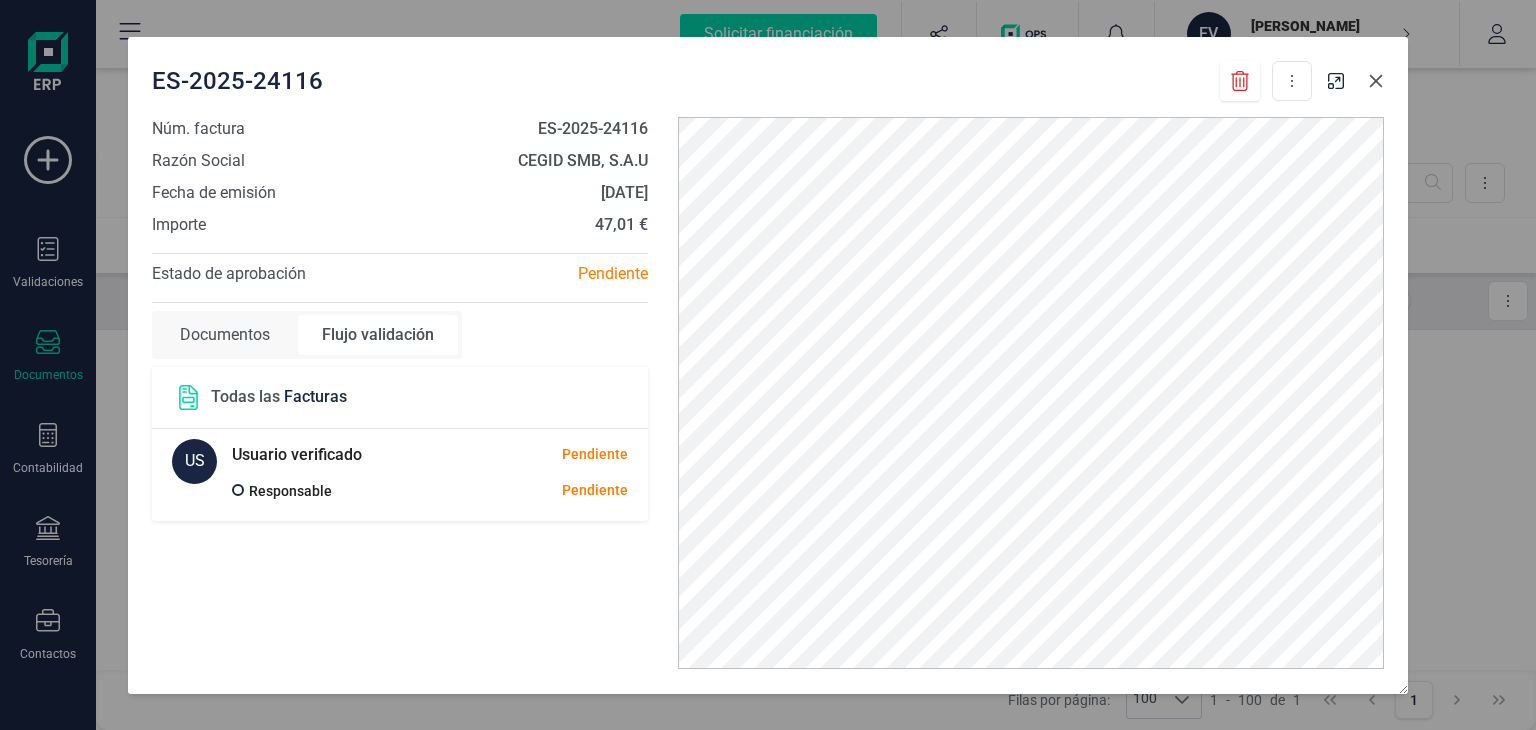 click 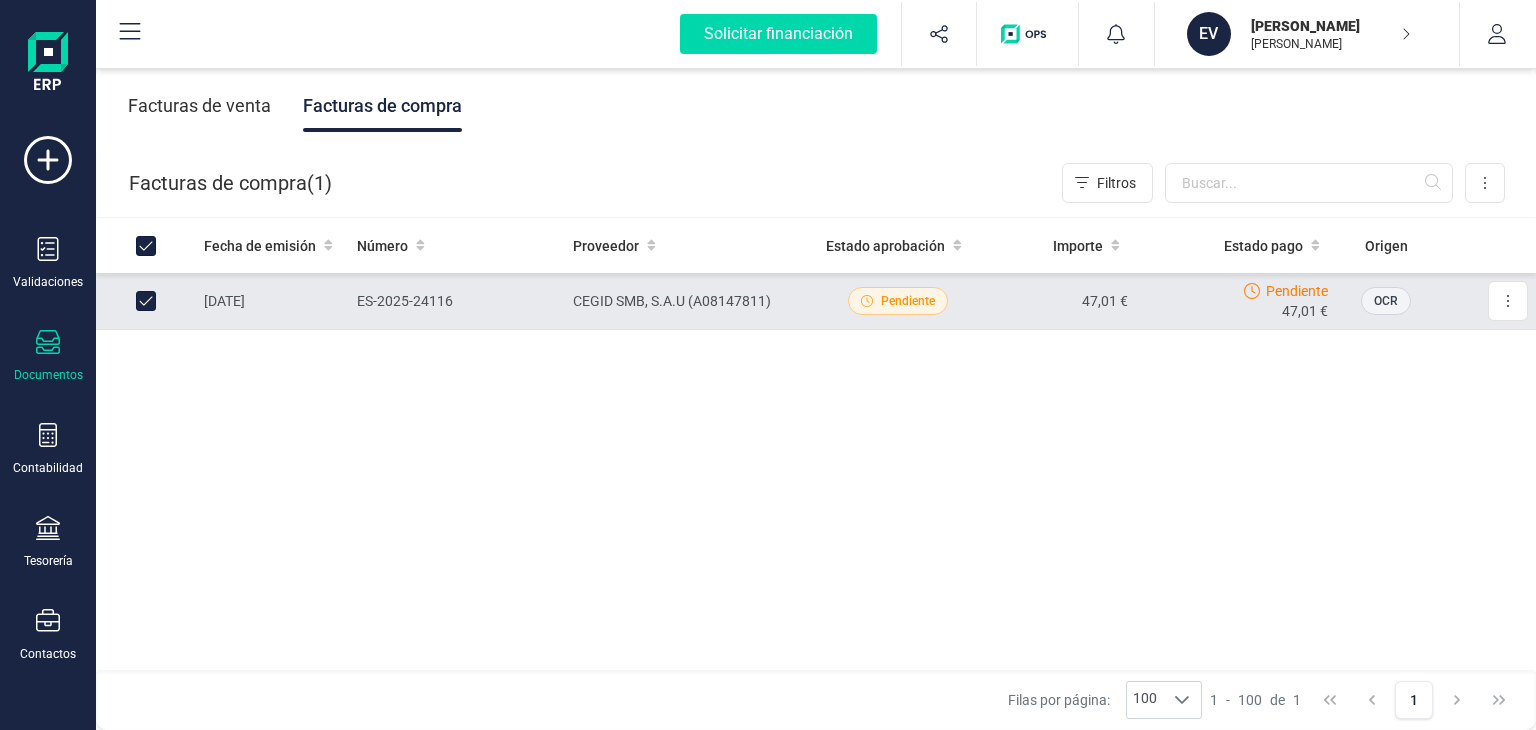 click on "Fecha de emisión Número Proveedor Estado aprobación Importe Estado pago Origen [DATE] ES-2025-24116 CEGID SMB, S.A.U (A08147811) Pendiente 47,01 € Pendiente 47,01 € OCR   Descargar documento" at bounding box center (816, 445) 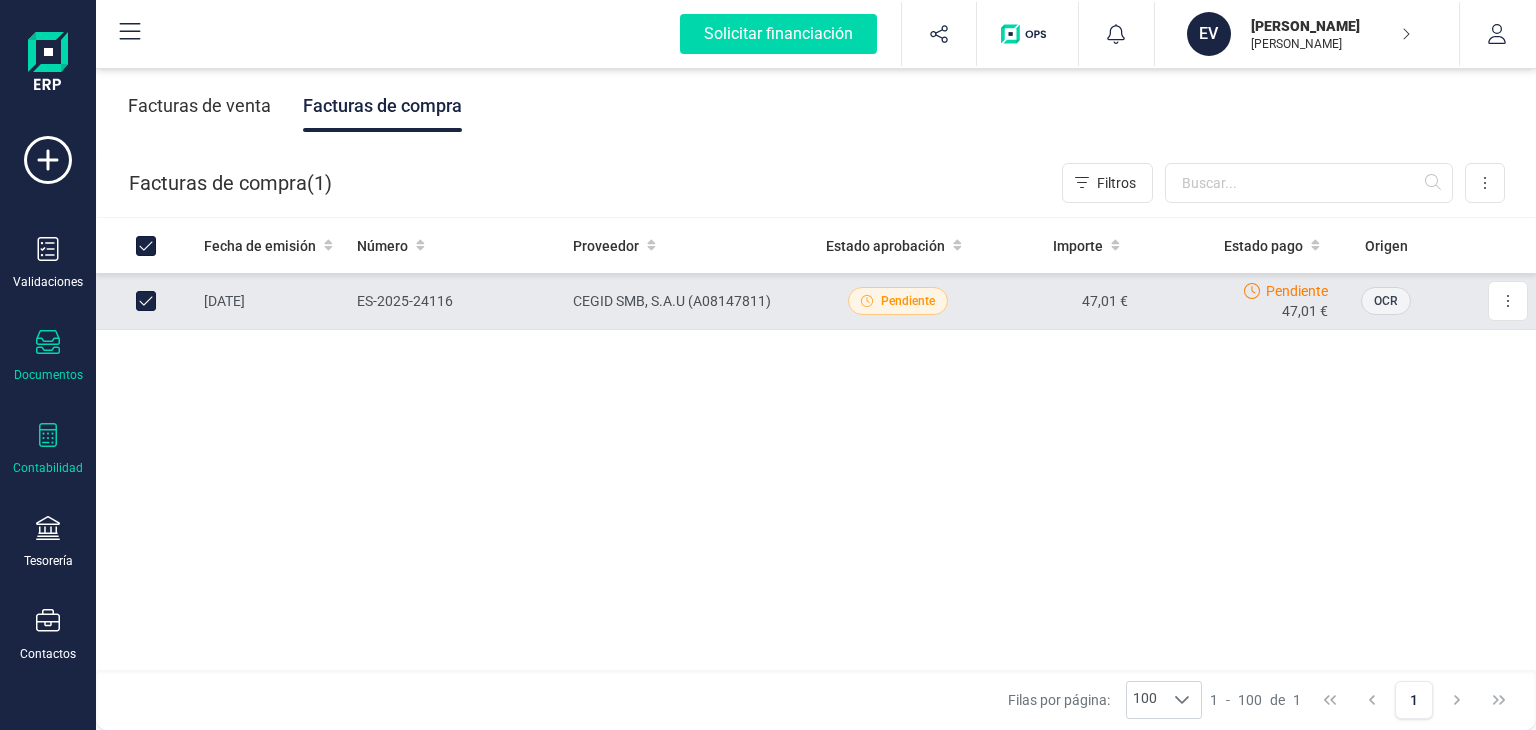 click 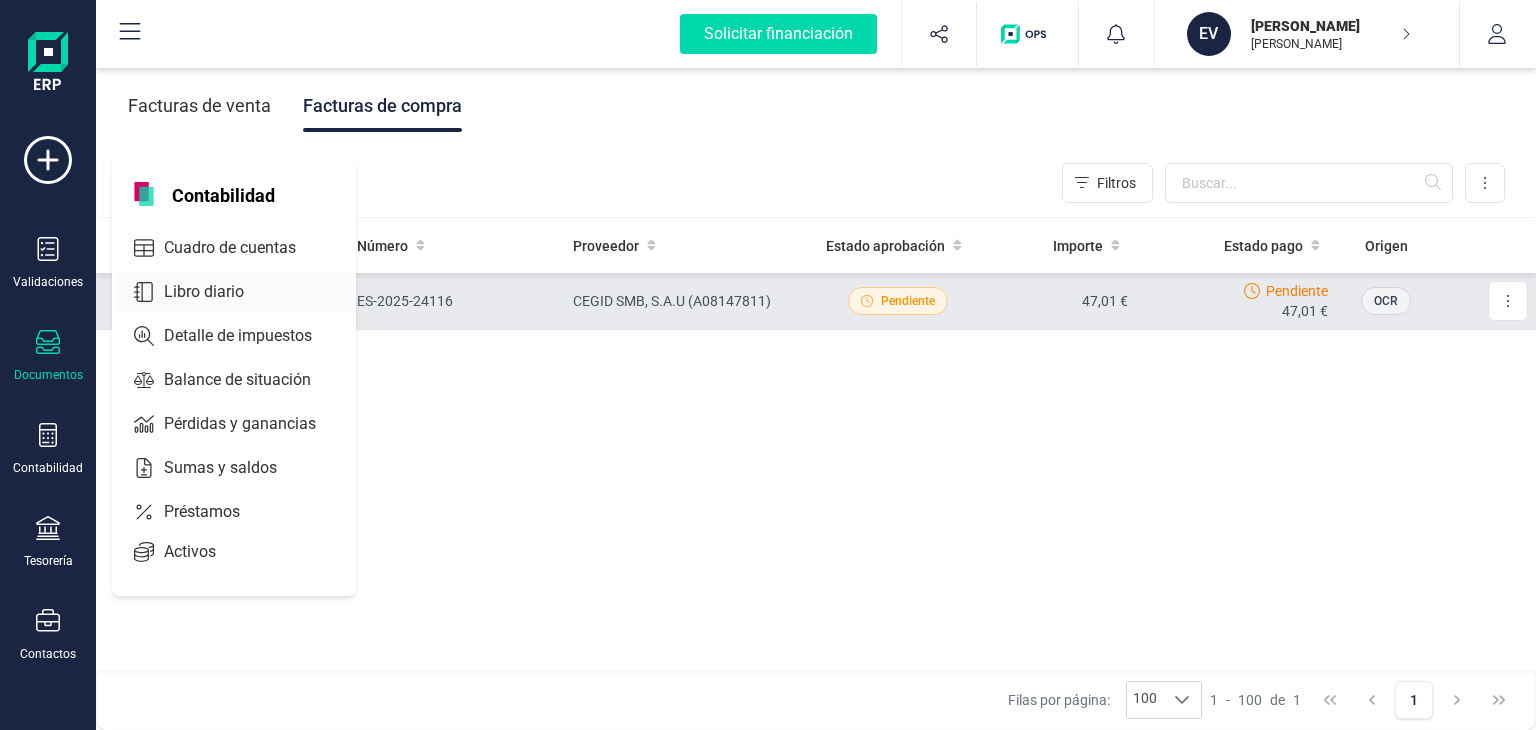 click on "Libro diario" at bounding box center [218, 292] 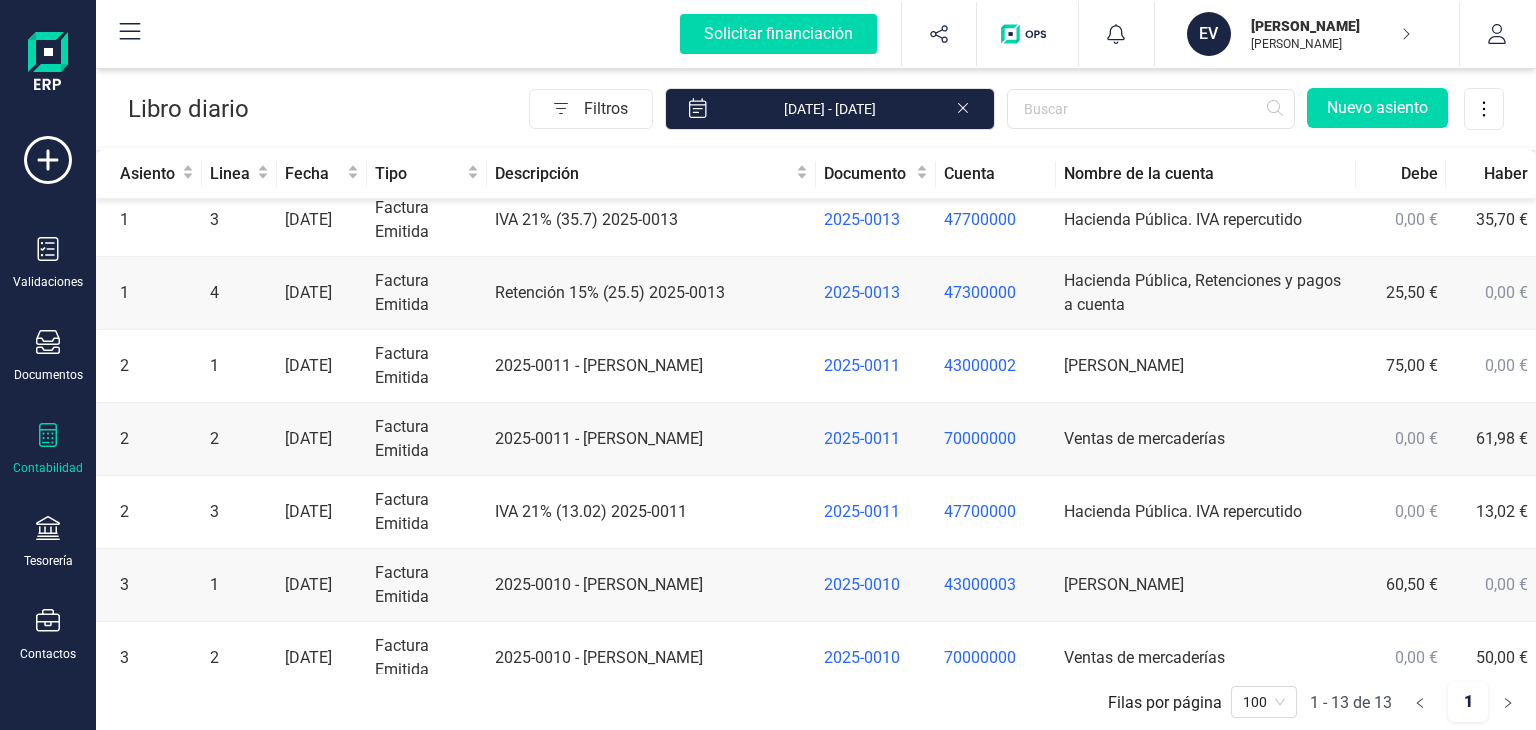scroll, scrollTop: 0, scrollLeft: 0, axis: both 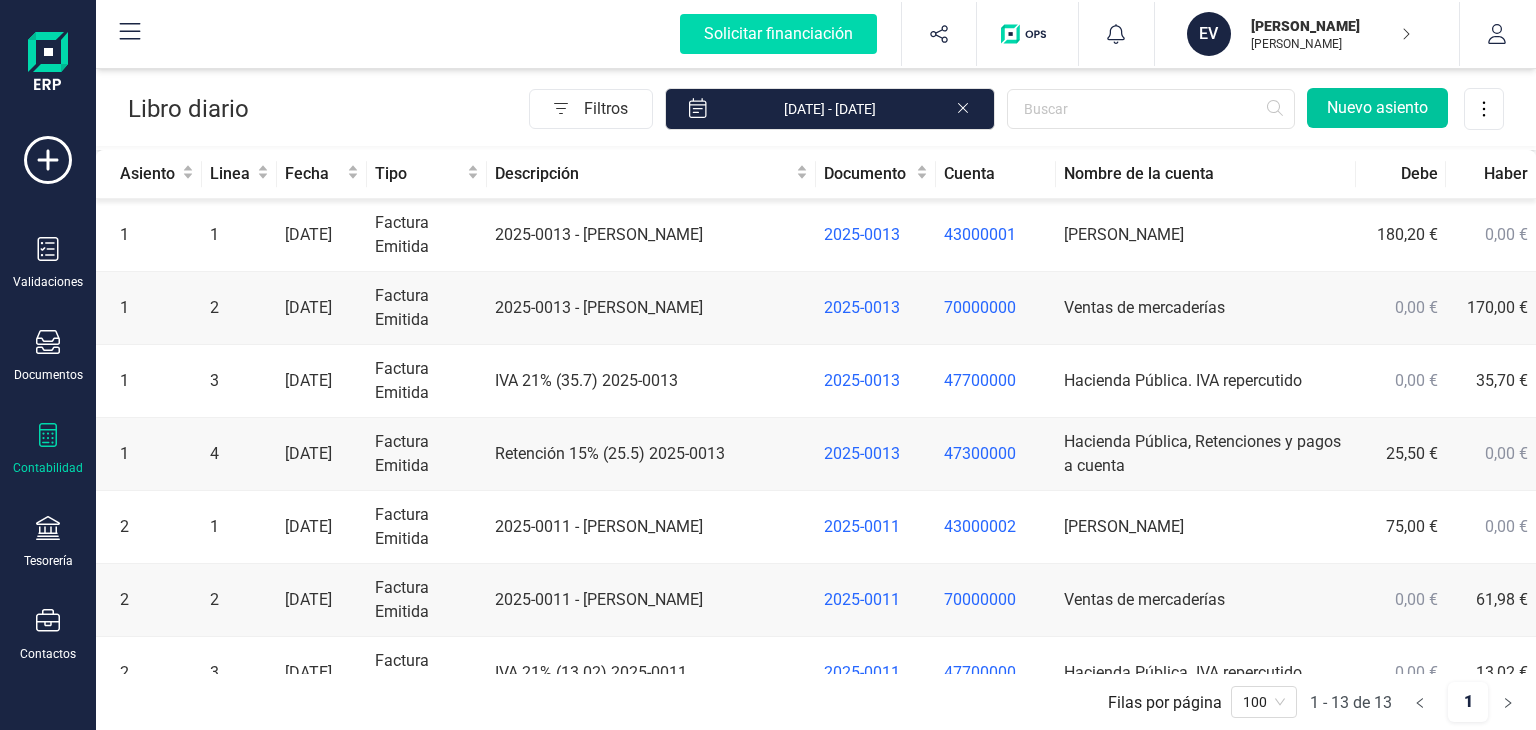 click on "Nuevo asiento" at bounding box center [1377, 108] 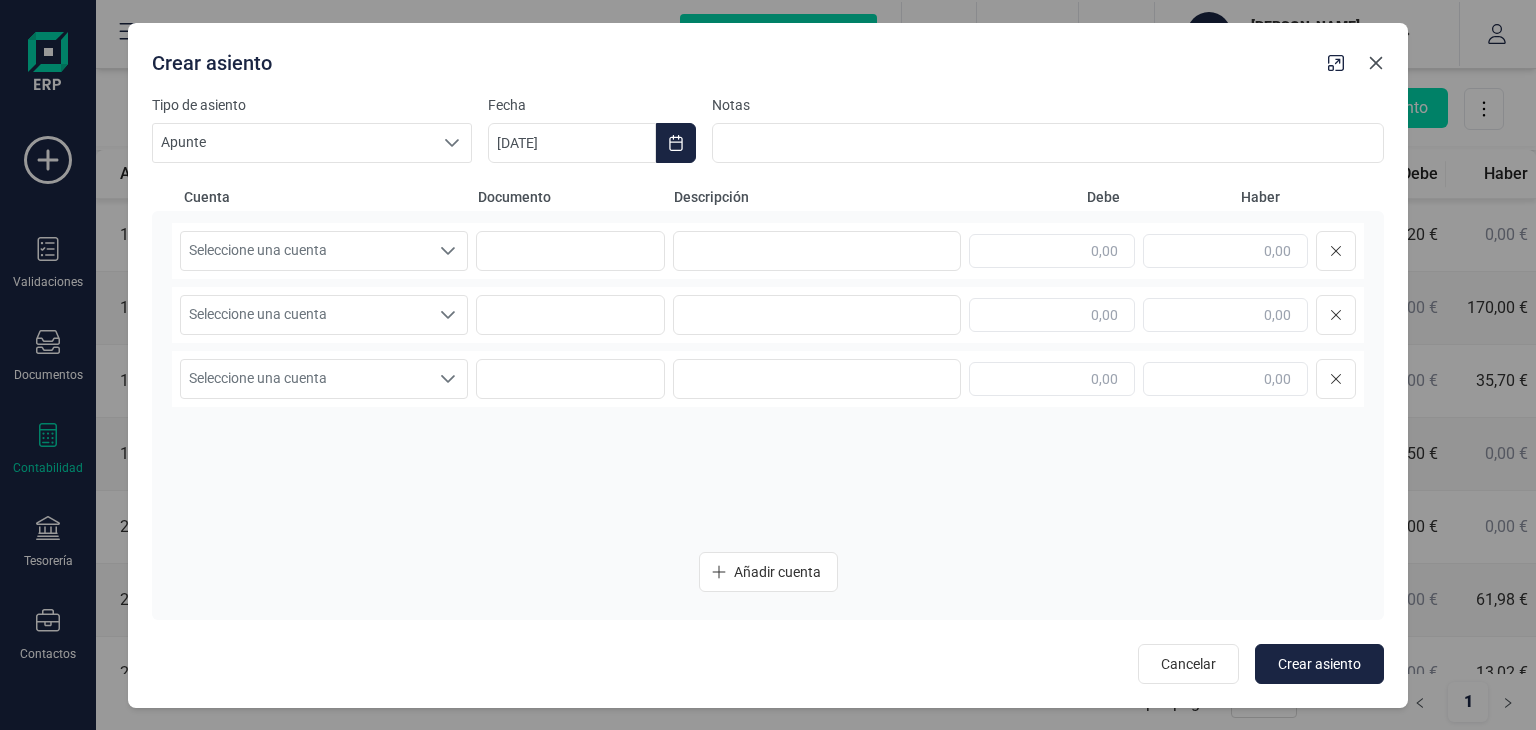 click 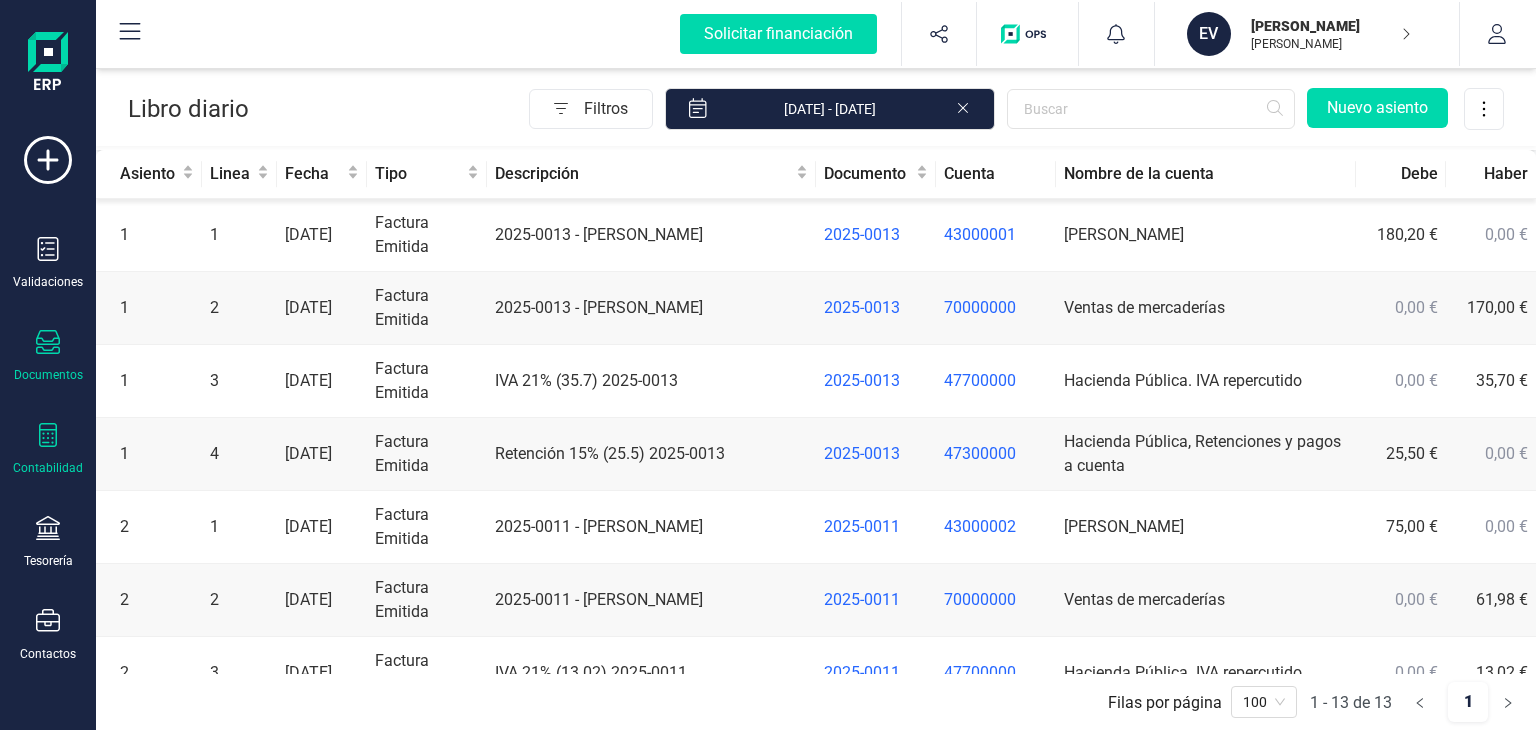click 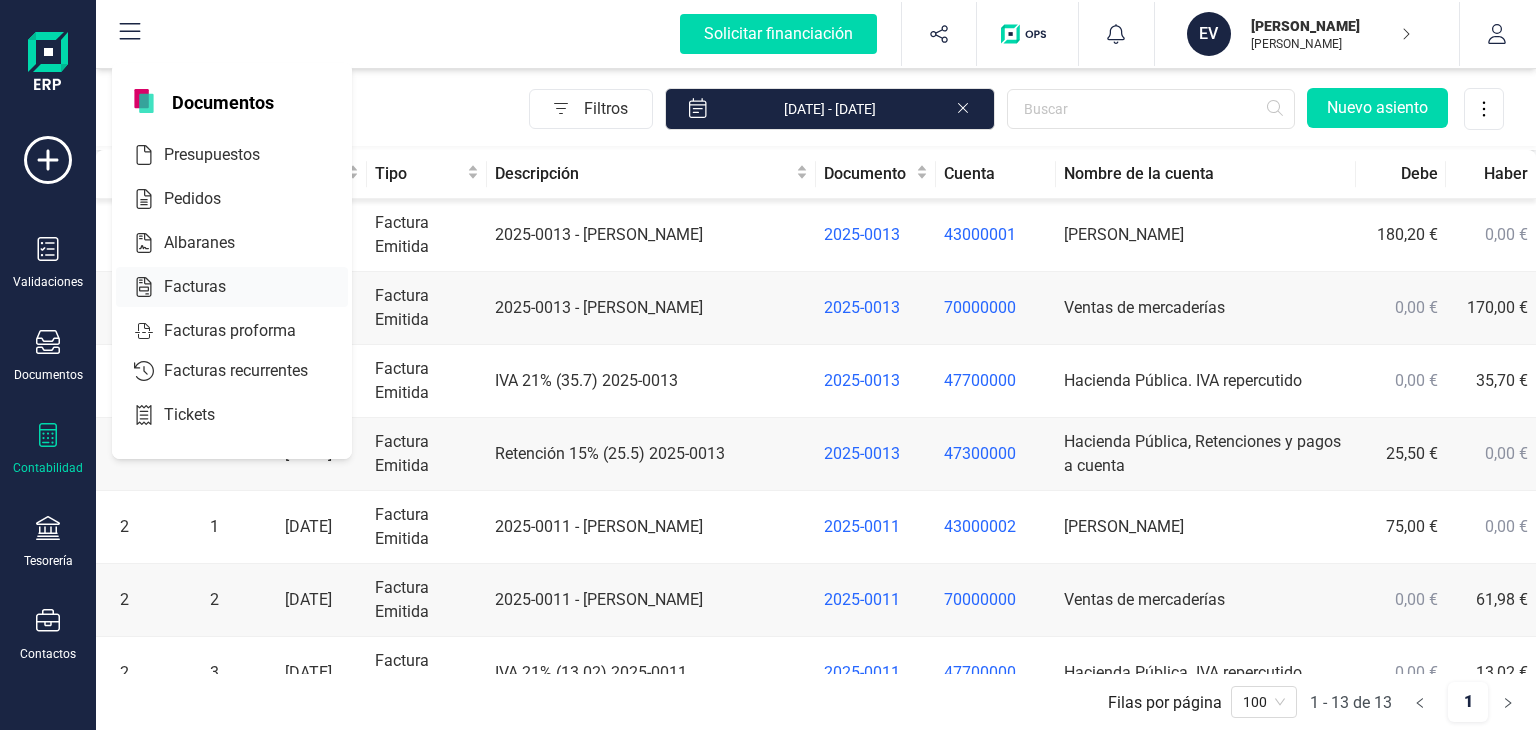 click on "Facturas" at bounding box center (209, 287) 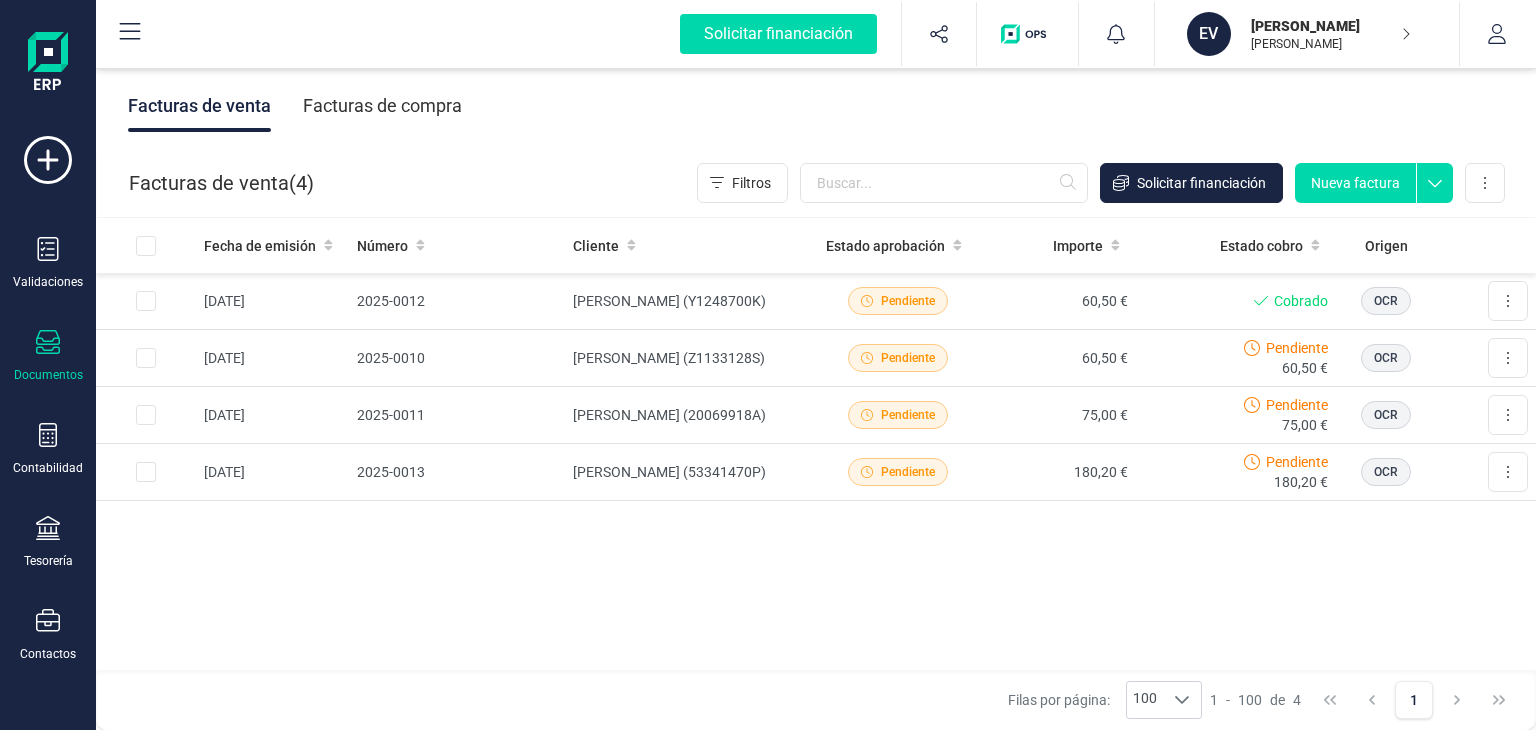 click on "Facturas de compra" at bounding box center [382, 106] 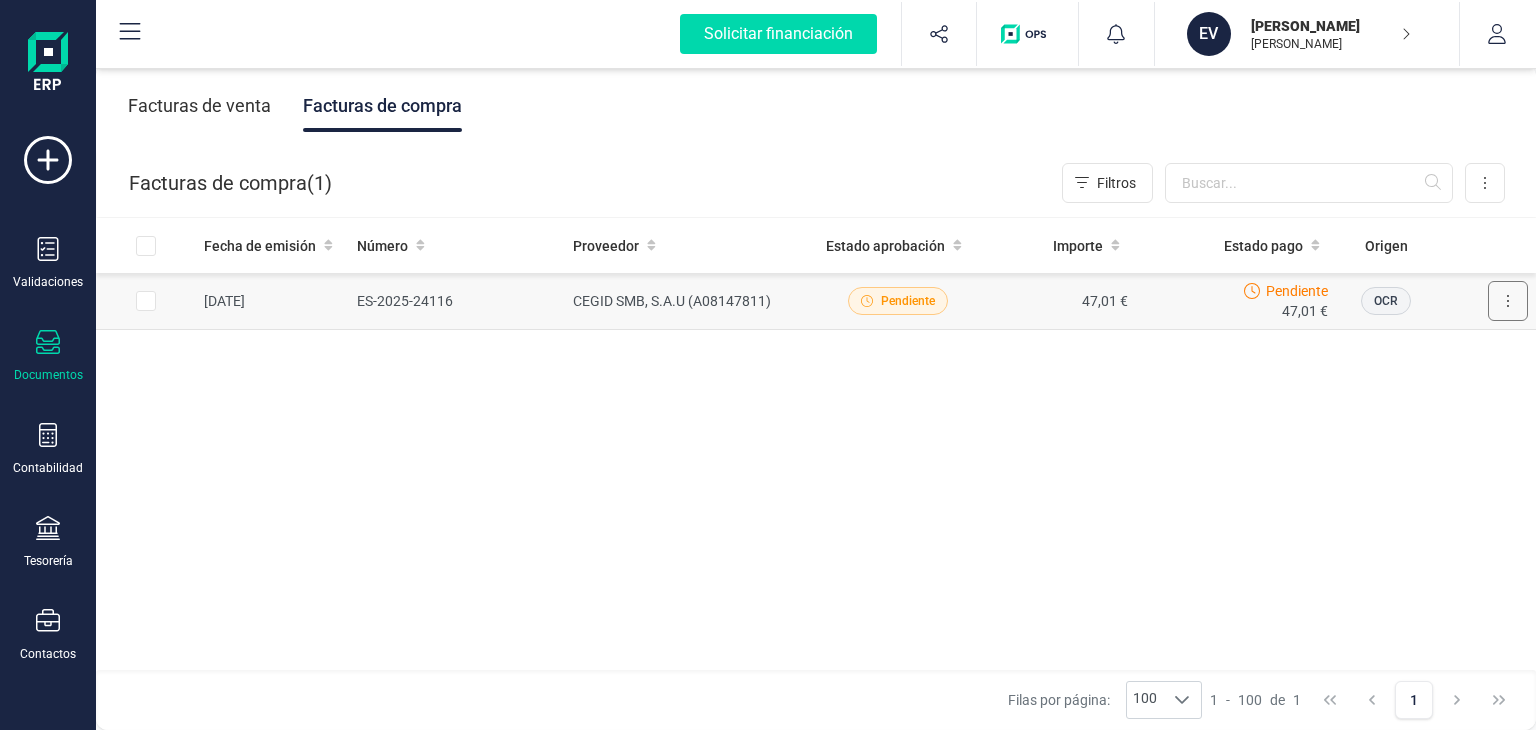 click at bounding box center [1508, 301] 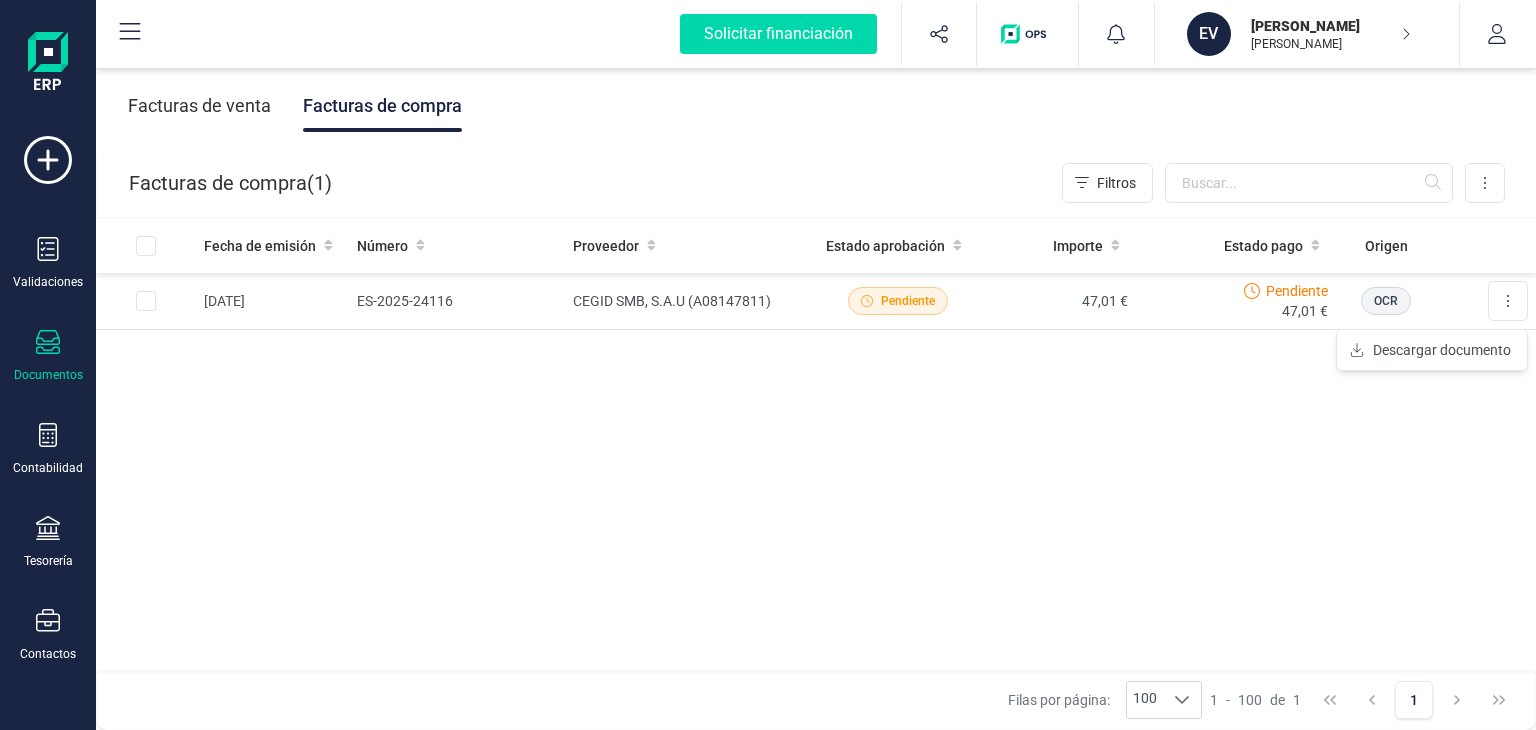 click on "Fecha de emisión Número Proveedor Estado aprobación Importe Estado pago Origen [DATE] ES-2025-24116 CEGID SMB, S.A.U (A08147811) Pendiente 47,01 € Pendiente 47,01 € OCR   Descargar documento" at bounding box center [816, 445] 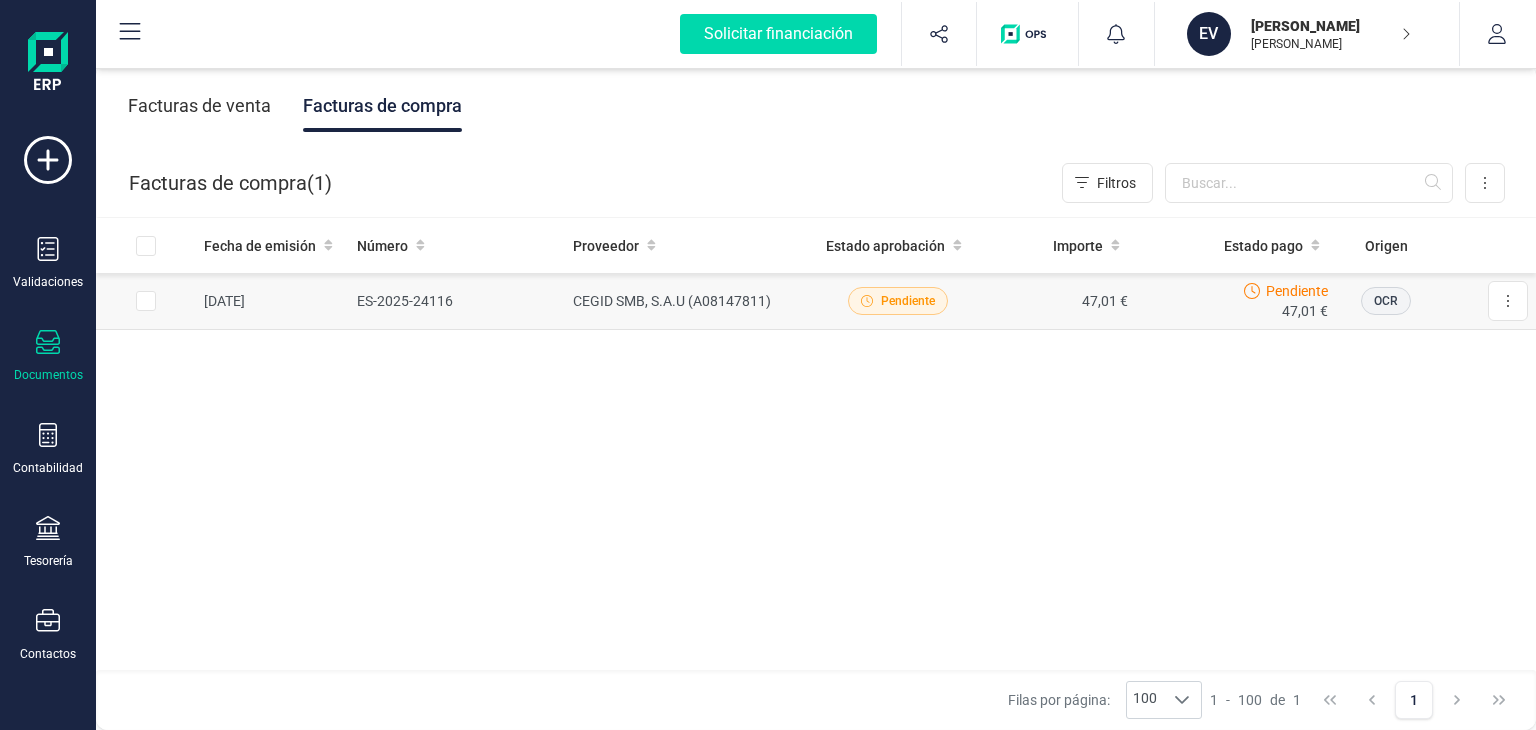 click at bounding box center [146, 301] 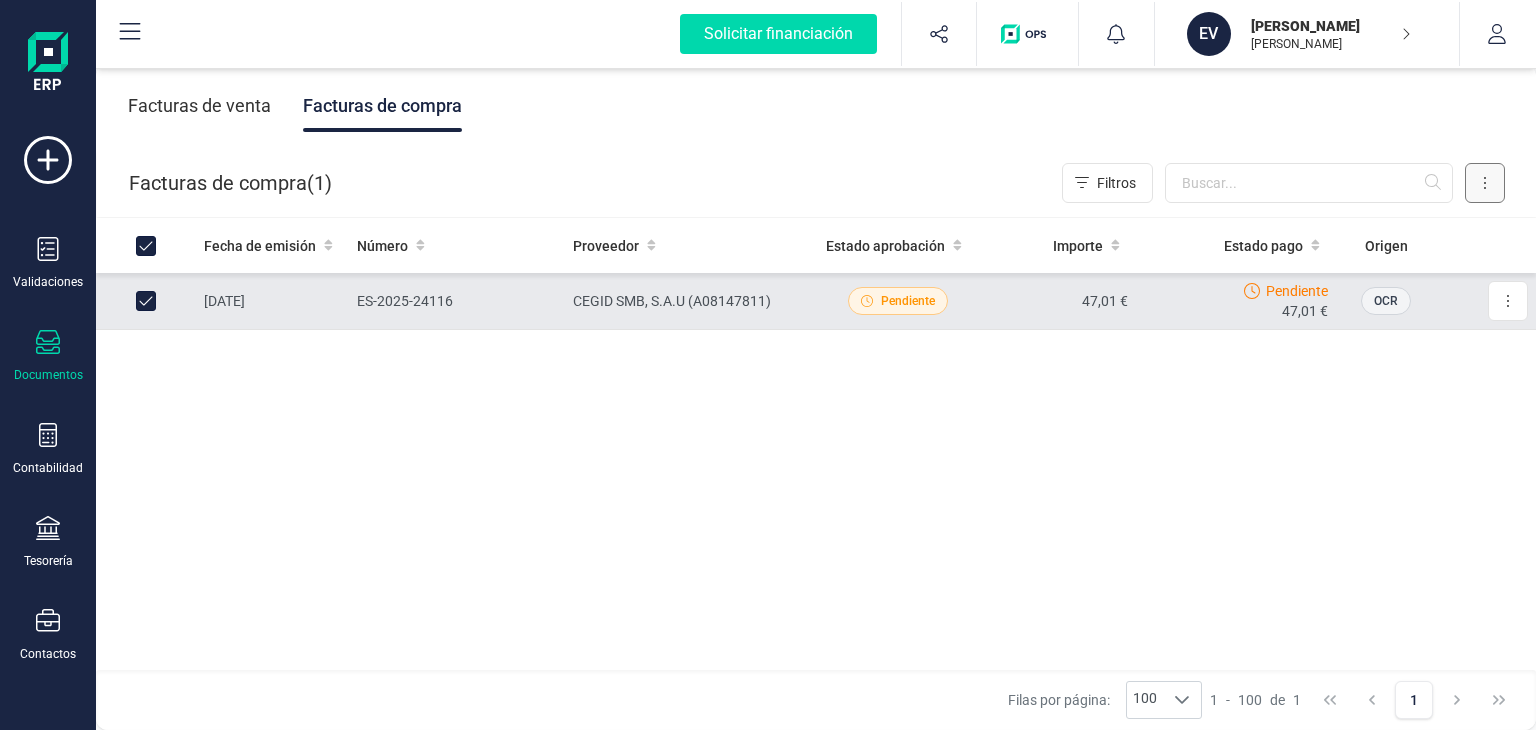 click at bounding box center (1485, 183) 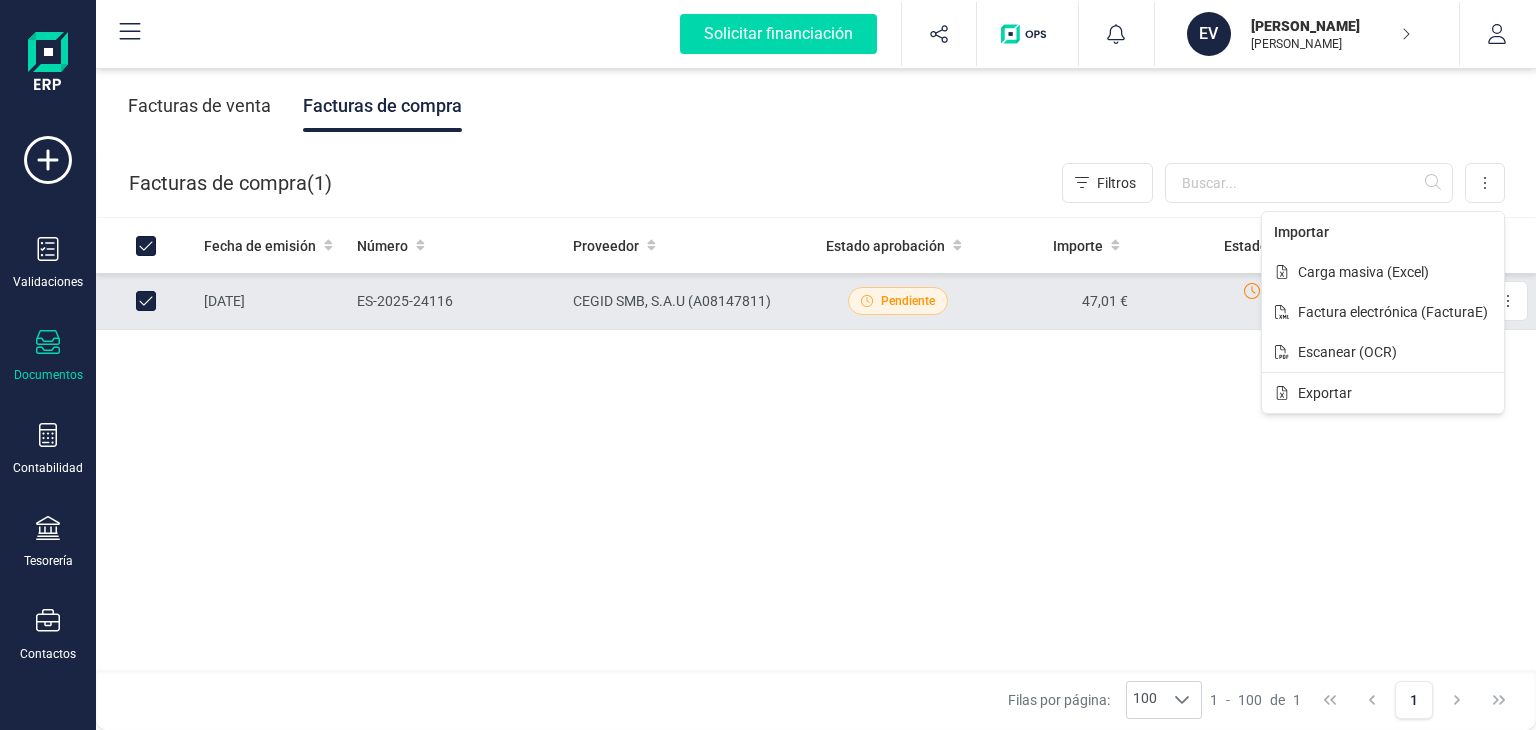 click on "Fecha de emisión Número Proveedor Estado aprobación Importe Estado pago Origen [DATE] ES-2025-24116 CEGID SMB, S.A.U (A08147811) Pendiente 47,01 € Pendiente 47,01 € OCR   Descargar documento" at bounding box center [816, 445] 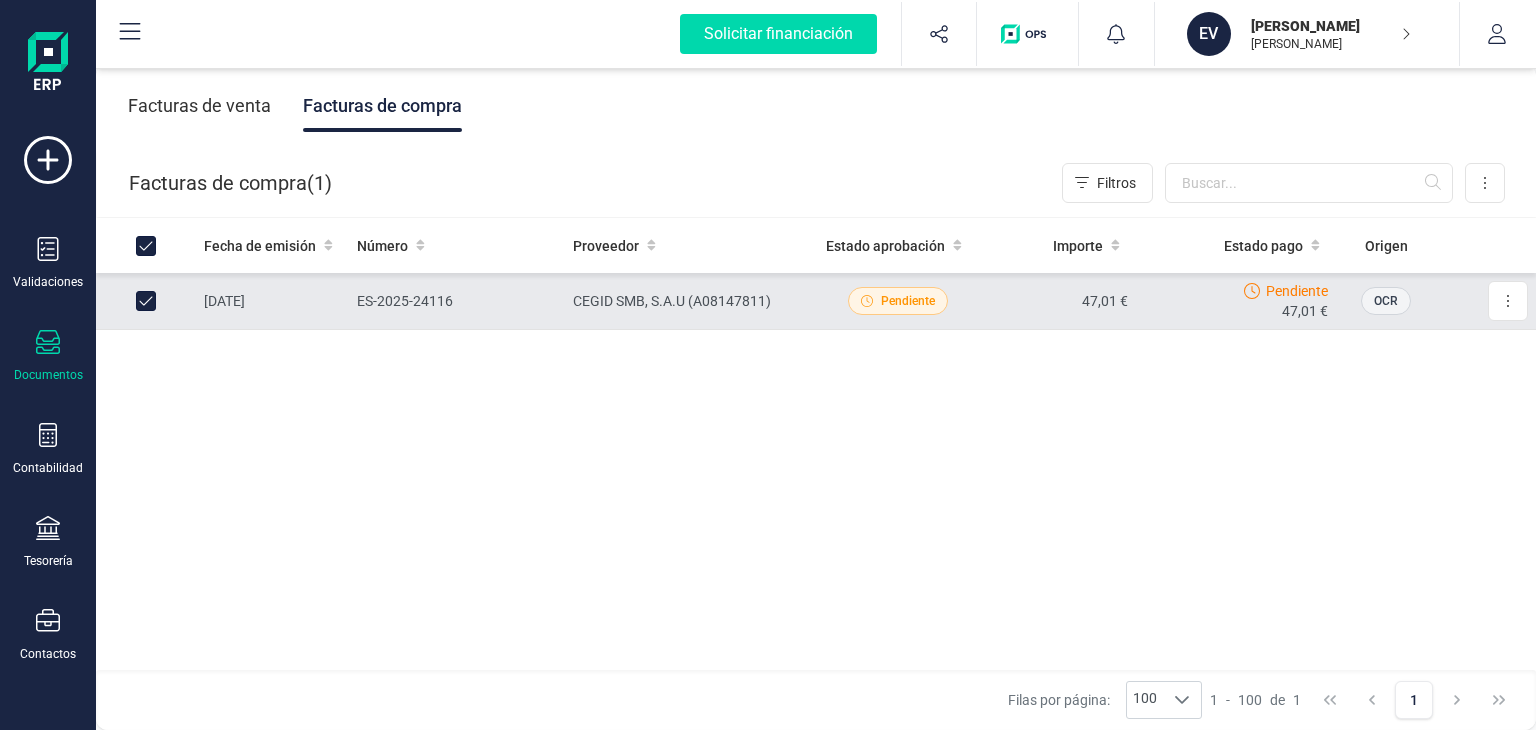 click on "Pendiente" at bounding box center (1297, 291) 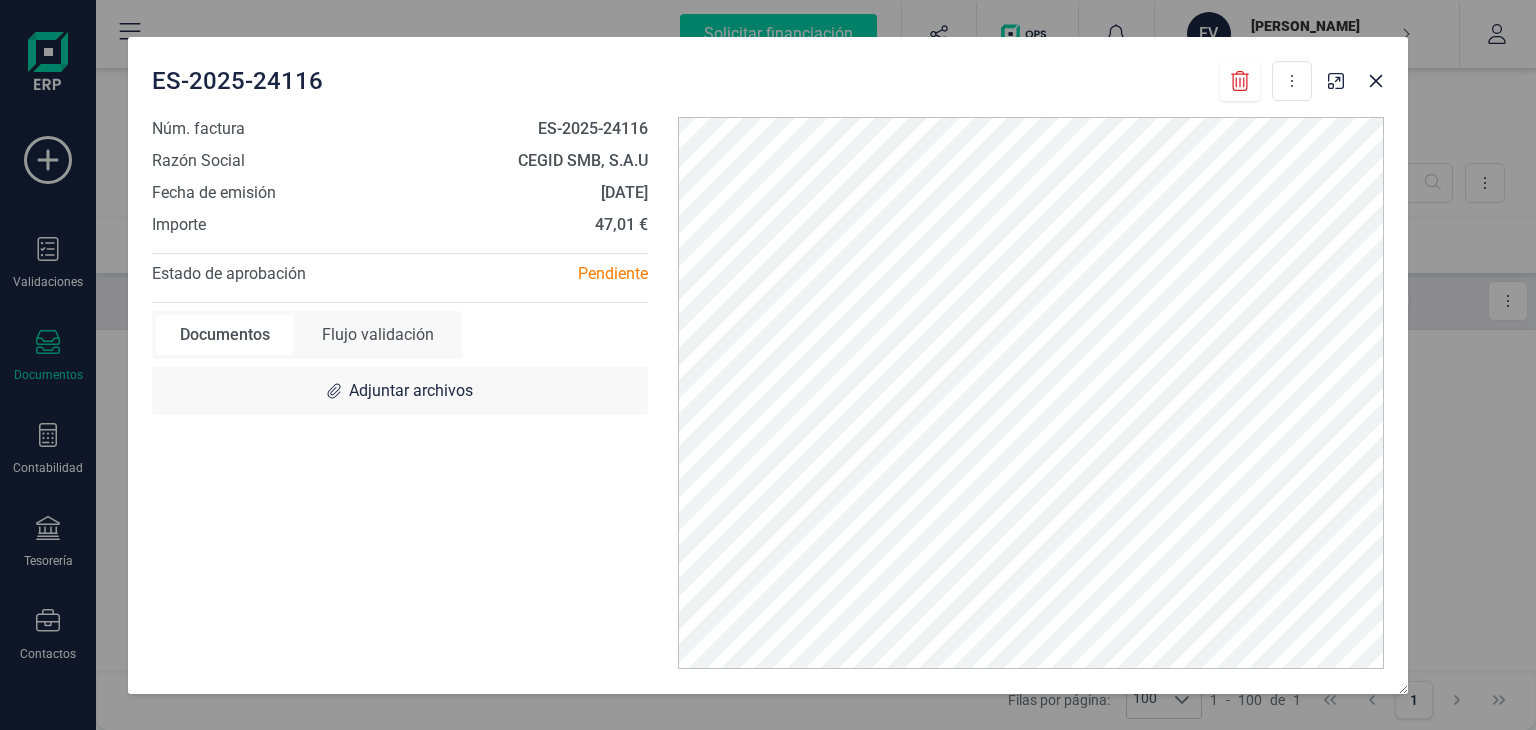 click on "Pendiente" at bounding box center [531, 274] 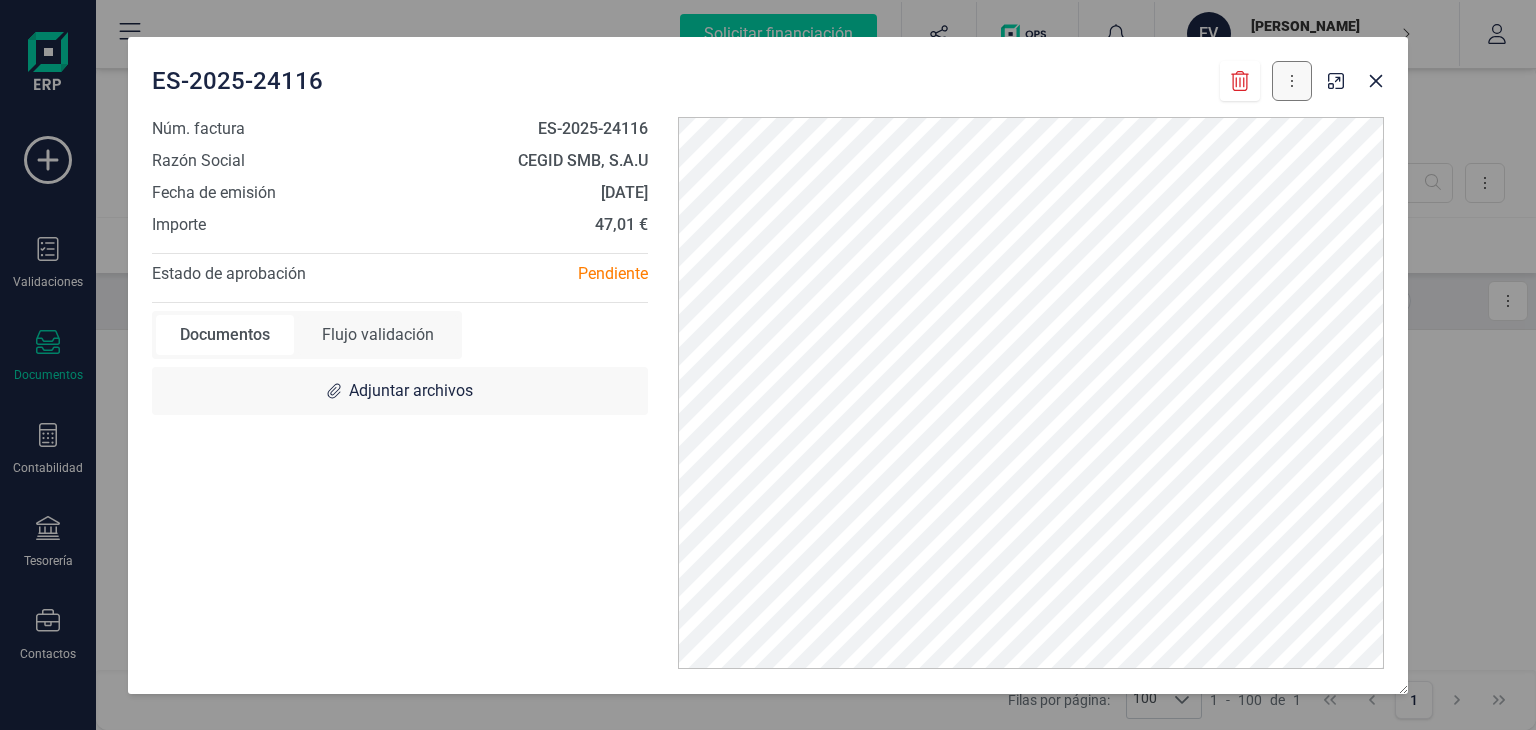 click at bounding box center (1292, 81) 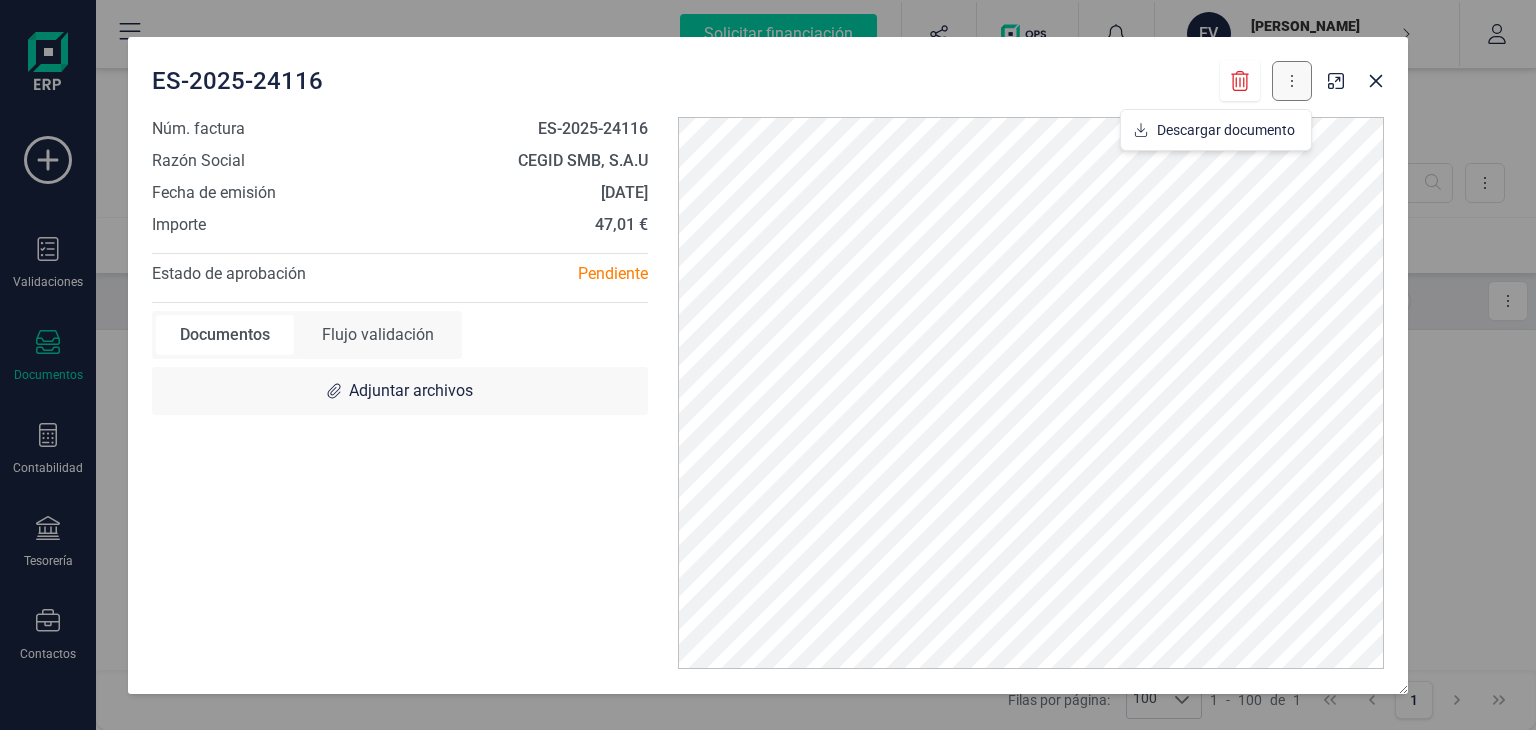 click at bounding box center [1292, 81] 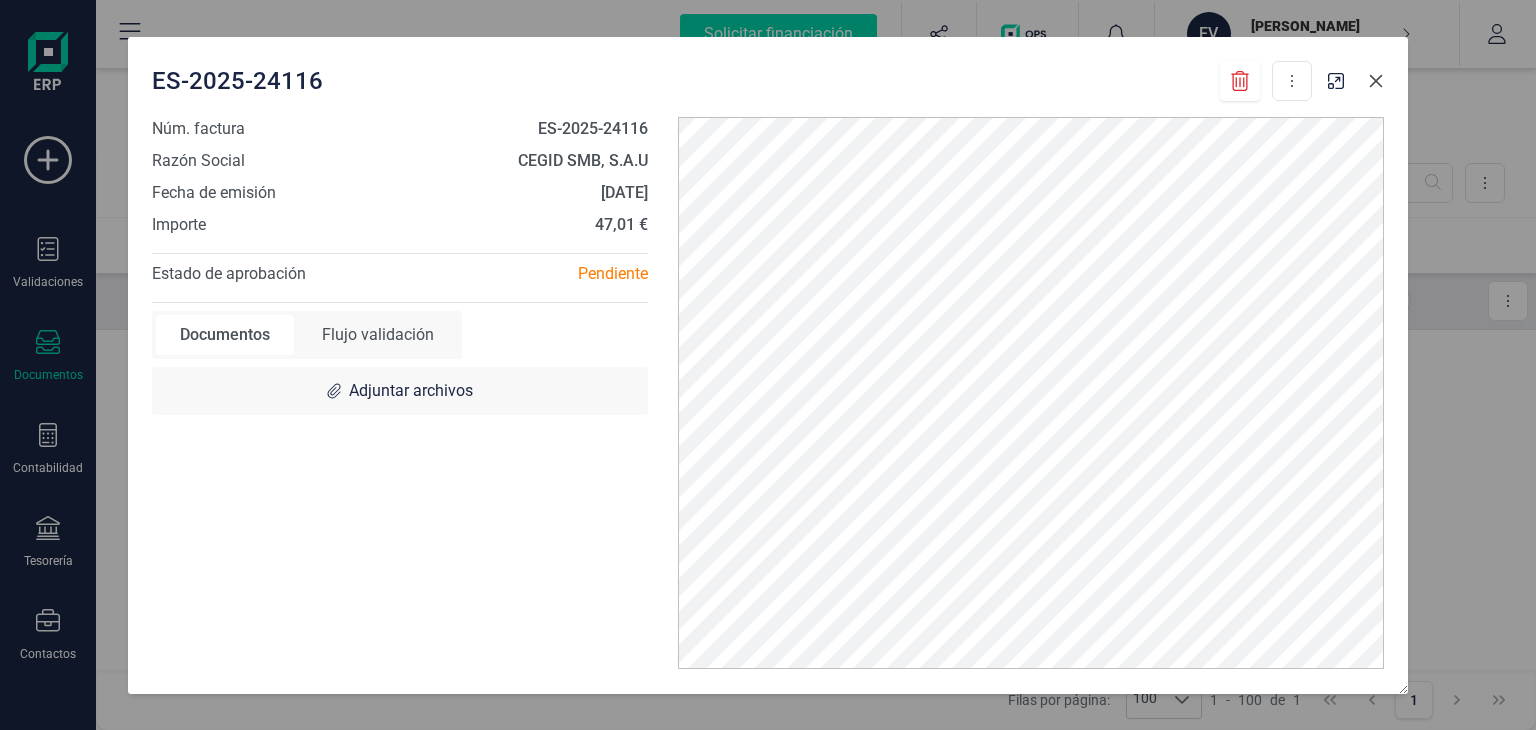 click 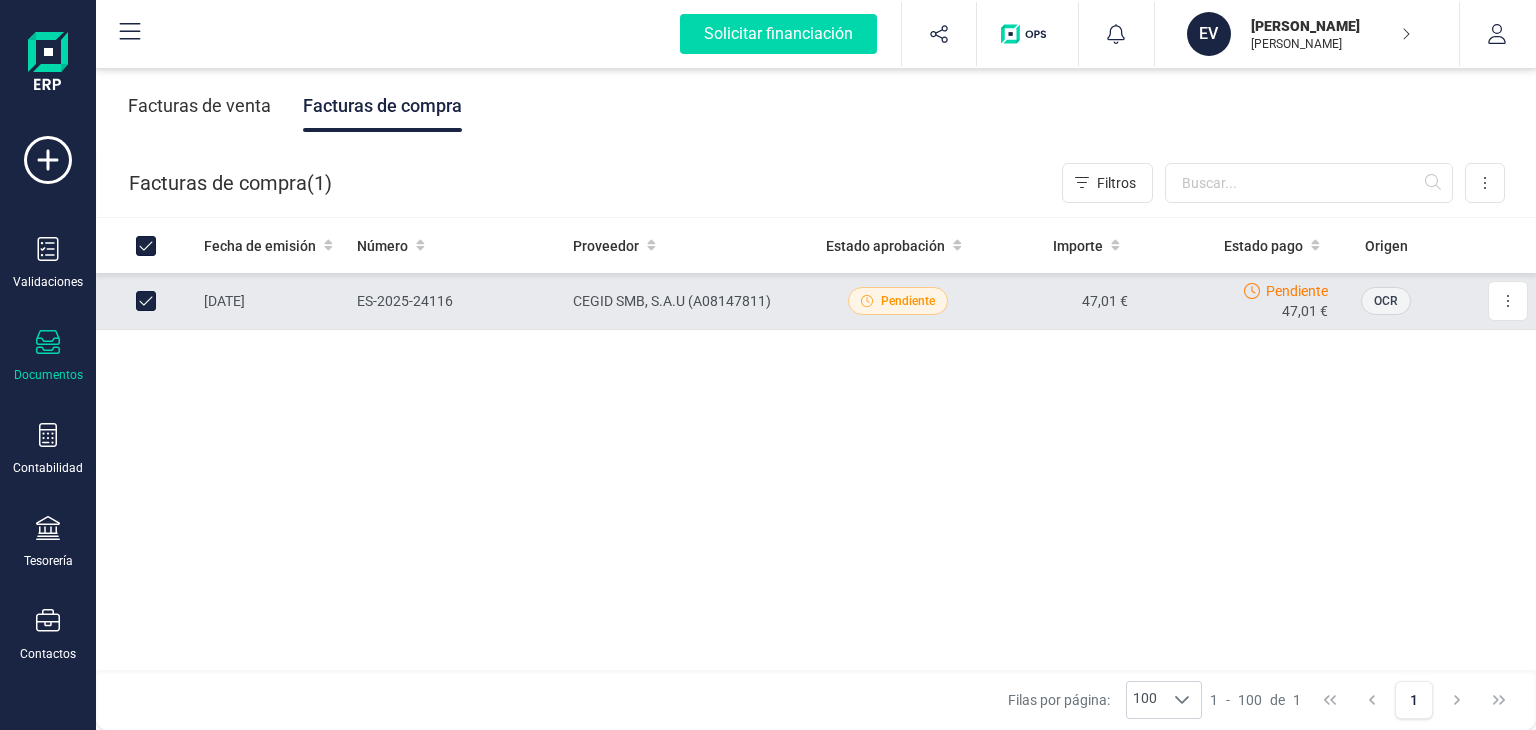 click on "CEGID SMB, S.A.U (A08147811)" at bounding box center [691, 301] 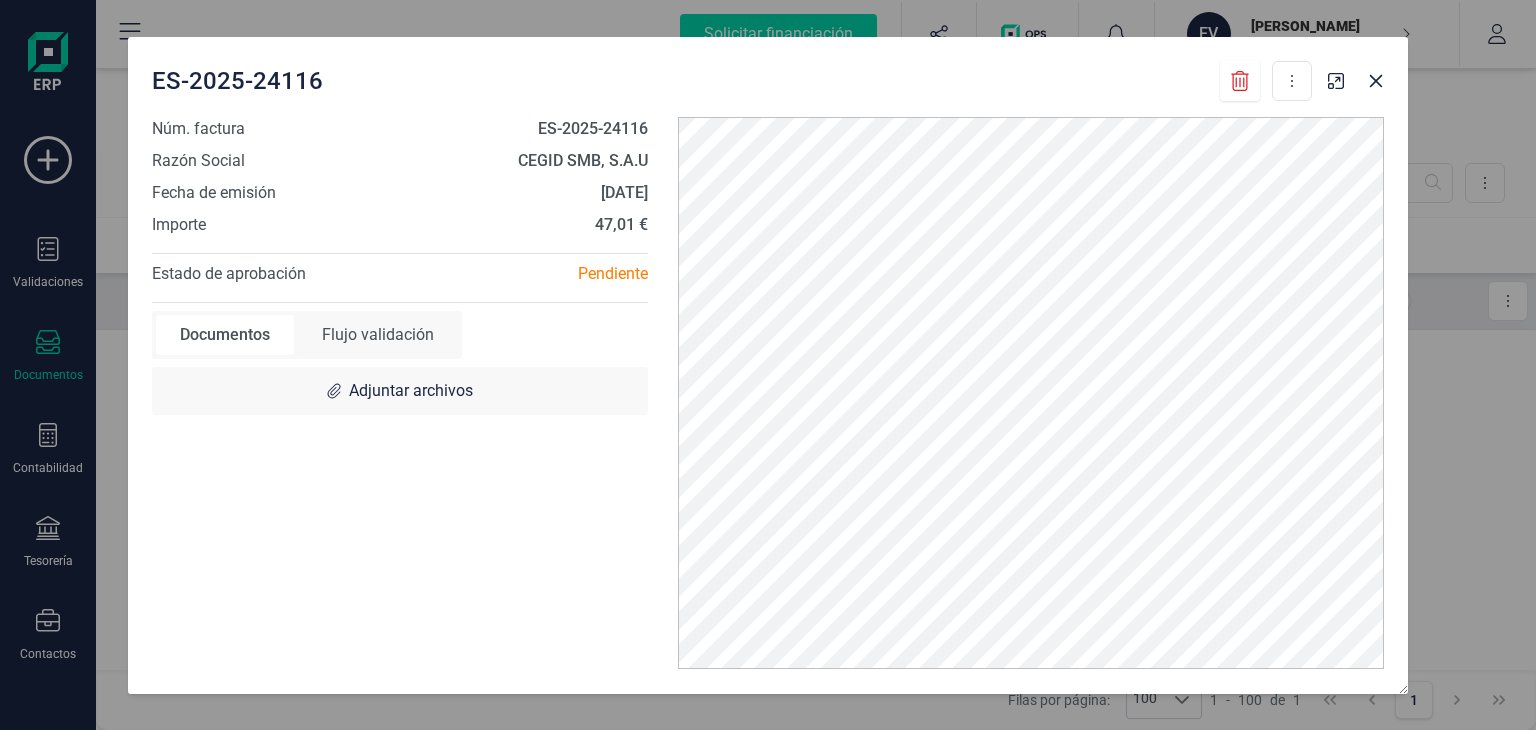 click on "Solicitar financiación Validaciones Documentos Documentos Presupuestos Pedidos Albaranes Facturas Facturas proforma Facturas recurrentes Tickets Contabilidad Contabilidad Cuadro de cuentas Libro diario Detalle de impuestos Balance de situación Pérdidas y ganancias Sumas y saldos Préstamos Activos Tesorería Tesorería Cuentas bancarias Pagos y cobros Cartera Remesas Devoluciones de ingresos Contactos Inventario Inventario Artículos Catálogos Categorías   Importar Importar Facturas Productos Contactos Activos   OCR Aplicaciones OPS Compartir herramienta Solicitar financiación Importaciones completadas   0 / 0 EV [PERSON_NAME]  [PERSON_NAME] EV [PERSON_NAME]  [PERSON_NAME] empresa Seleccione la empresa a usar EV [PERSON_NAME]  SI [PERSON_NAME] empresa Perfil empresa Gestión usuarios Flujo de aprobaciones Gestión categorías contabilidad Impuestos Cuentas contables Cierre contable usuario Mis datos Mis empresas Cerrar sesión Facturas de venta Facturas de compra Facturas de compra  ( 1 ) Filtros" at bounding box center [768, 365] 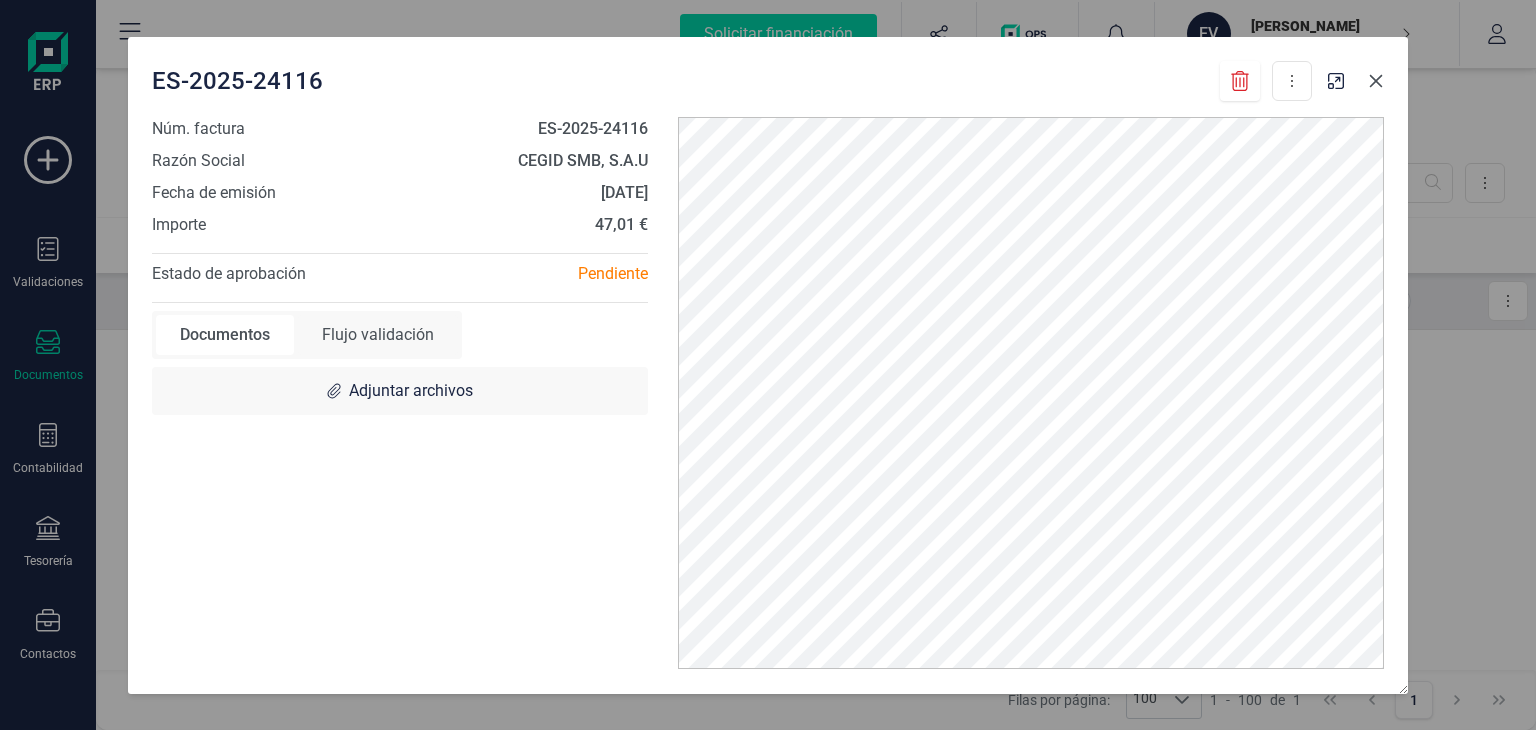 click at bounding box center [1376, 81] 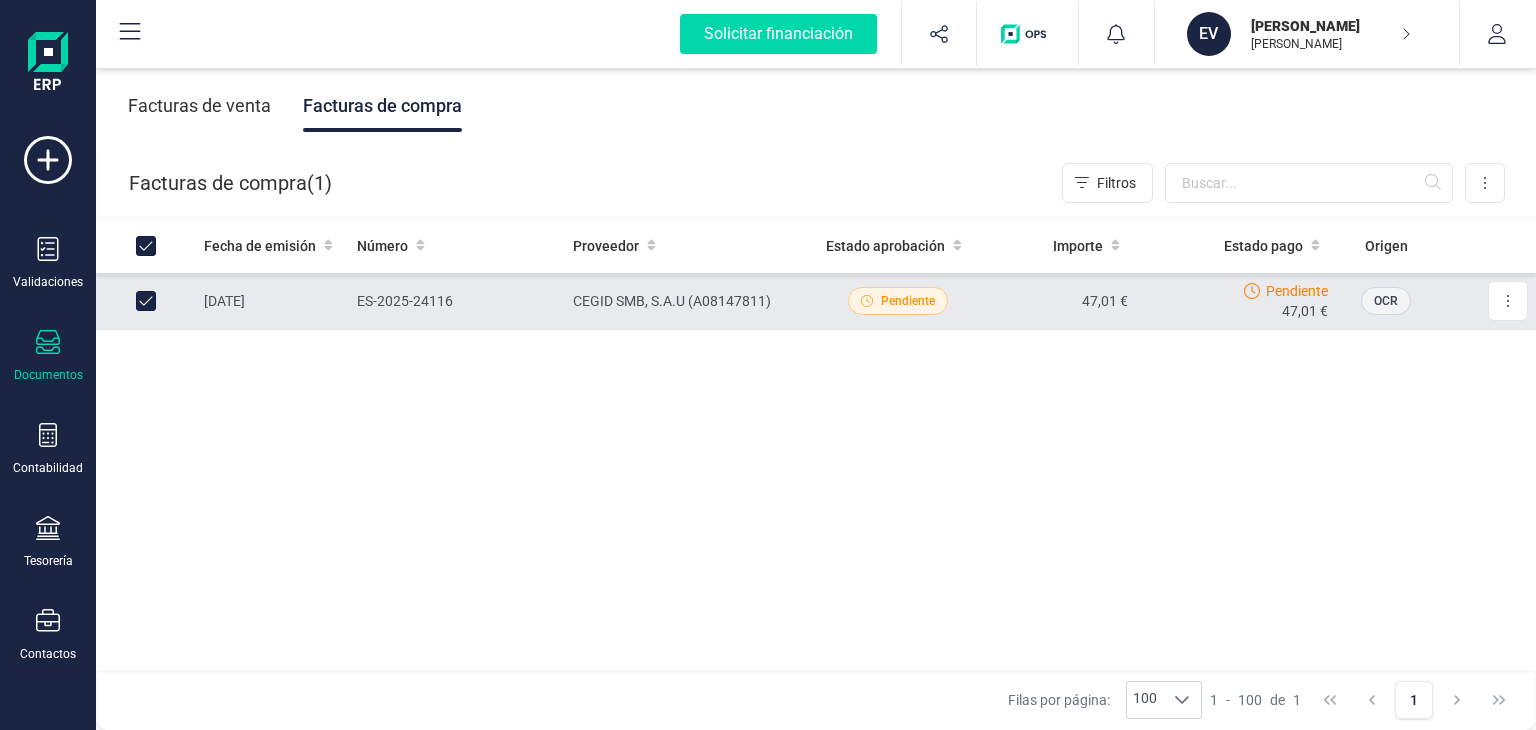 click on "OCR" at bounding box center [1386, 301] 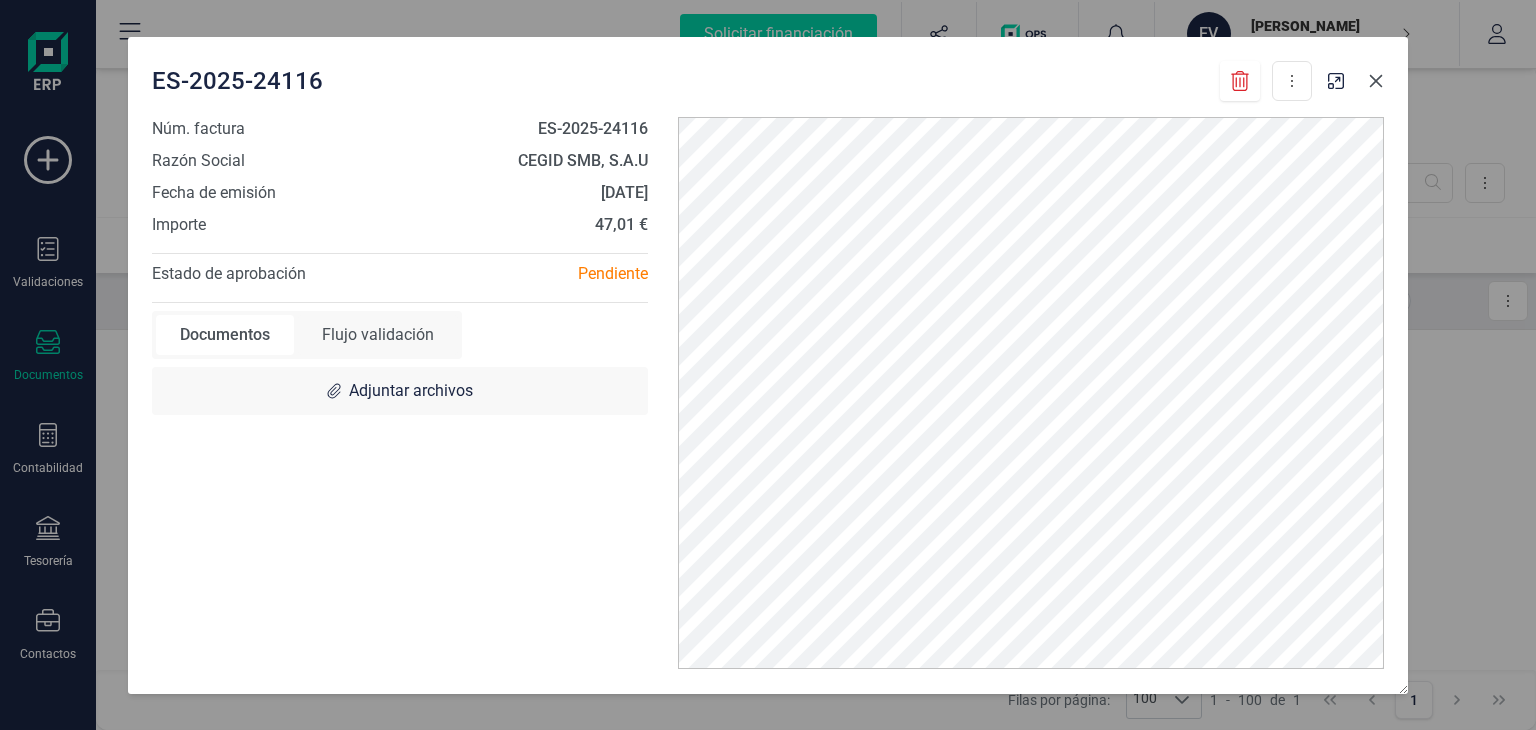 click at bounding box center [1376, 81] 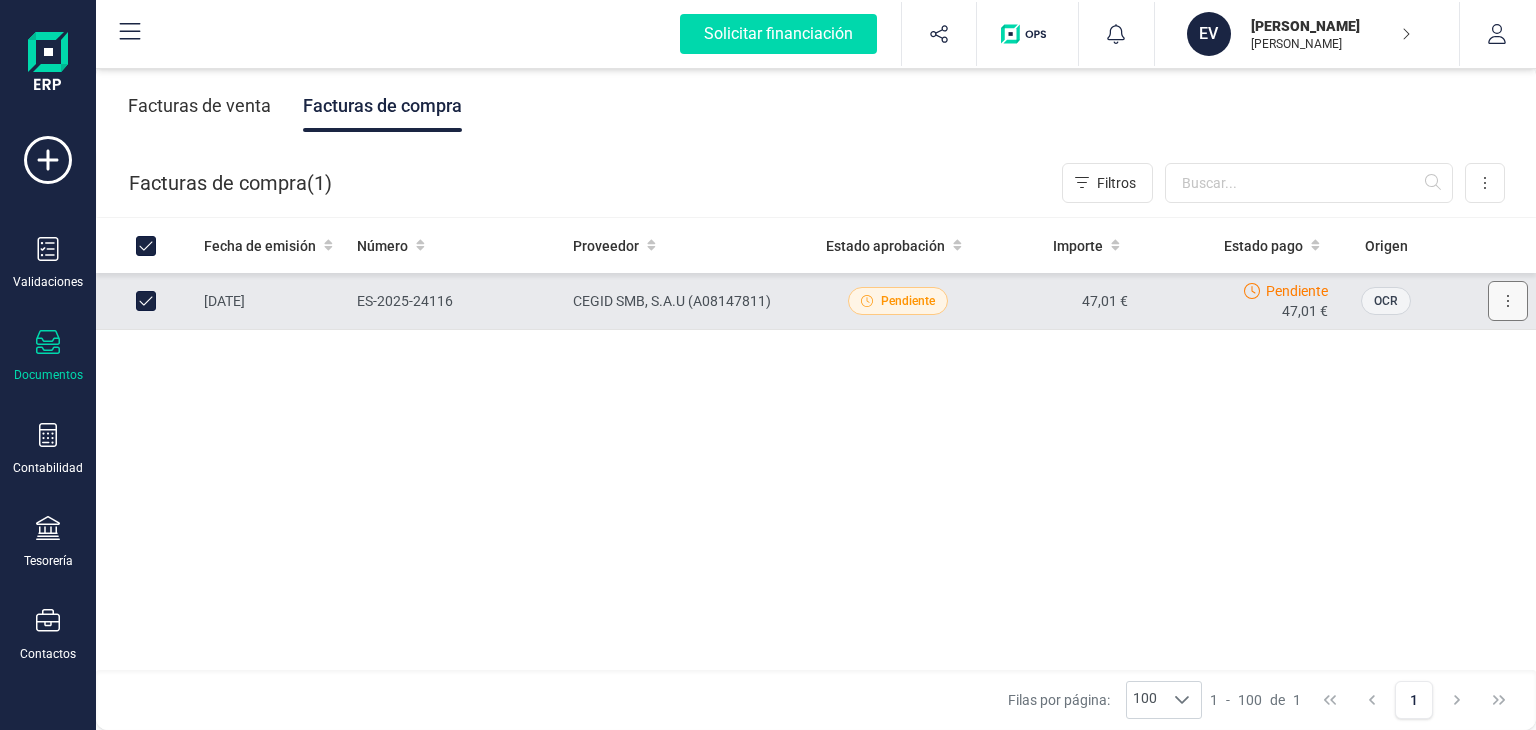 click 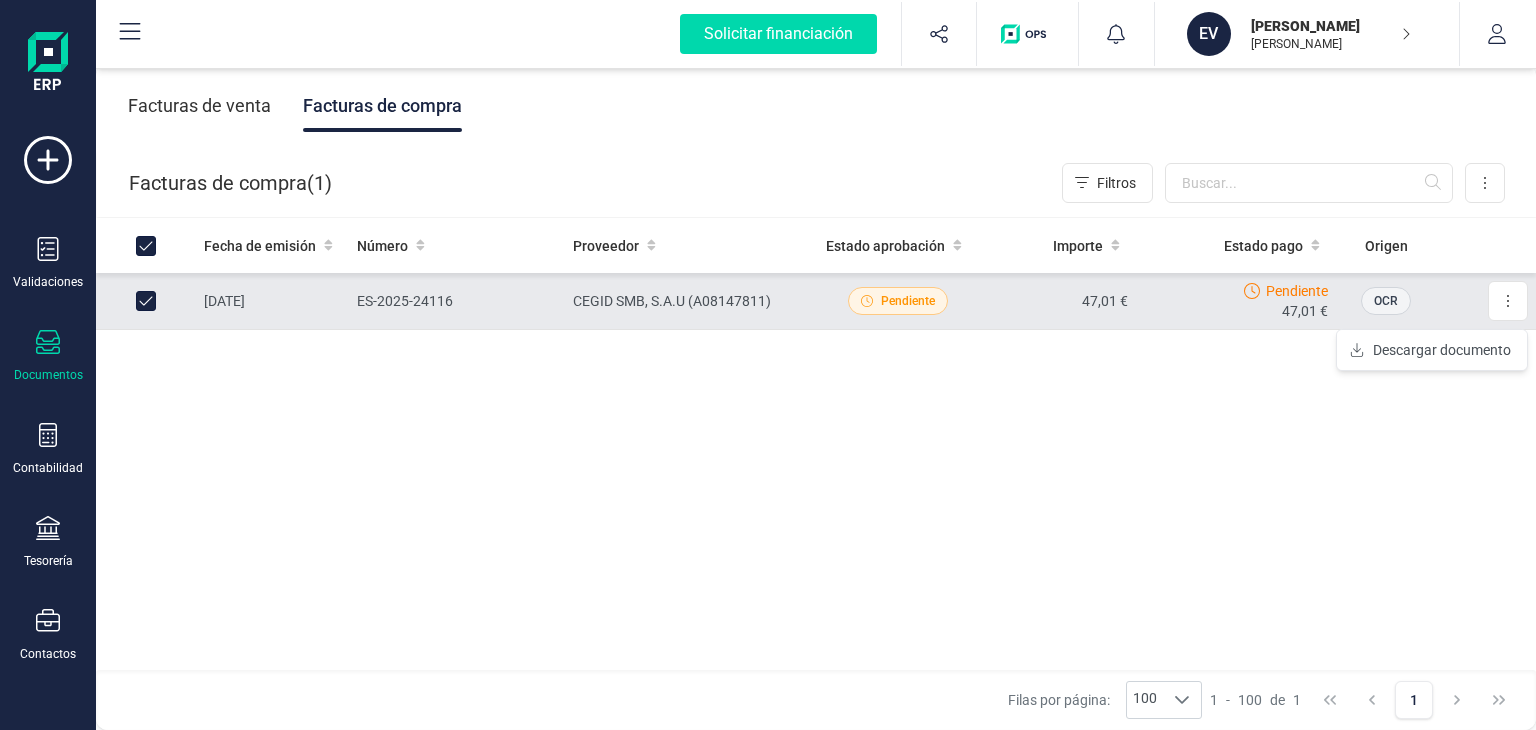 click on "OCR" at bounding box center [1386, 301] 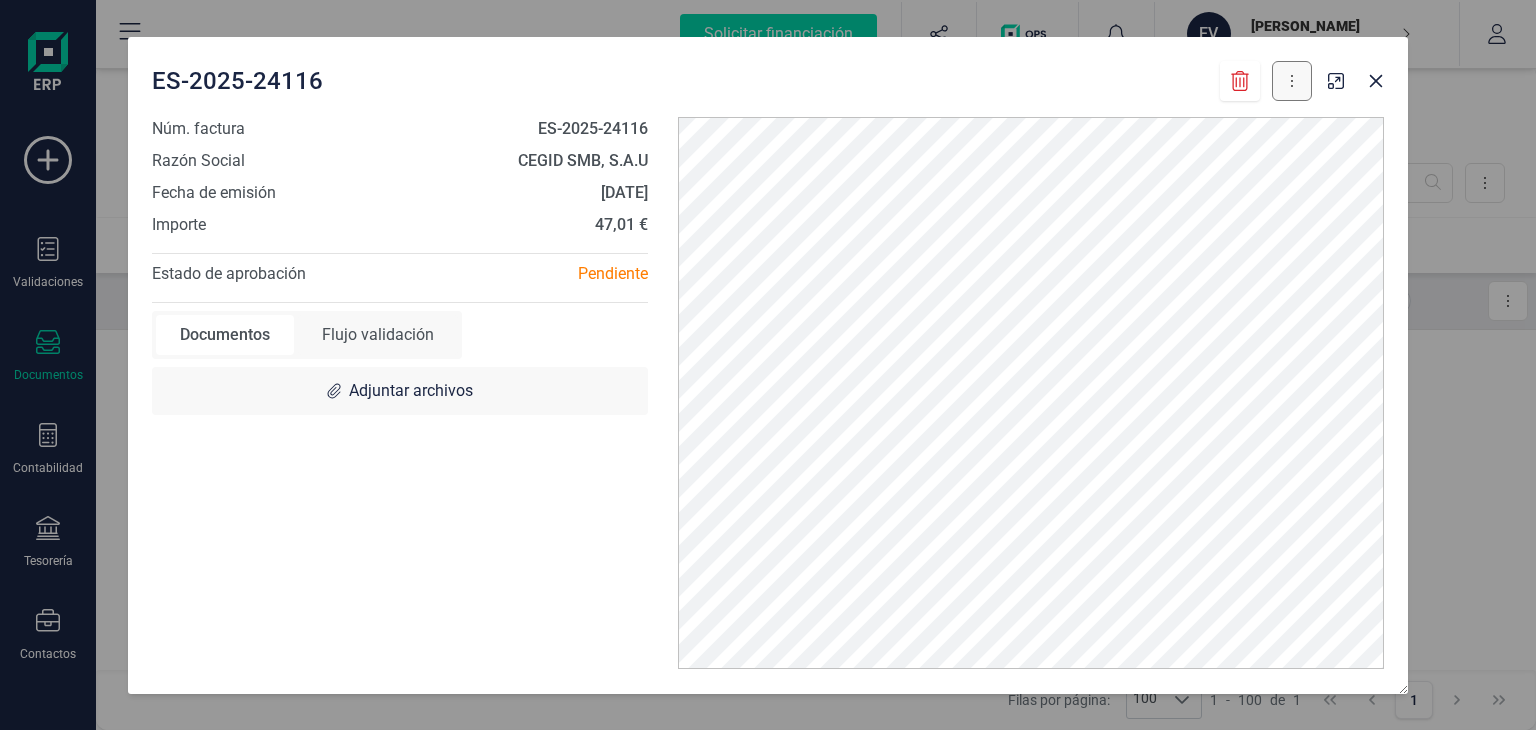 click at bounding box center (1292, 81) 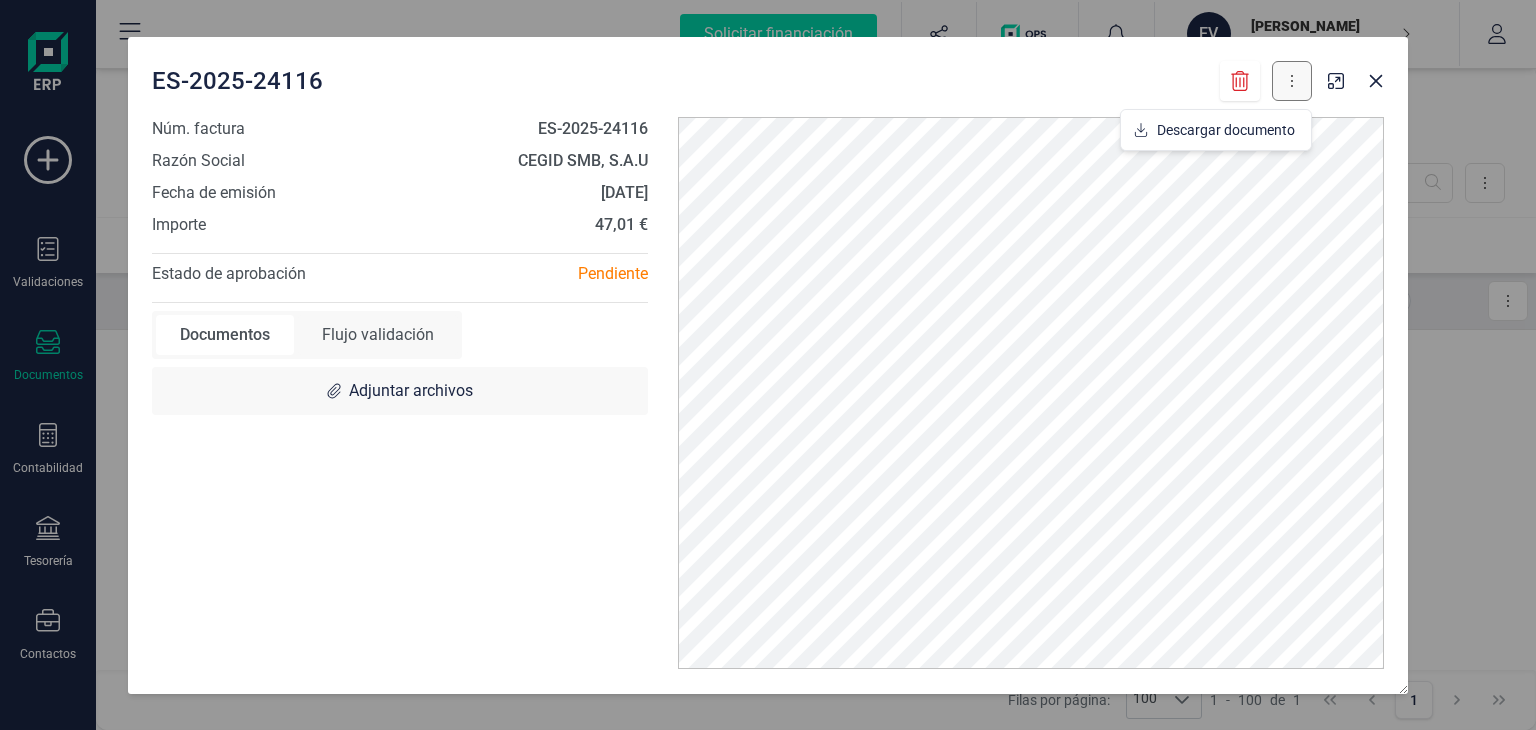 click at bounding box center [1292, 81] 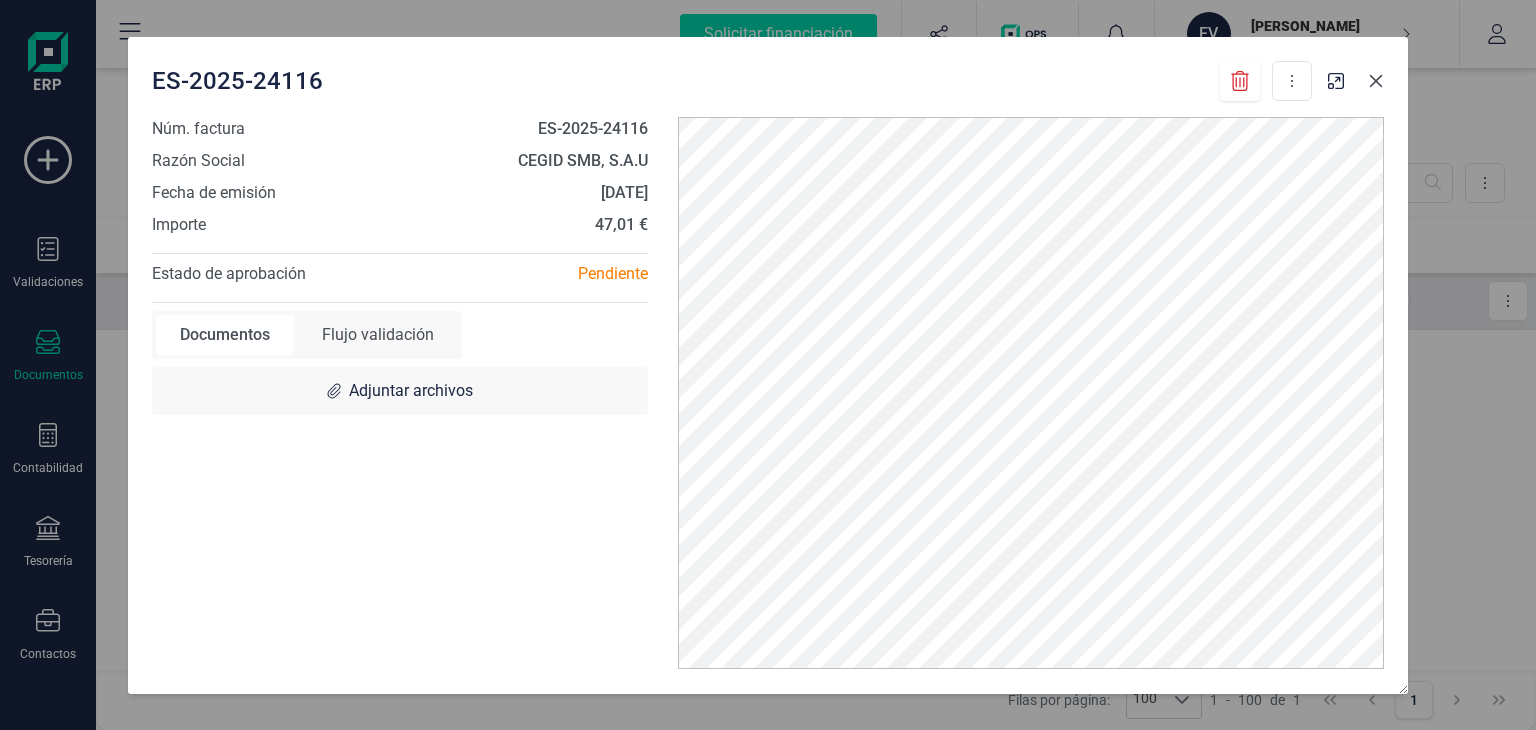 click at bounding box center (1376, 81) 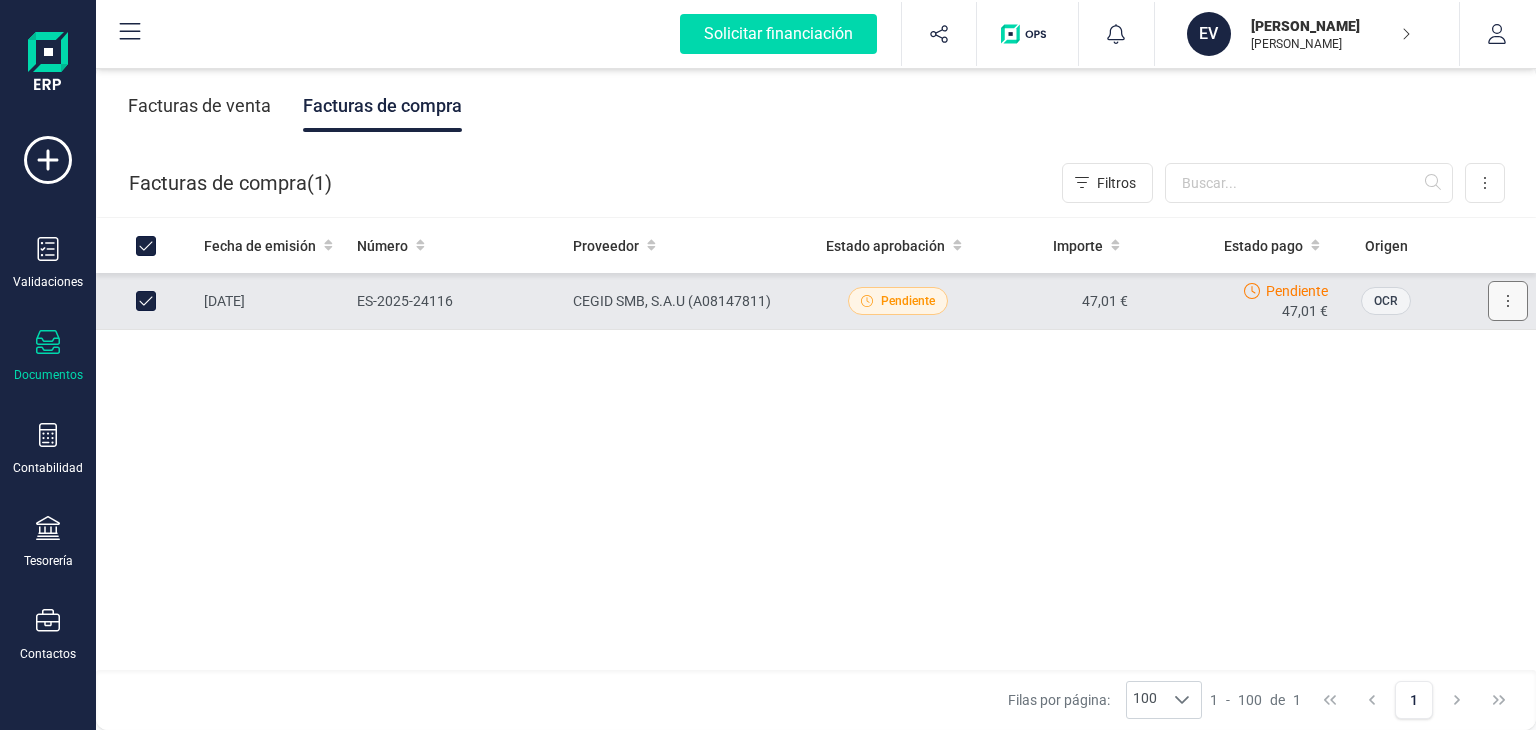 click at bounding box center [1508, 301] 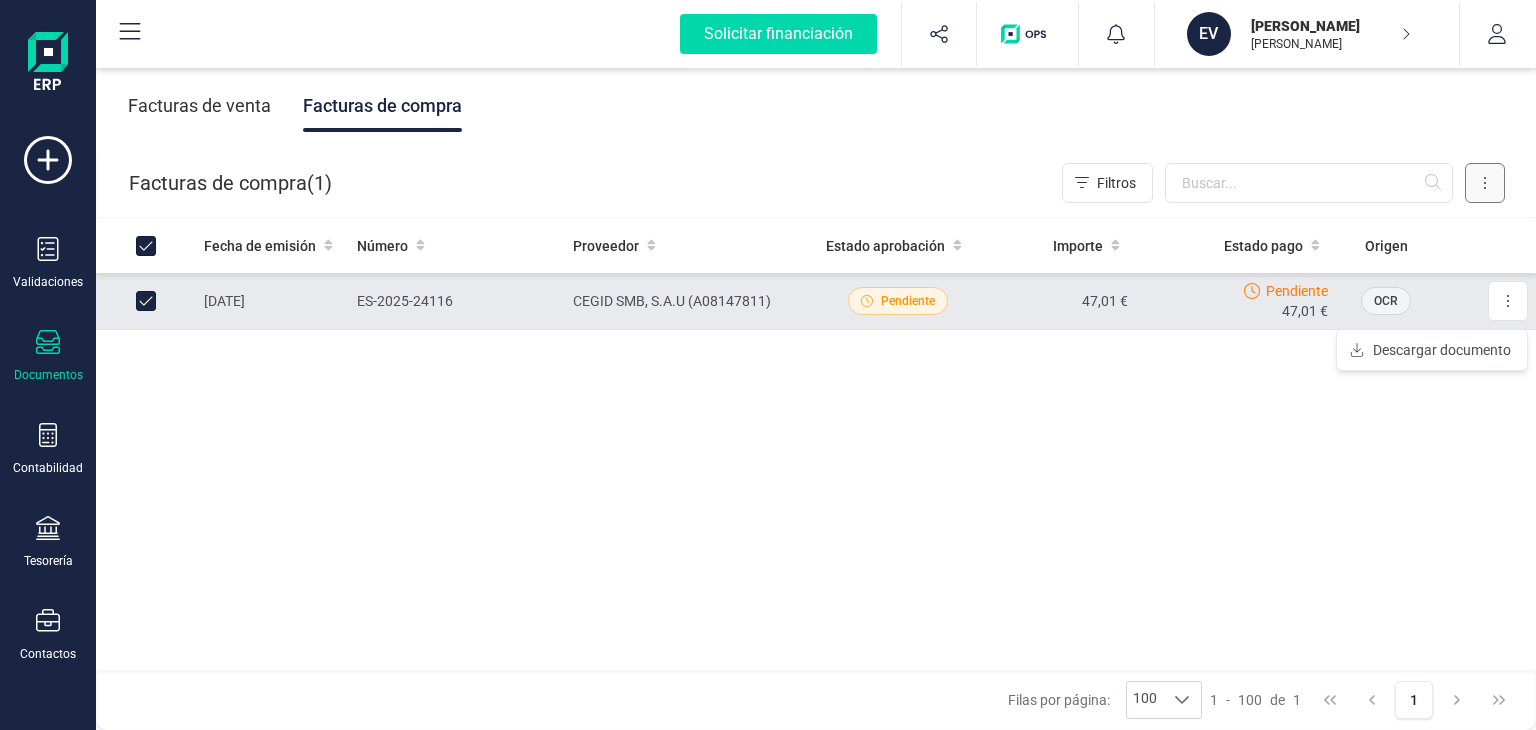 click at bounding box center [1485, 183] 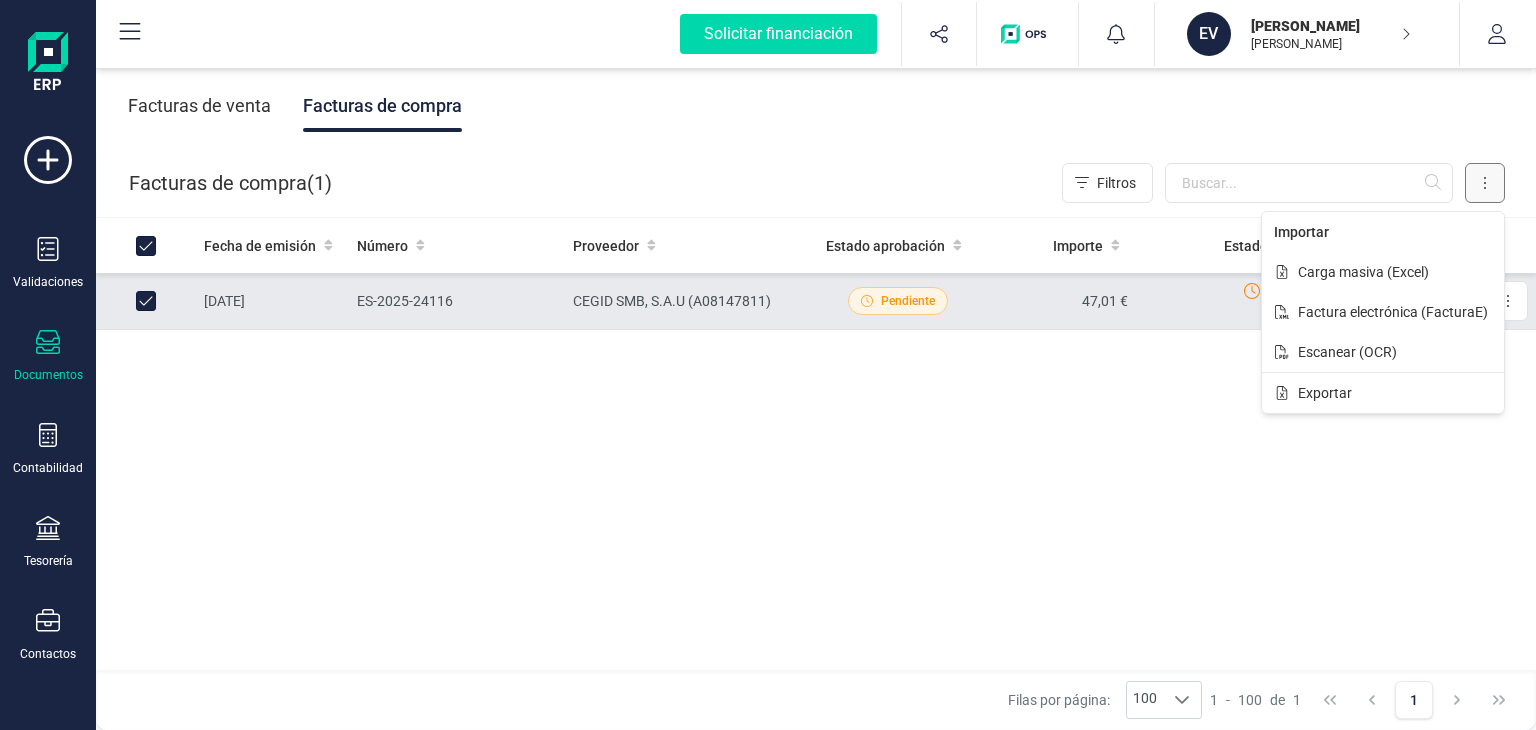 click at bounding box center (1485, 183) 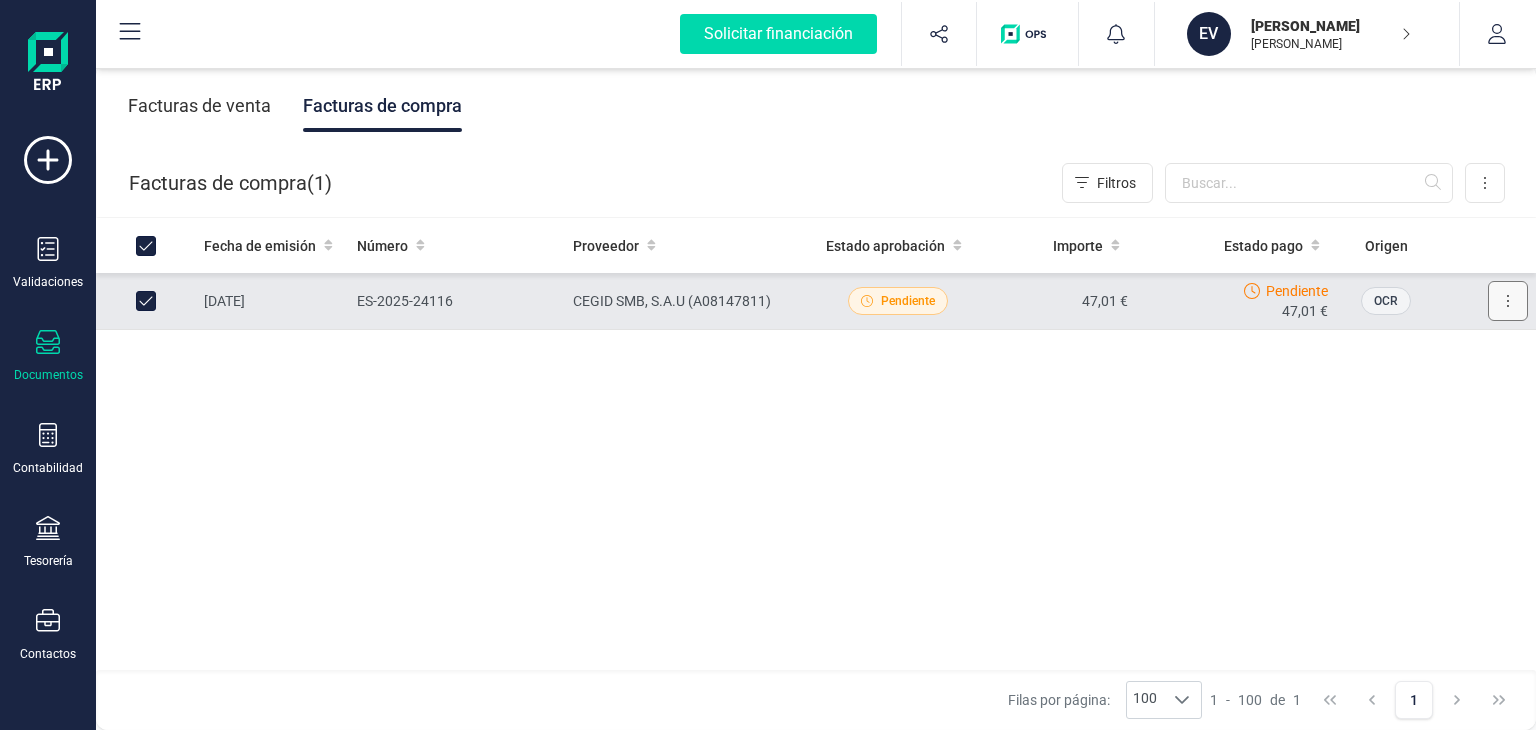 click at bounding box center (1508, 301) 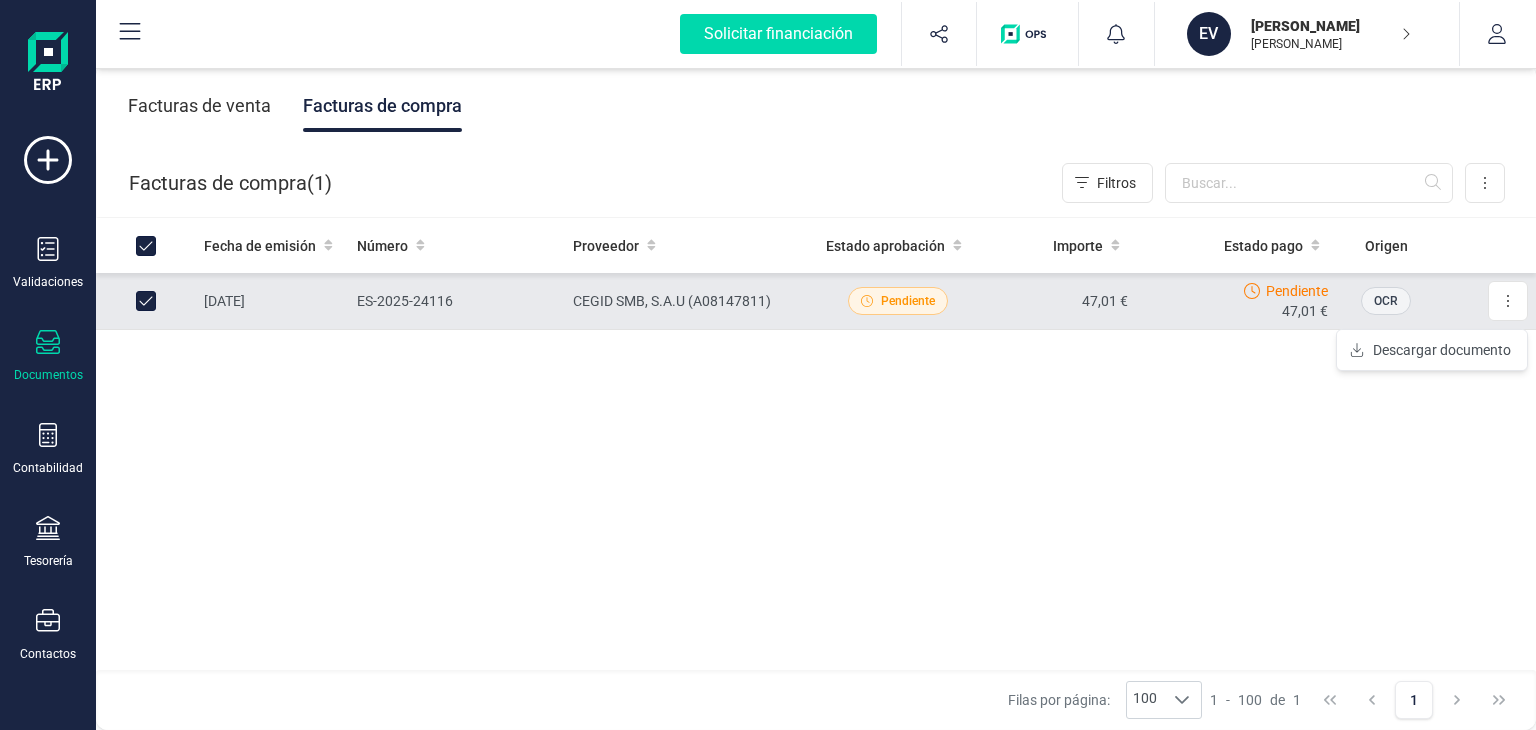 click on "Validaciones Documentos Documentos Presupuestos Pedidos Albaranes Facturas Facturas proforma Facturas recurrentes Tickets Contabilidad Contabilidad Cuadro de cuentas Libro diario Detalle de impuestos Balance de situación Pérdidas y ganancias Sumas y saldos Préstamos Activos Tesorería Tesorería Cuentas bancarias Pagos y cobros Cartera Remesas Devoluciones de ingresos Contactos Inventario Inventario Artículos Catálogos Categorías   Importar Importar Facturas Productos Contactos Activos   OCR" at bounding box center (48, 546) 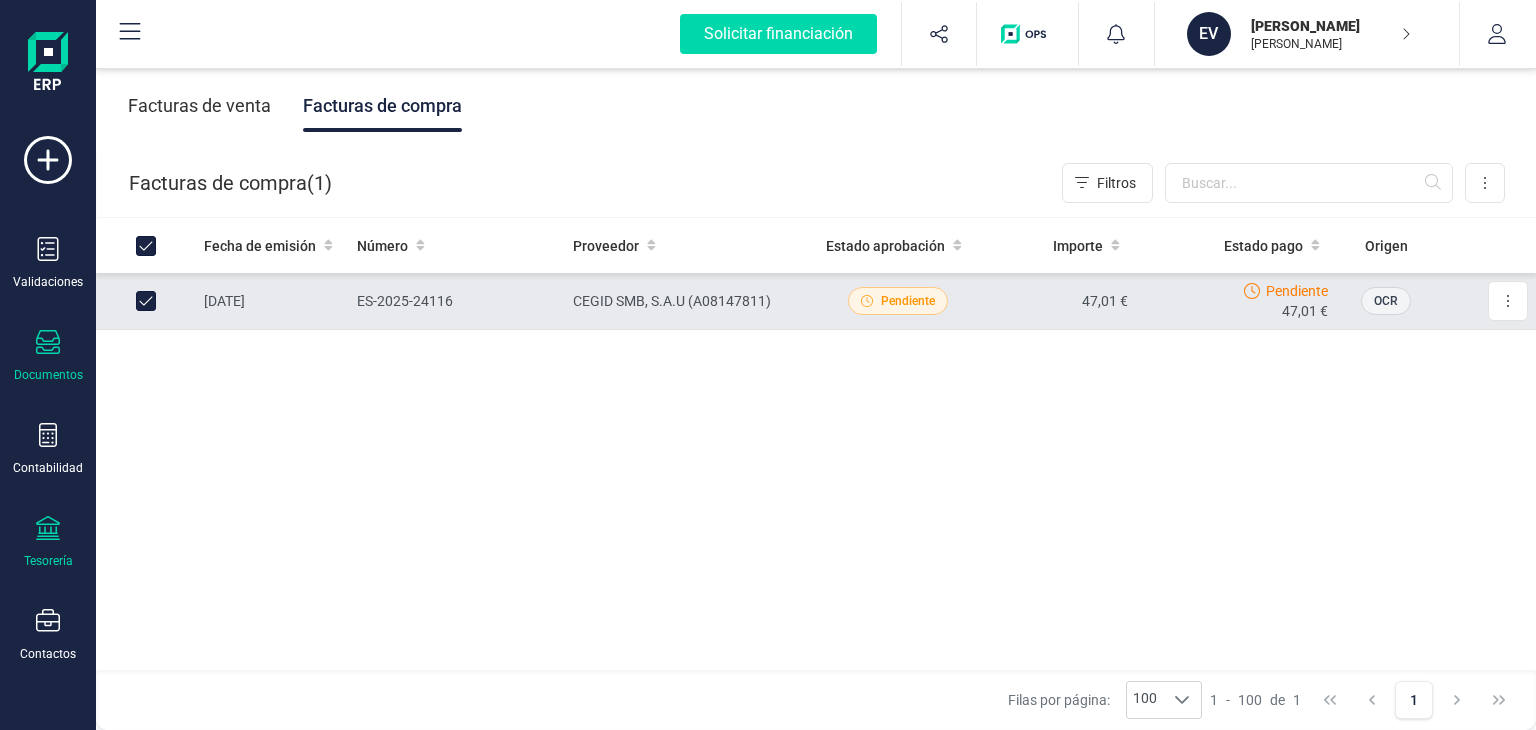 click 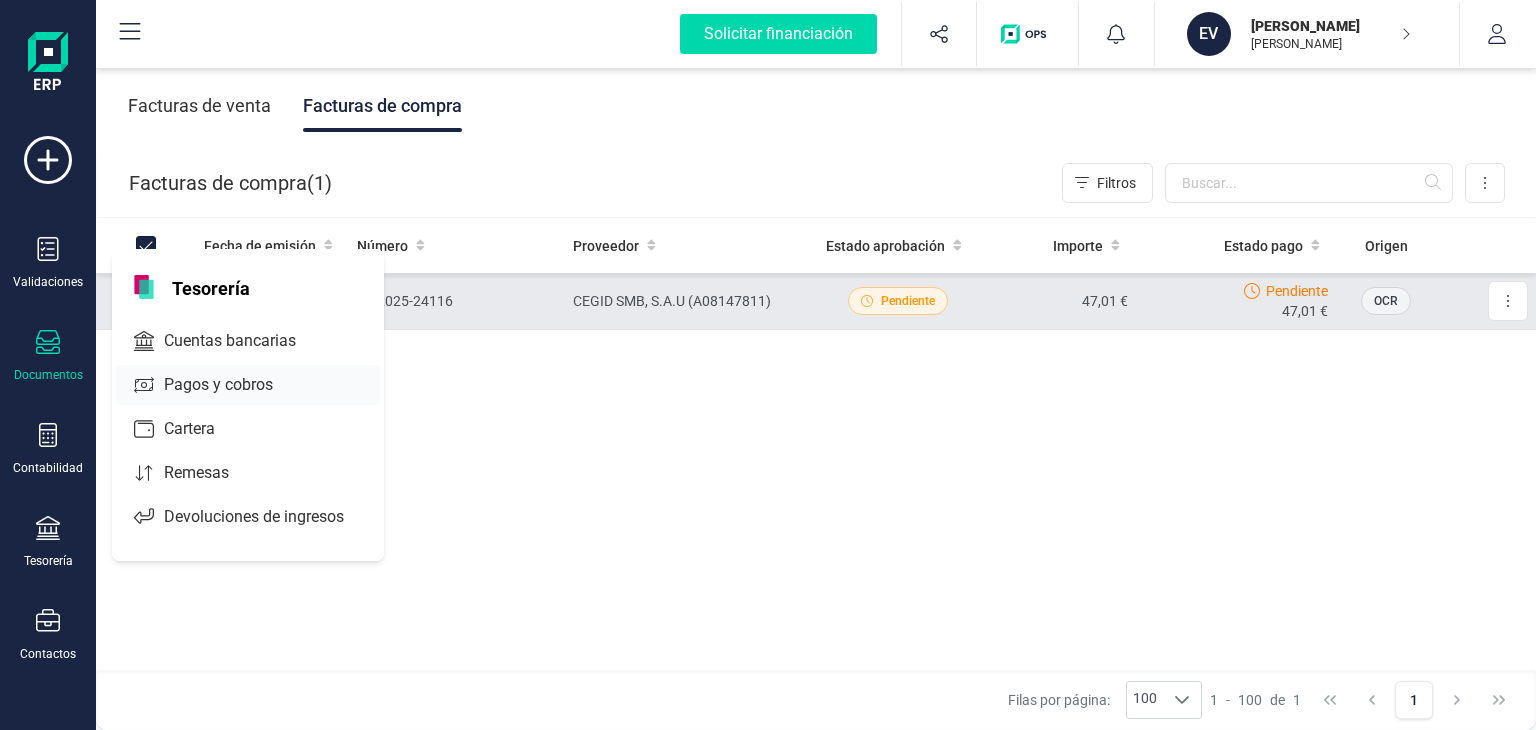 click on "Pagos y cobros" at bounding box center [232, 385] 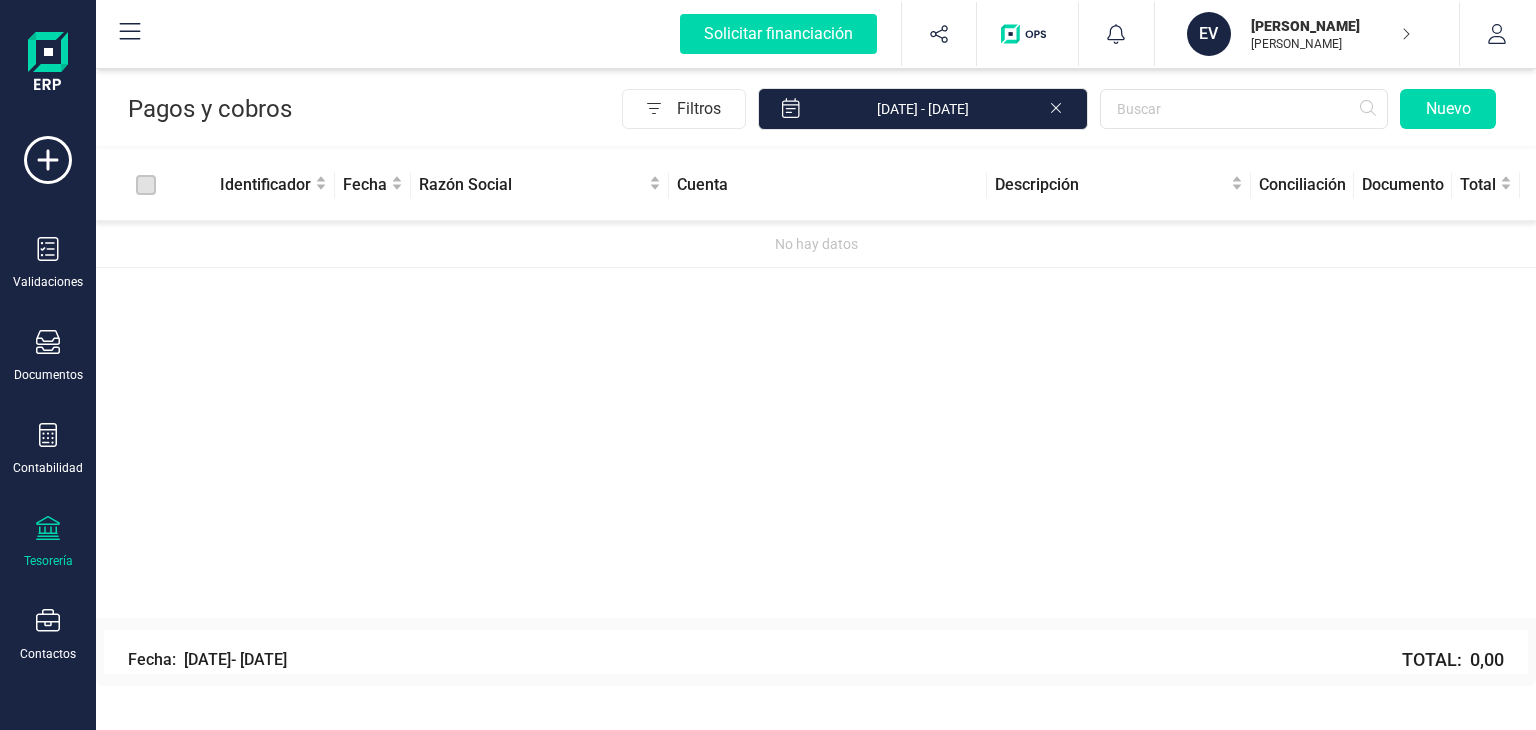click 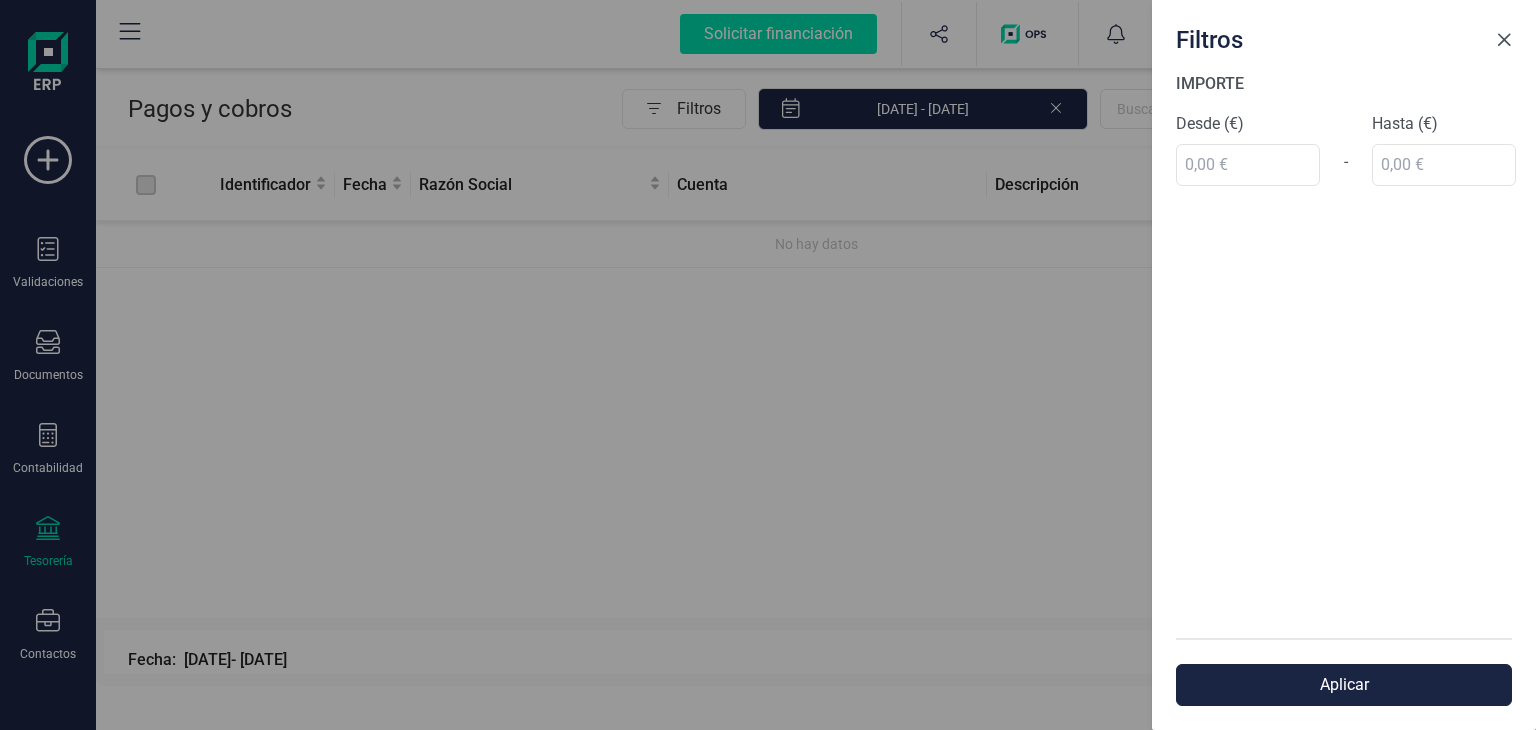 click at bounding box center [1504, 40] 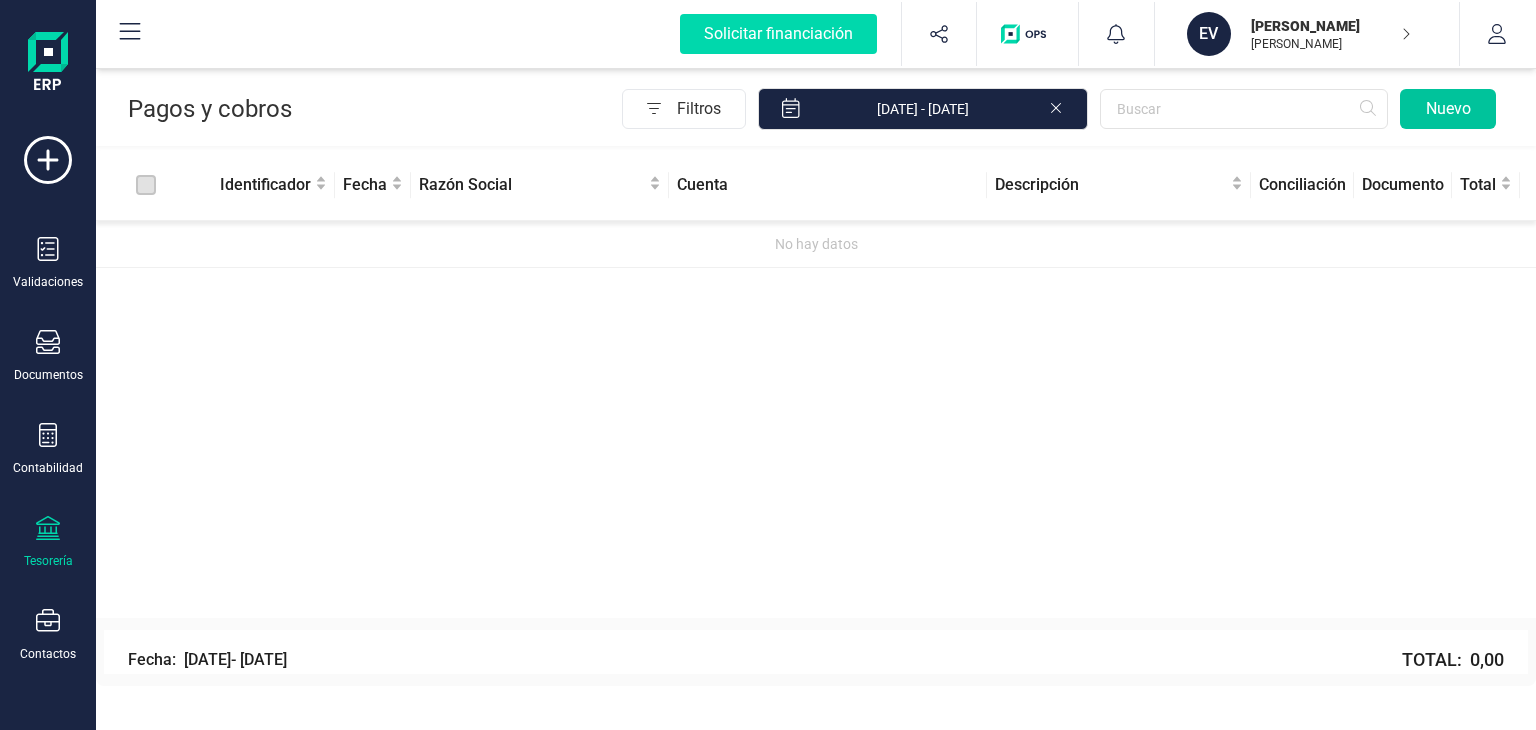 click on "Nuevo" at bounding box center (1448, 109) 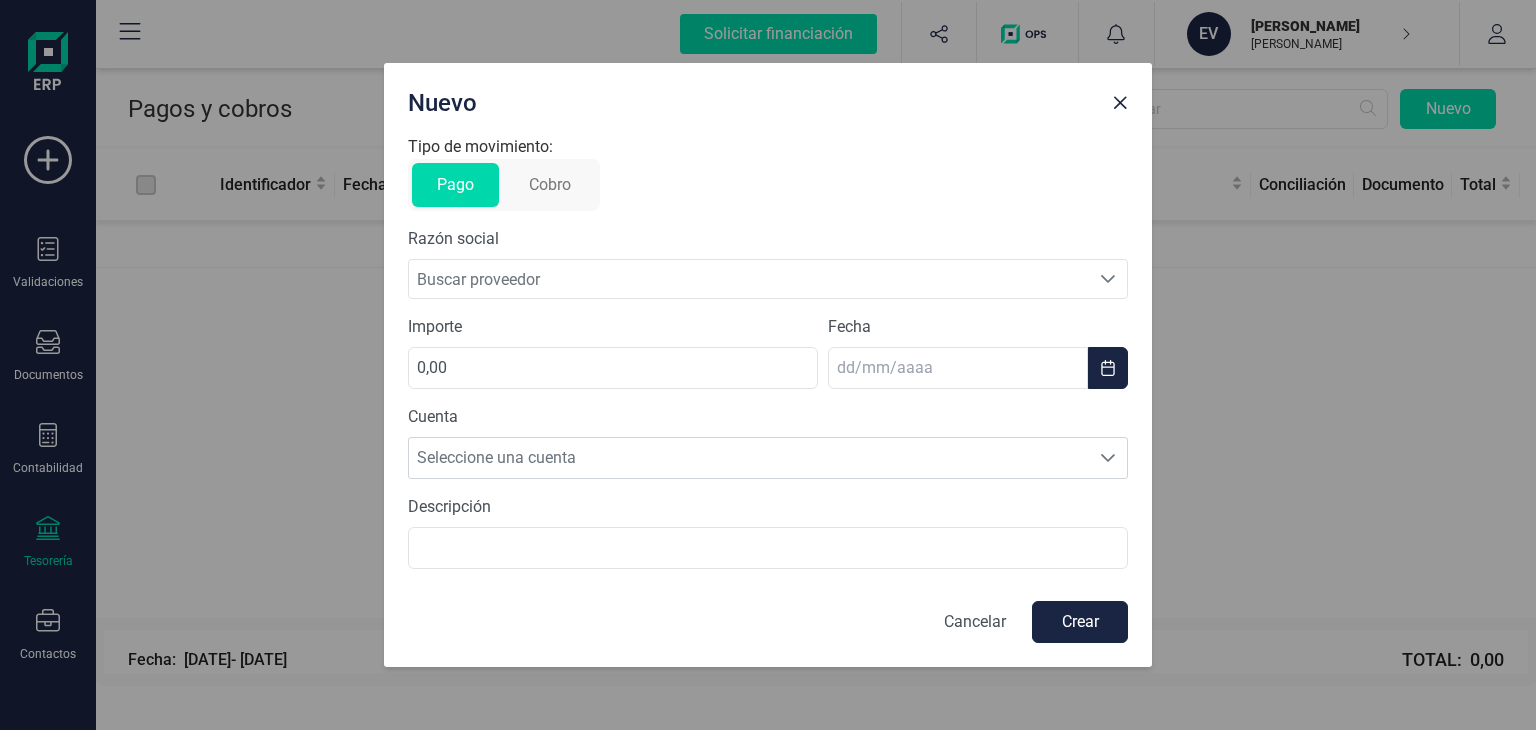 click on "Cobro" at bounding box center (550, 185) 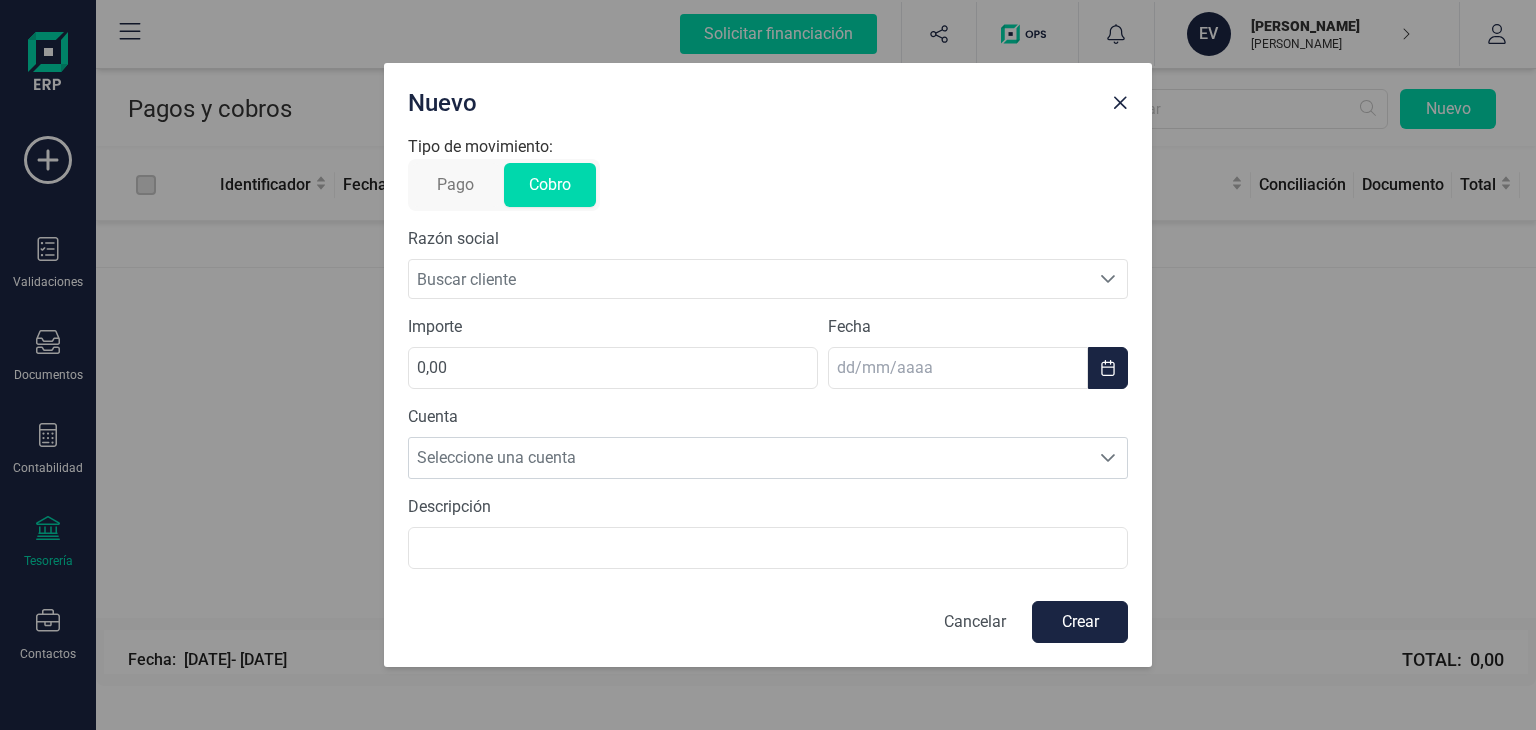 click on "Pago" at bounding box center [455, 185] 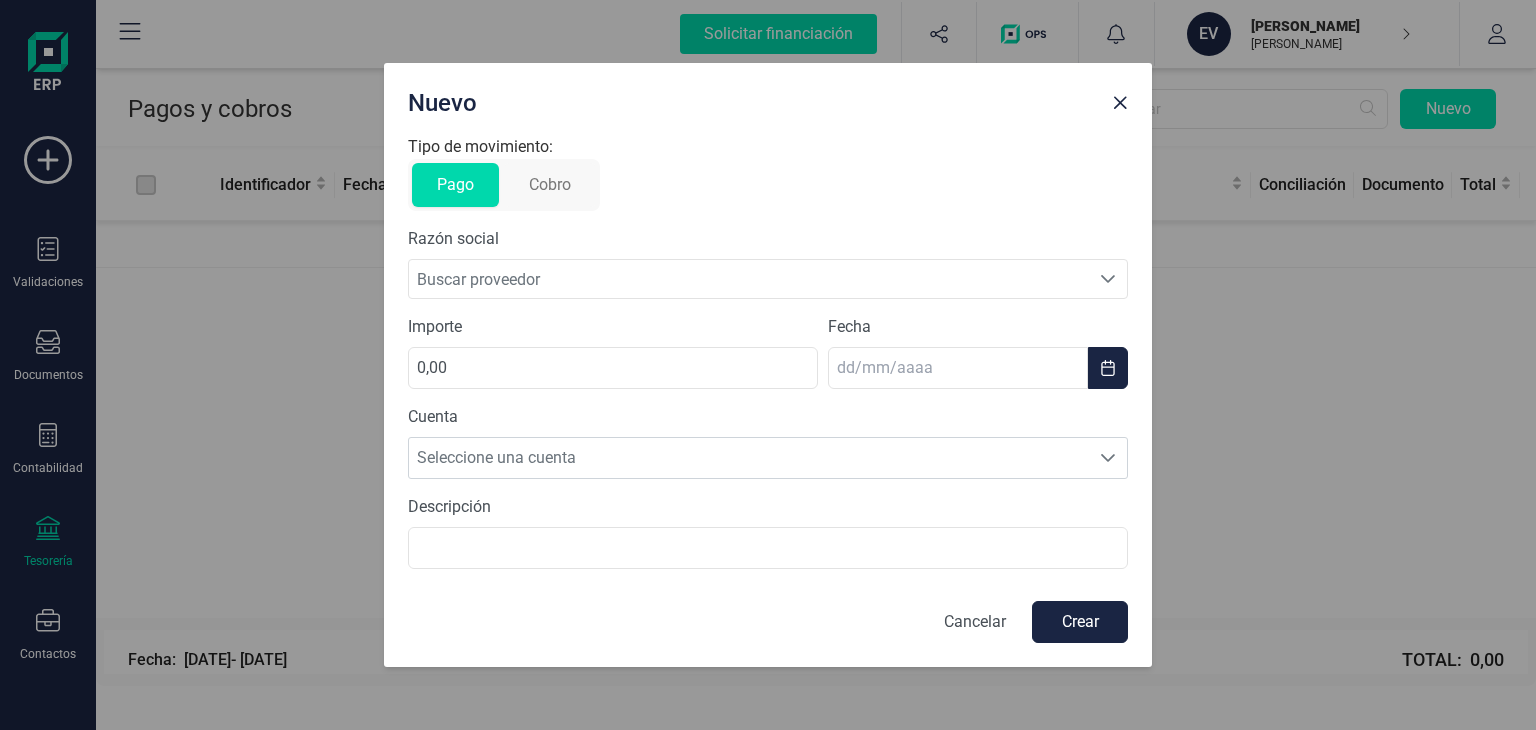 click on "Buscar proveedor" at bounding box center (749, 279) 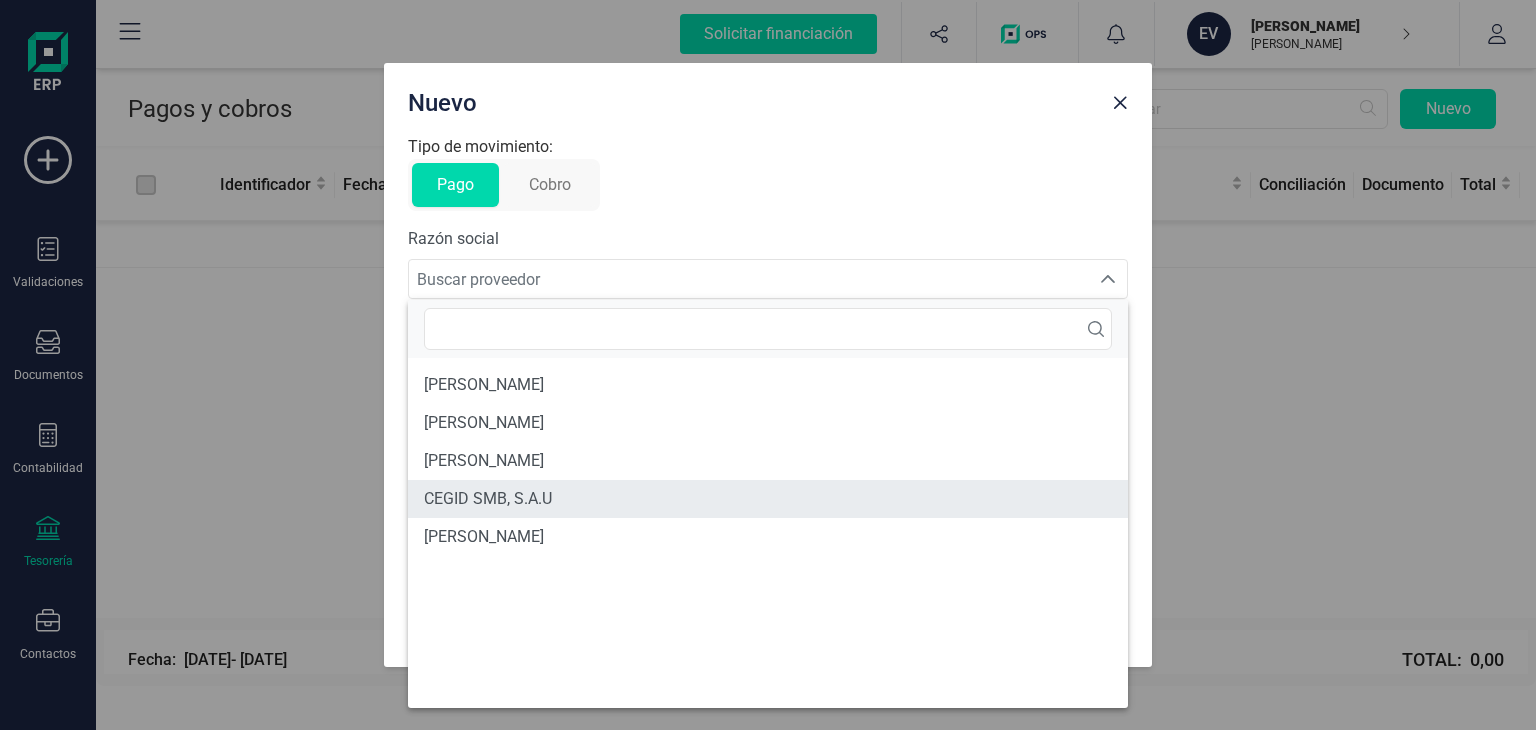 click on "CEGID SMB, S.A.U" at bounding box center (488, 499) 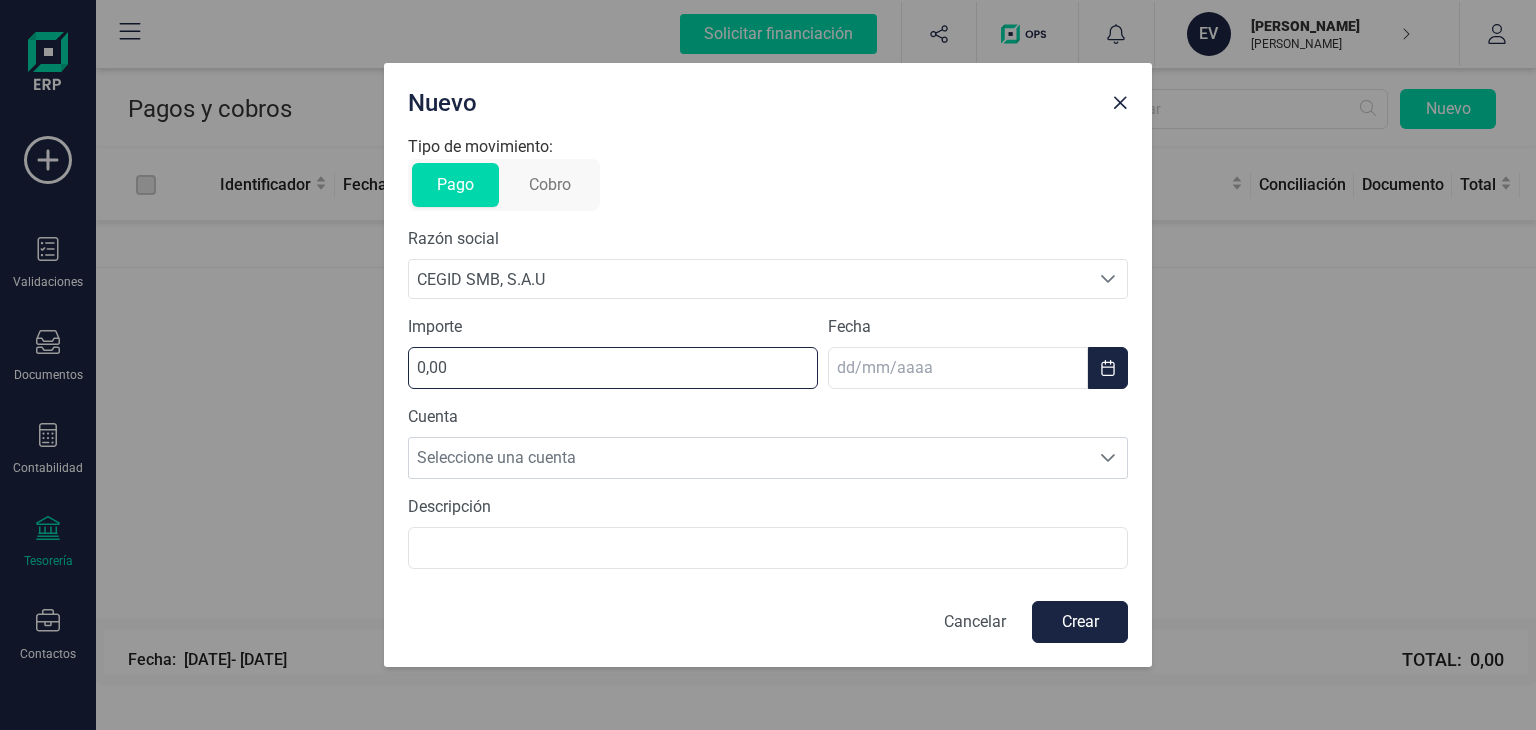 click on "0,00" at bounding box center [613, 368] 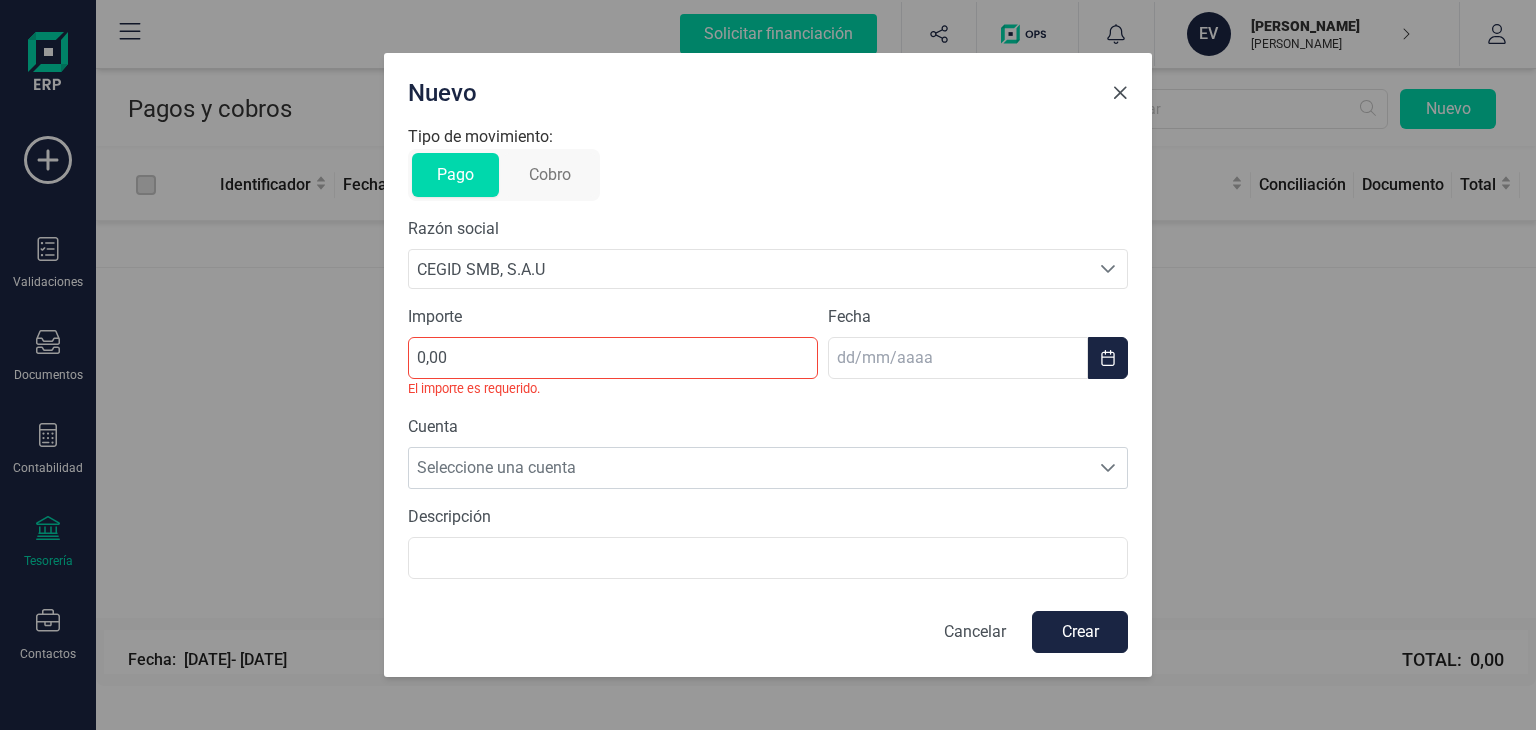 click at bounding box center (1120, 93) 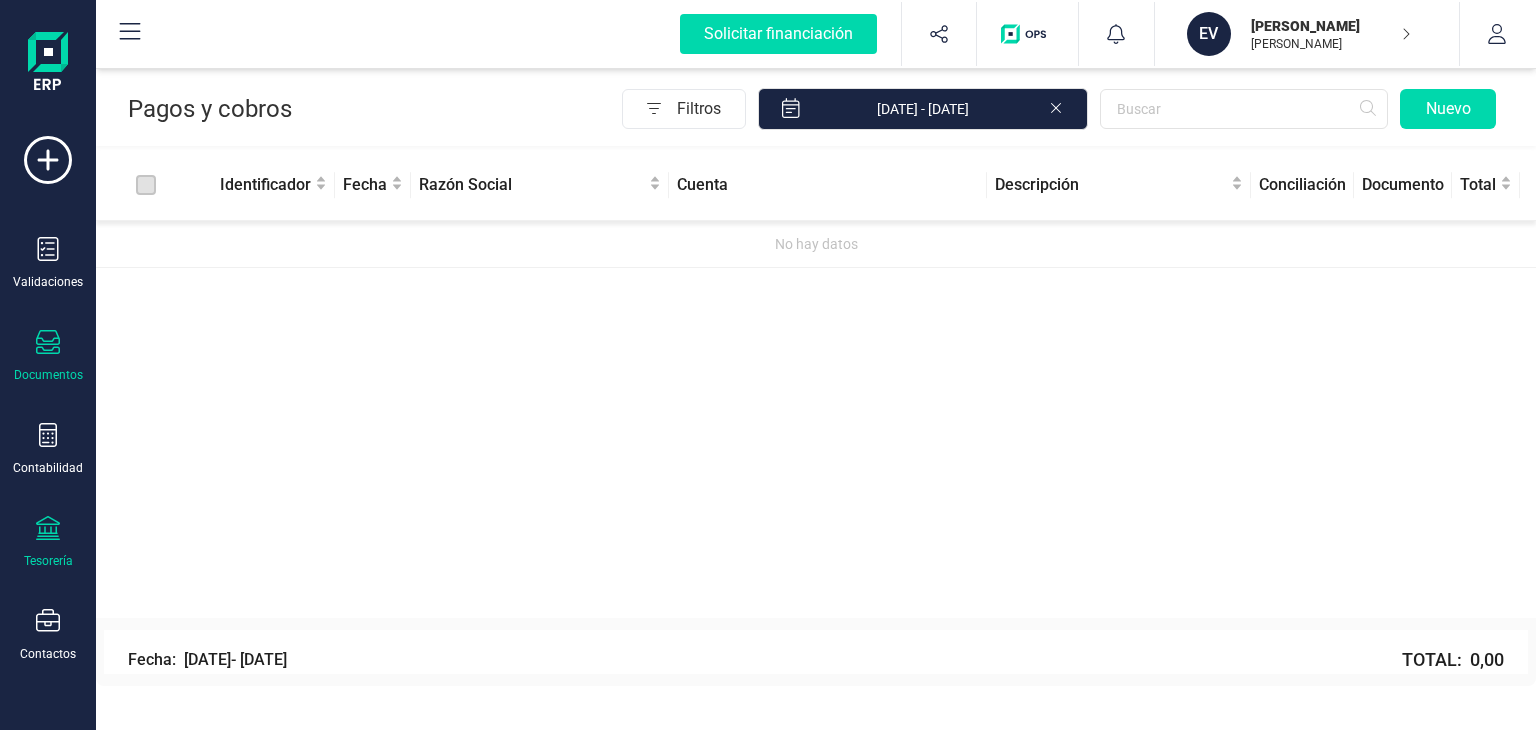 click on "Documentos" at bounding box center [48, 356] 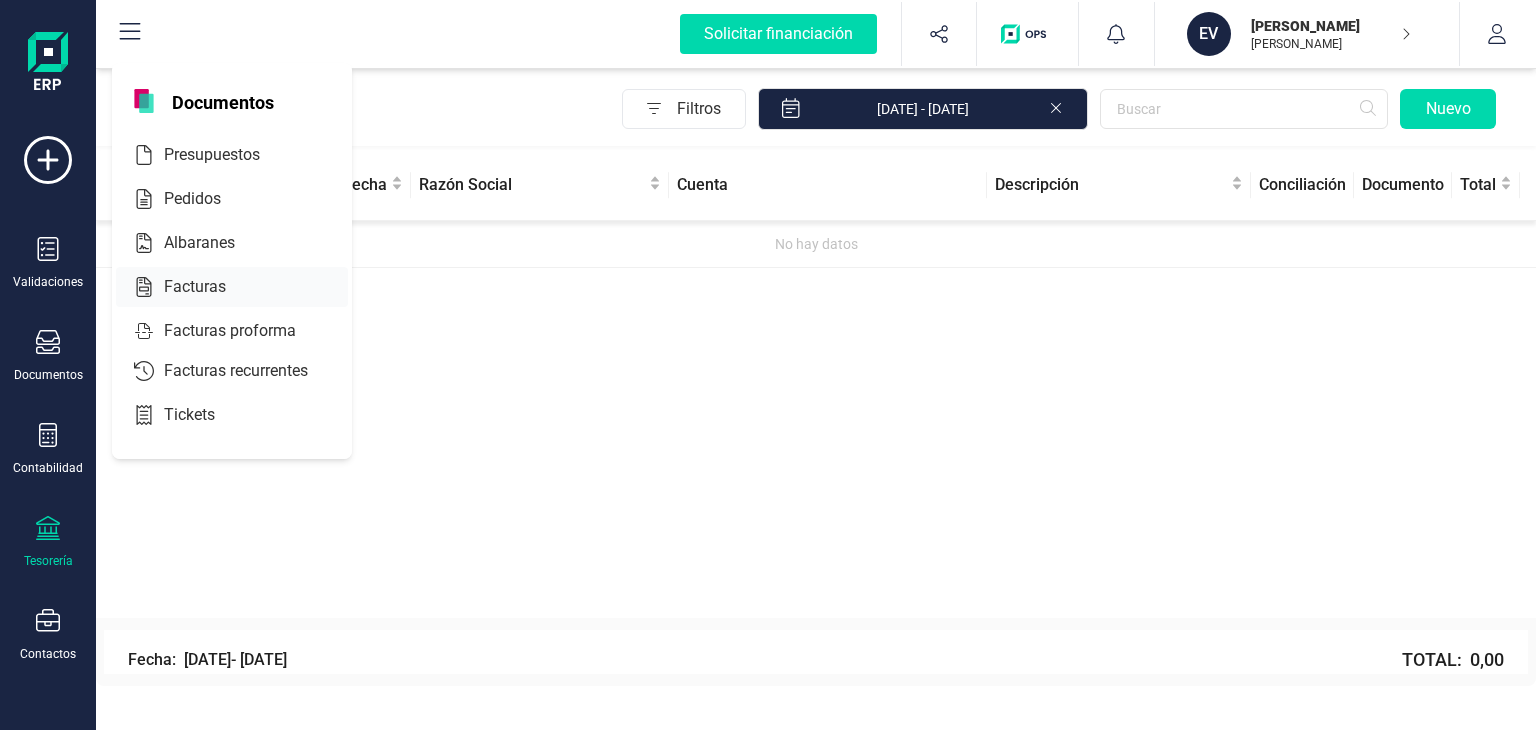 click on "Facturas" at bounding box center (209, 287) 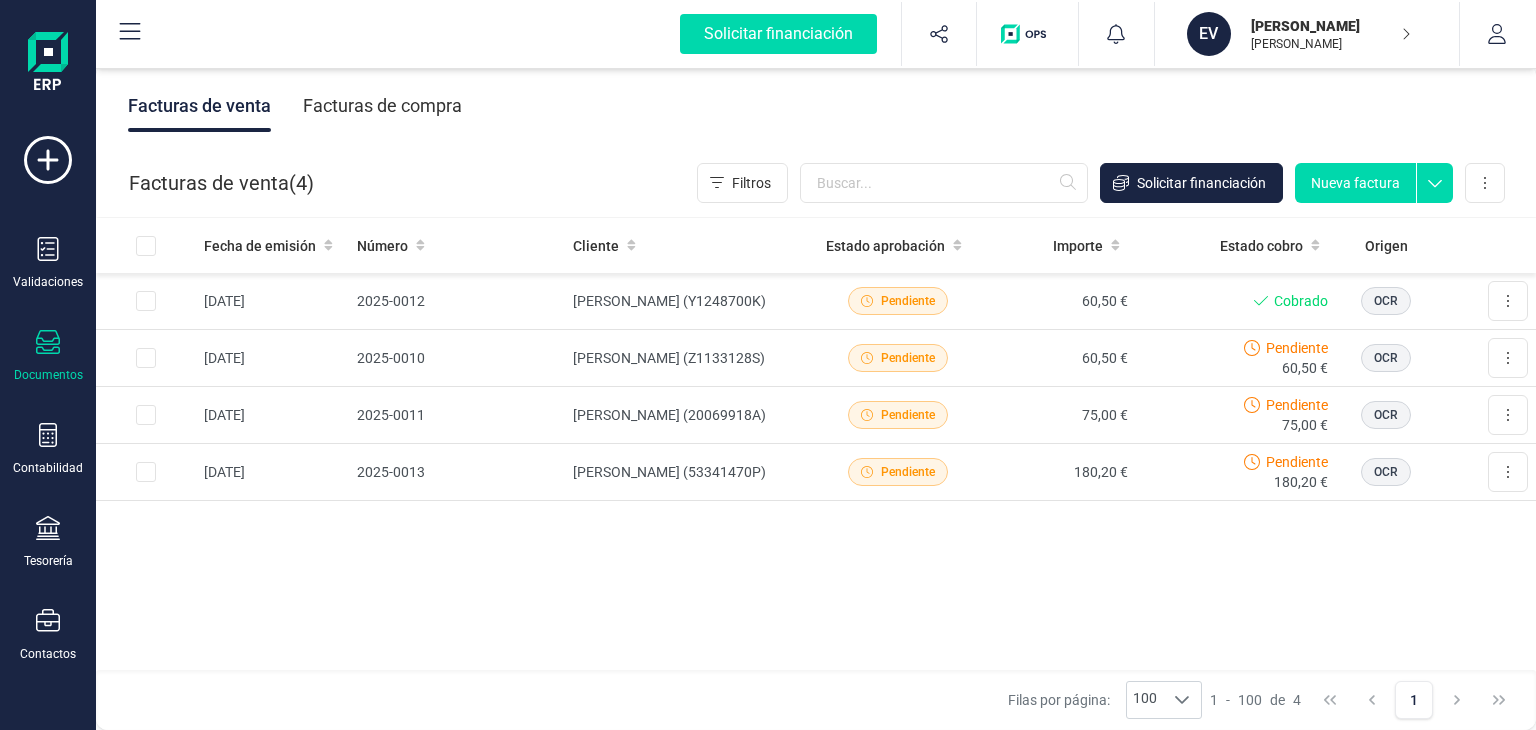 click on "Facturas de compra" at bounding box center (382, 106) 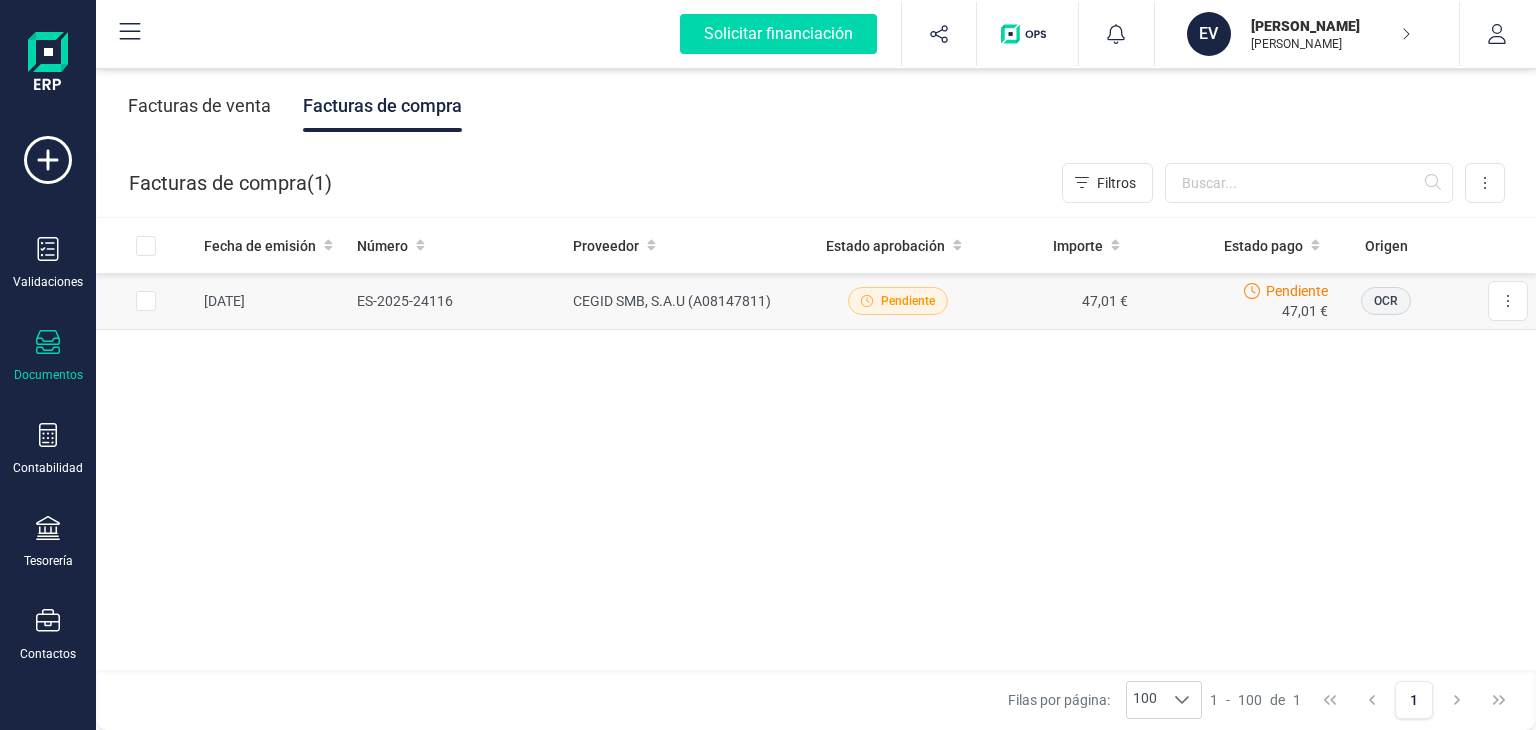 click on "ES-2025-24116" at bounding box center (457, 301) 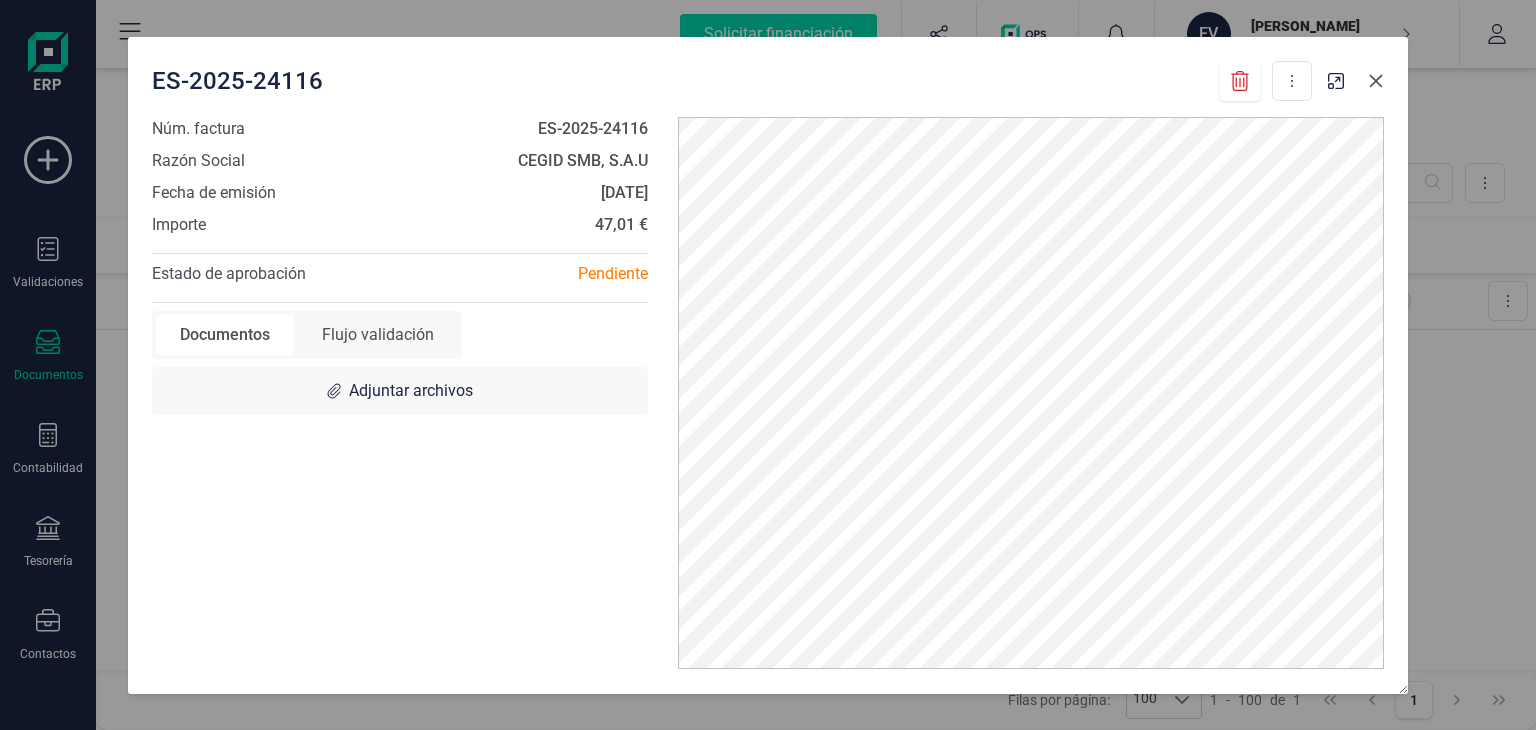 click at bounding box center (1376, 81) 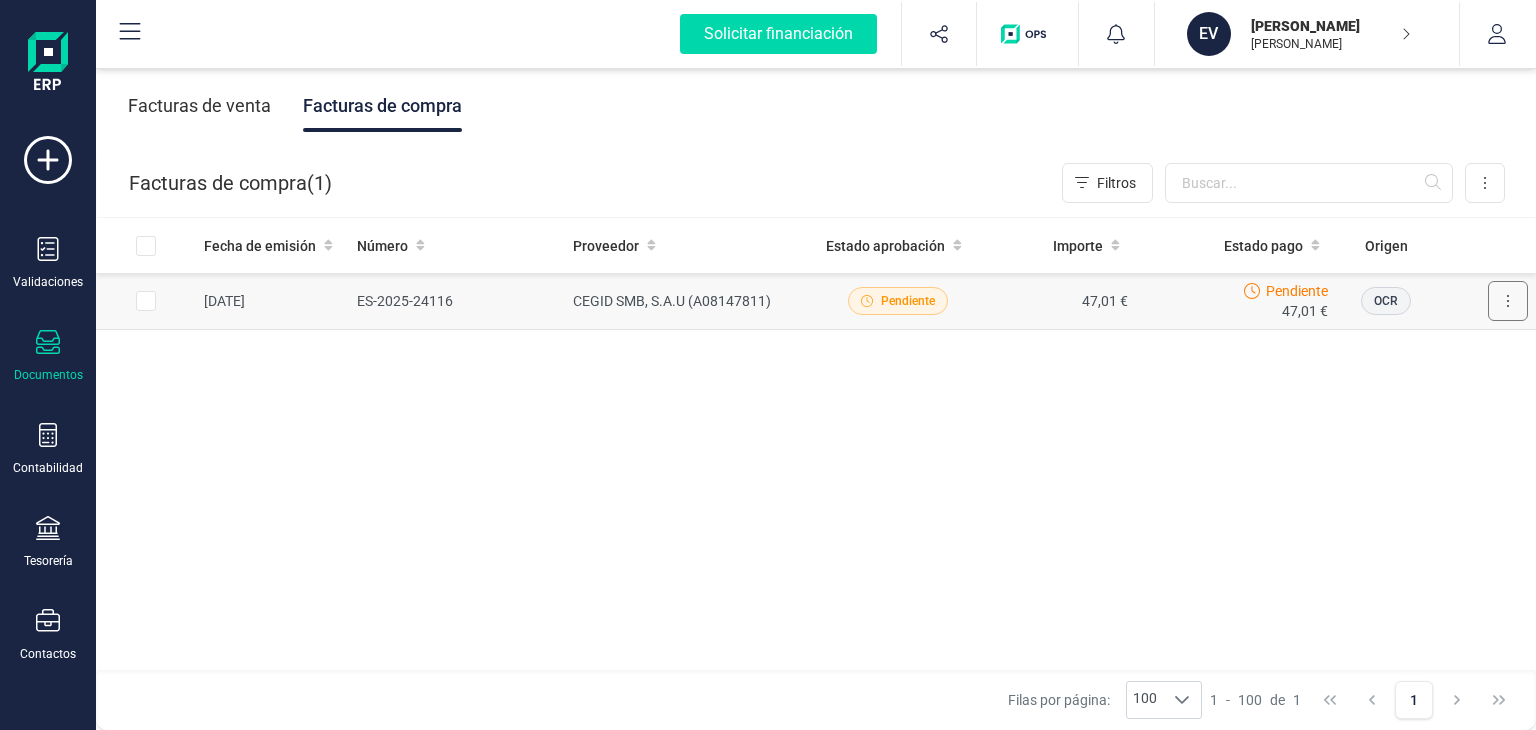 click 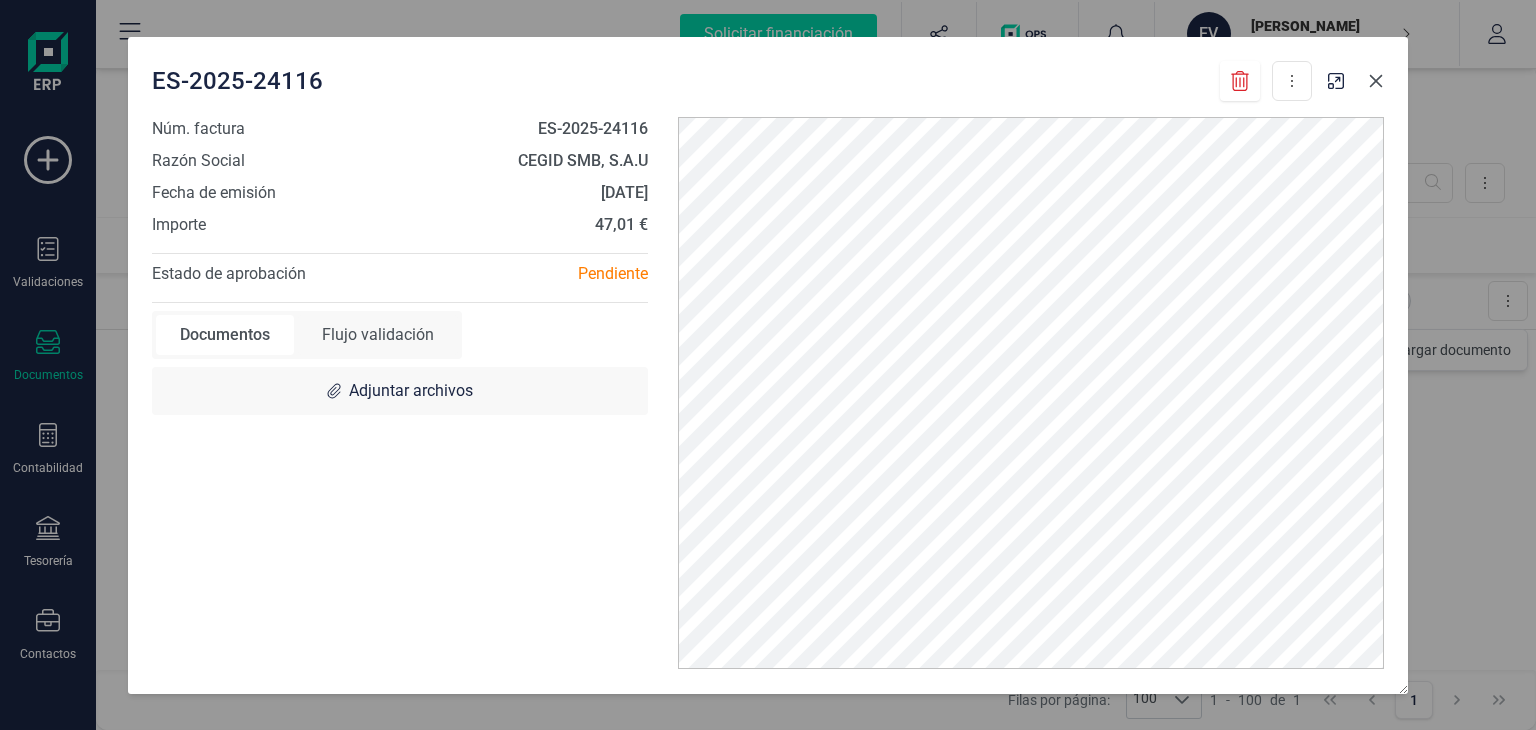 click 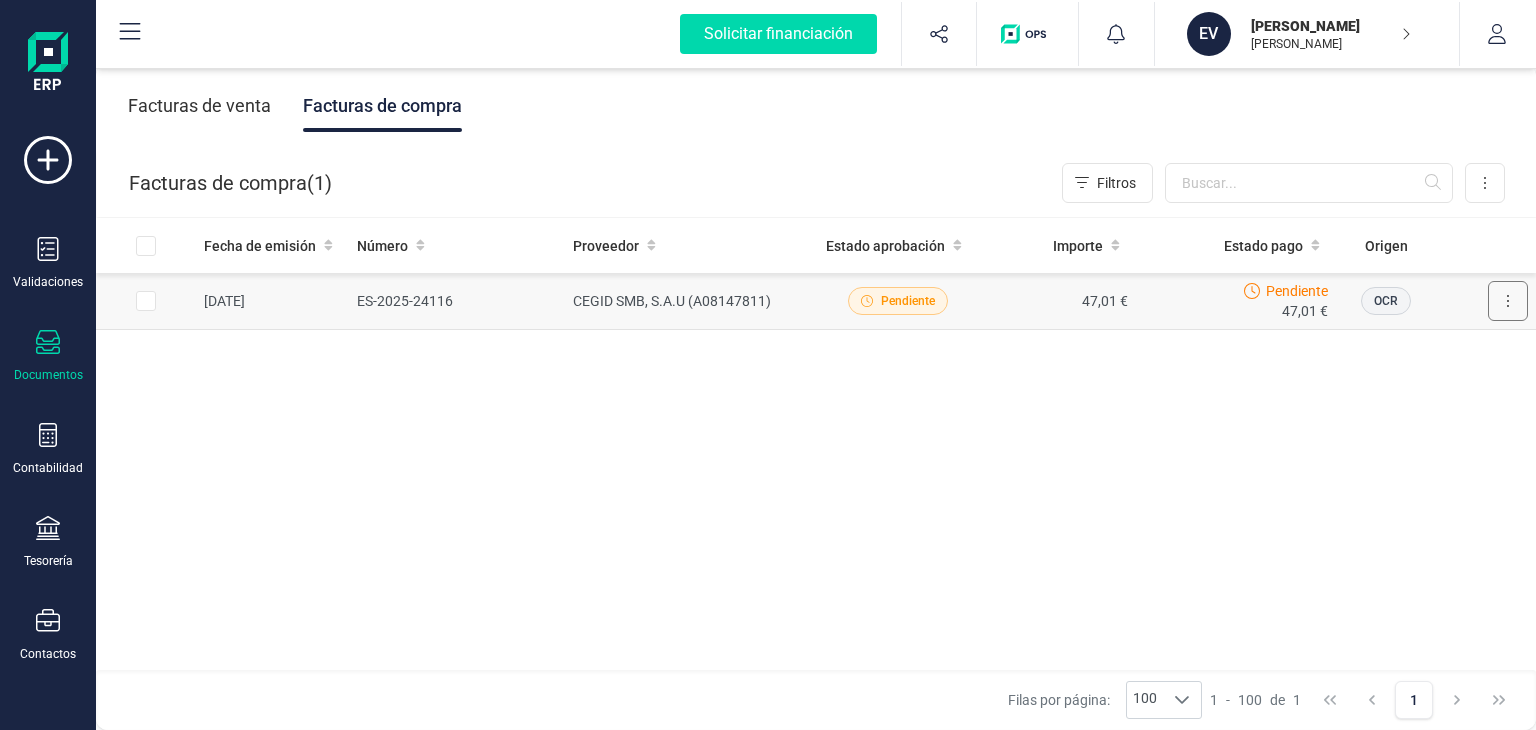 click at bounding box center [1508, 301] 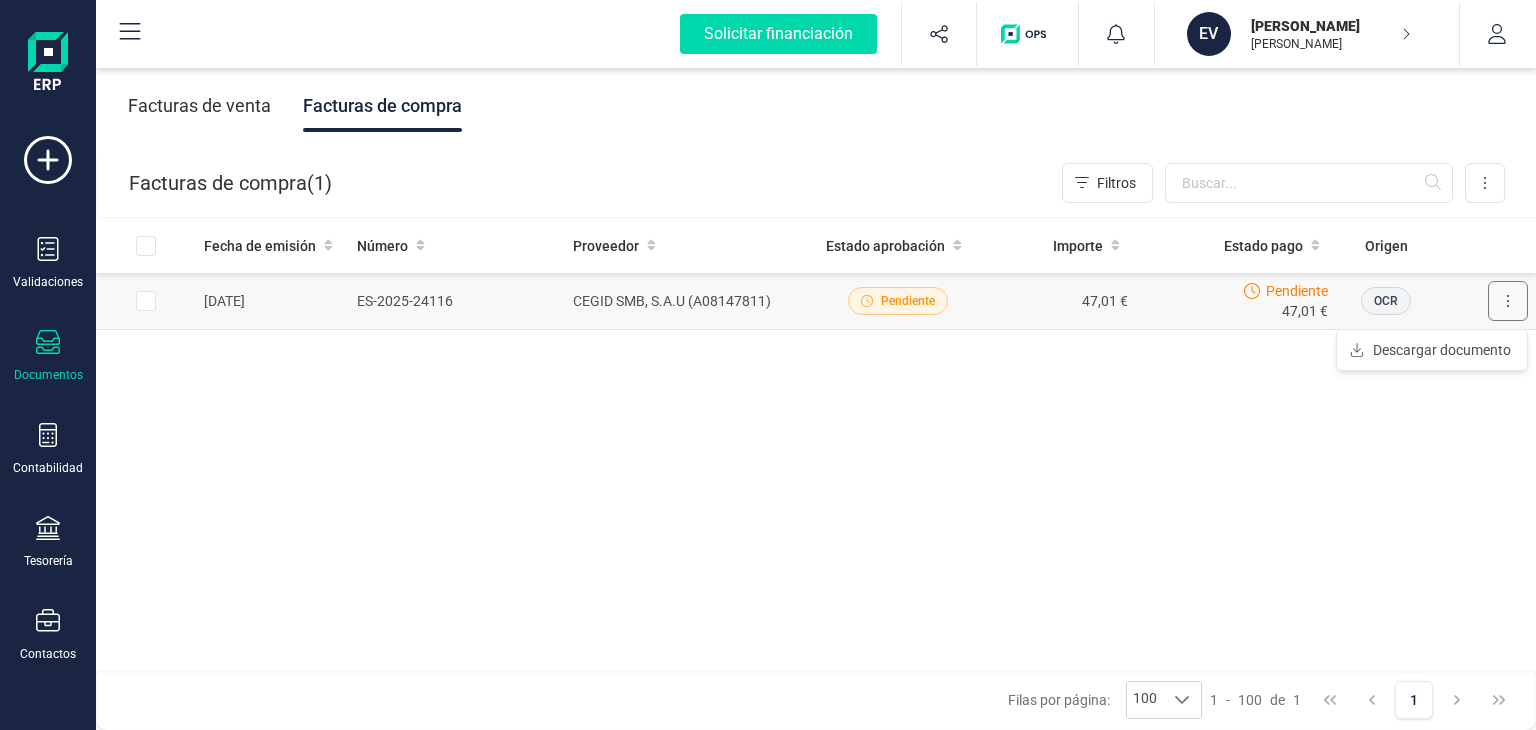 click at bounding box center [1508, 301] 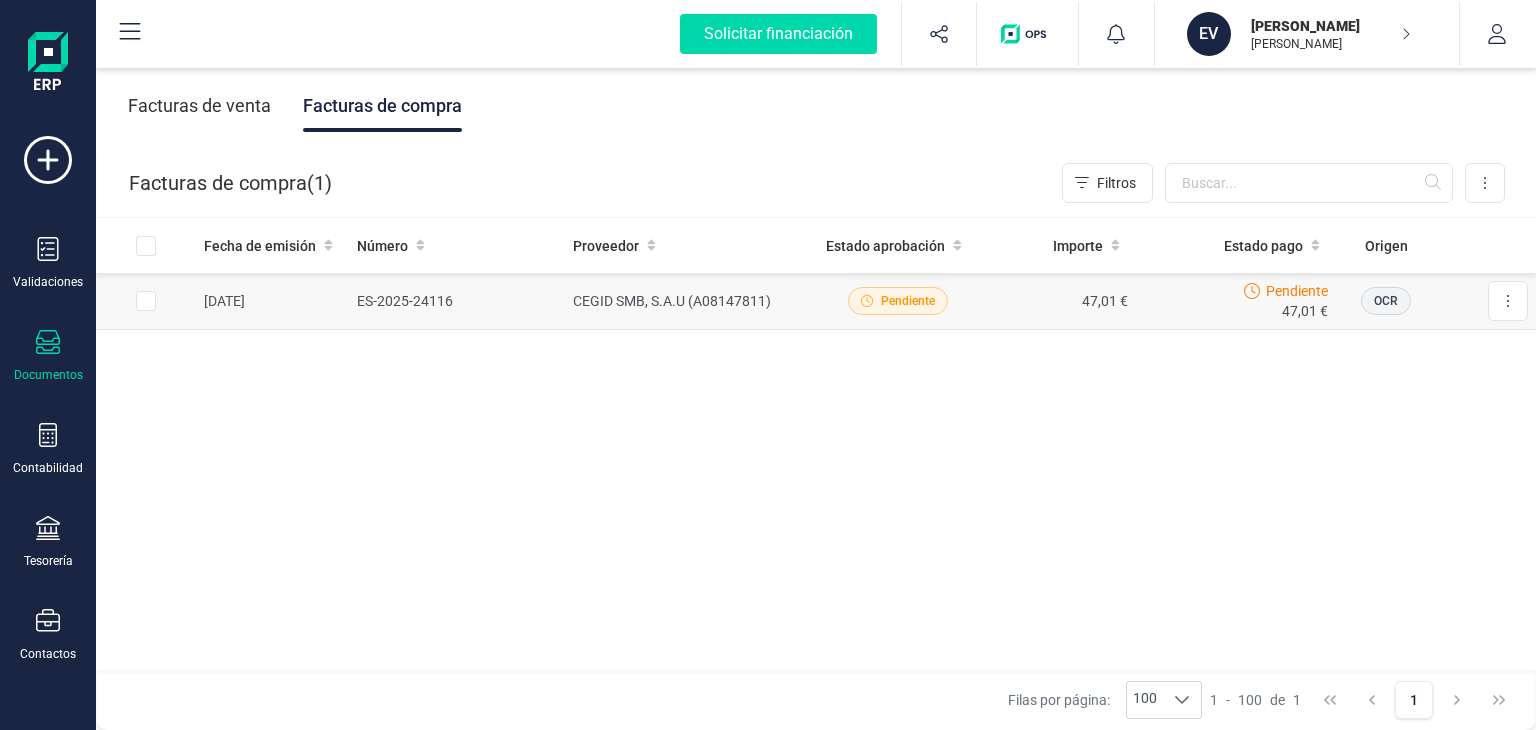 click 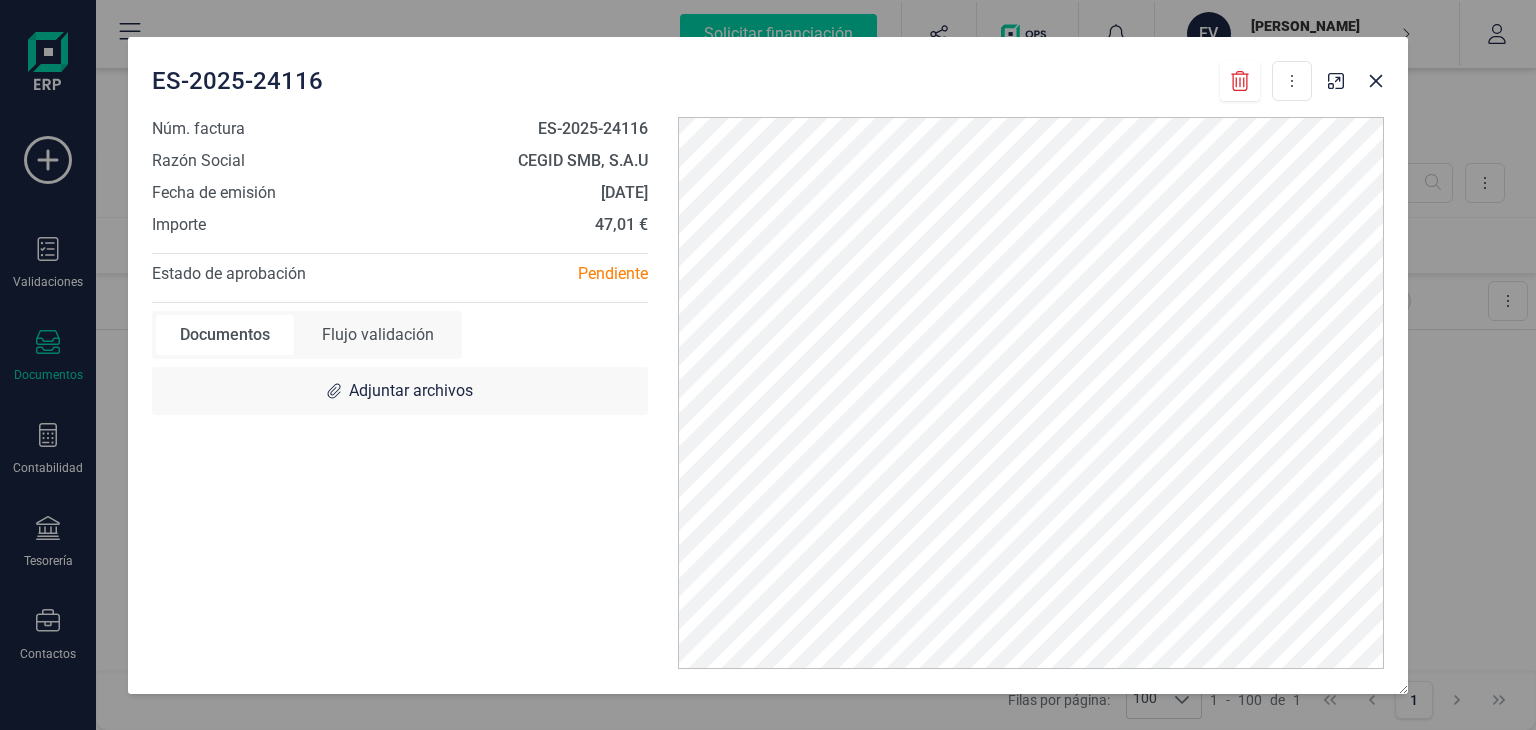 click on "ES-2025-24116   Descargar documento" at bounding box center [768, 77] 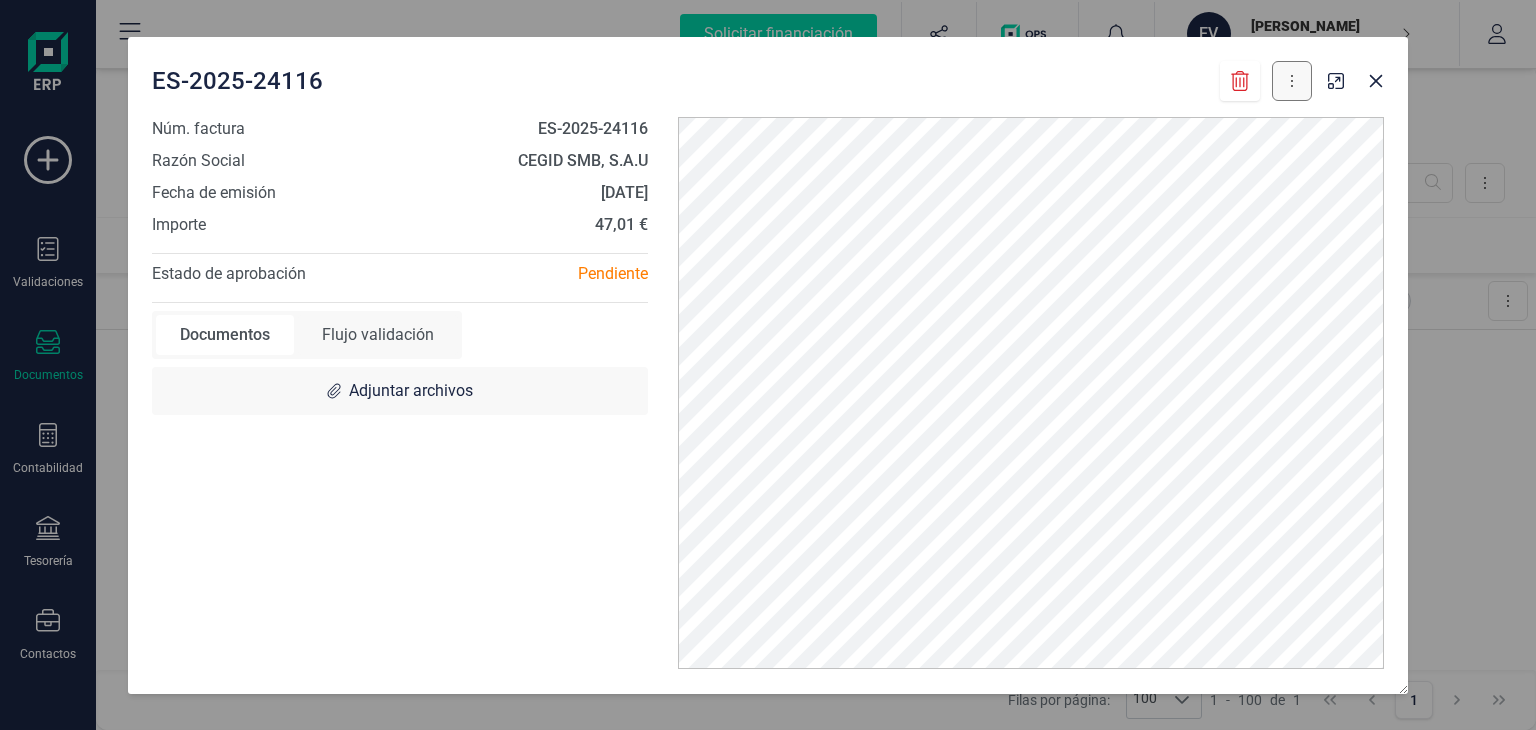click at bounding box center [1292, 81] 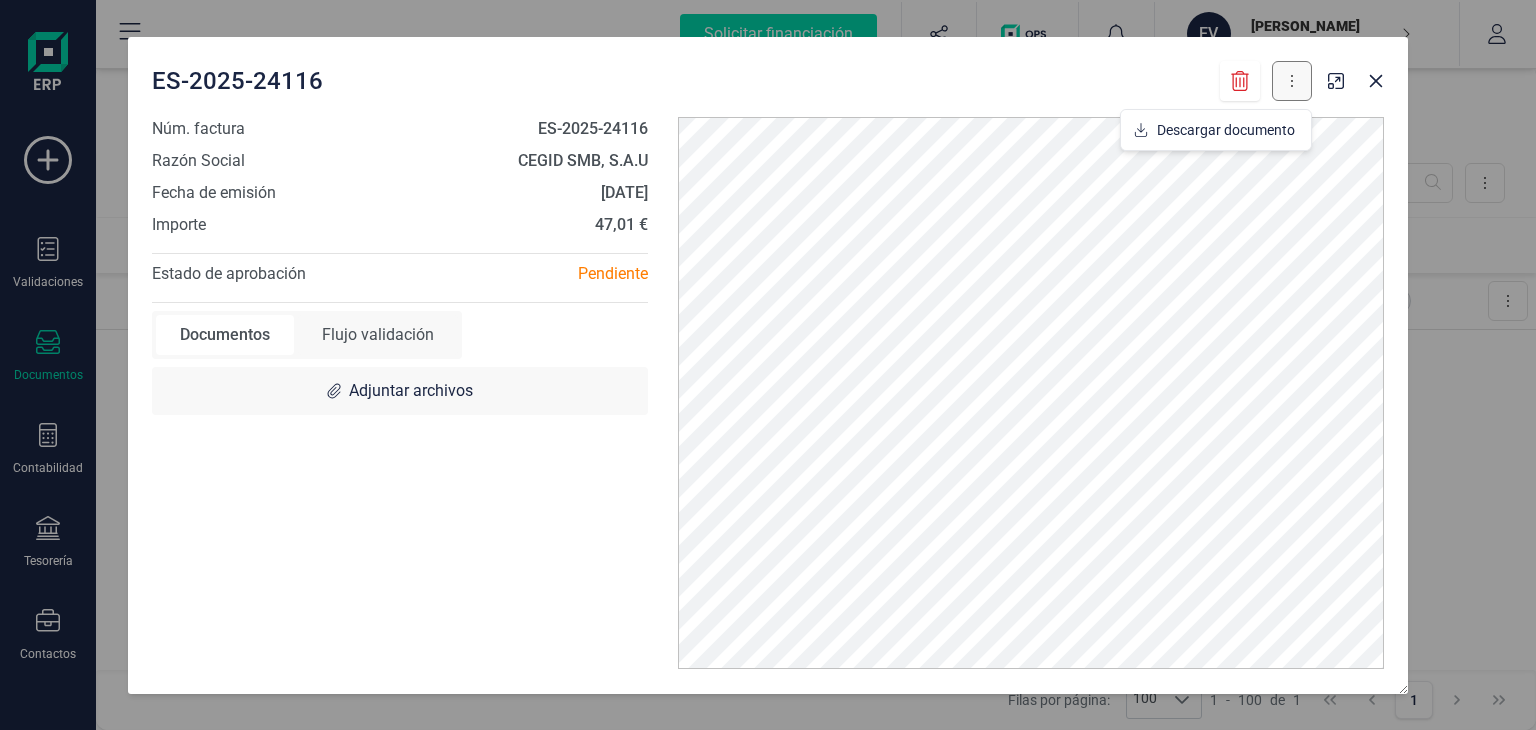 click at bounding box center [1292, 81] 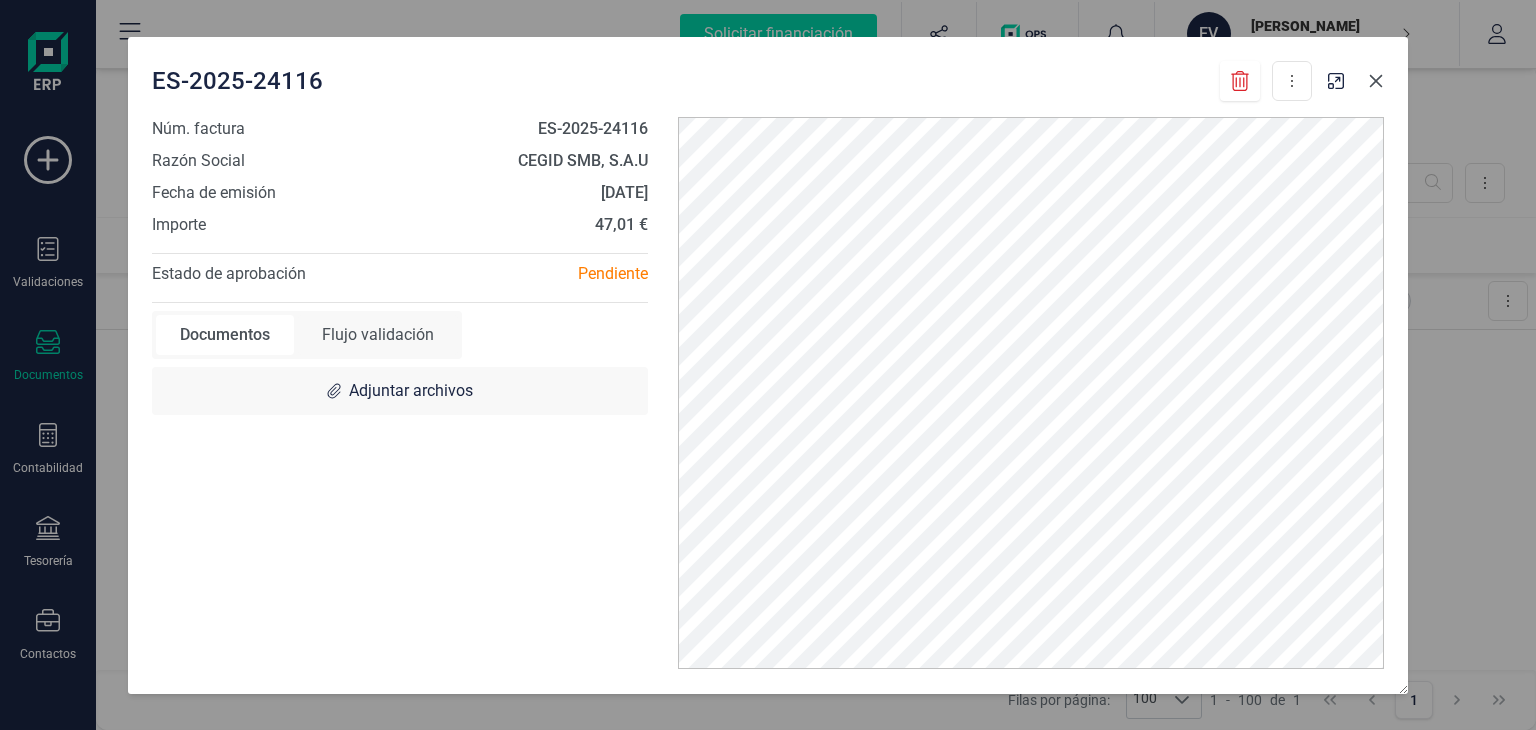 click at bounding box center (1376, 81) 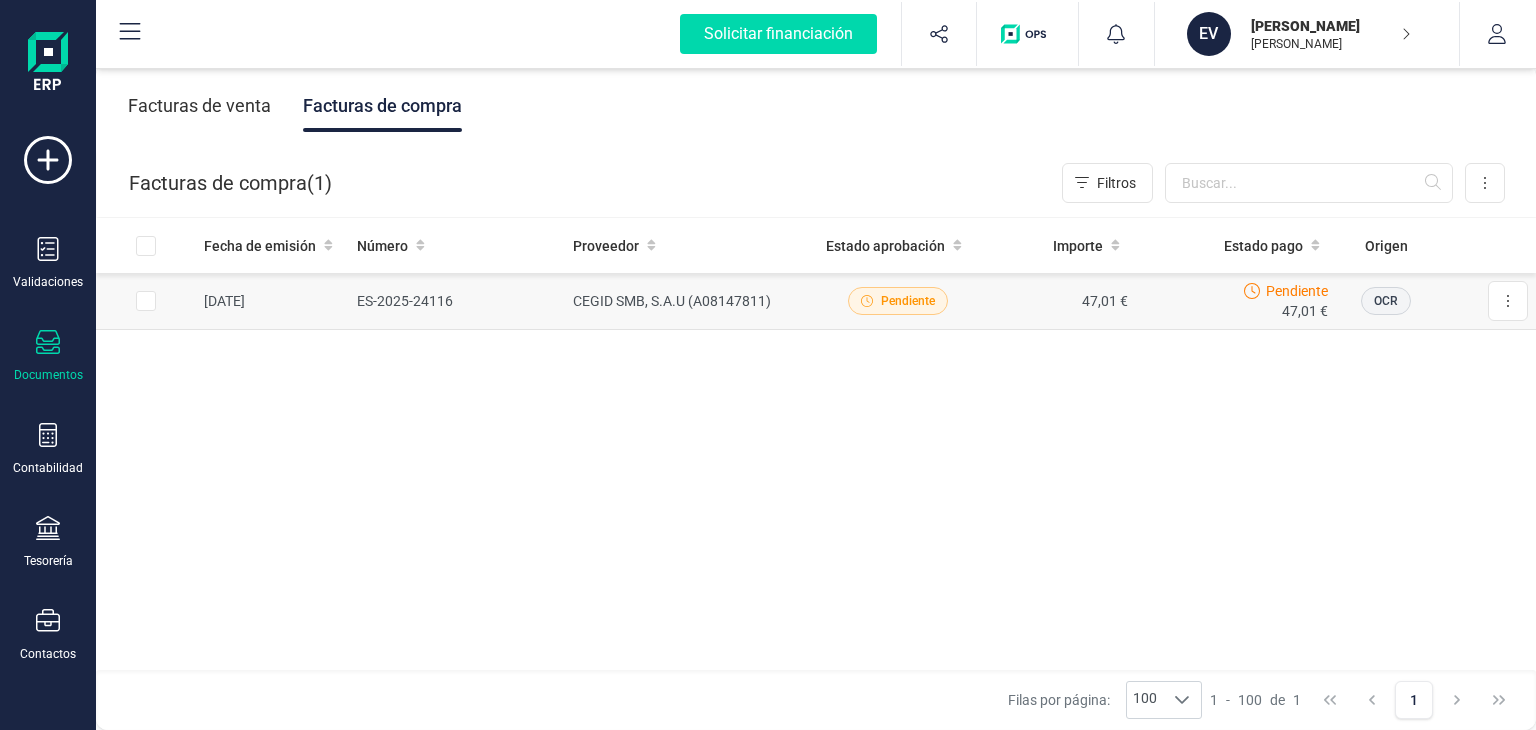 click at bounding box center [146, 301] 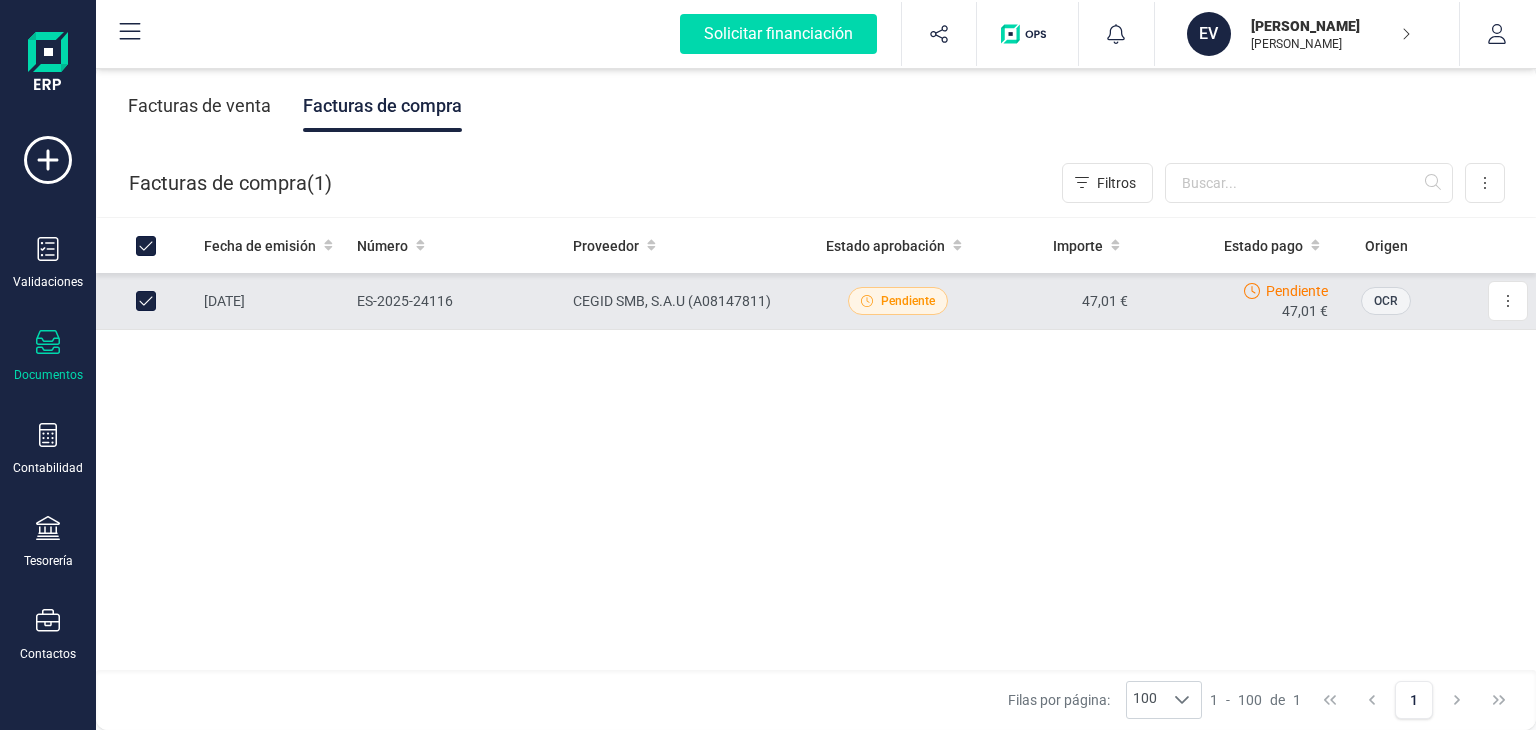 click 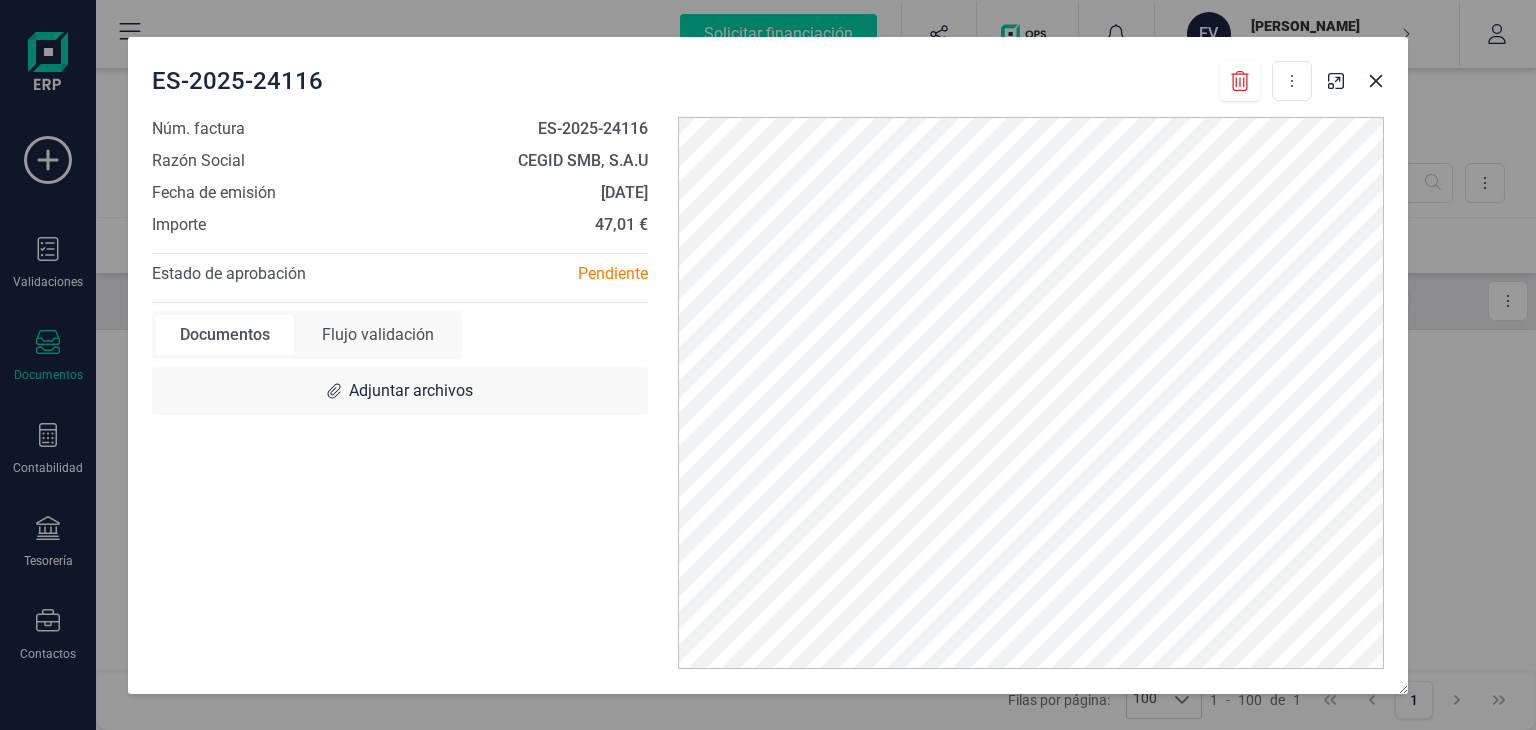 click on "Pendiente" at bounding box center (531, 274) 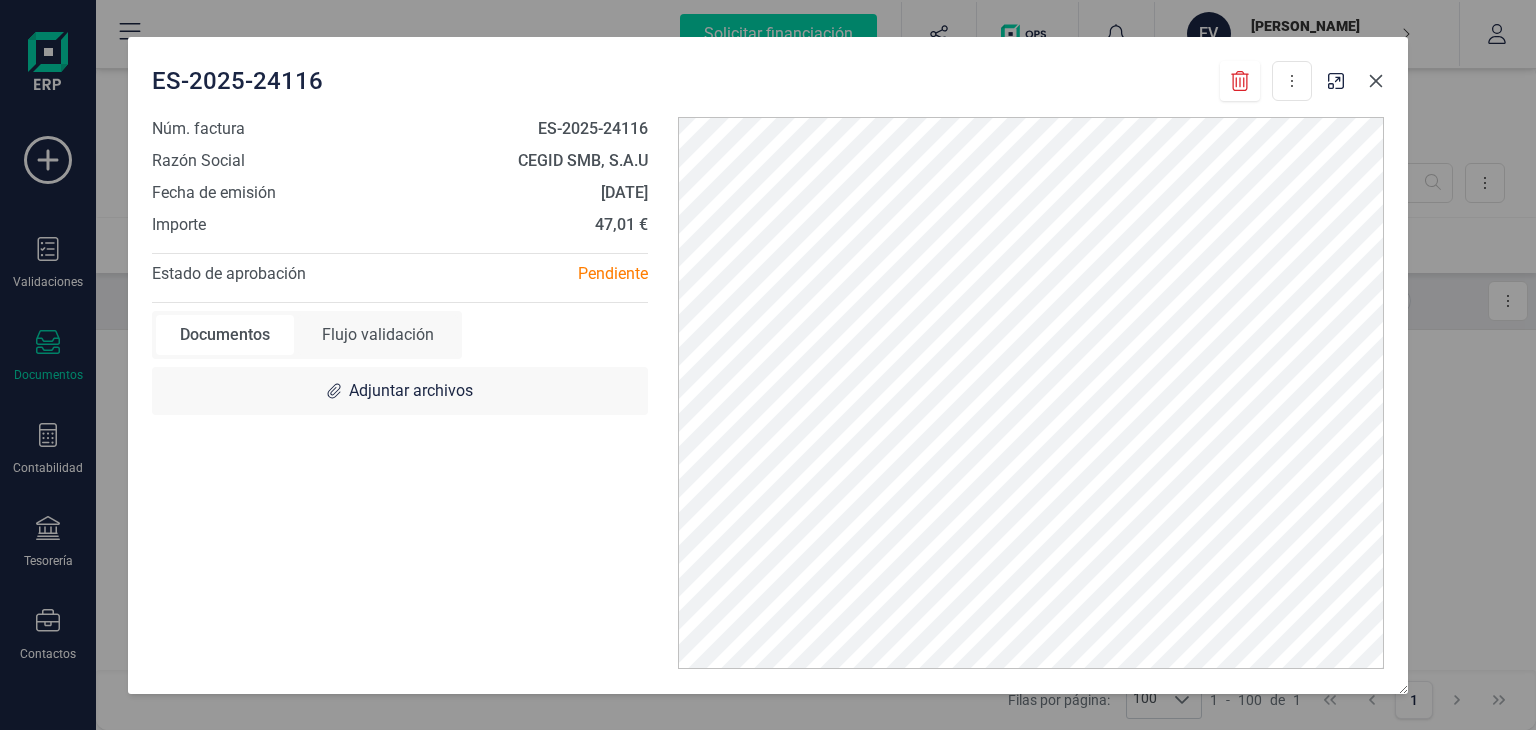 click 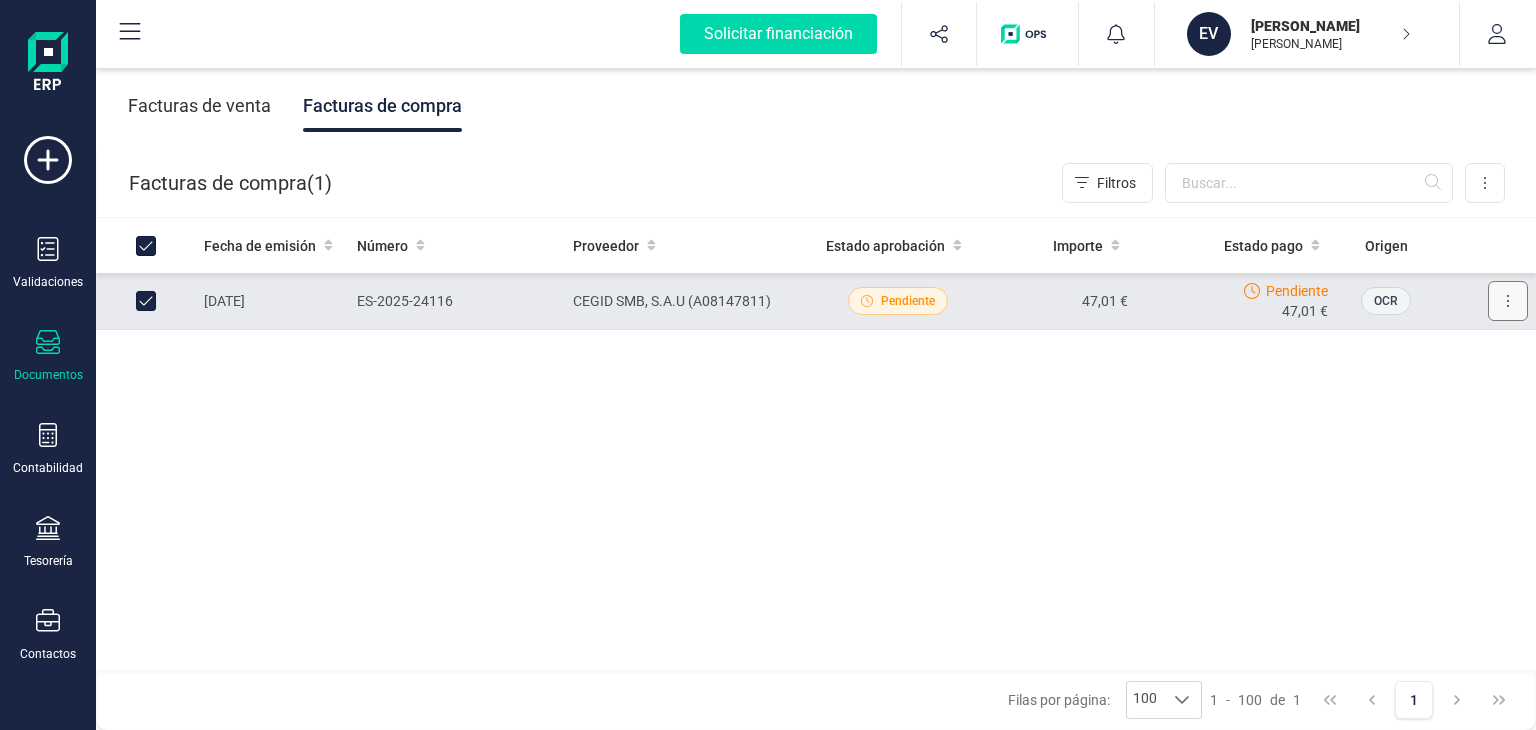 click at bounding box center [1508, 301] 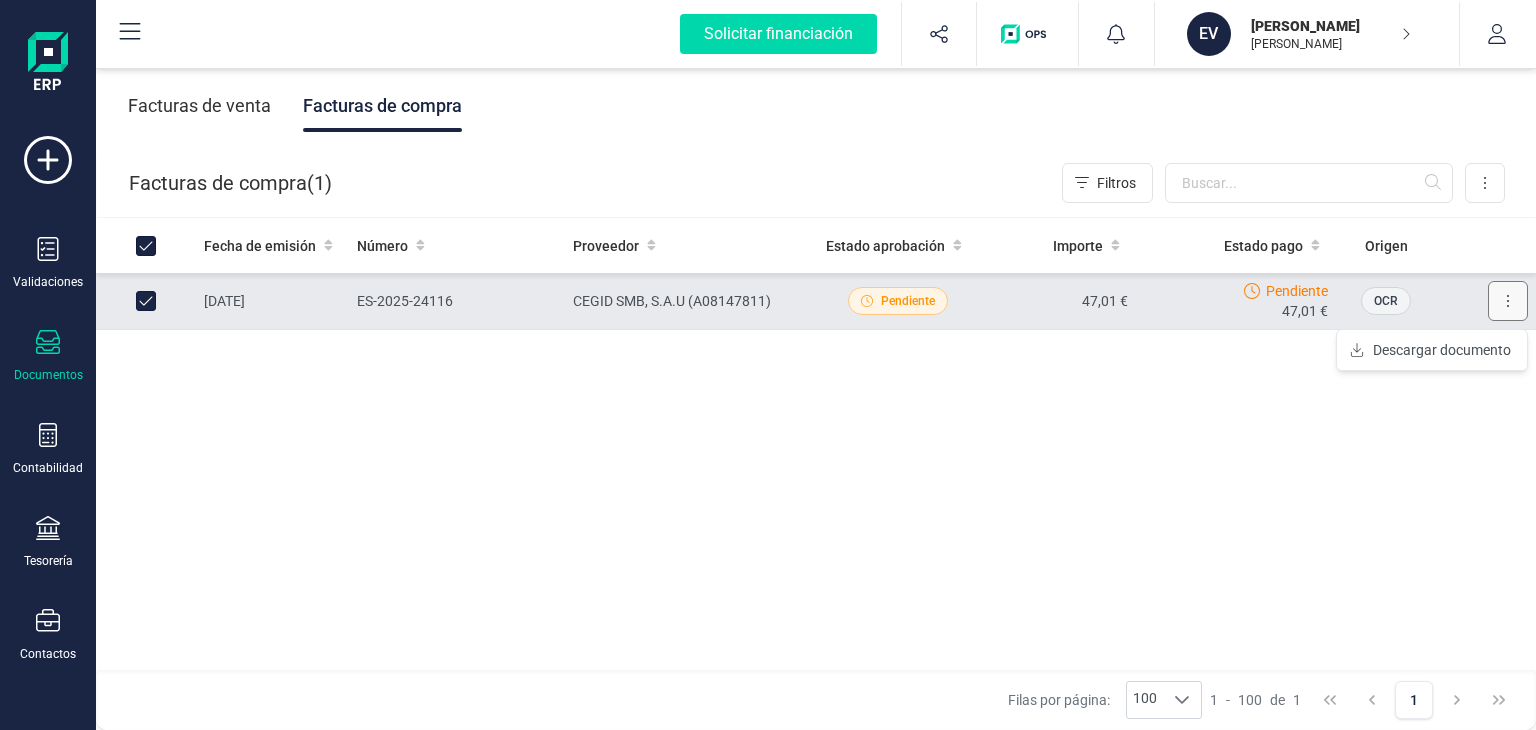 click at bounding box center (1508, 301) 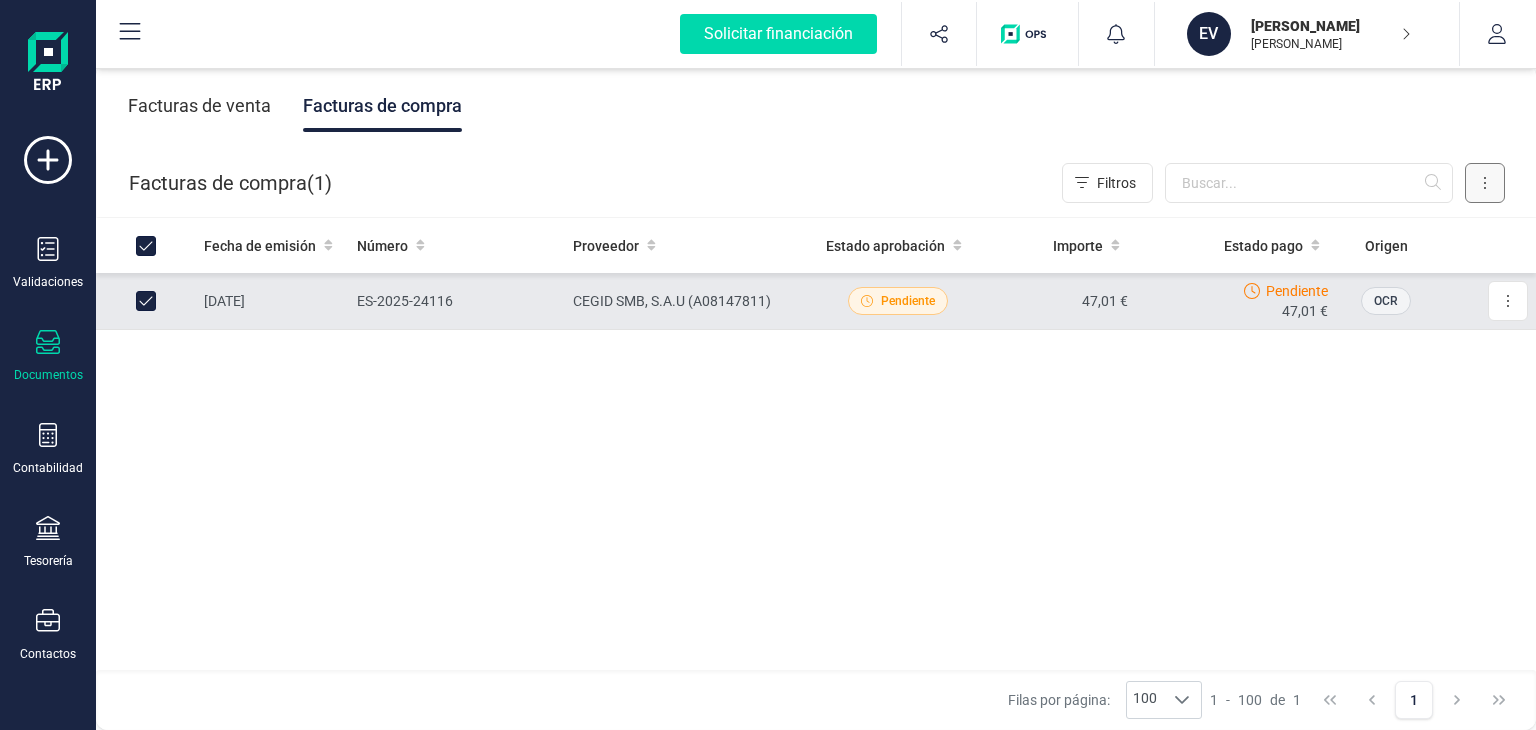 click at bounding box center [1485, 183] 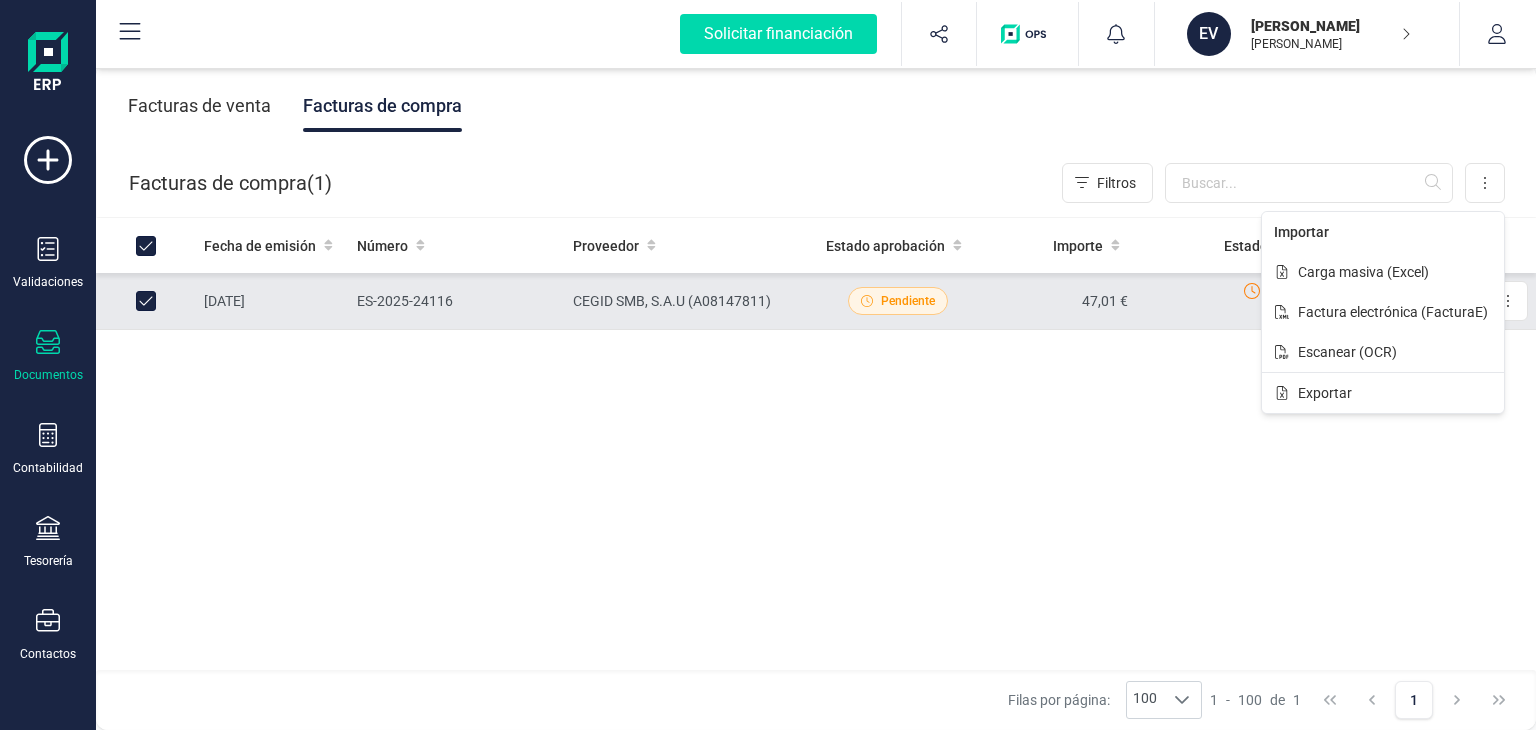 click on "Fecha de emisión Número Proveedor Estado aprobación Importe Estado pago Origen [DATE] ES-2025-24116 CEGID SMB, S.A.U (A08147811) Pendiente 47,01 € Pendiente 47,01 € OCR   Descargar documento" at bounding box center (816, 445) 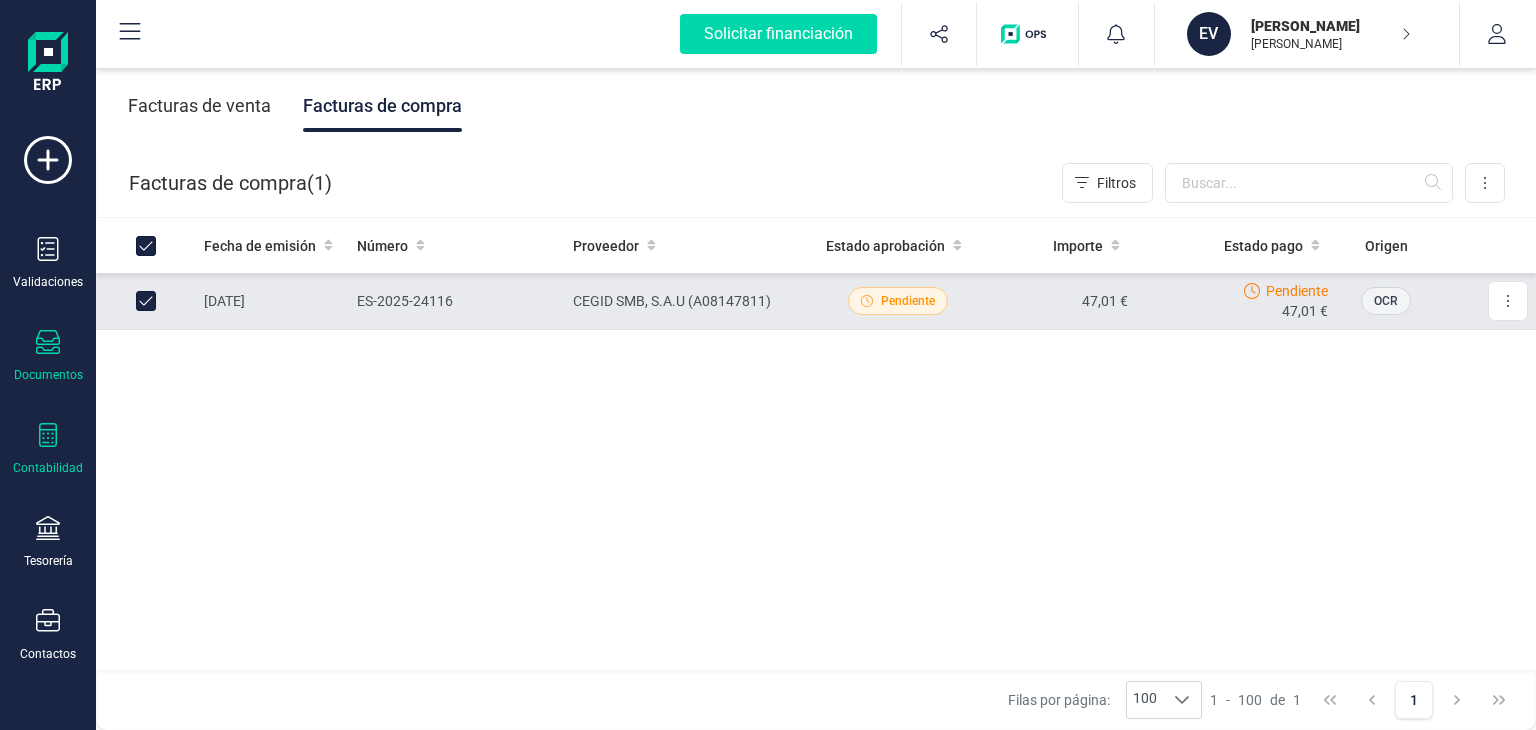click on "Contabilidad" at bounding box center [48, 449] 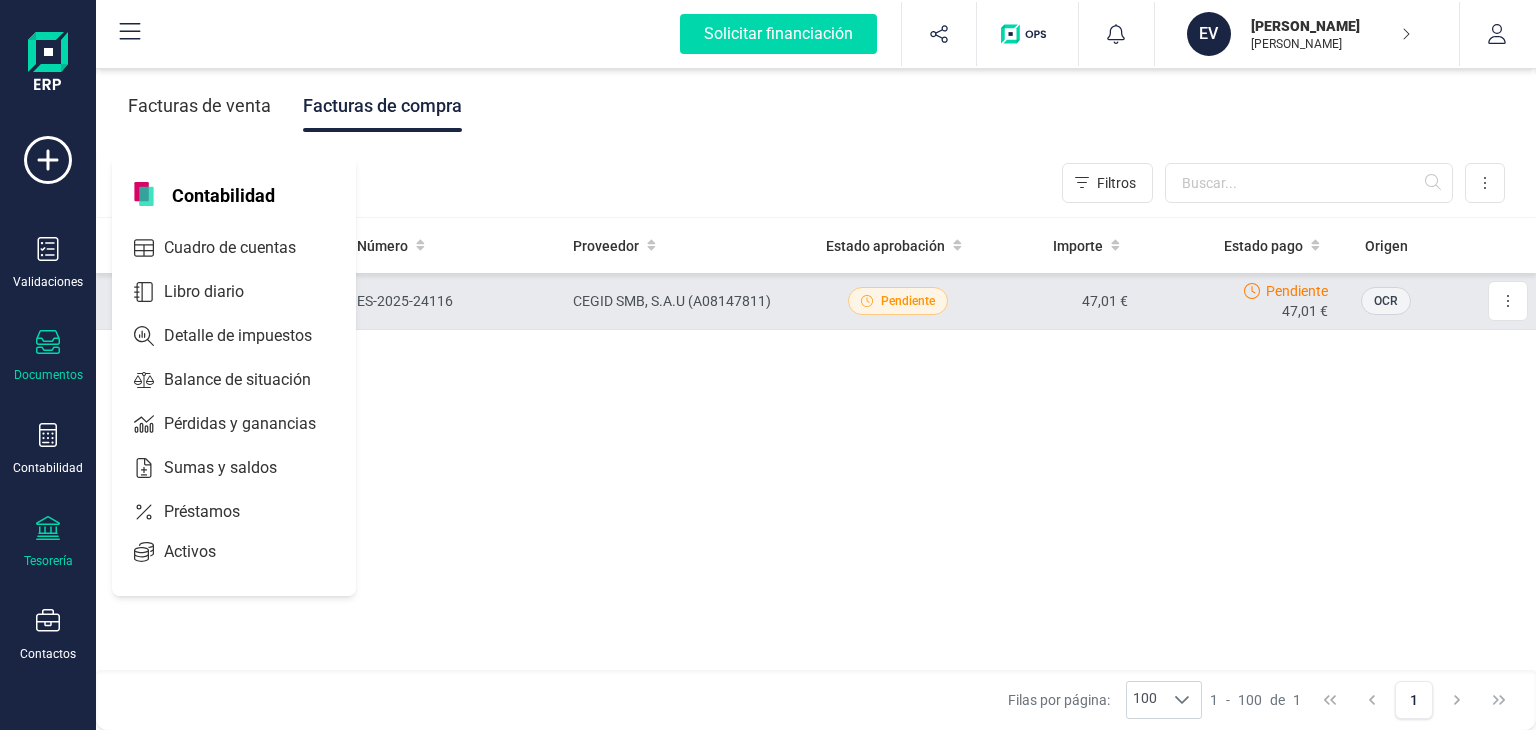 click 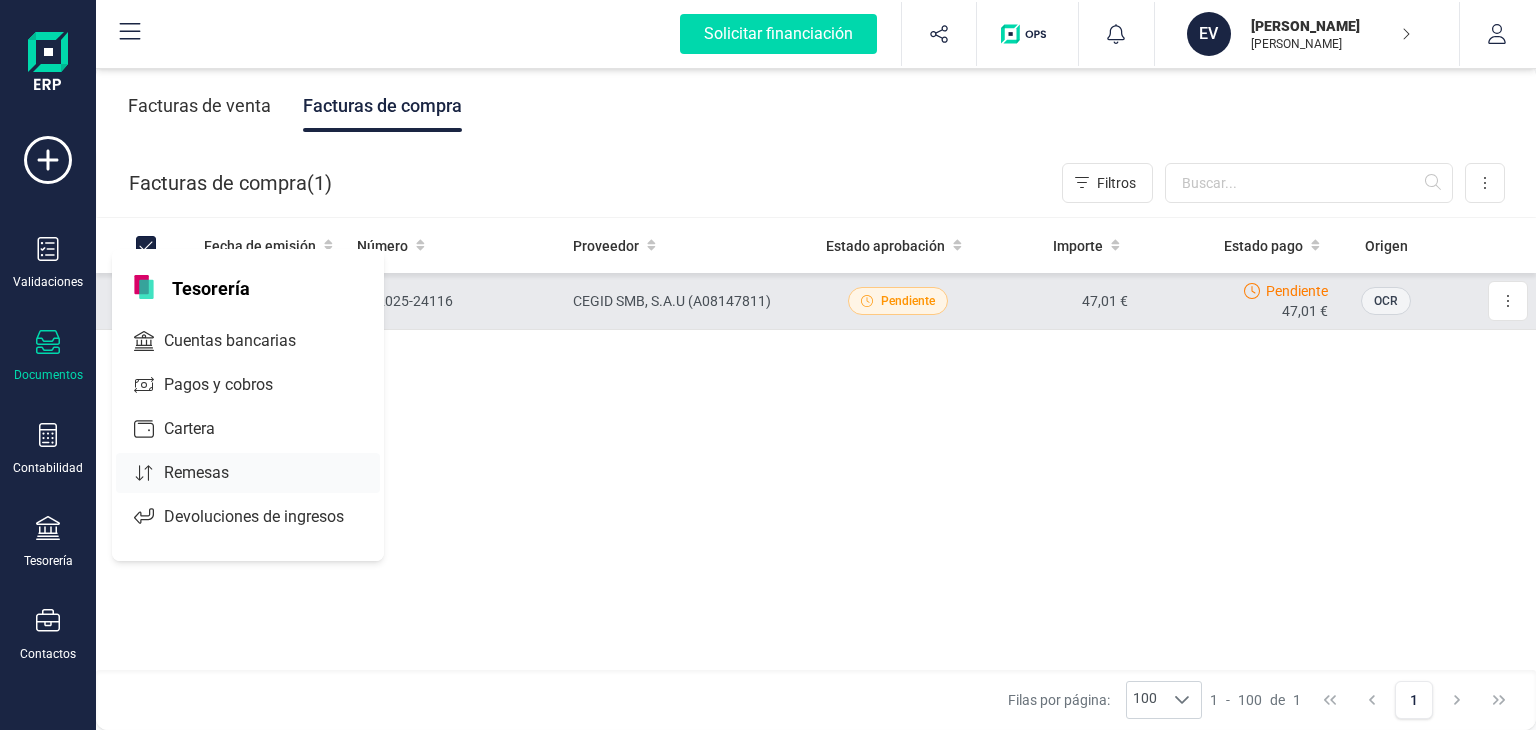 click on "Remesas" at bounding box center (210, 473) 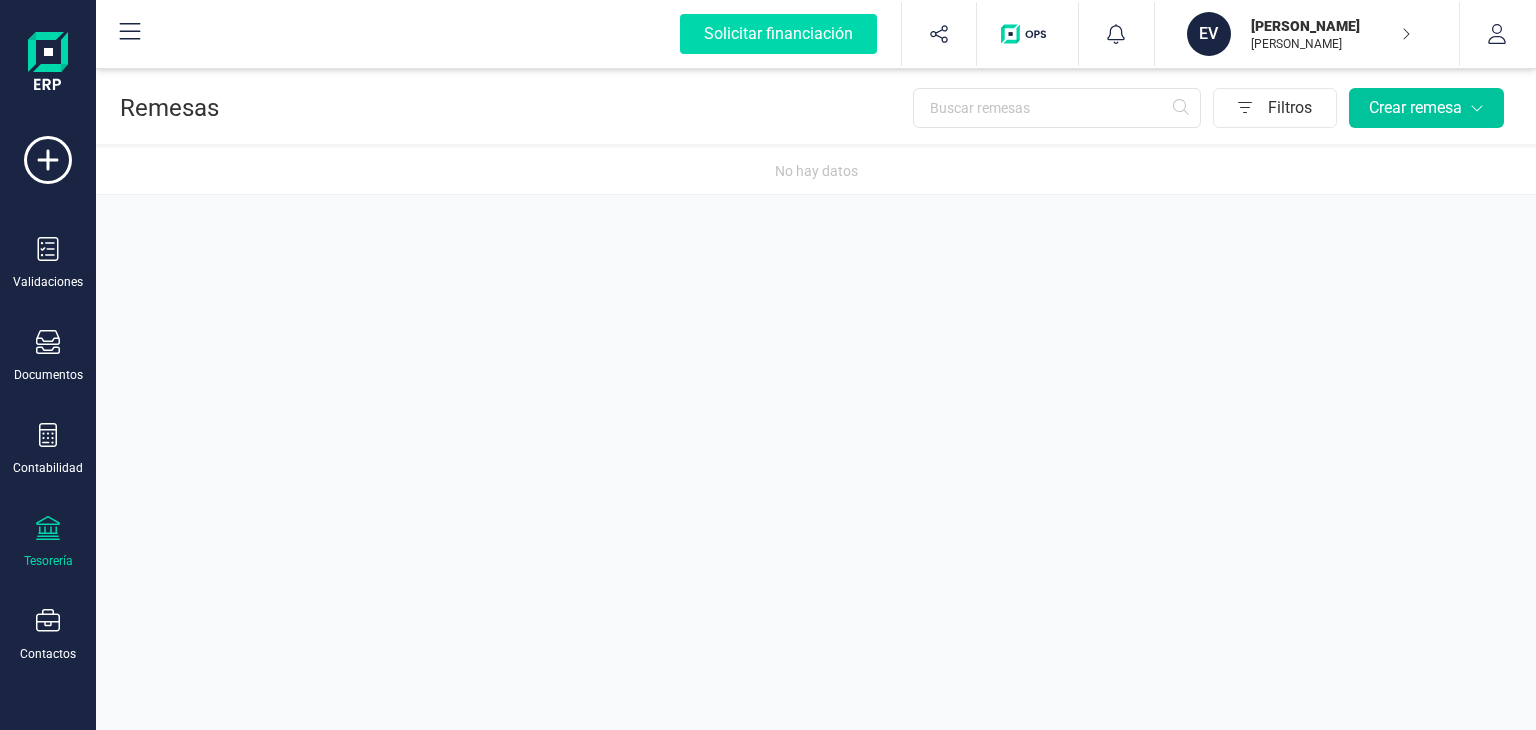 click on "Crear remesa" at bounding box center [1426, 108] 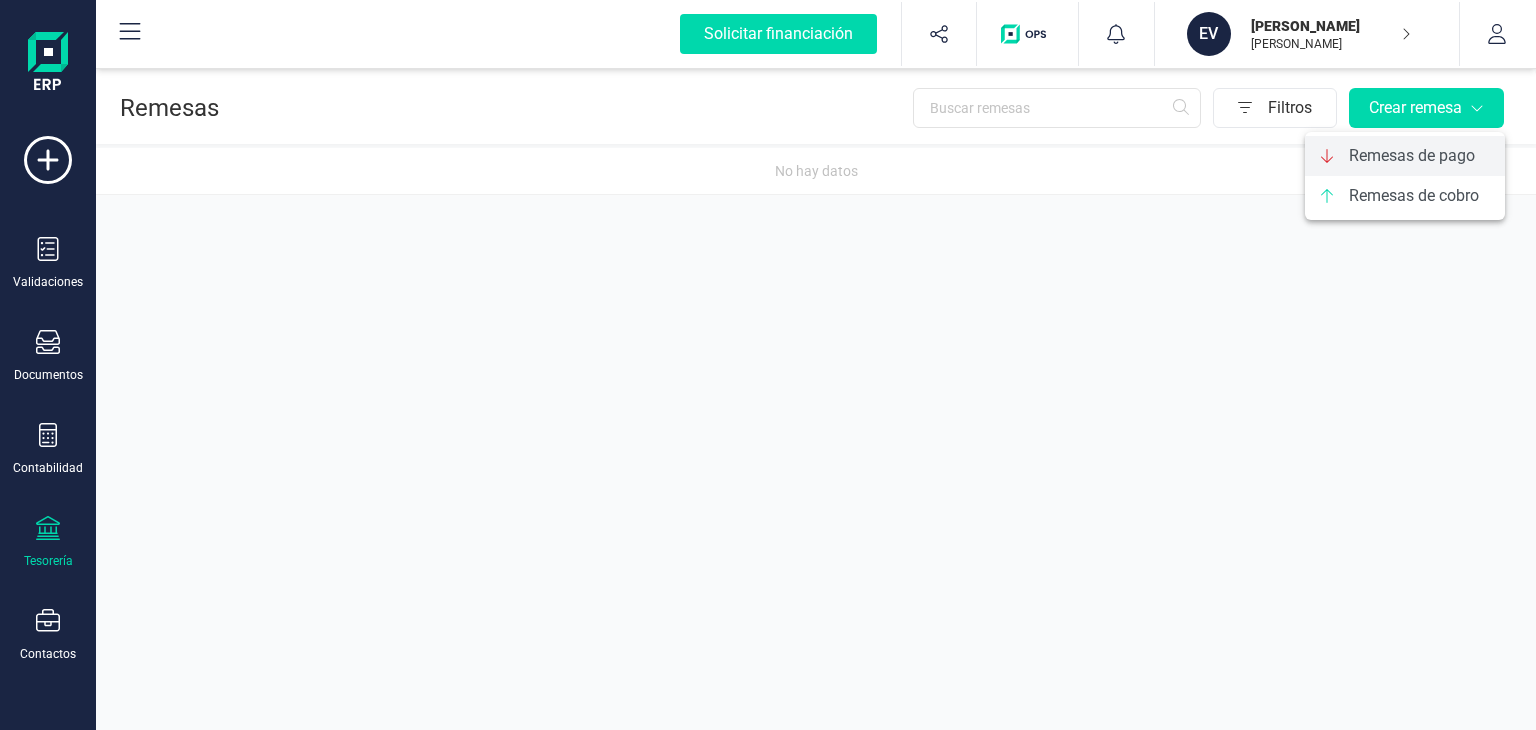 click on "Remesas de pago" at bounding box center [1412, 156] 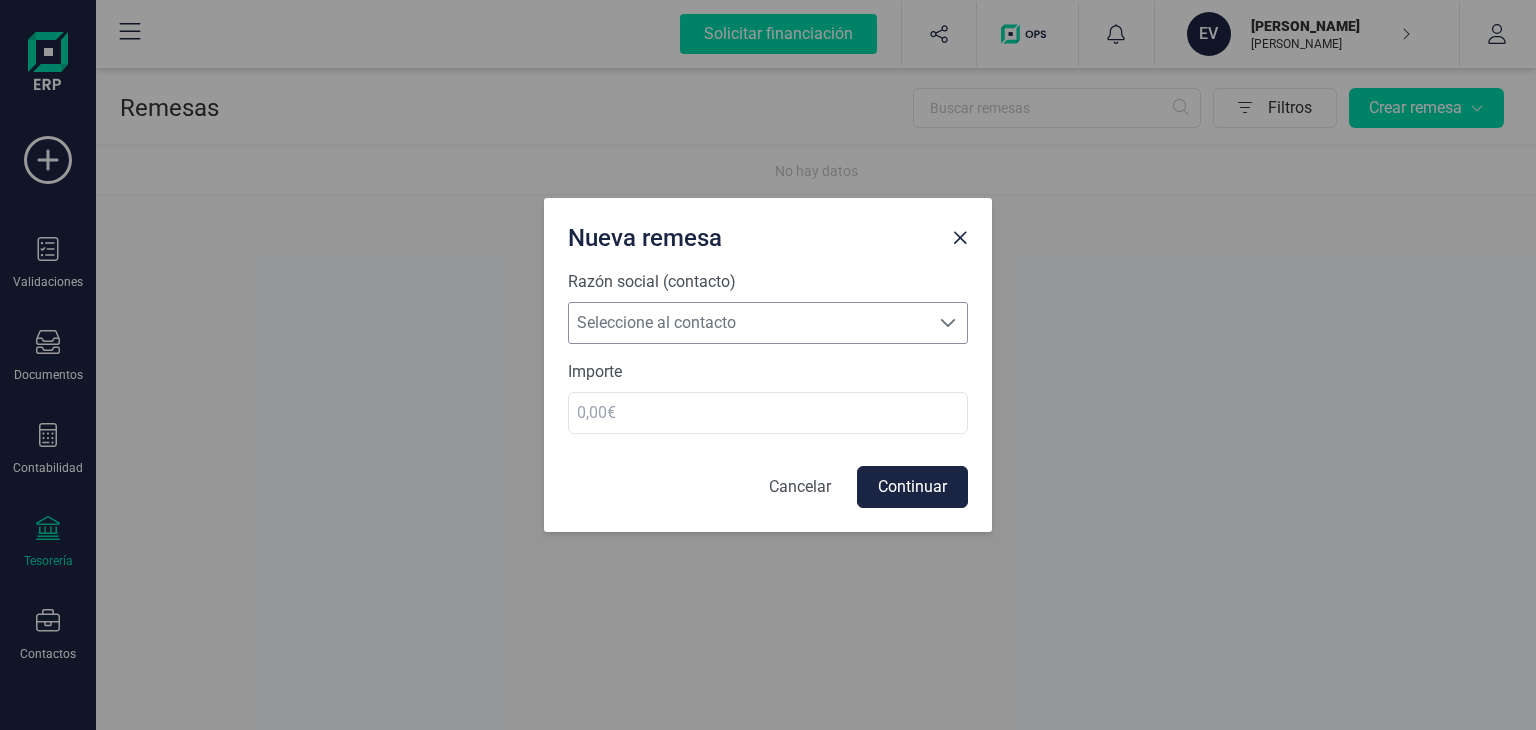 click on "Seleccione al contacto" at bounding box center [749, 323] 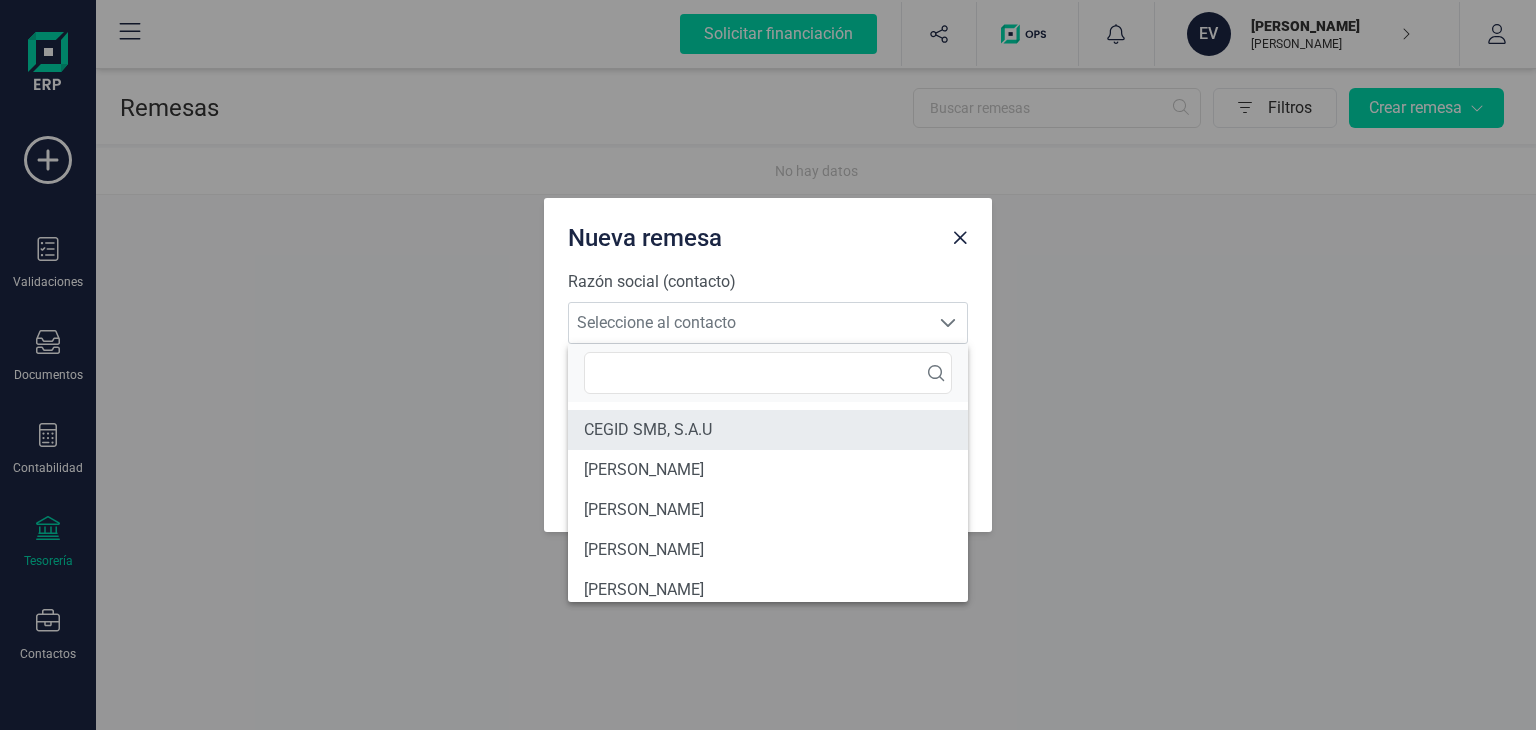 click on "CEGID SMB, S.A.U" at bounding box center [768, 430] 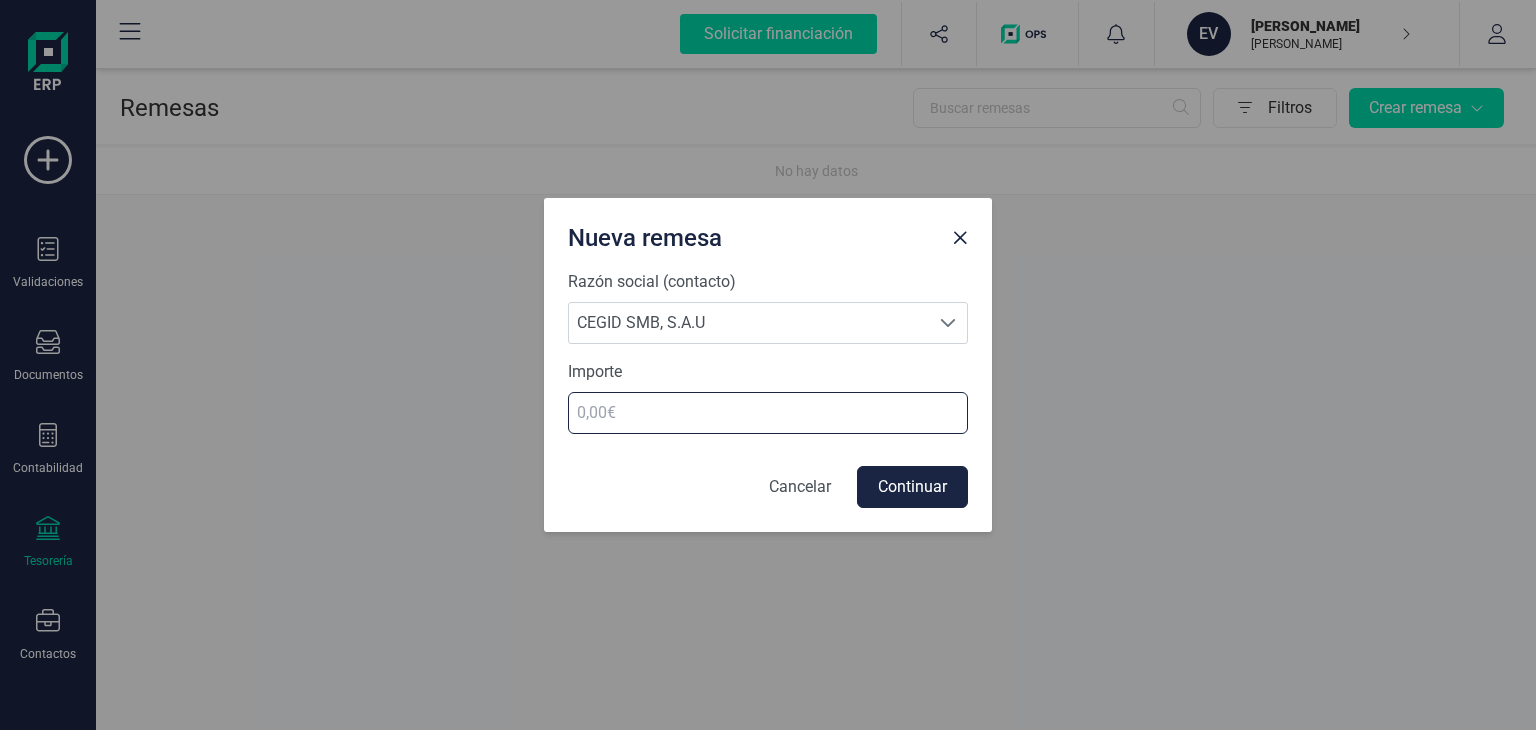 click at bounding box center [768, 413] 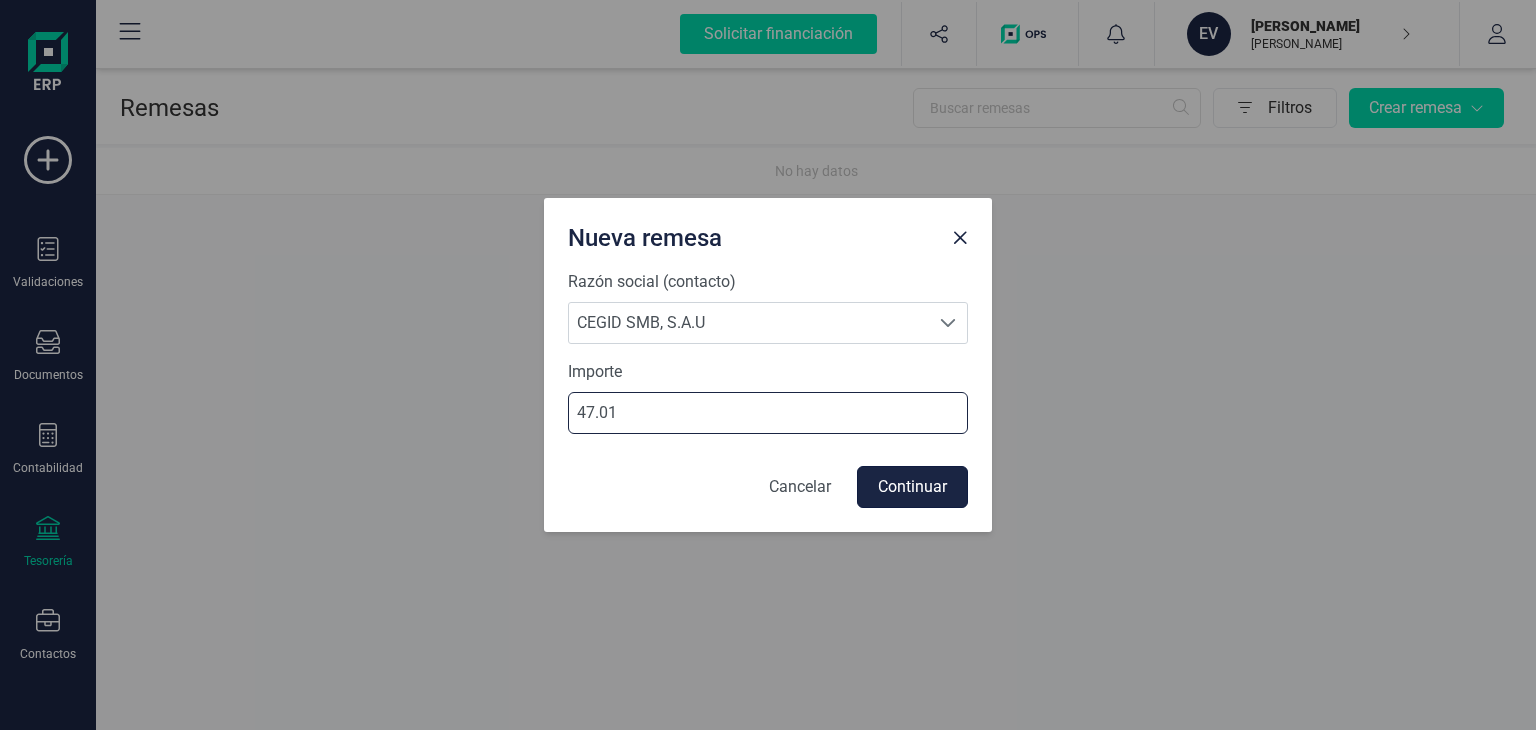 type on "47.01" 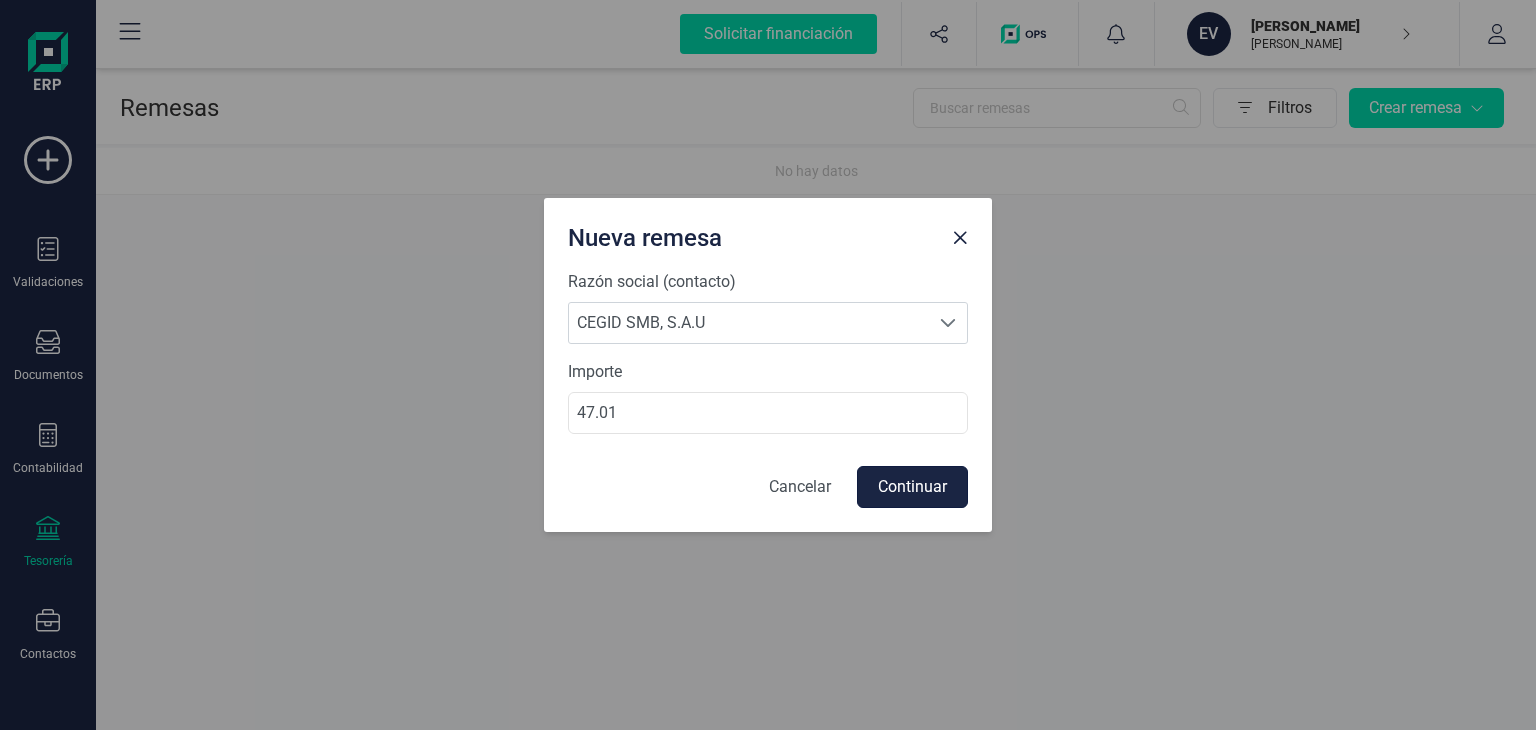 click on "Continuar" at bounding box center (912, 487) 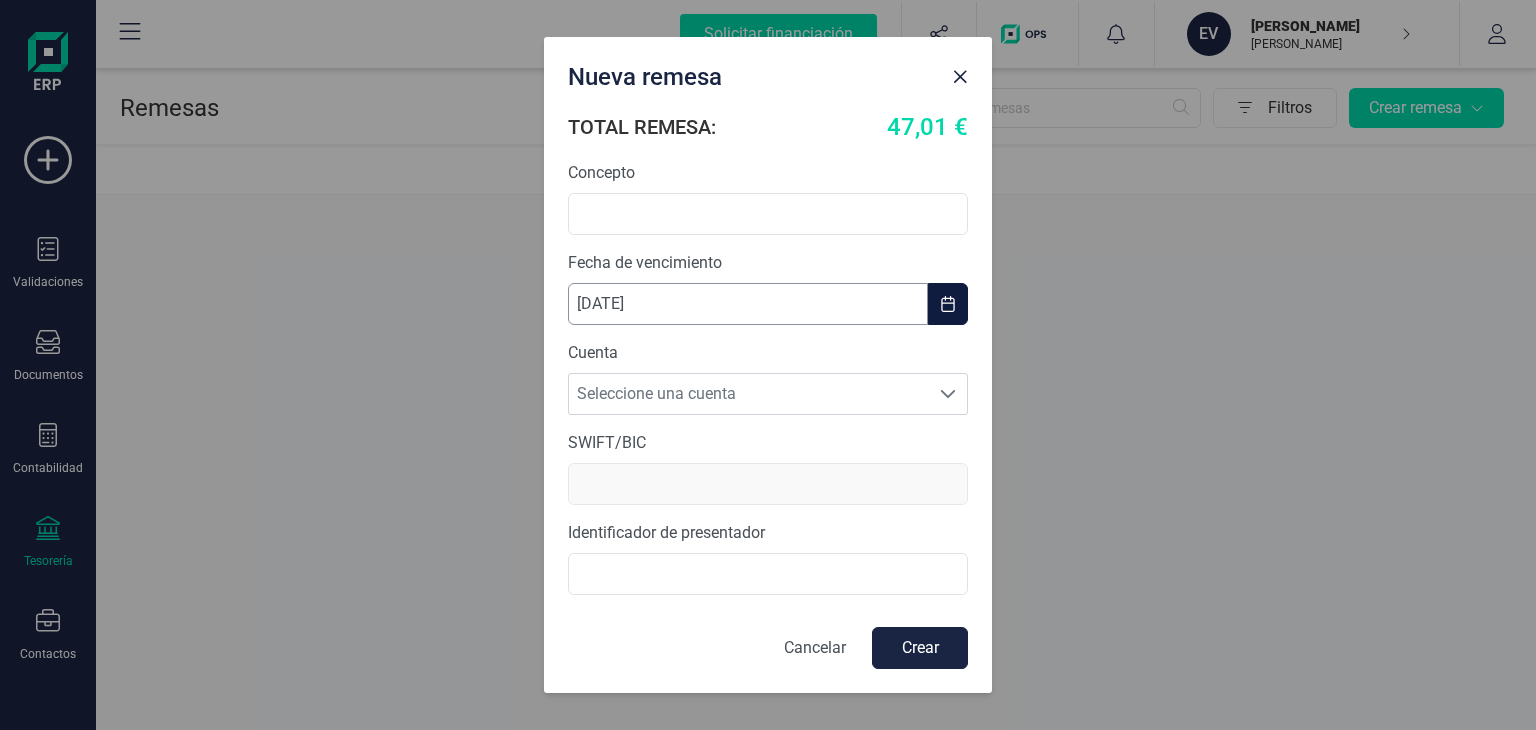 click on "[DATE]" at bounding box center [748, 304] 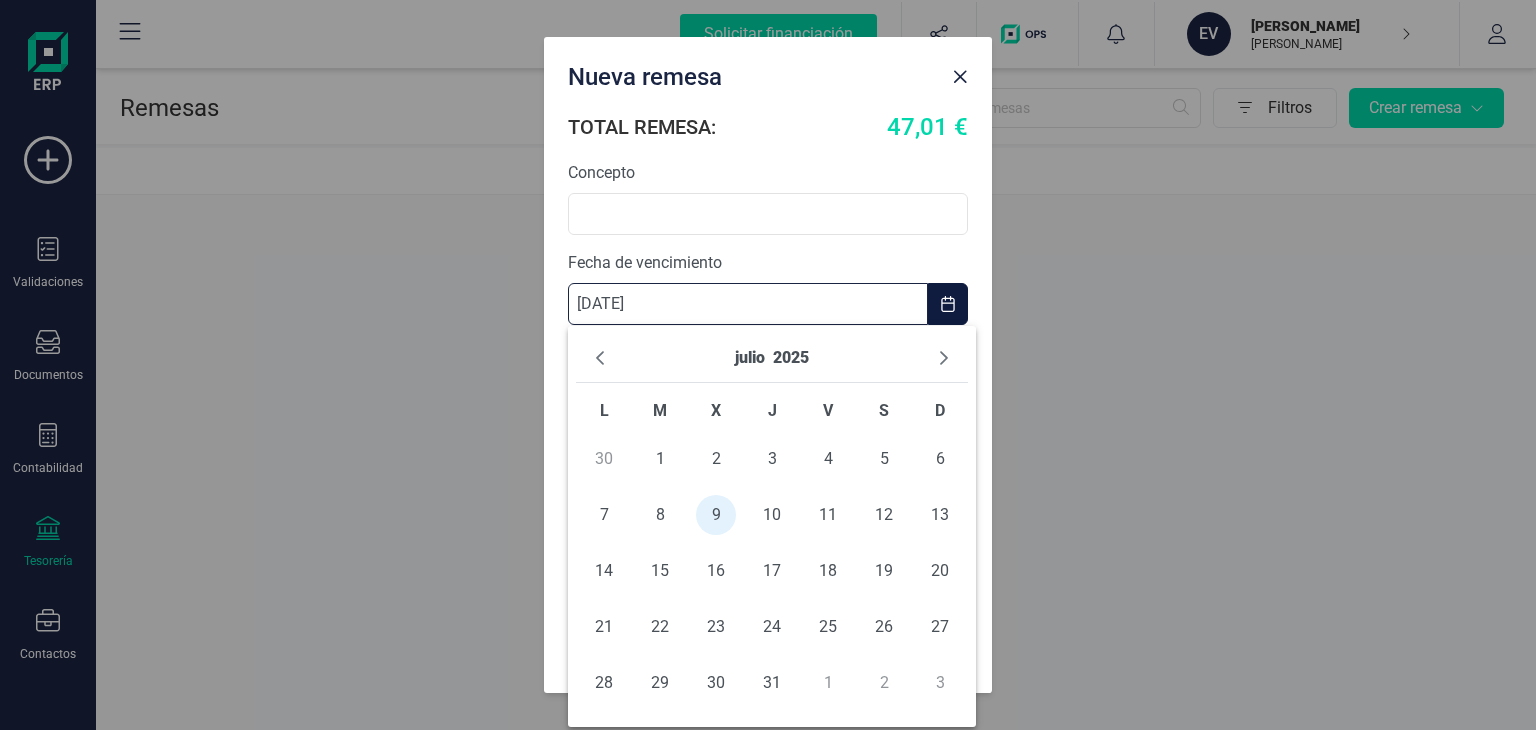 click on "[DATE]" at bounding box center [748, 304] 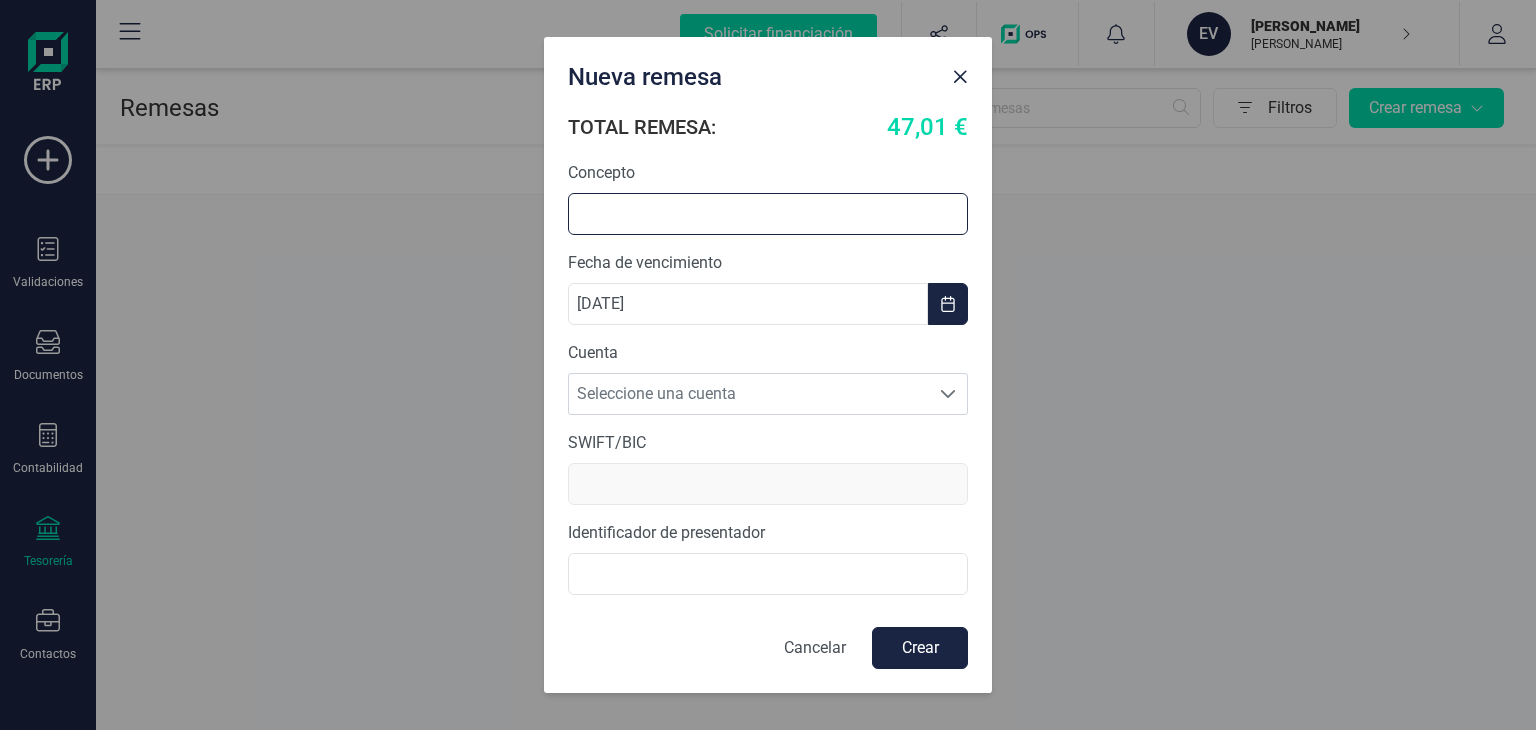 click at bounding box center (768, 214) 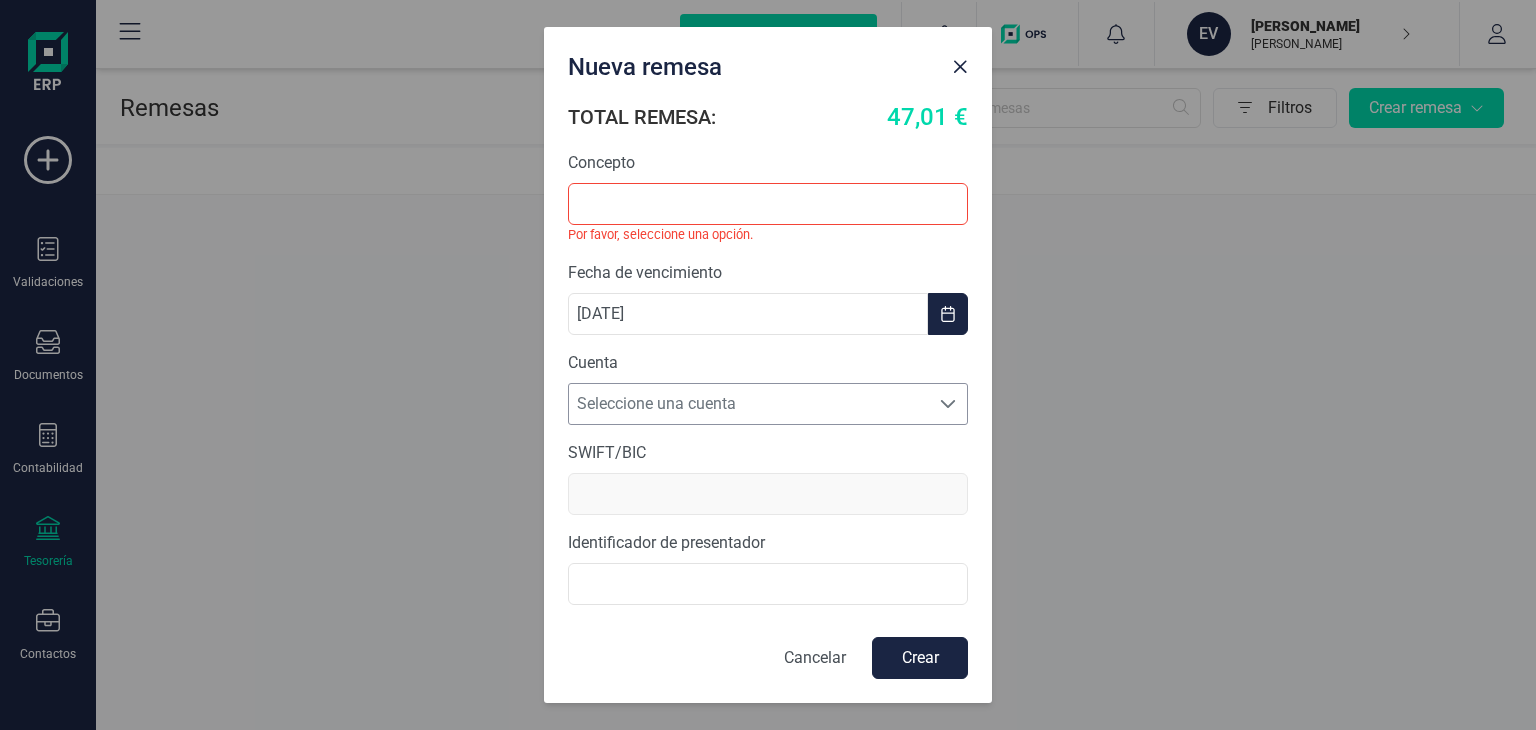 click on "Seleccione una cuenta" at bounding box center (749, 404) 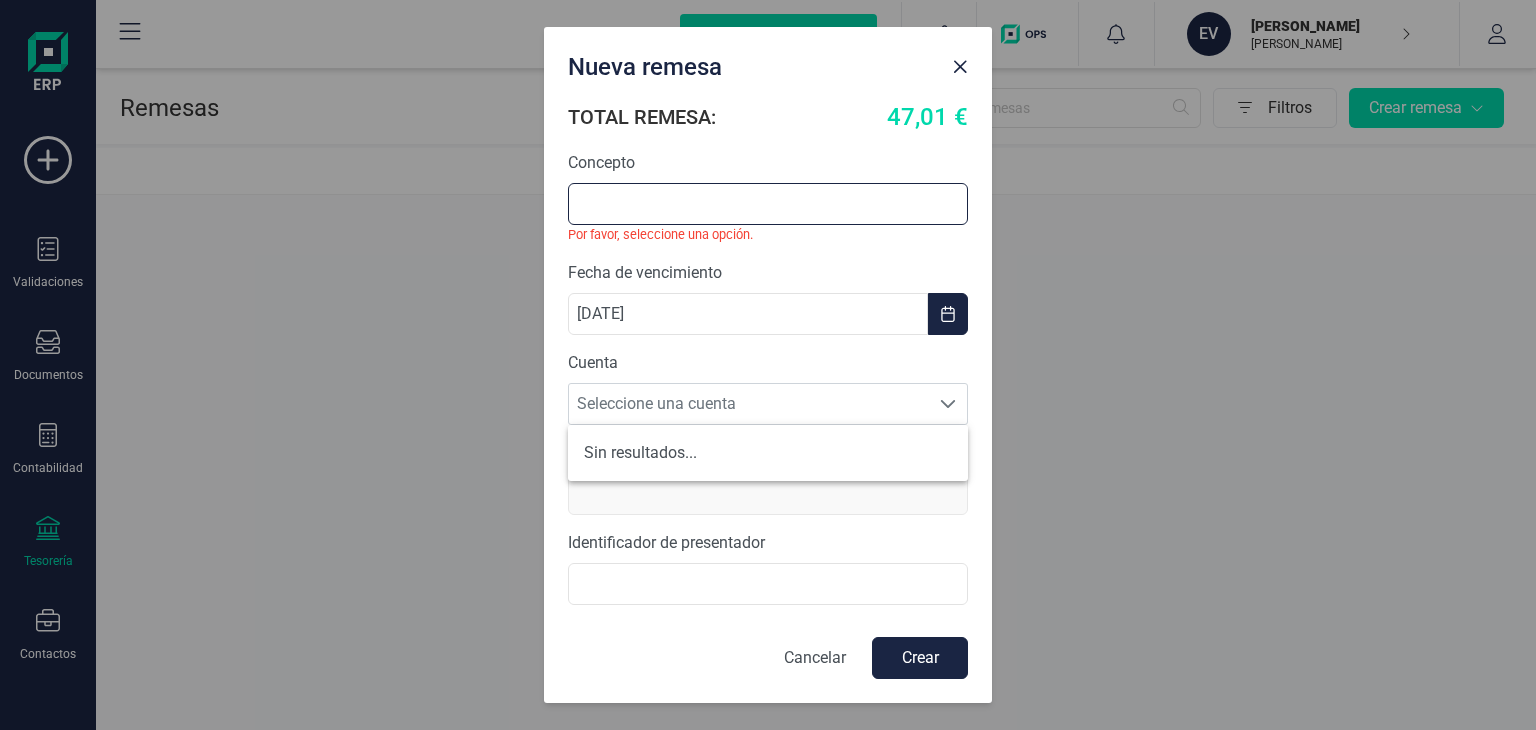 click at bounding box center [768, 204] 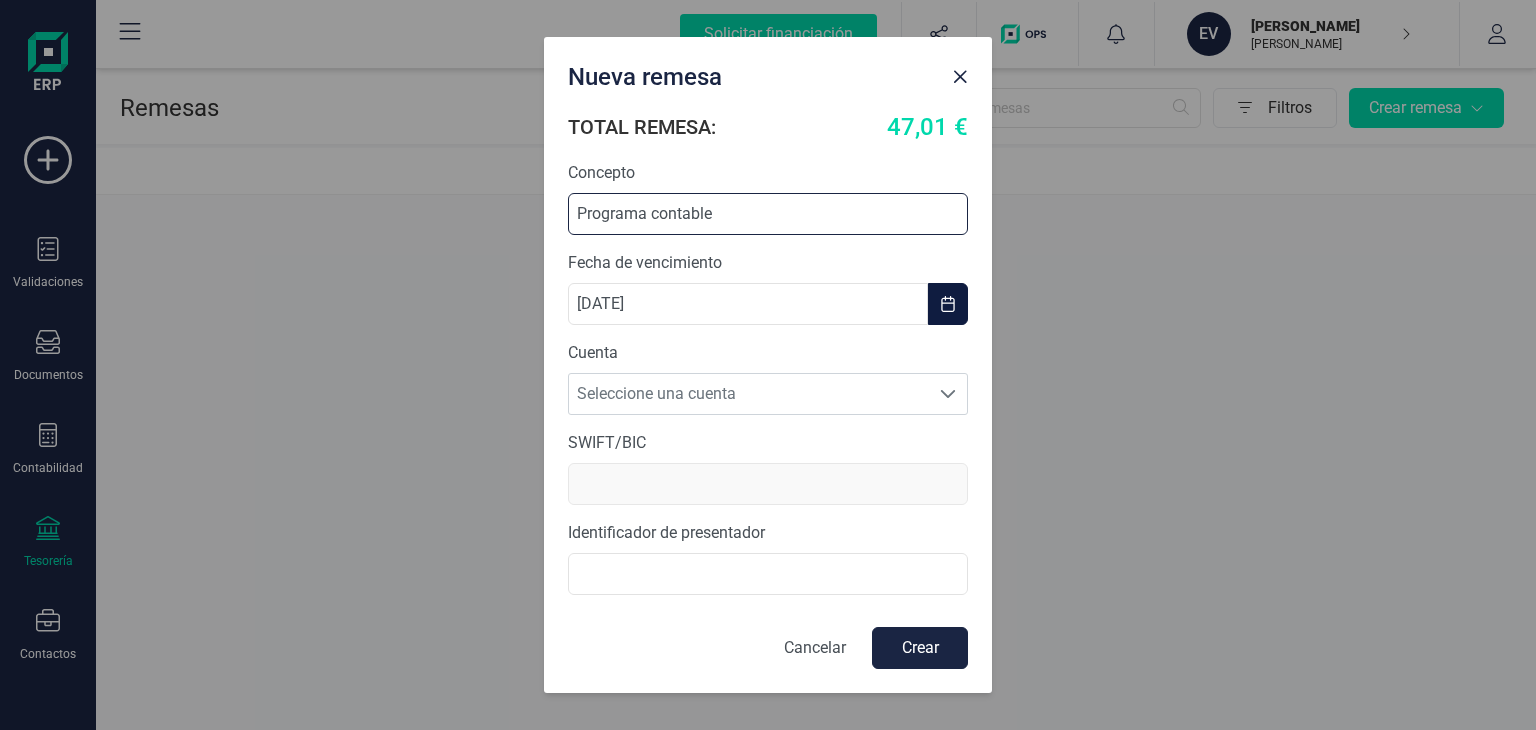 type on "Programa contable" 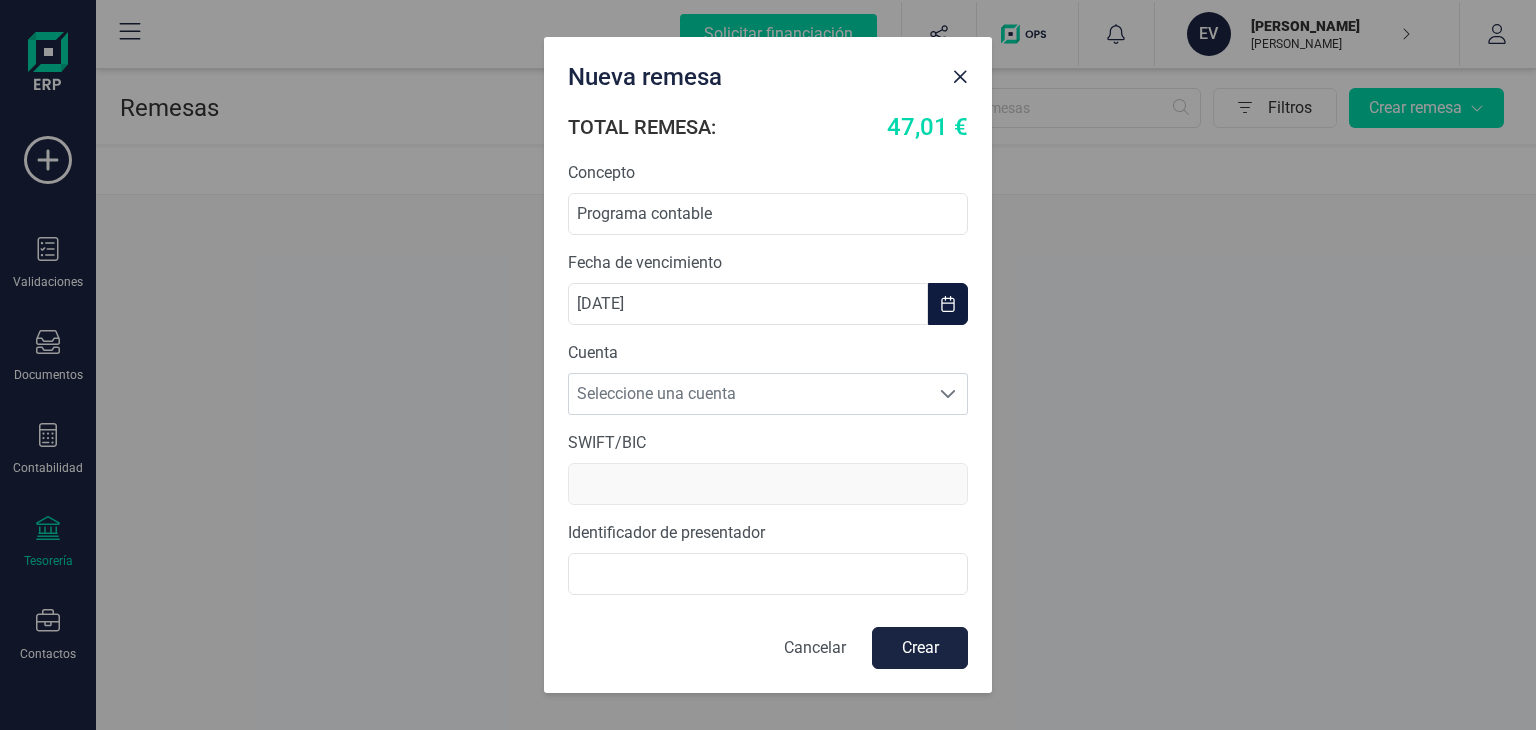 click at bounding box center [948, 304] 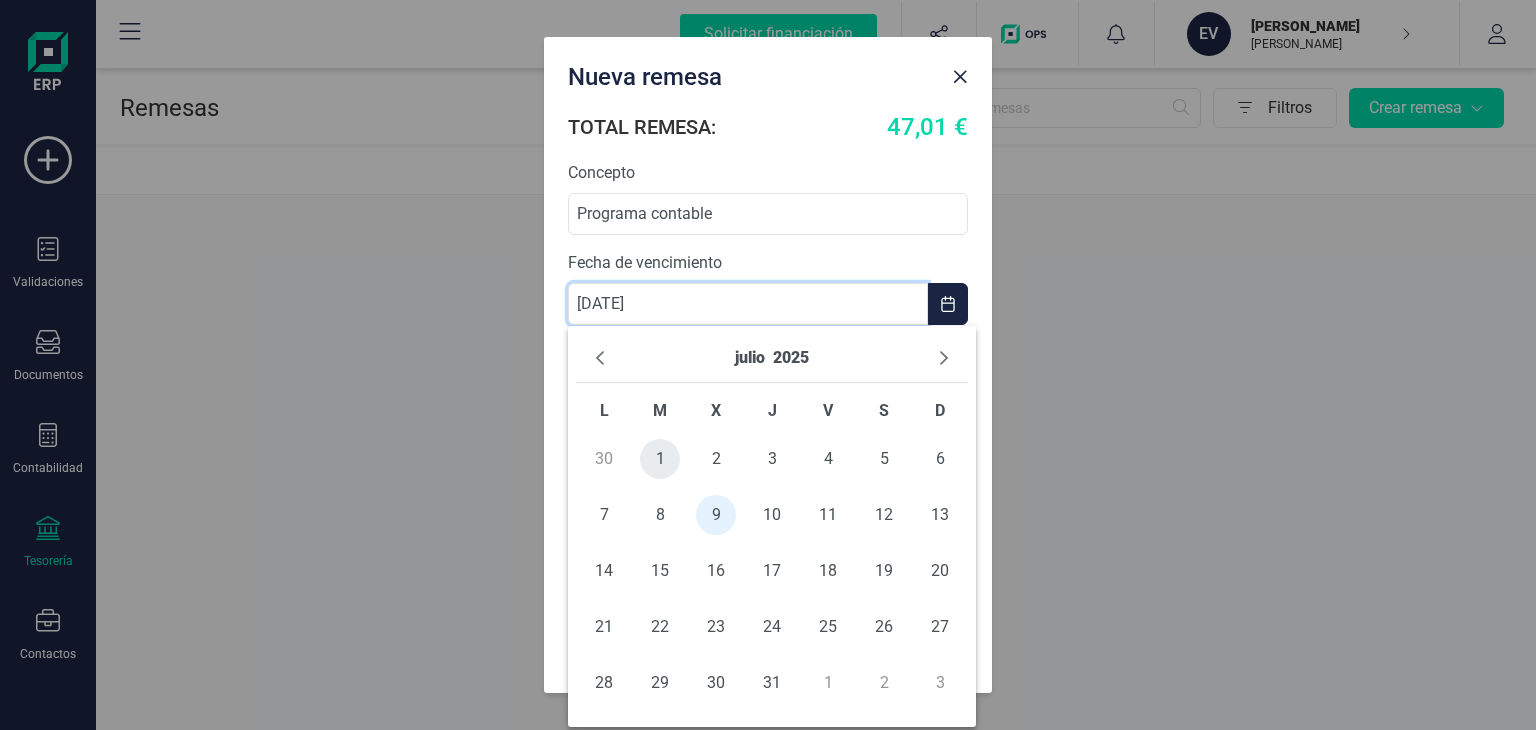click on "1" at bounding box center [660, 459] 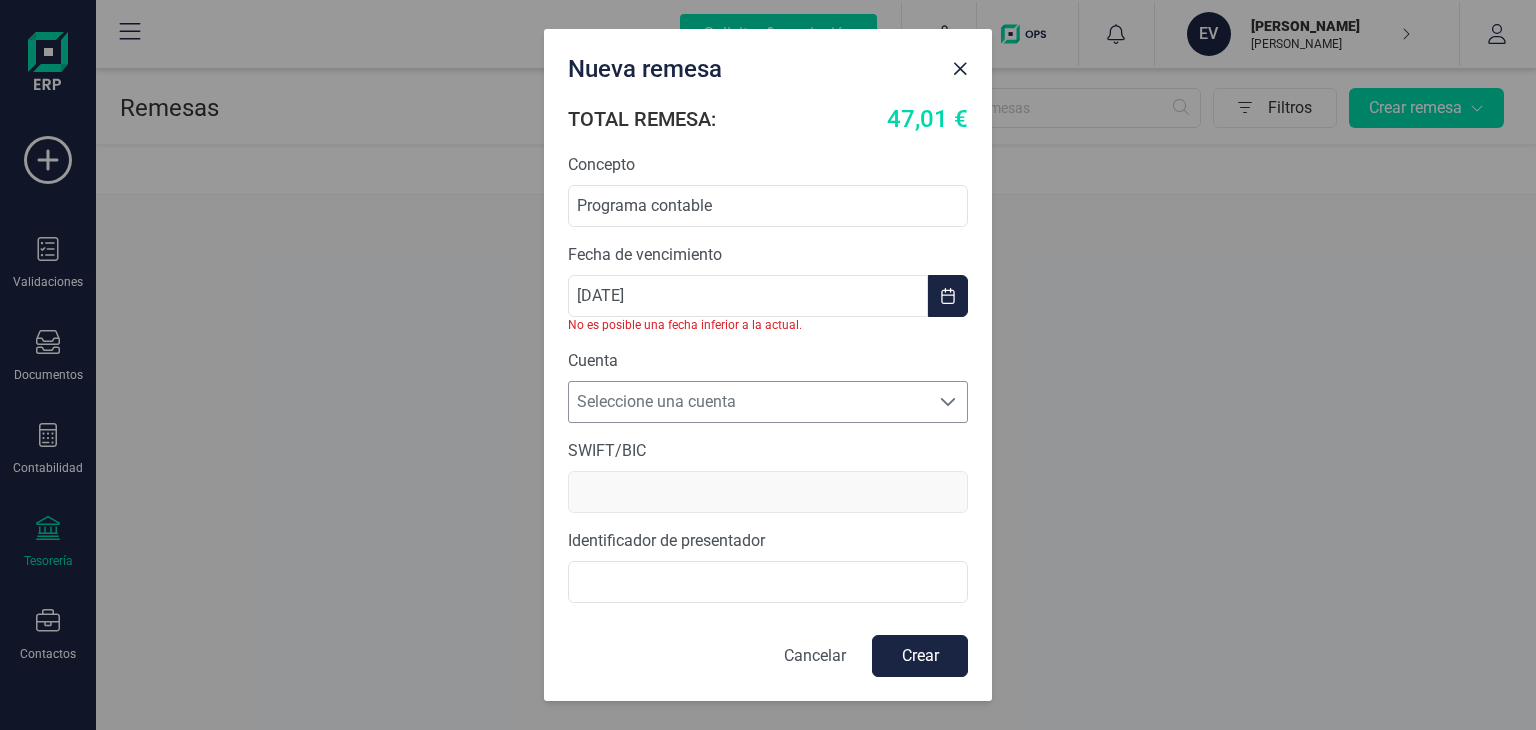 click on "Seleccione una cuenta" at bounding box center [749, 402] 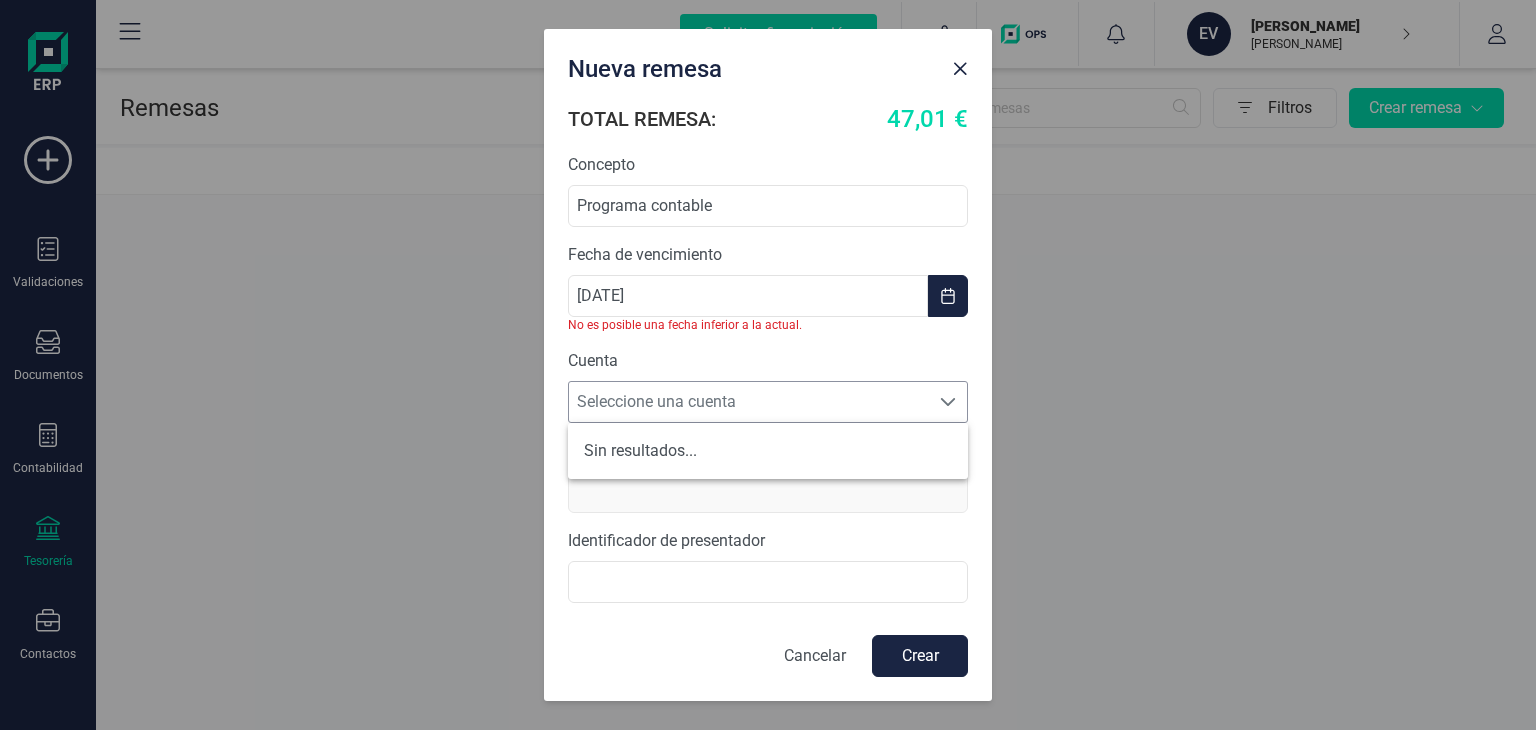 click on "Seleccione una cuenta" at bounding box center (749, 402) 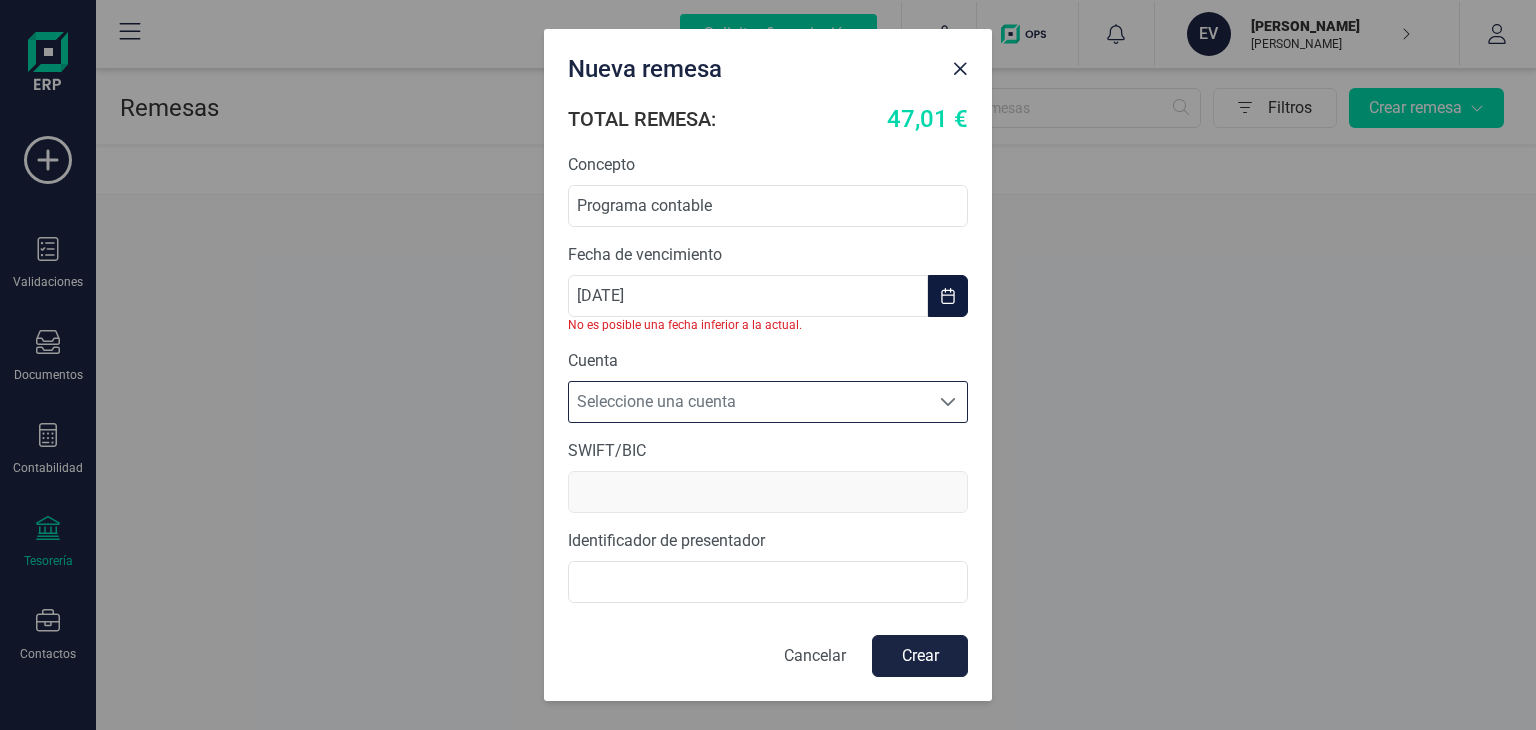 click at bounding box center (948, 296) 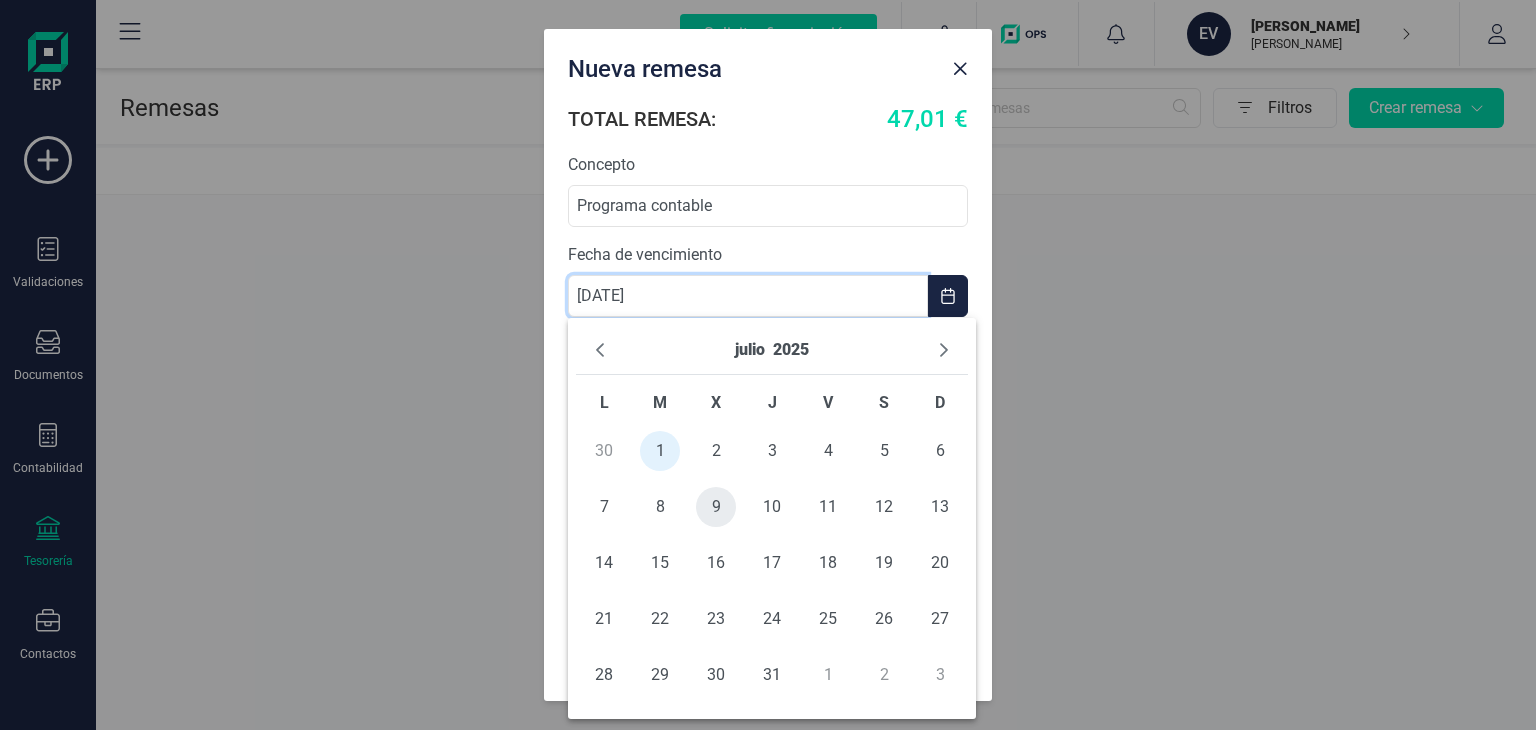 click on "9" at bounding box center (716, 507) 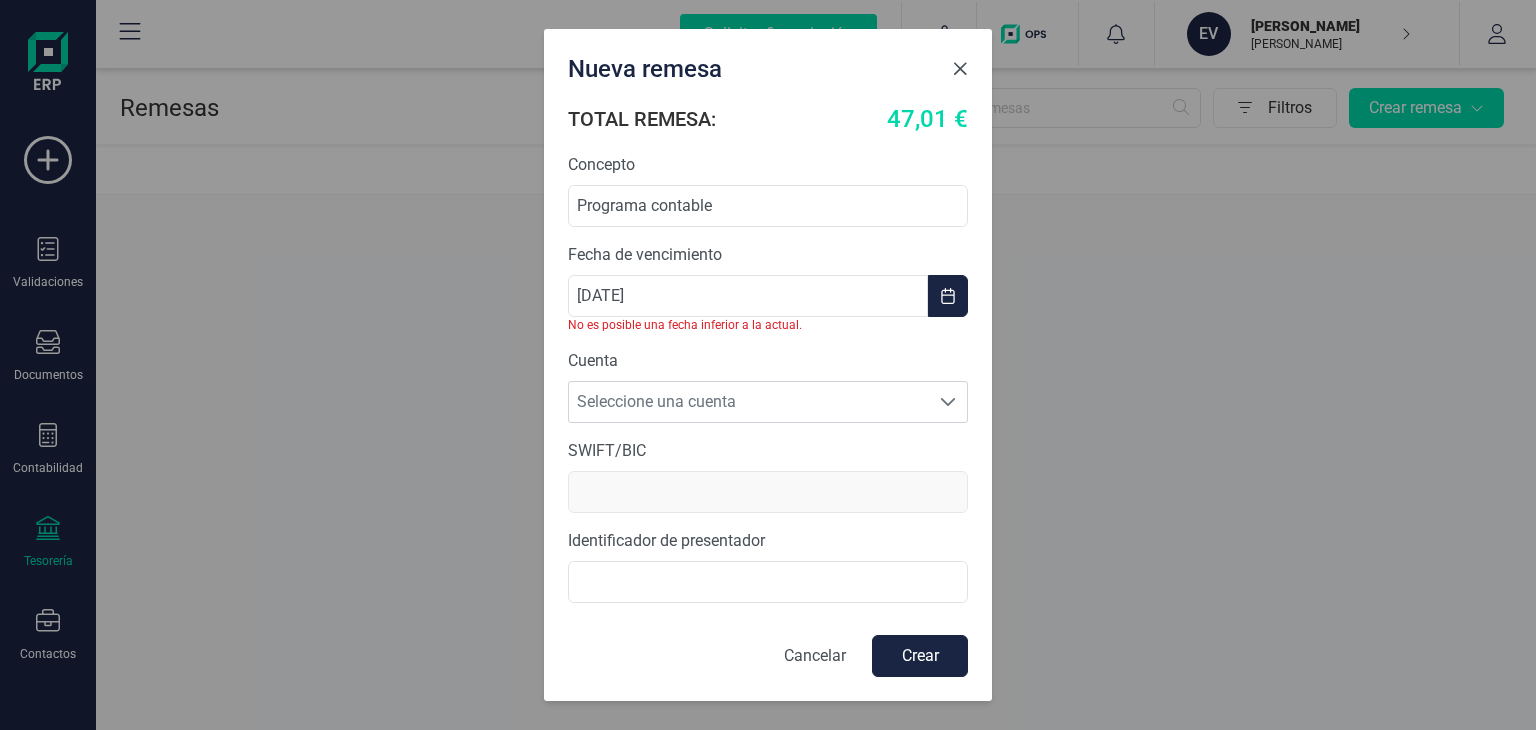 click at bounding box center (960, 69) 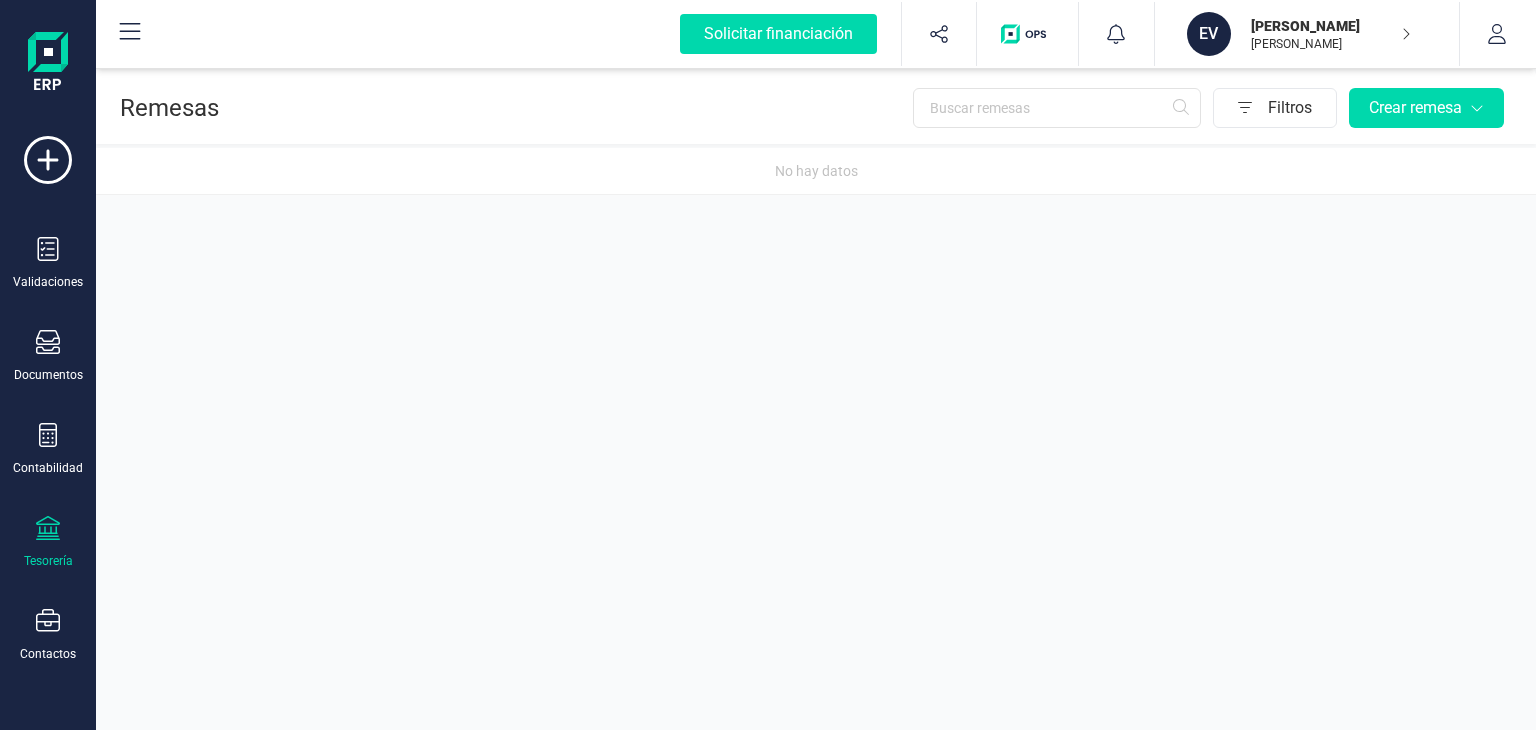 click at bounding box center [48, 530] 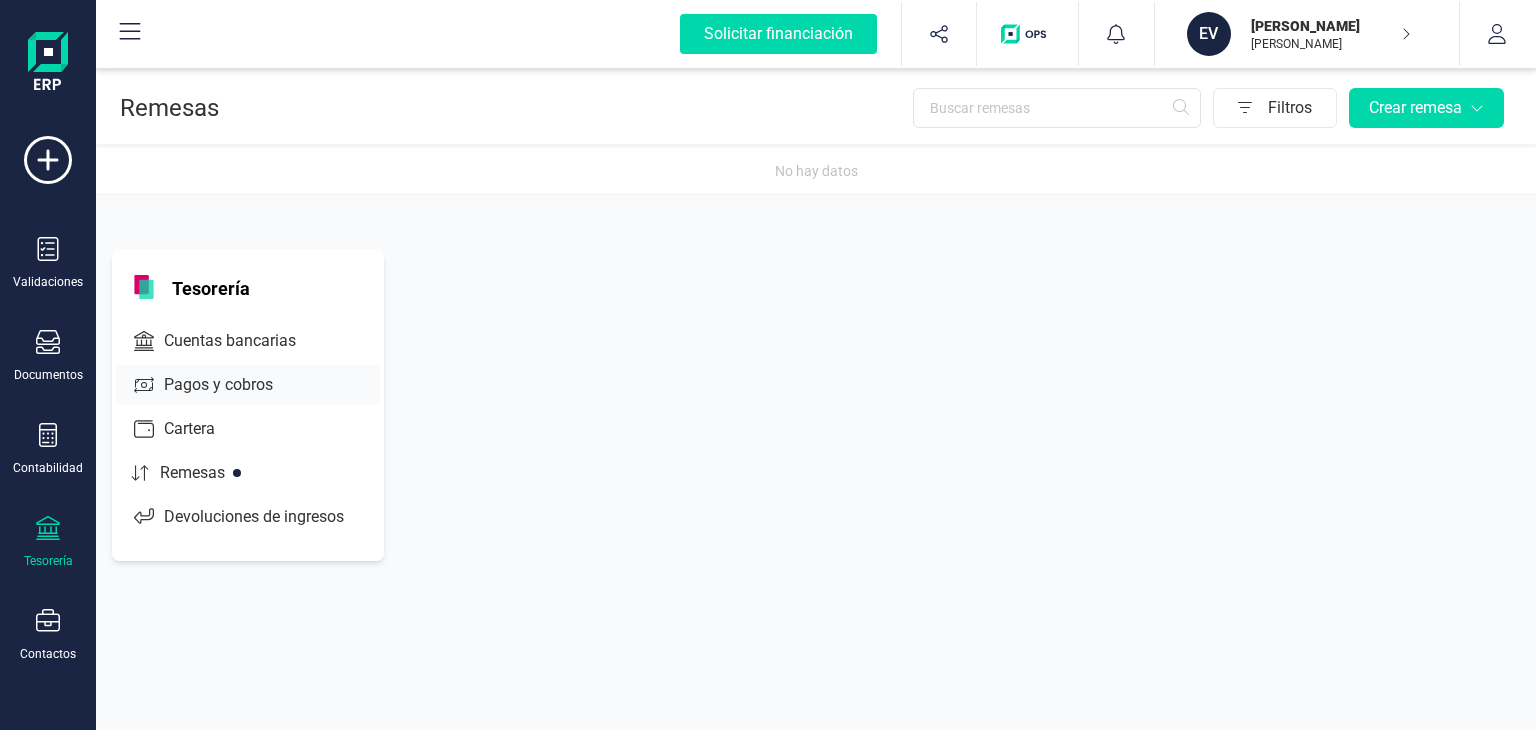 click on "Pagos y cobros" at bounding box center [248, 385] 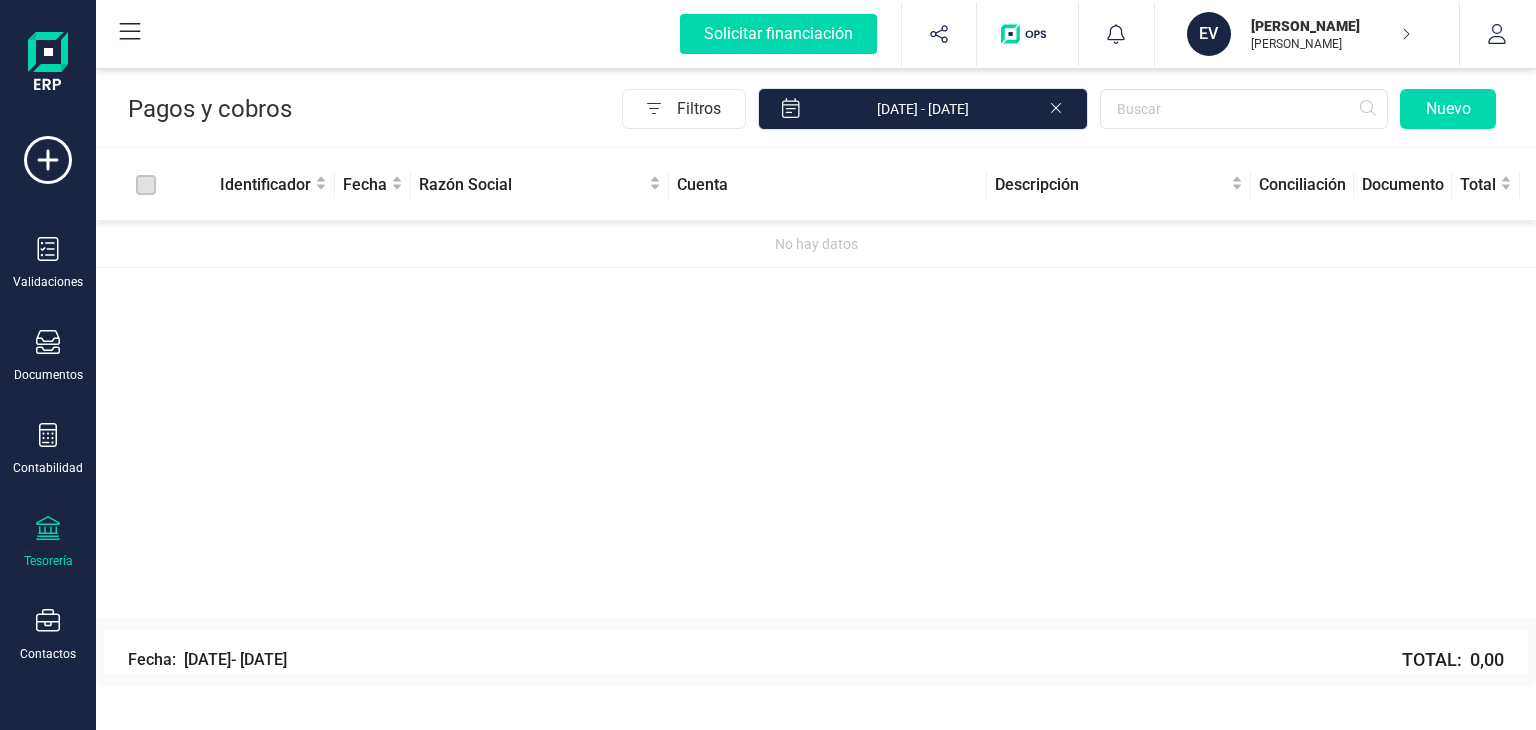 click on "Identificador Fecha Razón Social Cuenta Descripción Conciliación Documento Total   No hay datos" at bounding box center [816, 384] 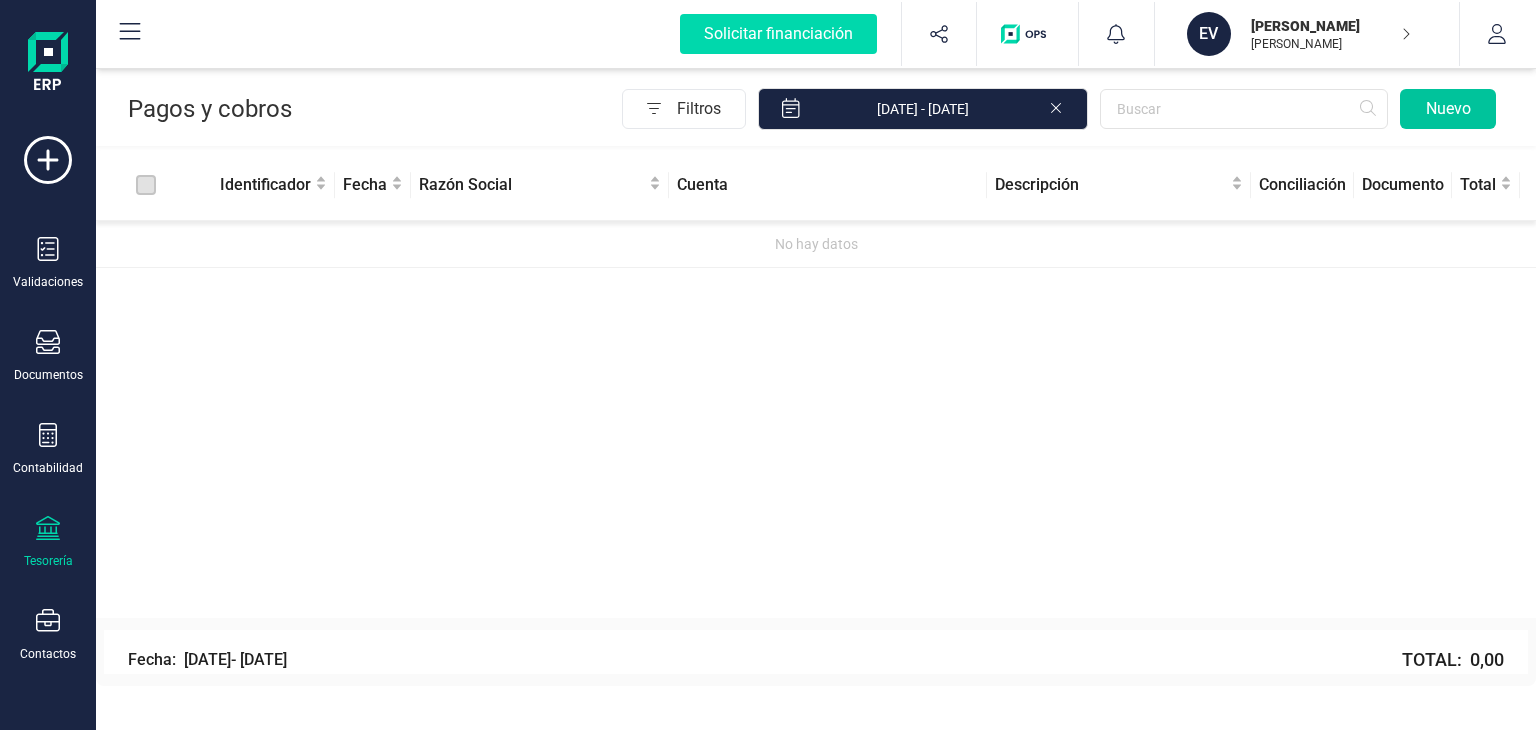 click on "Nuevo" at bounding box center (1448, 109) 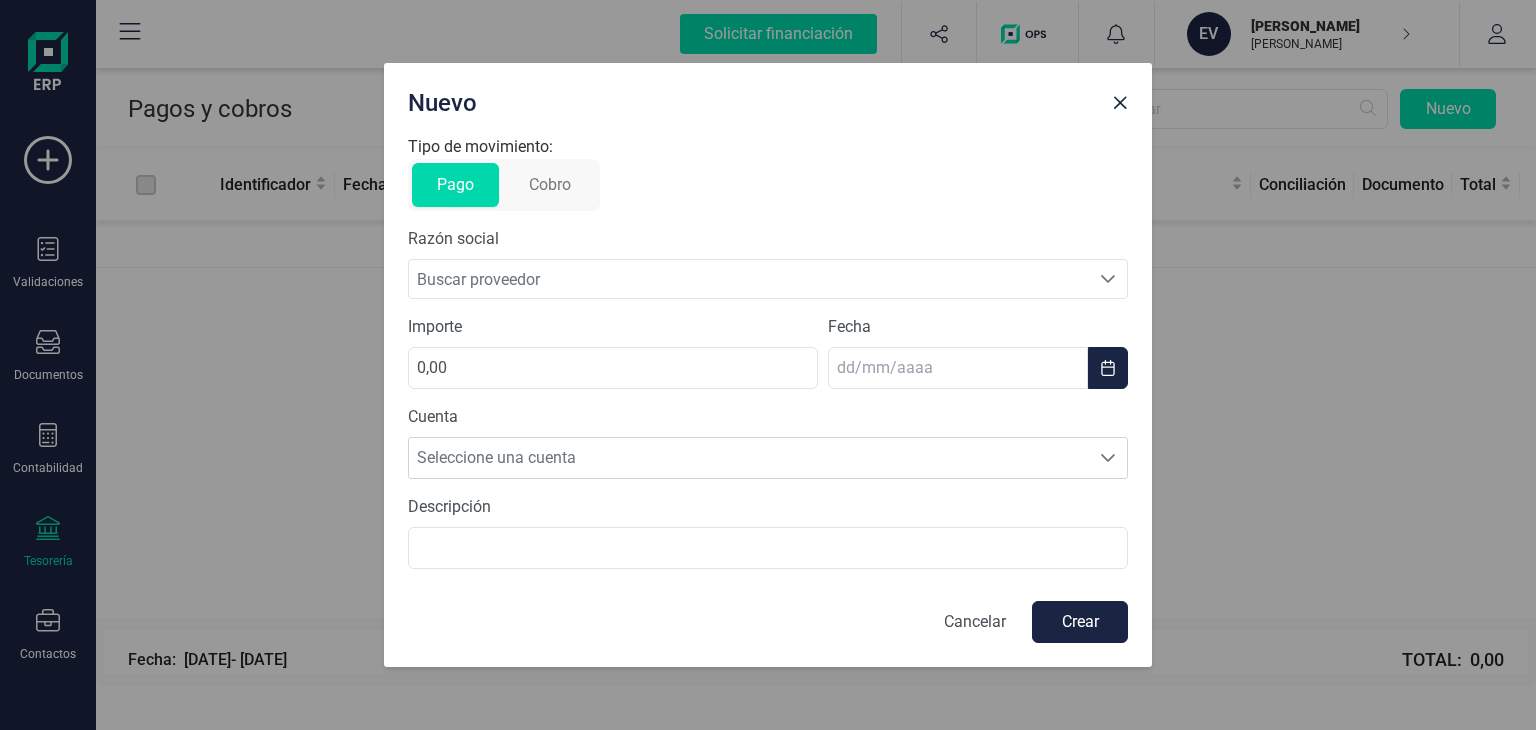 click on "Buscar proveedor" at bounding box center (749, 279) 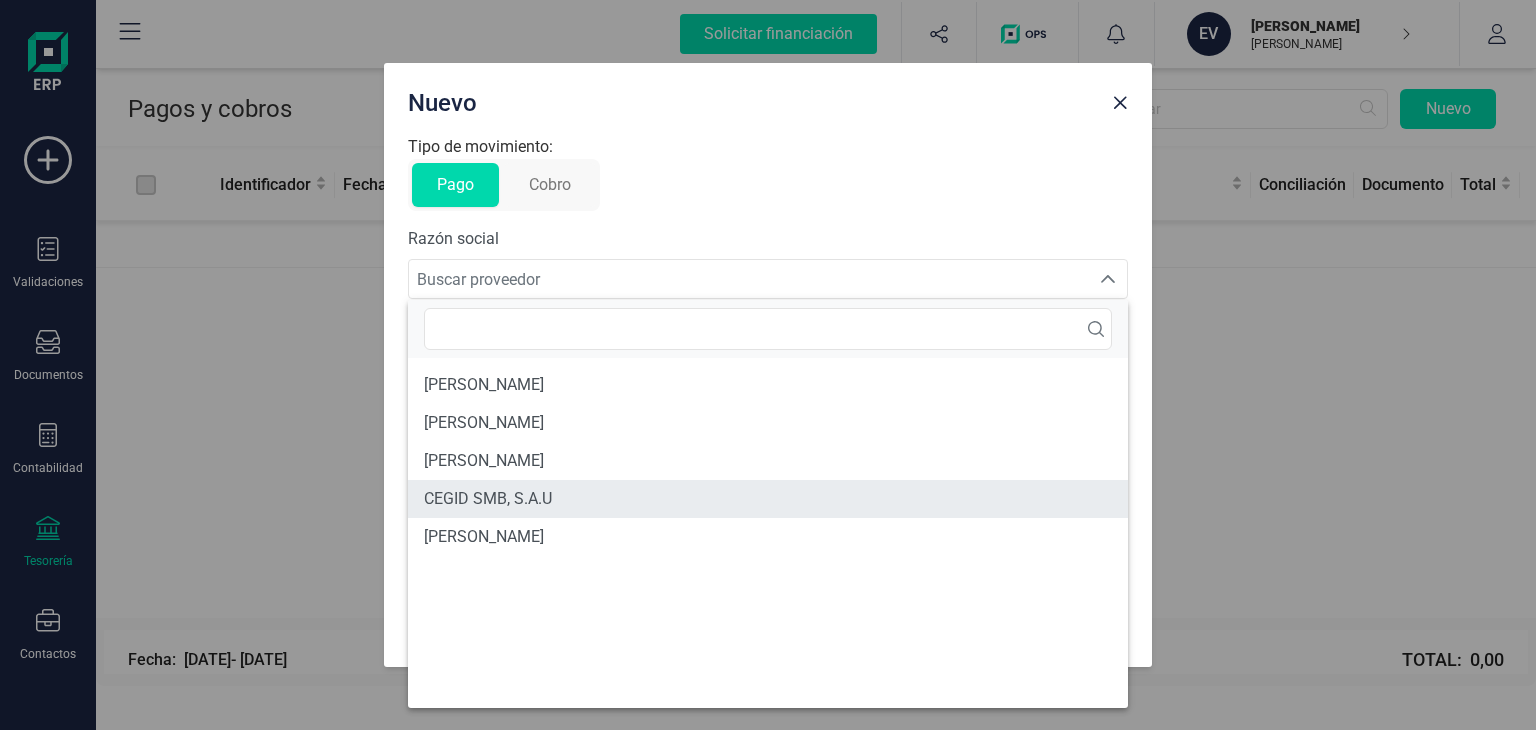 click on "CEGID SMB, S.A.U" at bounding box center [488, 499] 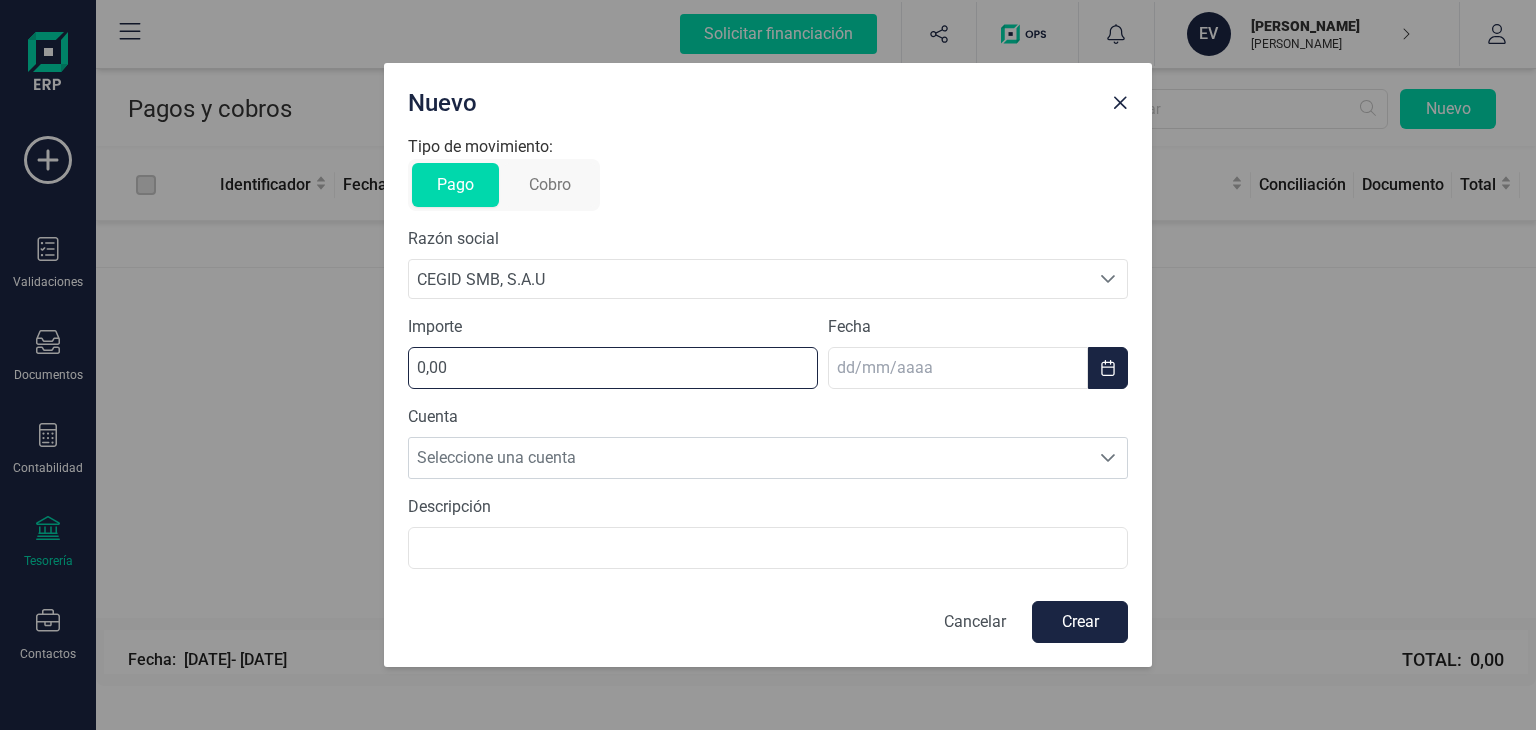 click on "0,00" at bounding box center (613, 368) 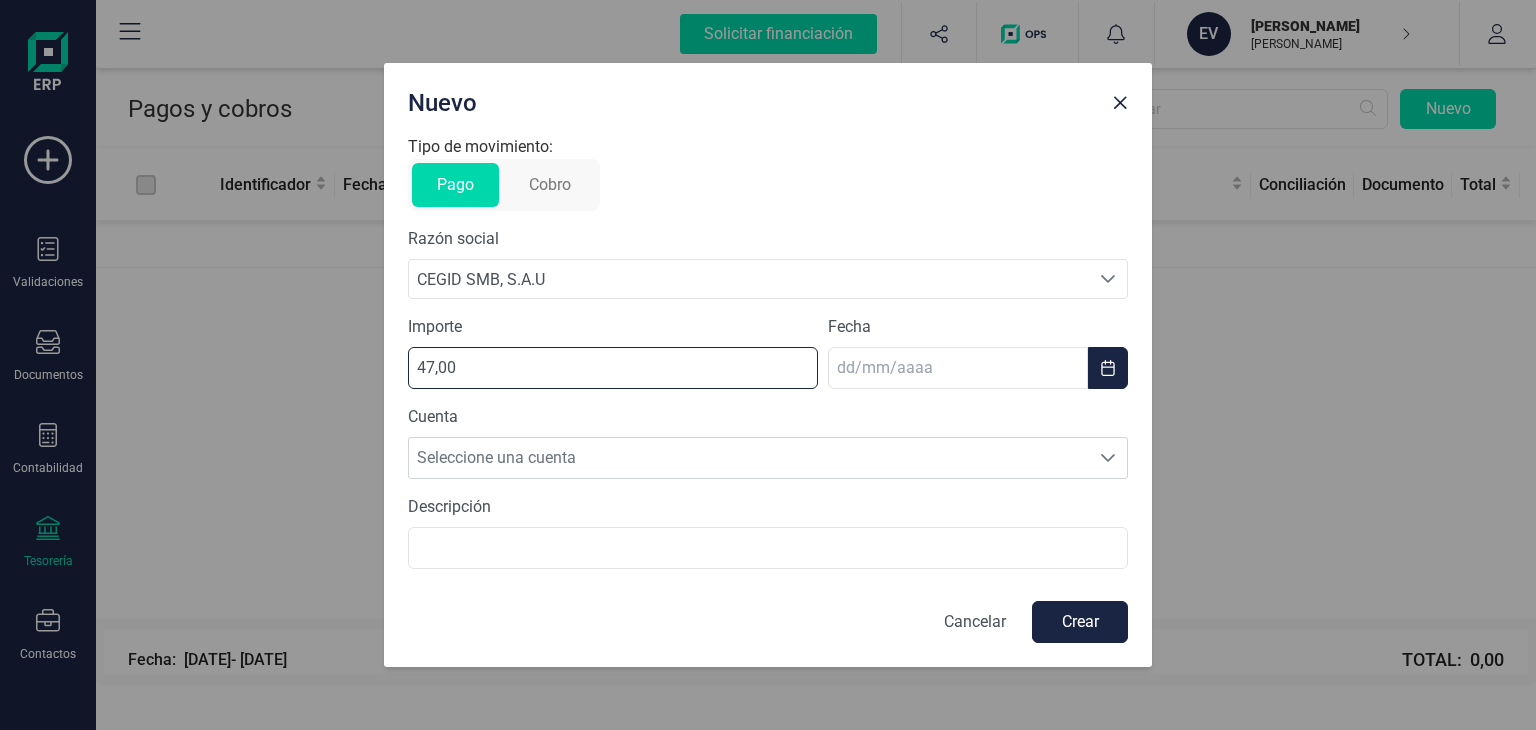 type on "47,01" 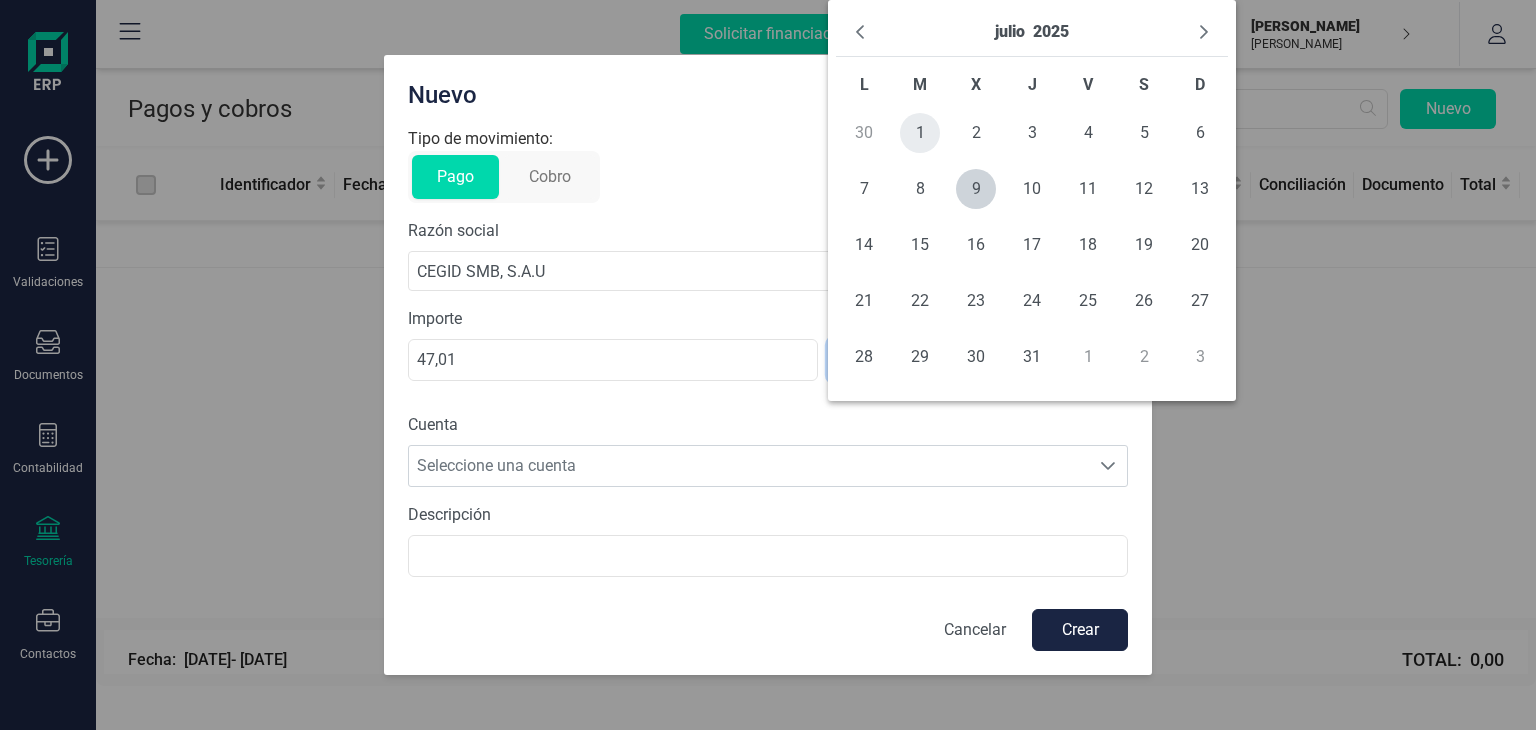 click on "1" at bounding box center [920, 133] 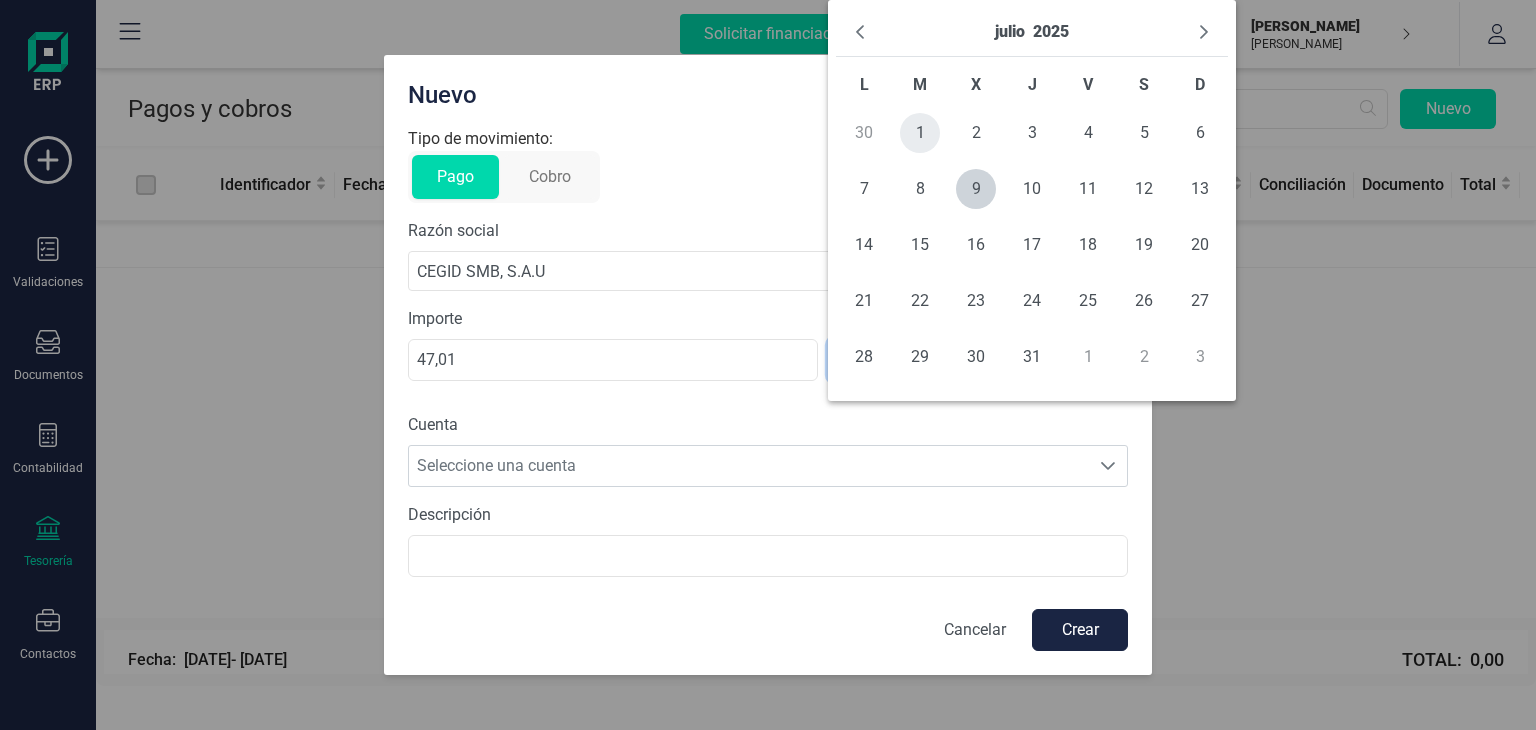 type on "[DATE]" 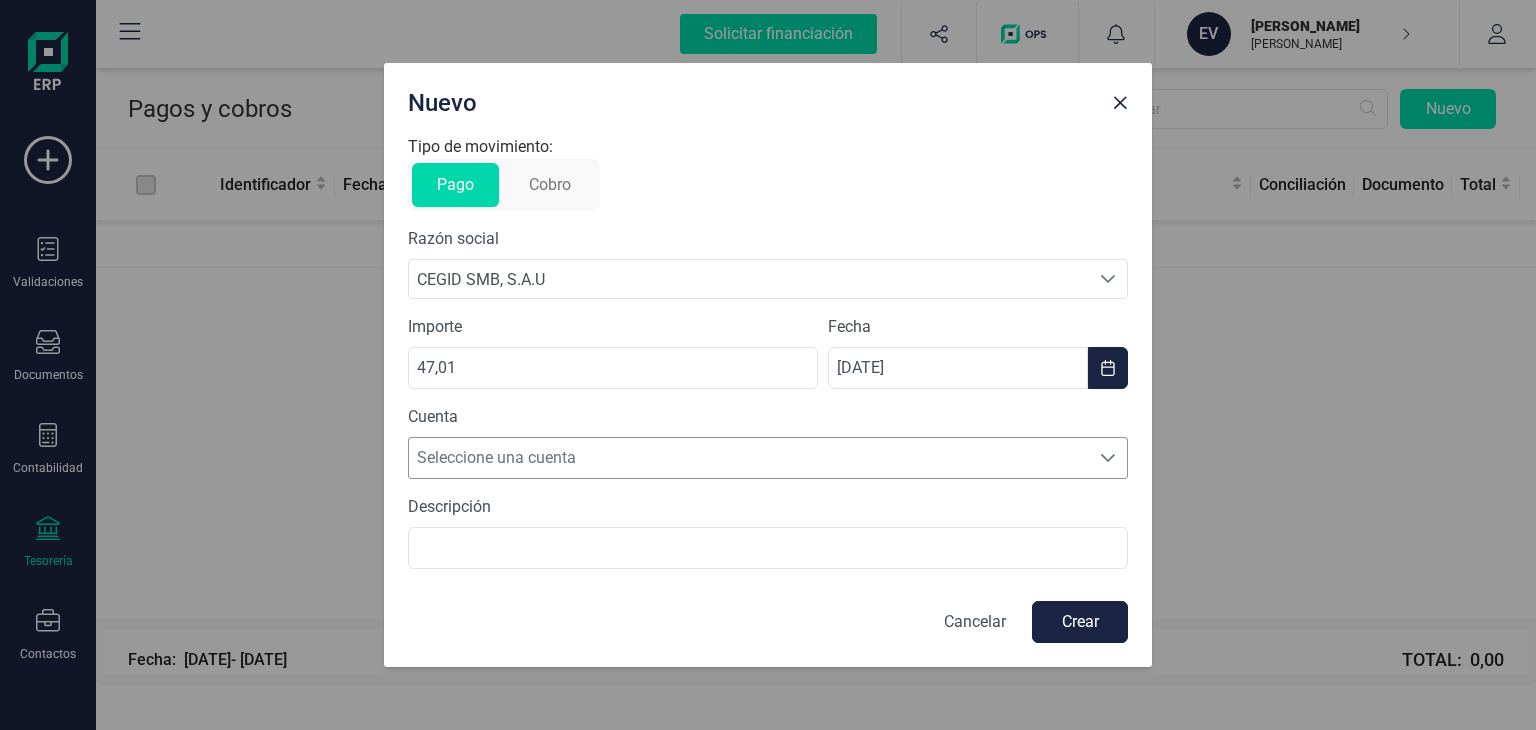click on "Seleccione una cuenta" at bounding box center [749, 458] 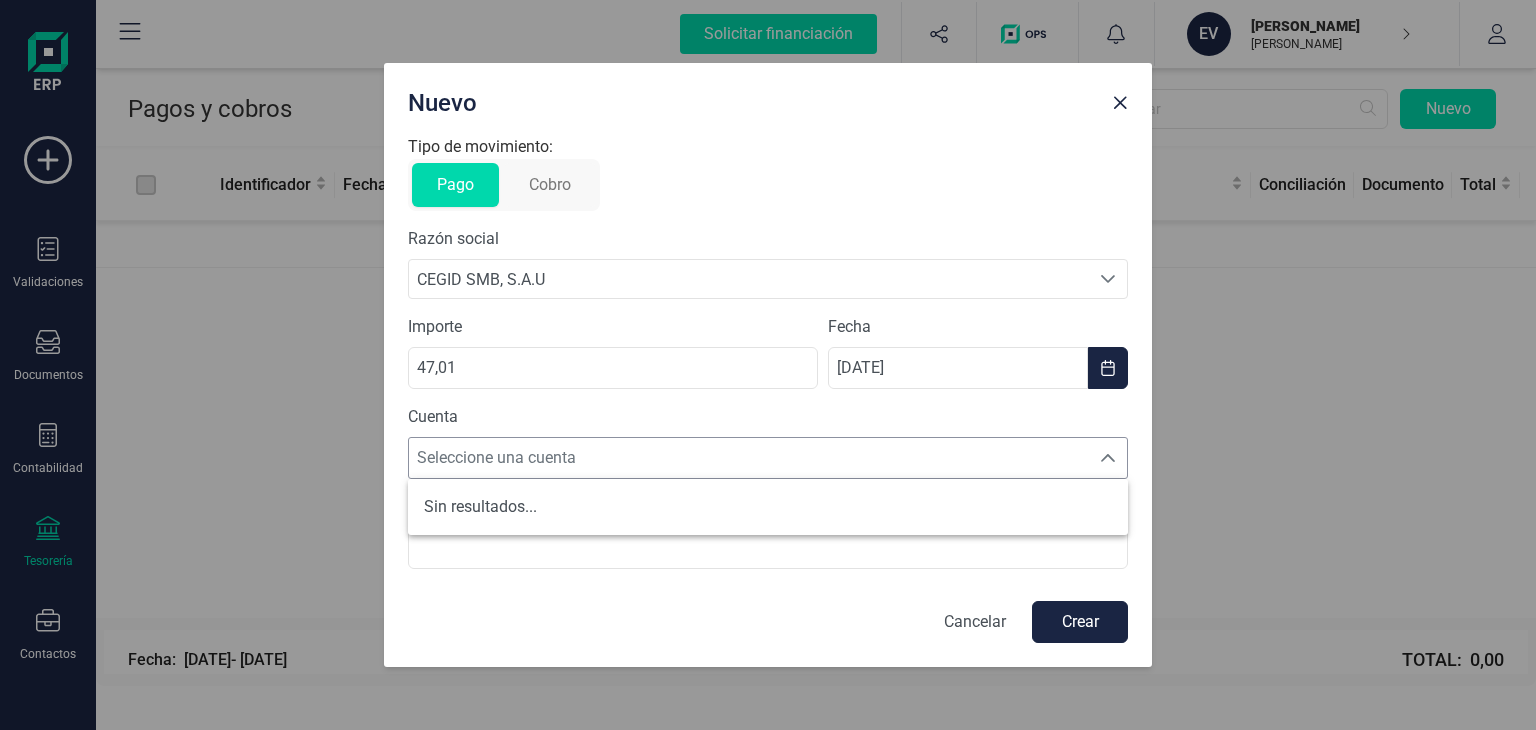 click on "Seleccione una cuenta" at bounding box center [749, 458] 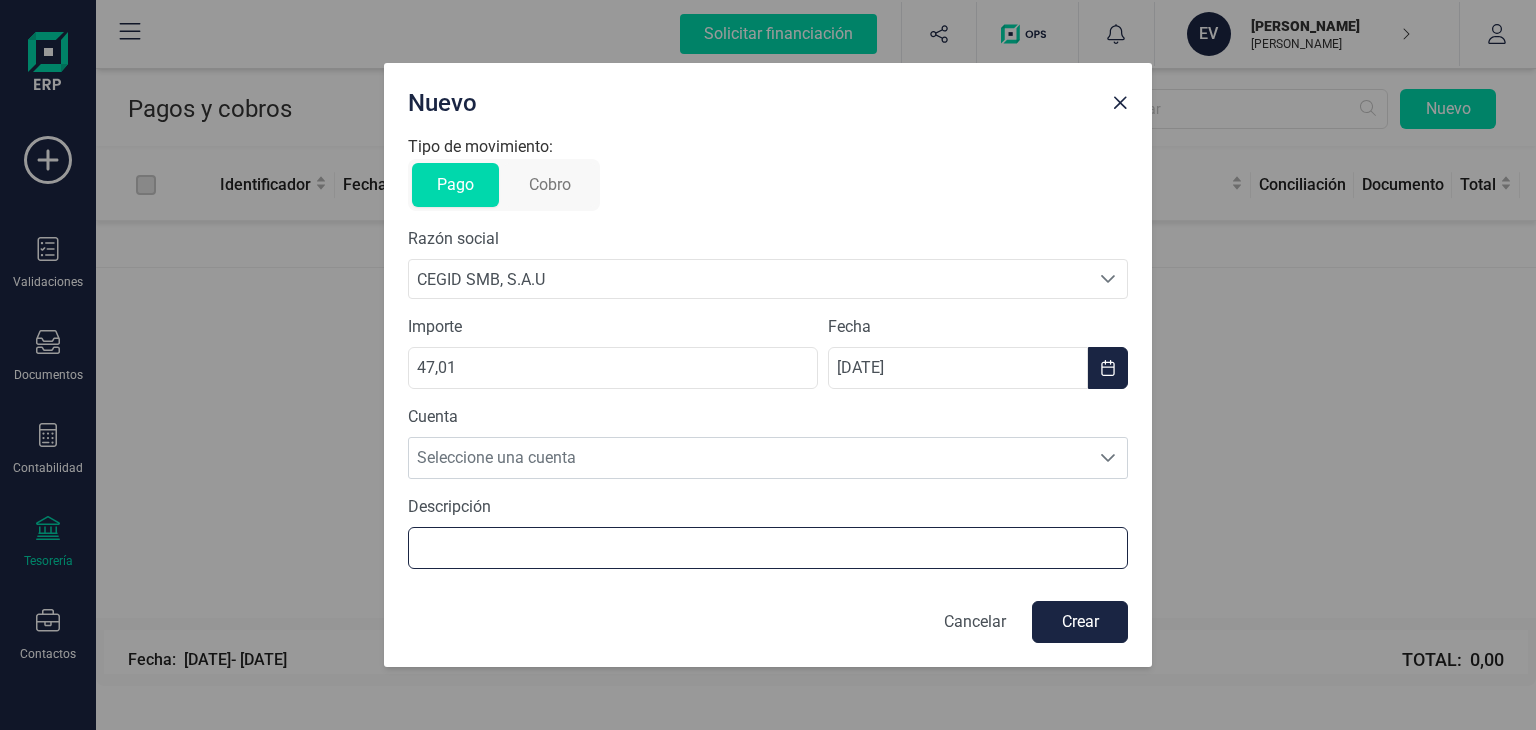 click at bounding box center (768, 548) 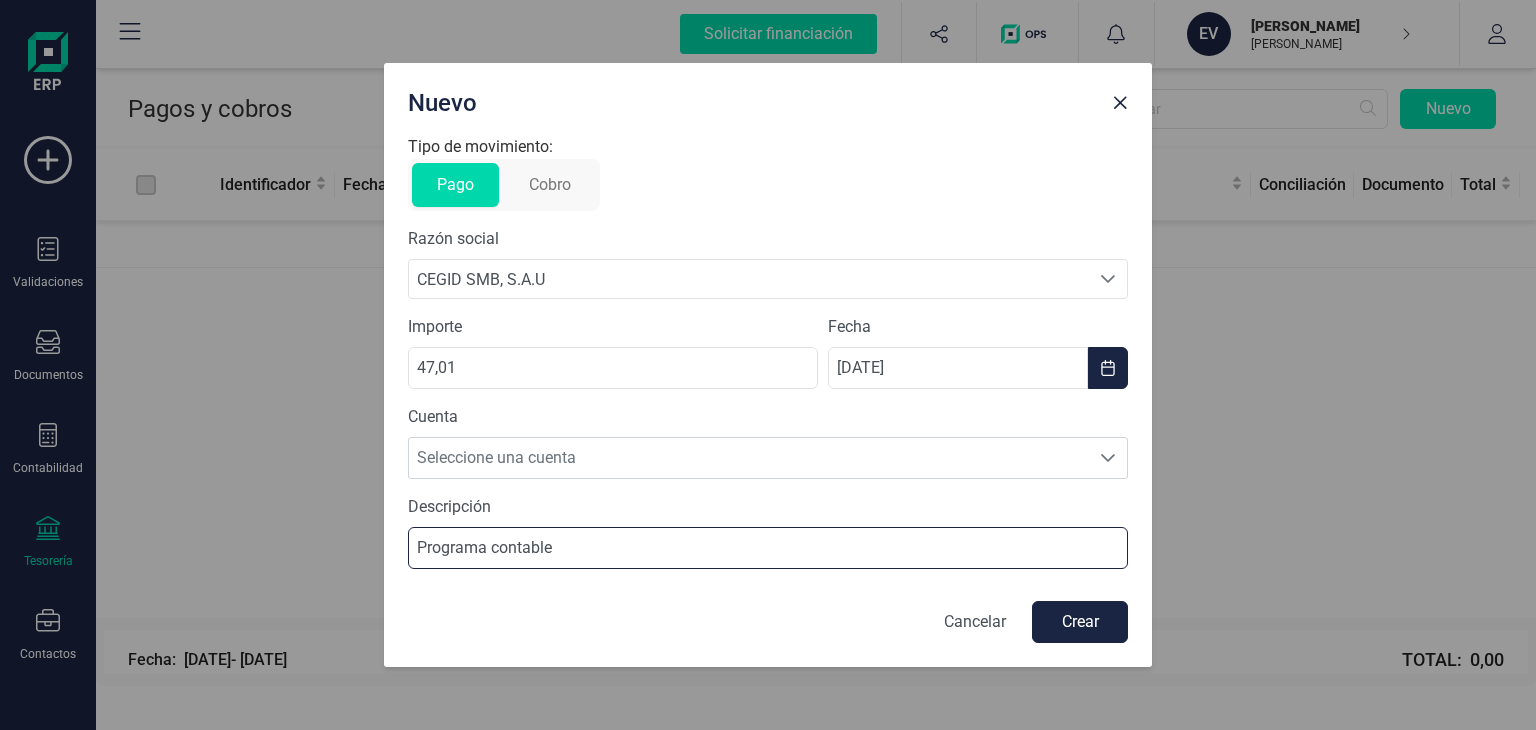 type on "Programa contable" 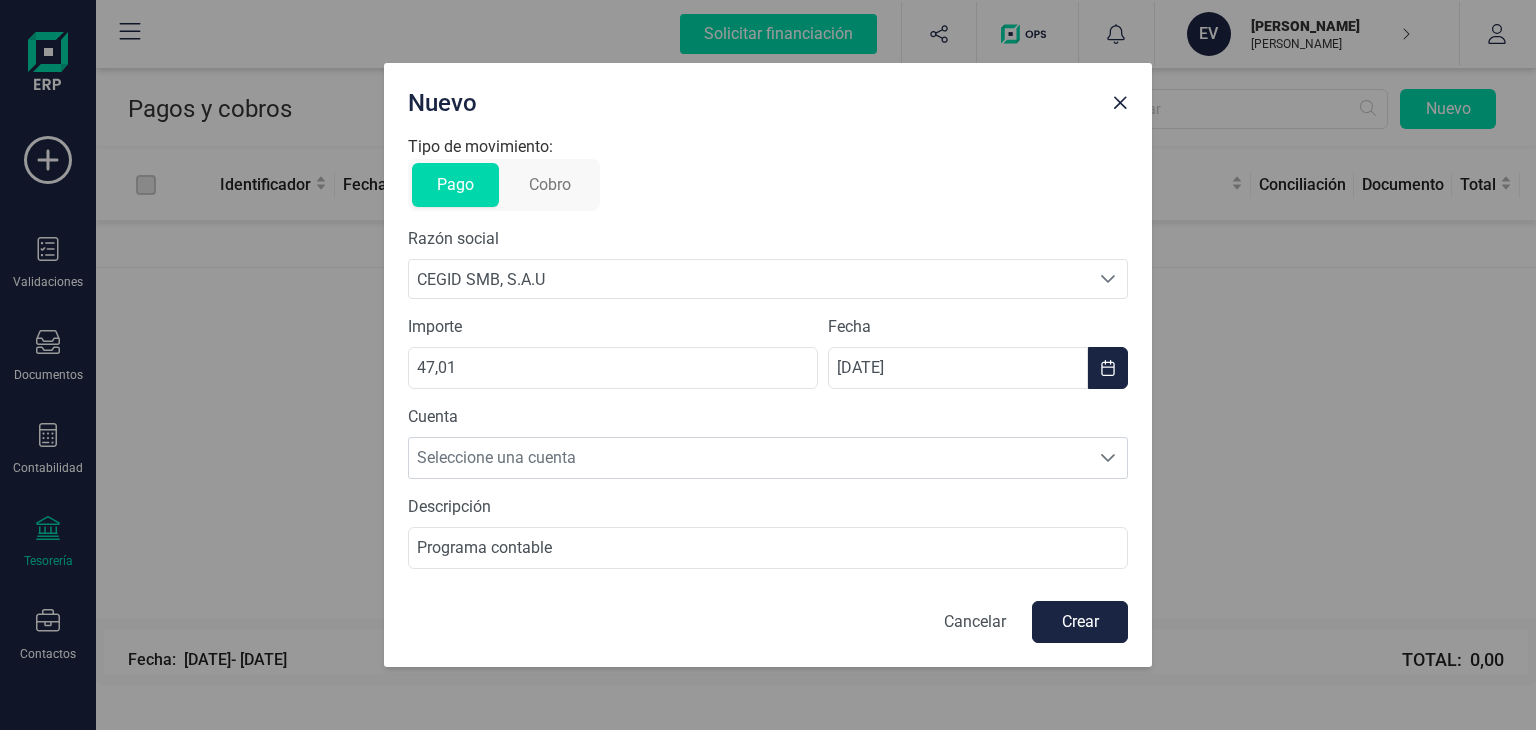click on "Descripción" at bounding box center [768, 507] 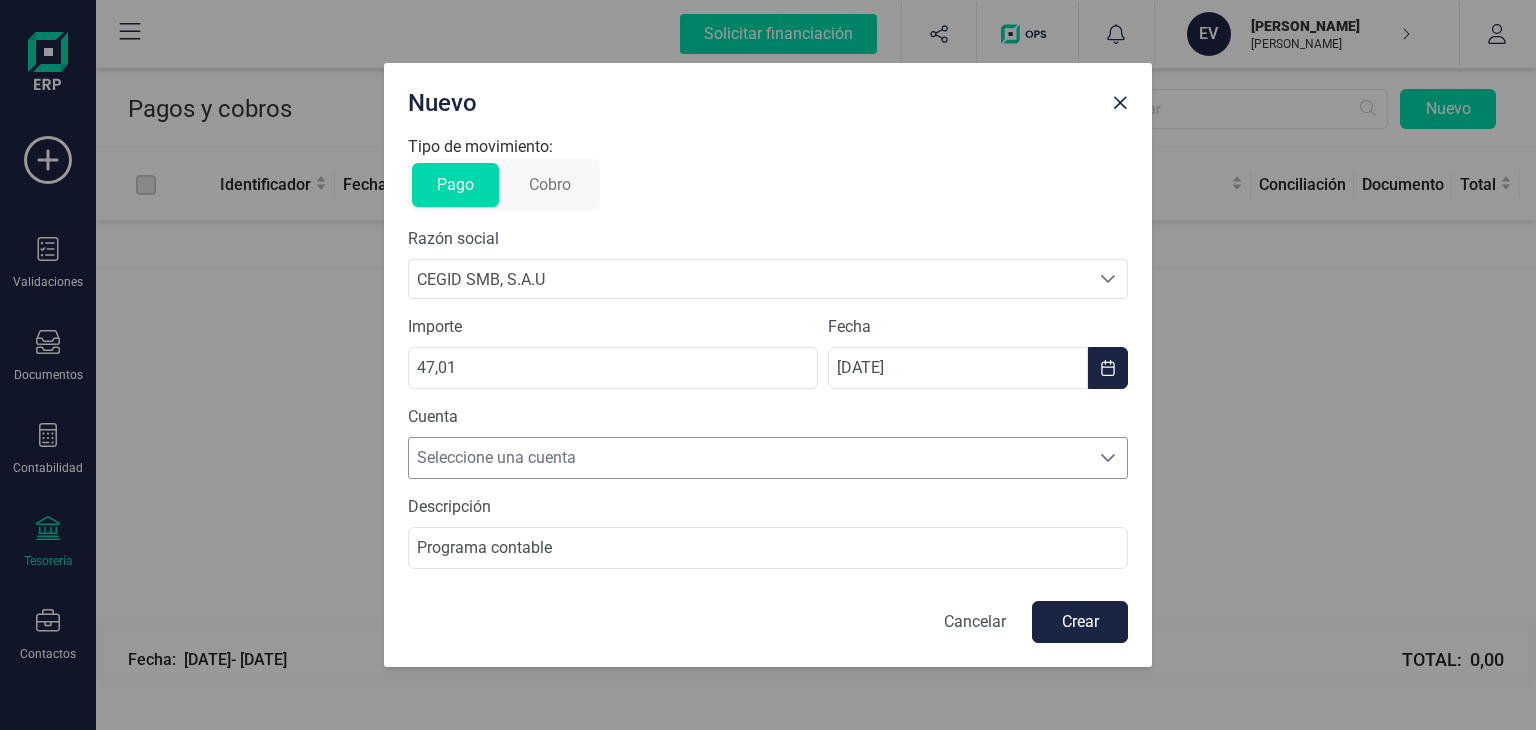 click on "Seleccione una cuenta" at bounding box center [749, 458] 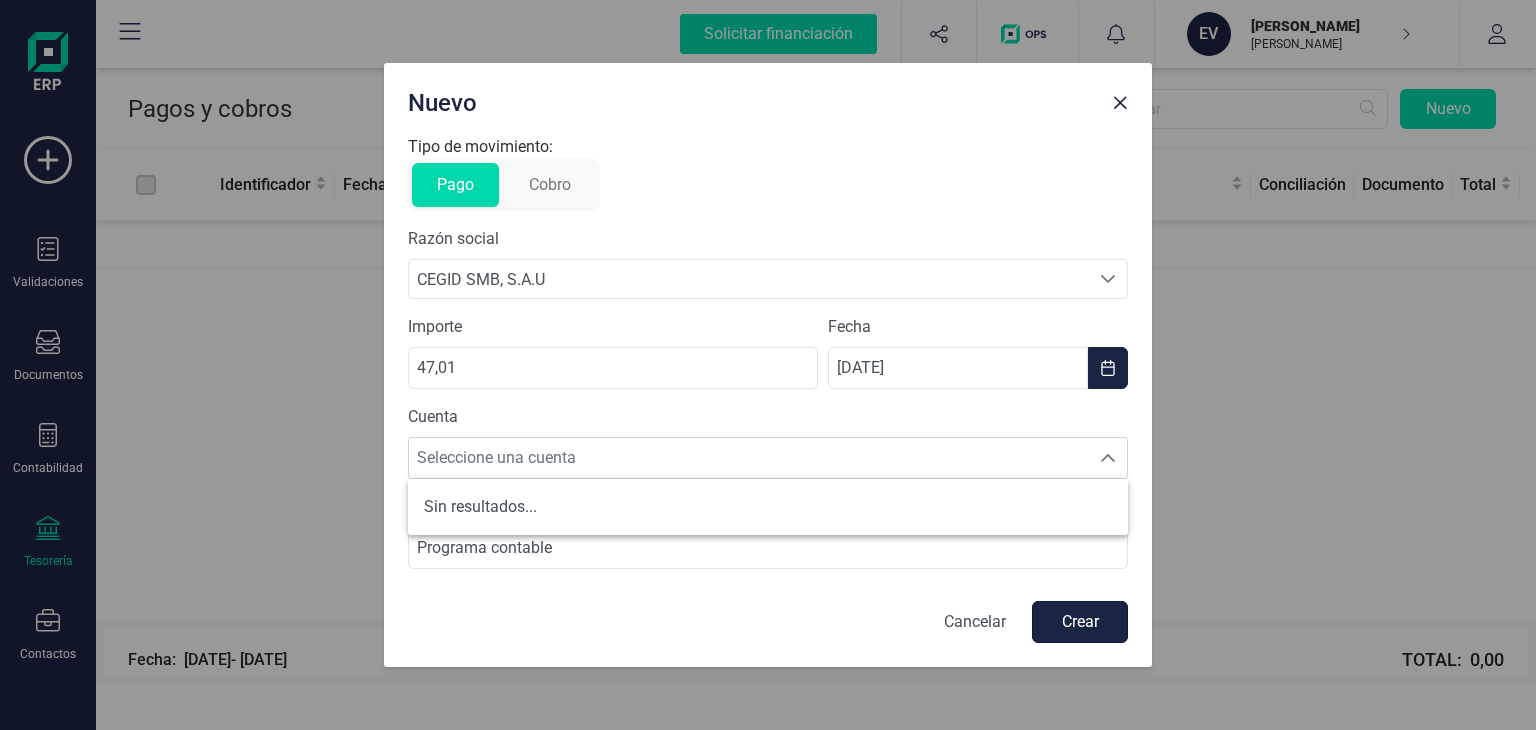 click on "Crear" at bounding box center (1080, 622) 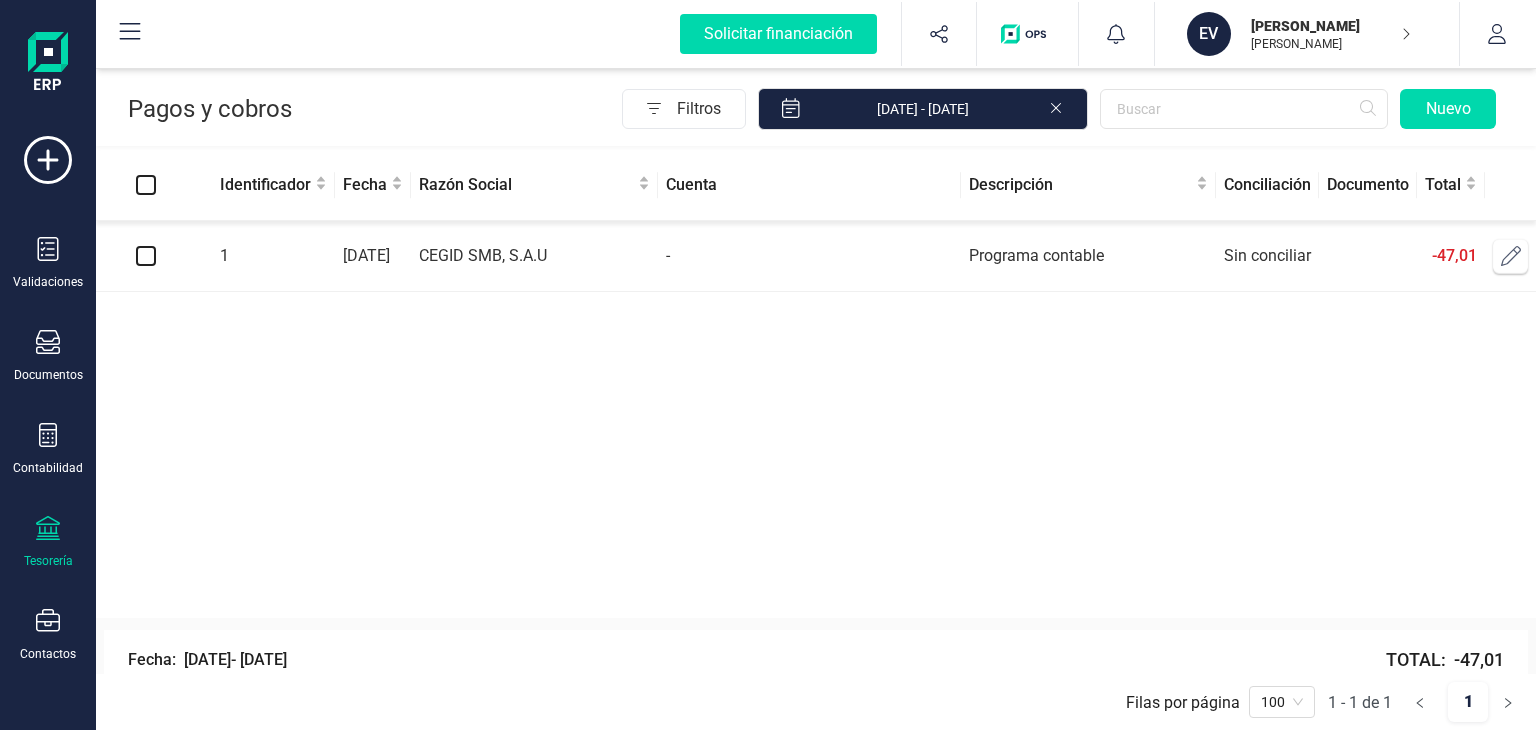 click at bounding box center [146, 256] 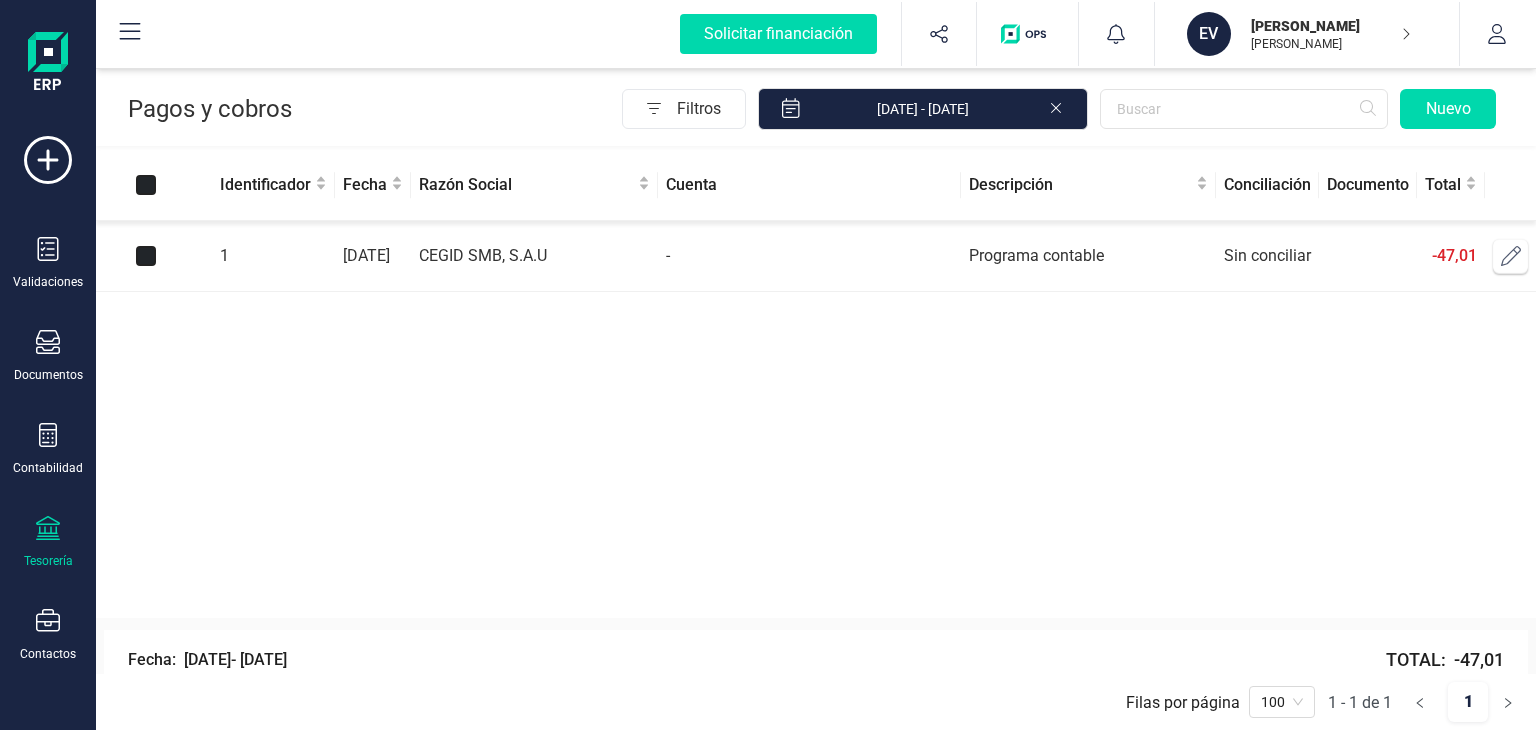 checkbox on "true" 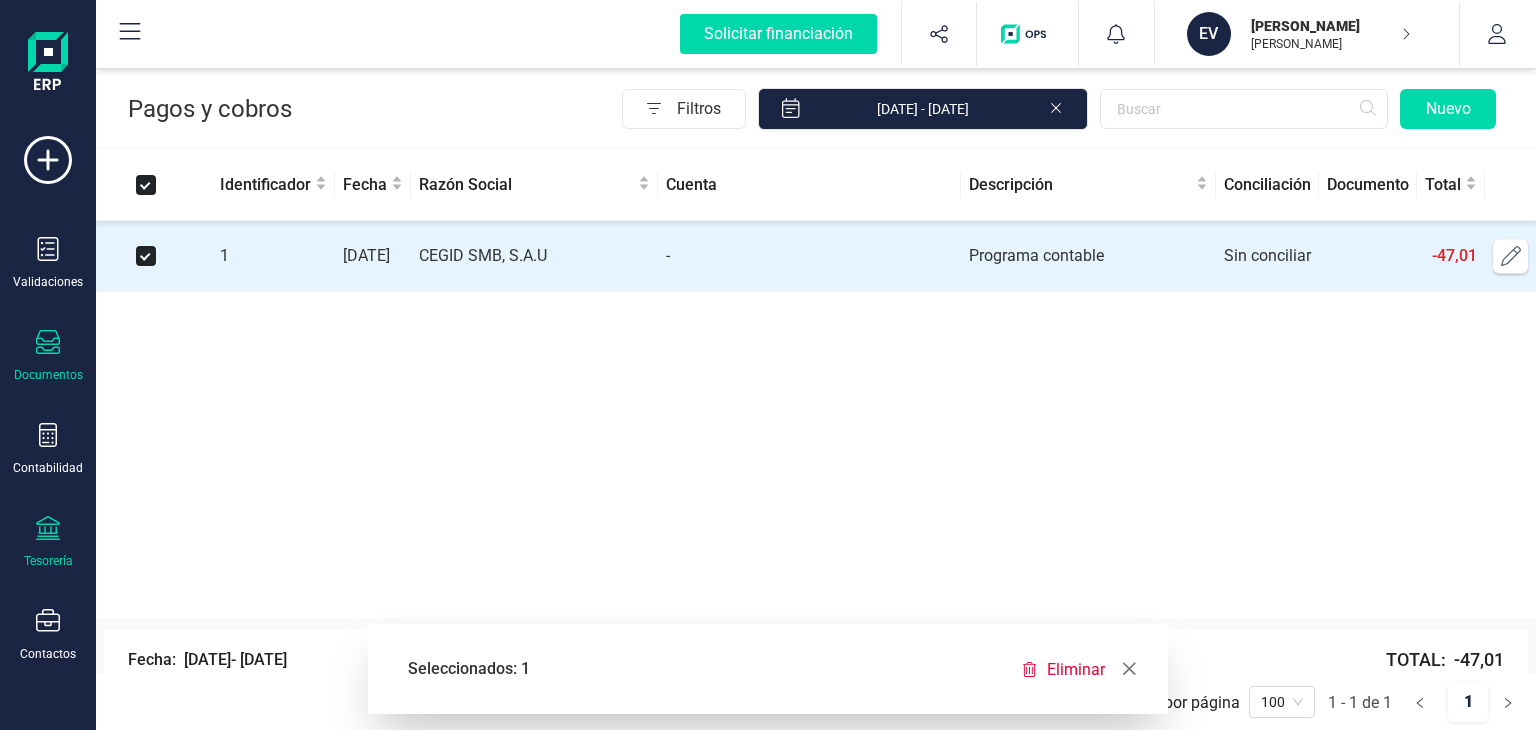 click 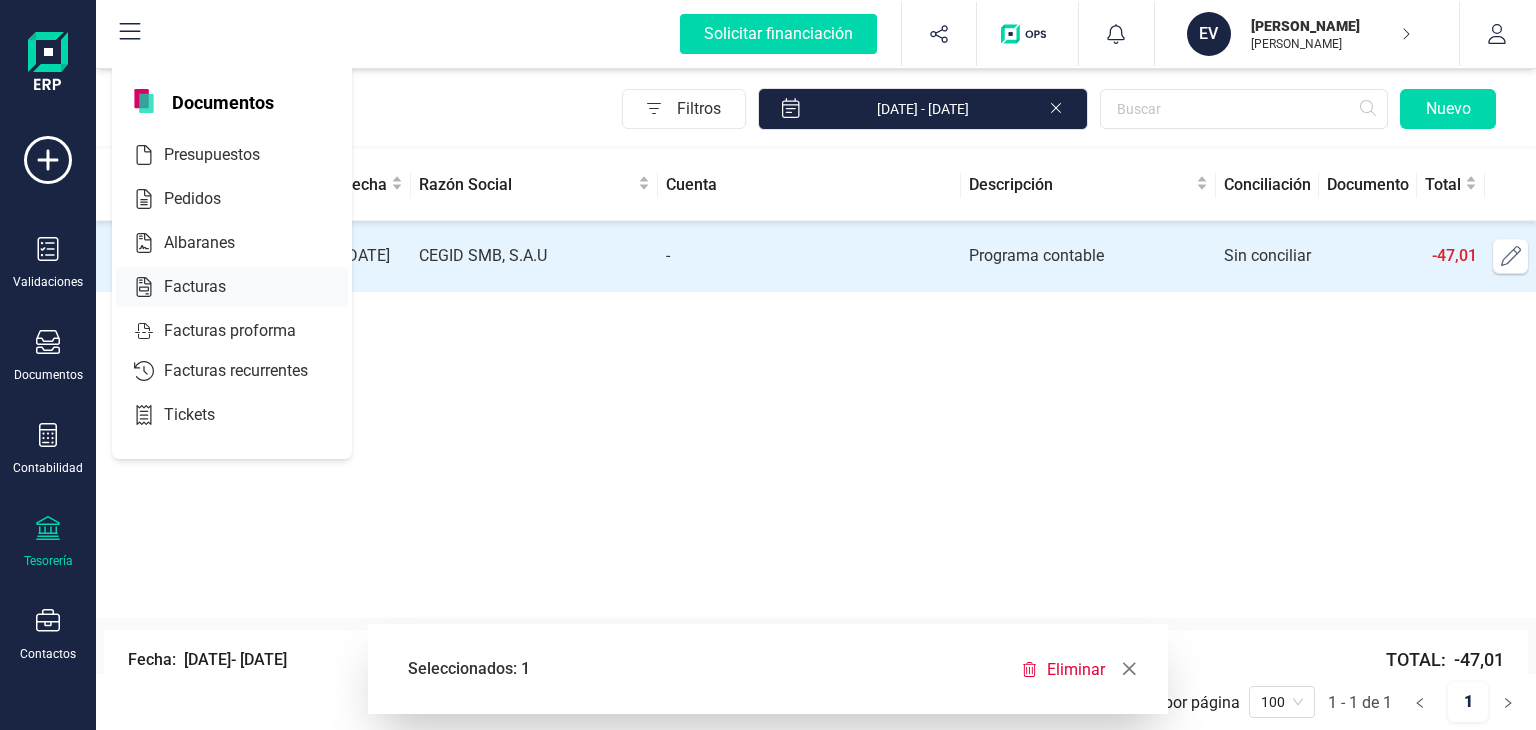 click at bounding box center (244, 287) 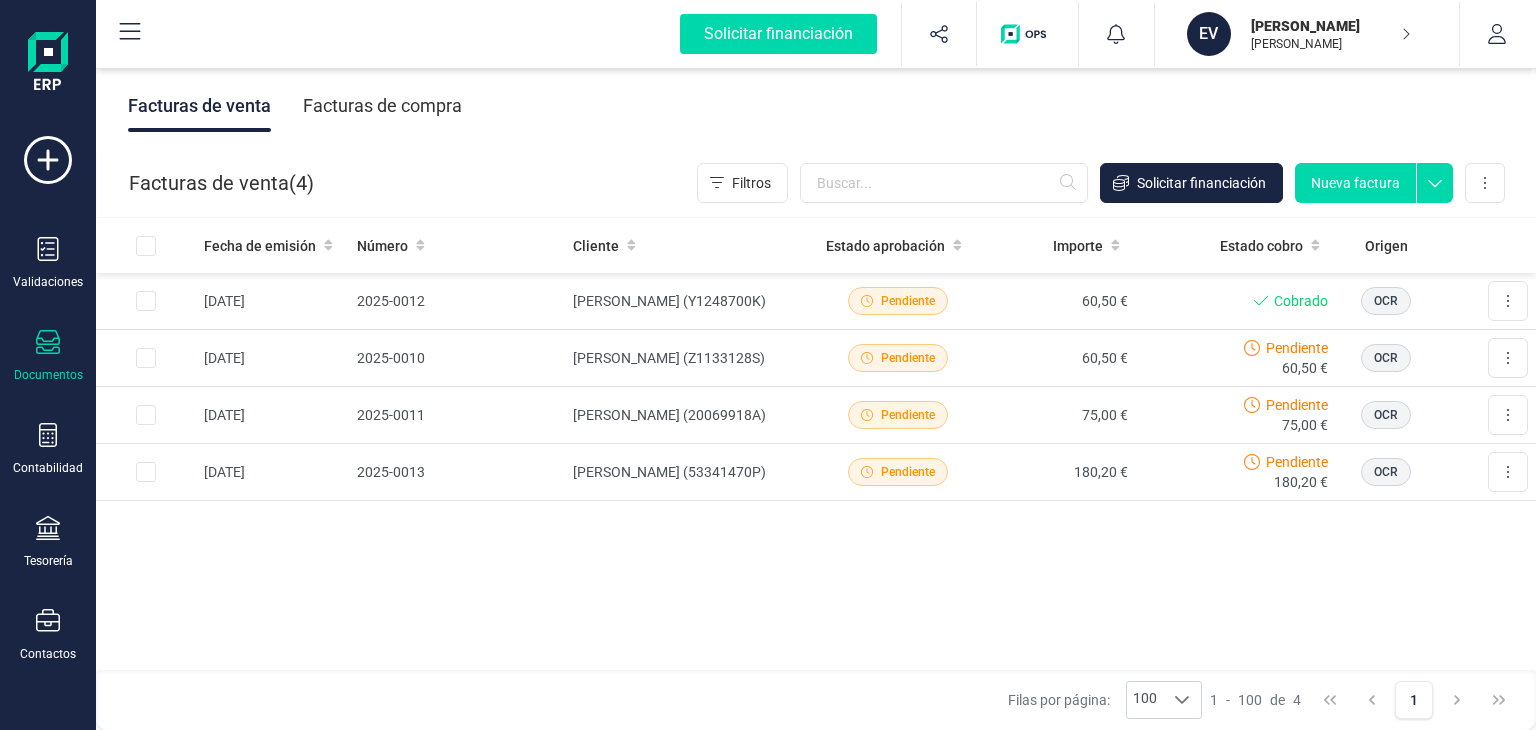 click on "Facturas de compra" at bounding box center (382, 106) 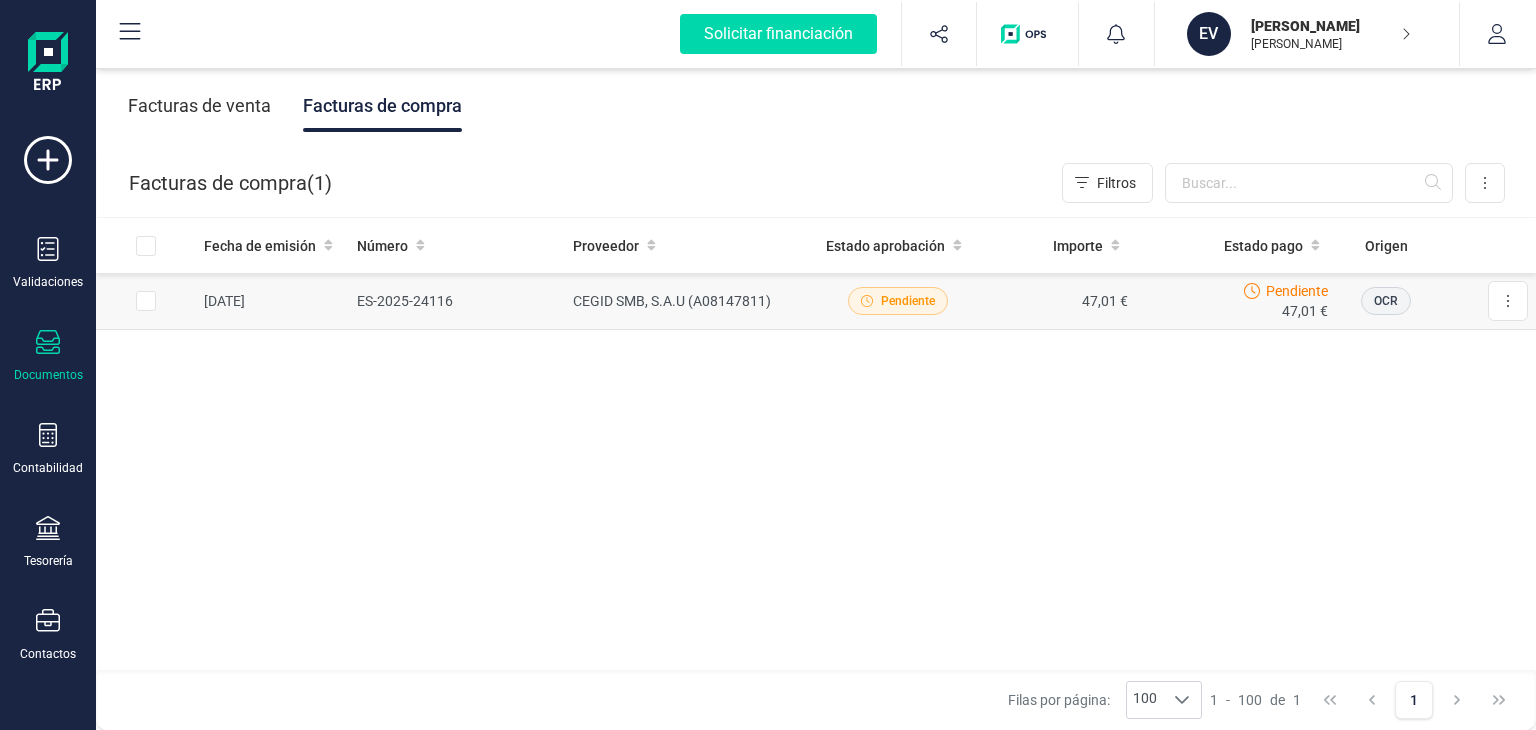 click on "Pendiente" at bounding box center (908, 301) 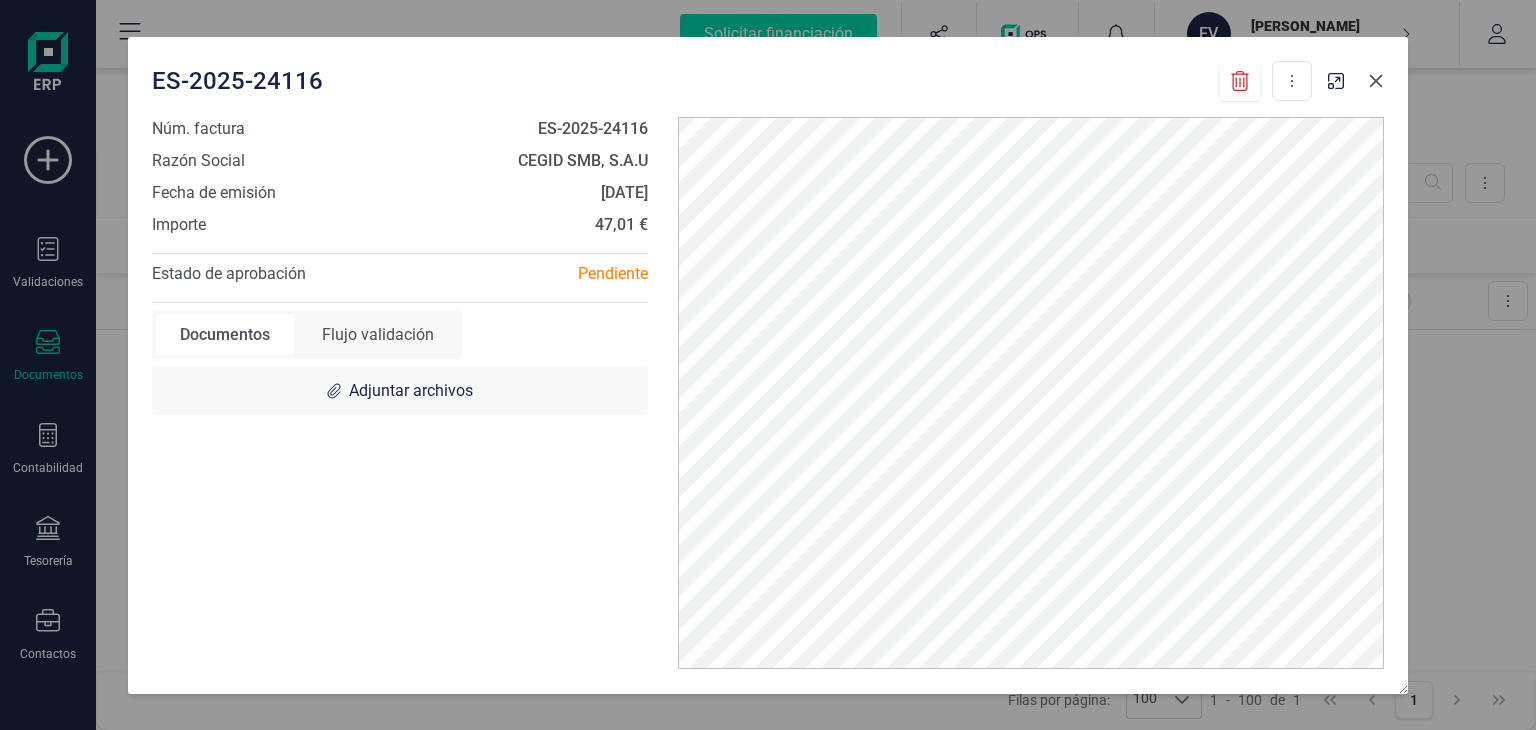 click 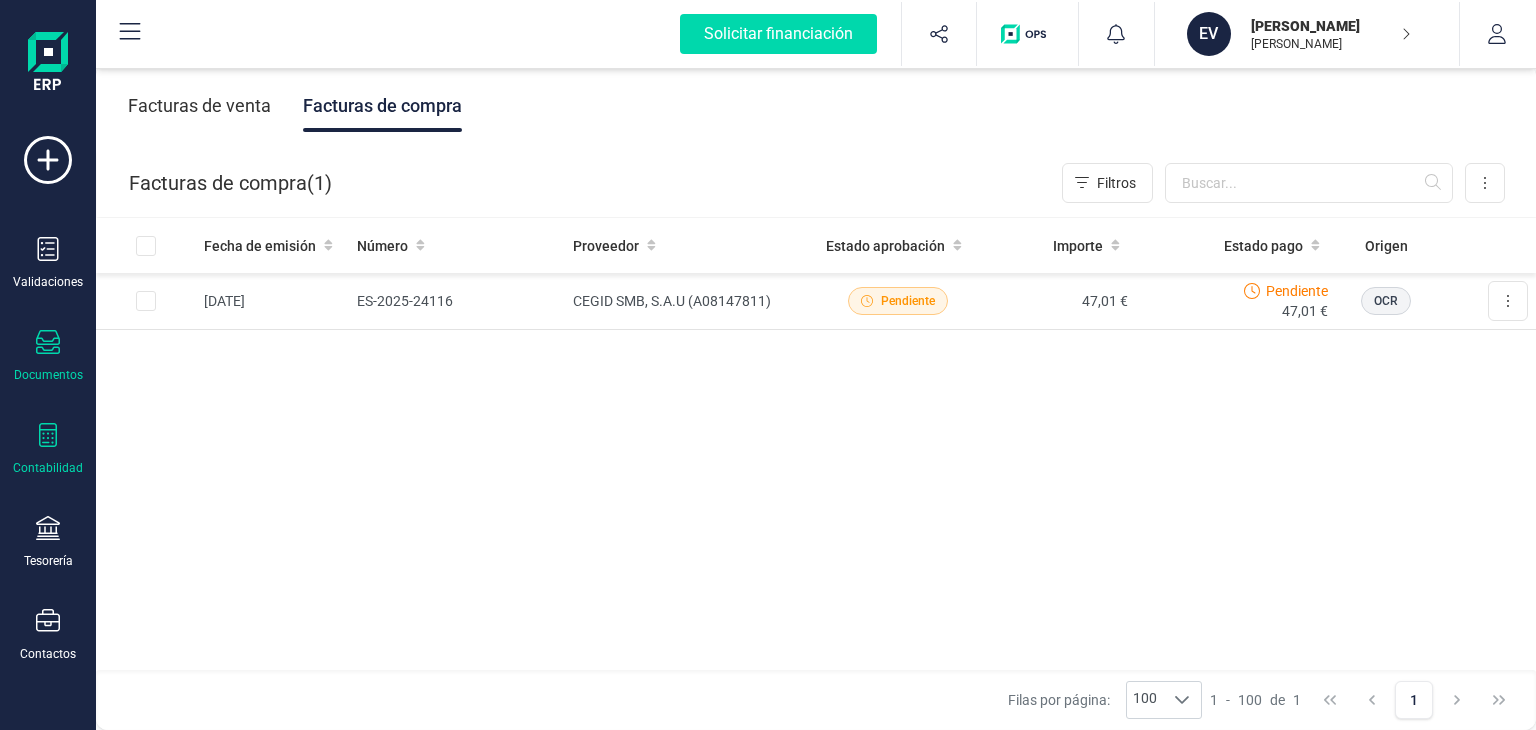 click on "Contabilidad" at bounding box center (48, 449) 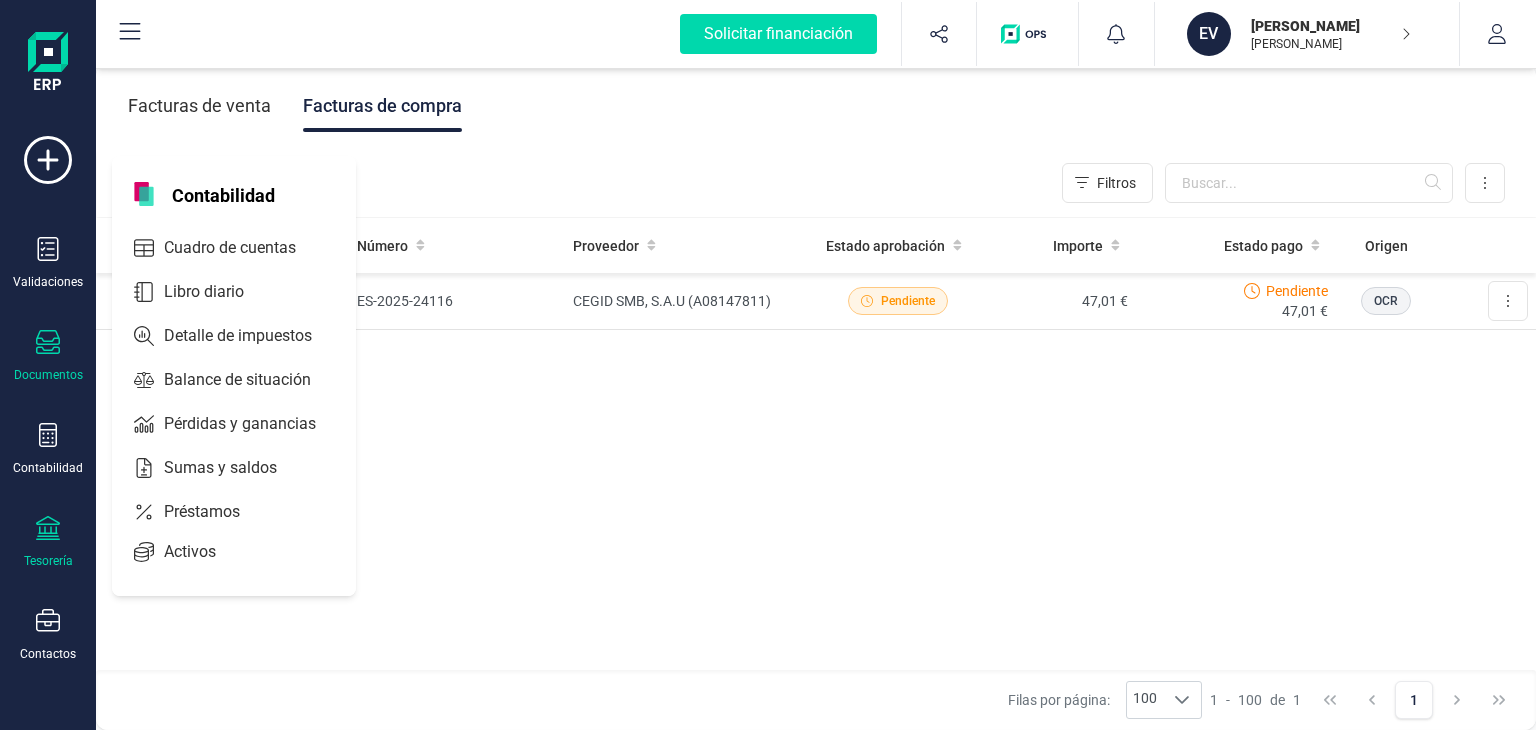 click 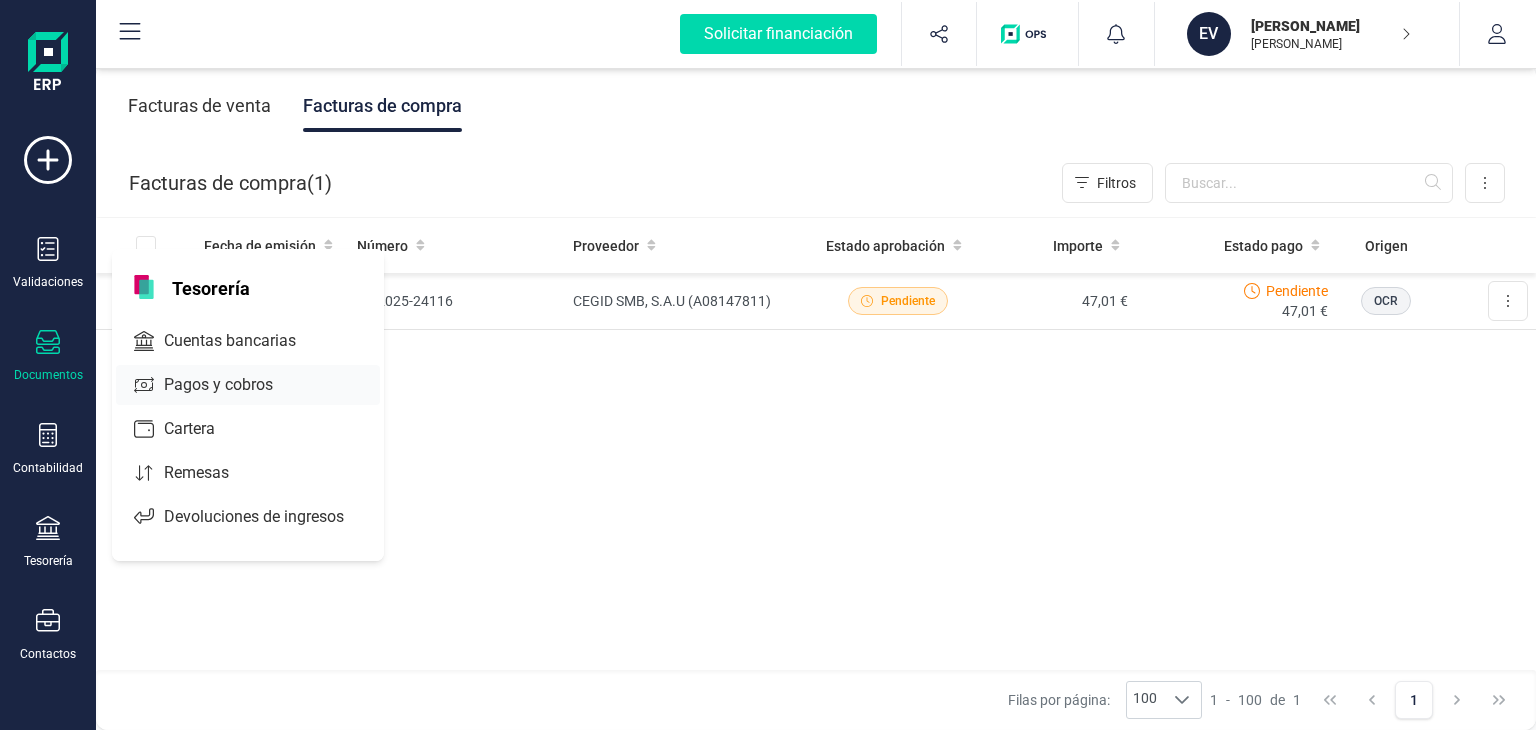 click on "Pagos y cobros" at bounding box center [232, 385] 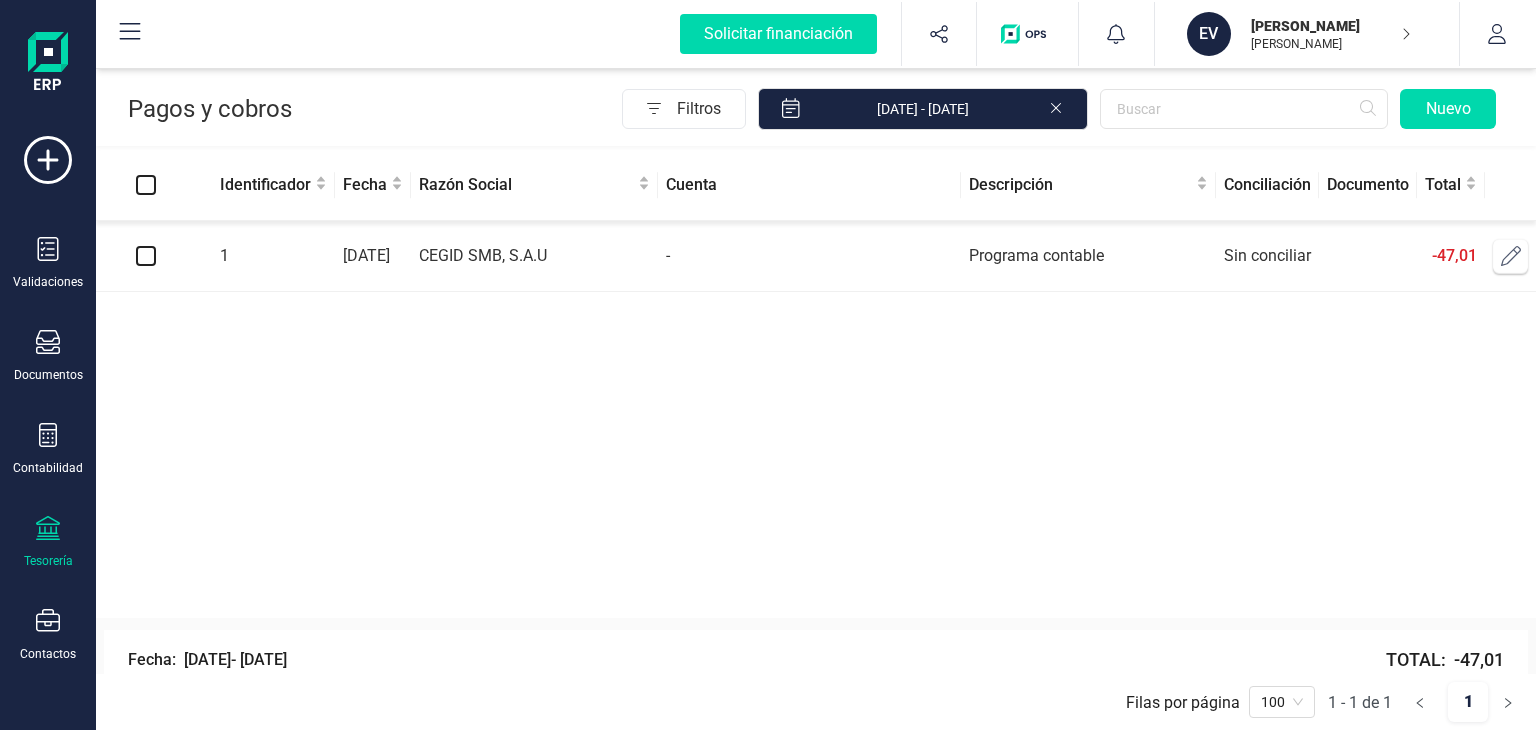 click 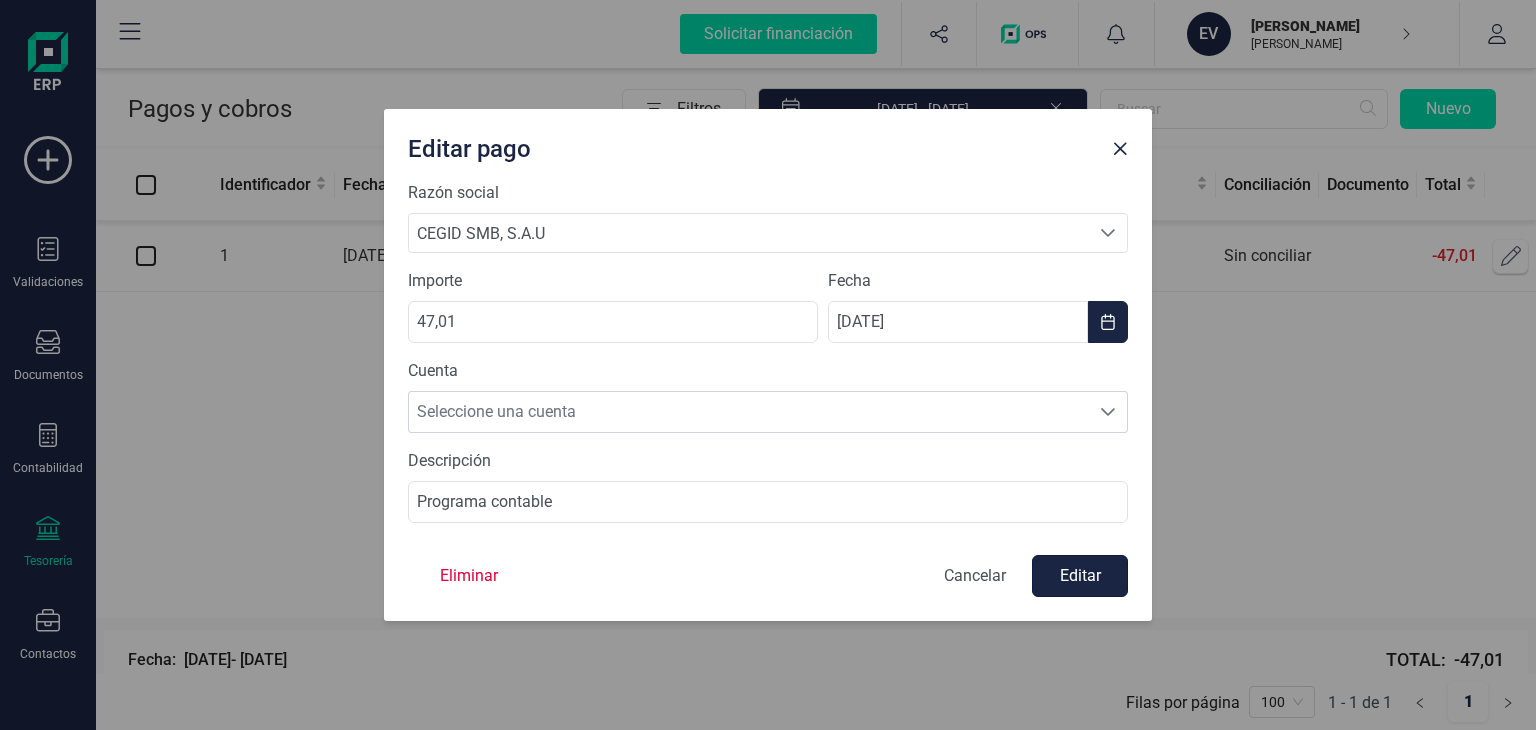 click on "Editar" at bounding box center (1080, 576) 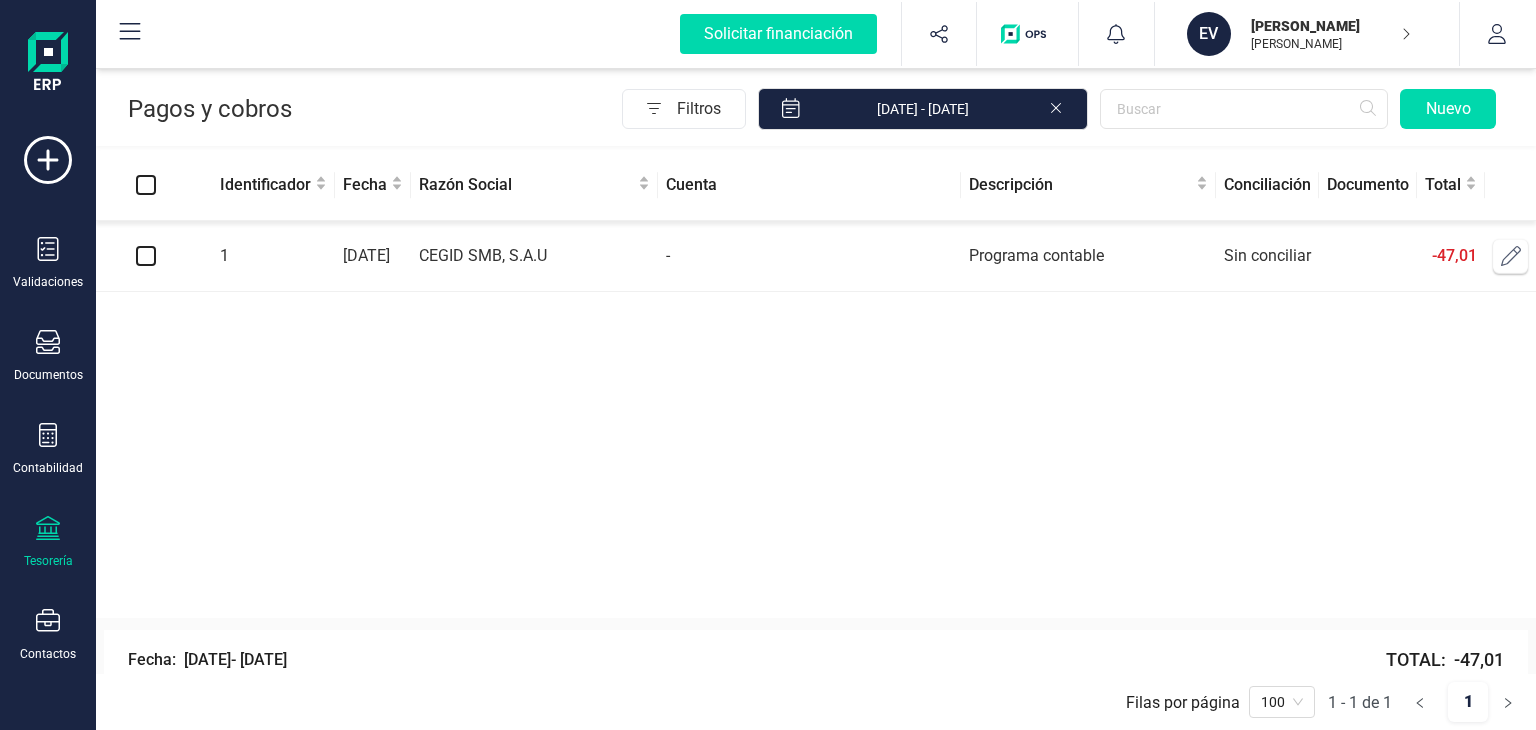 click at bounding box center (146, 256) 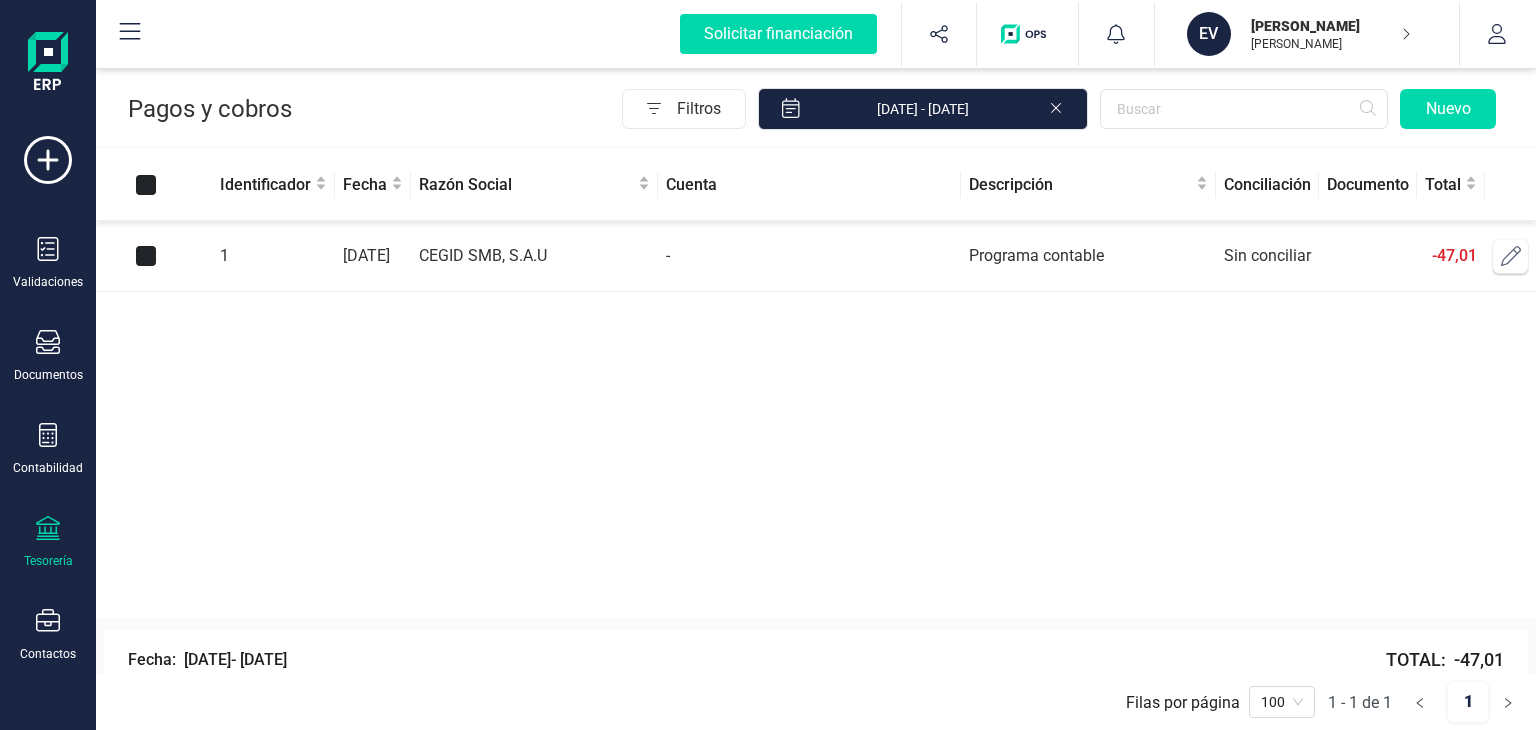 checkbox on "true" 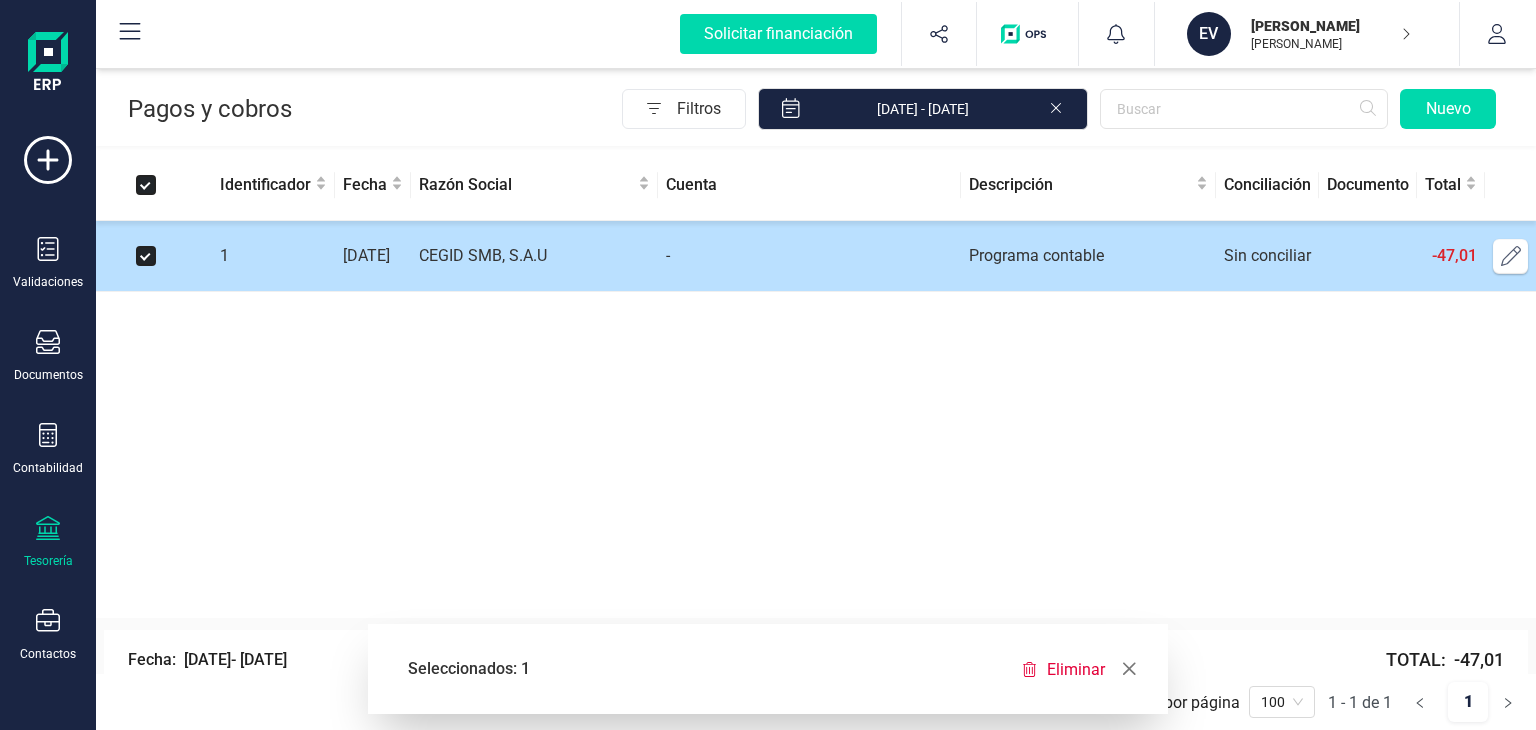 click 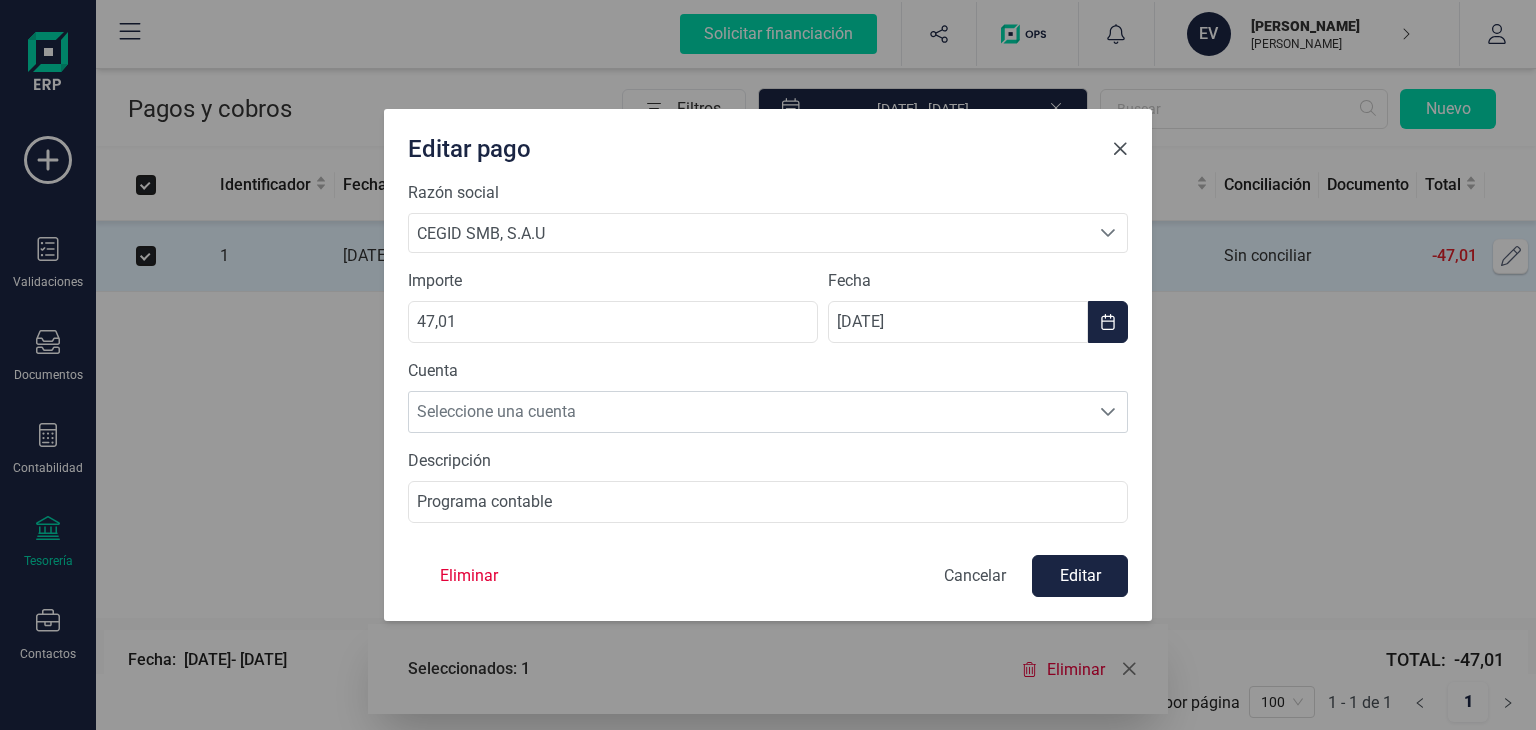 click at bounding box center [1120, 149] 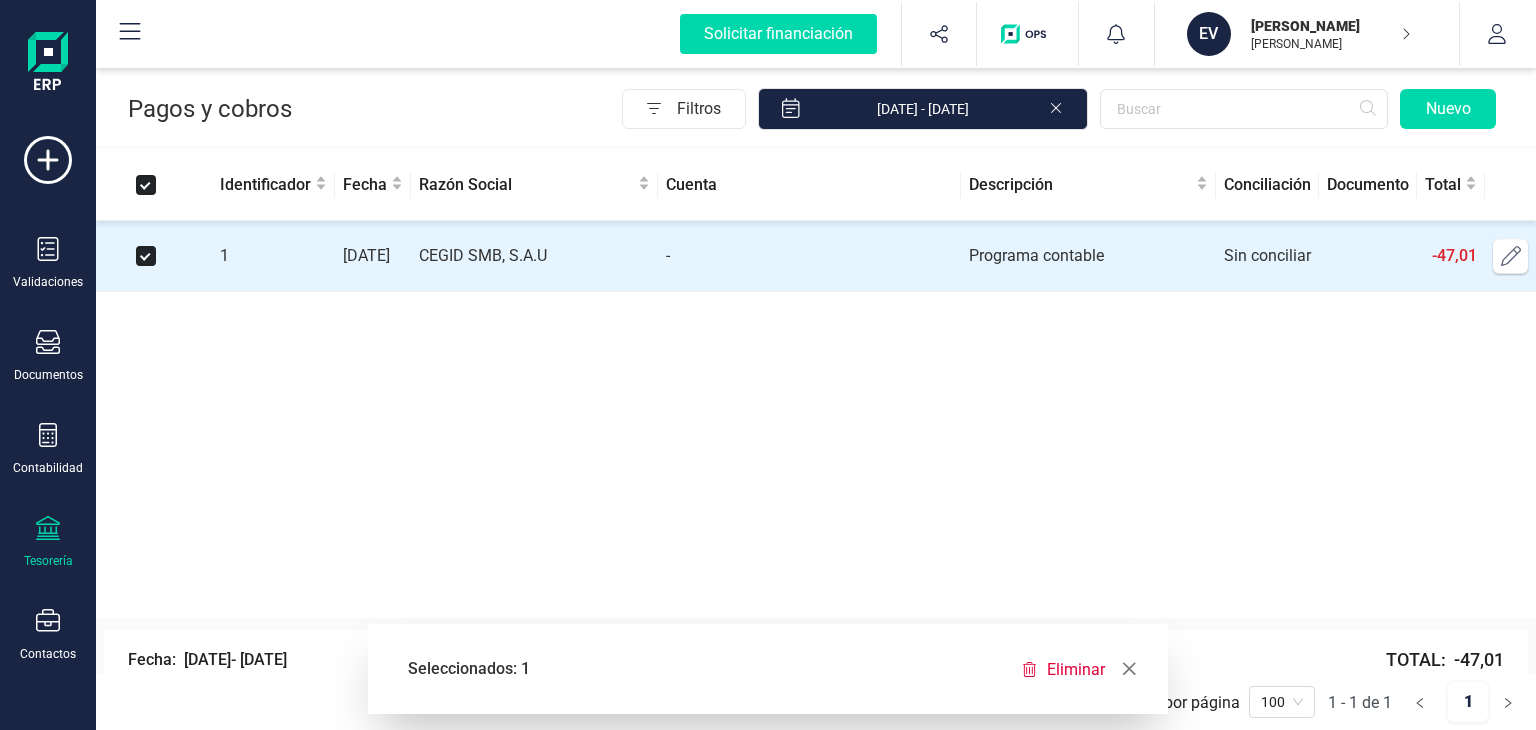 click at bounding box center [1129, 669] 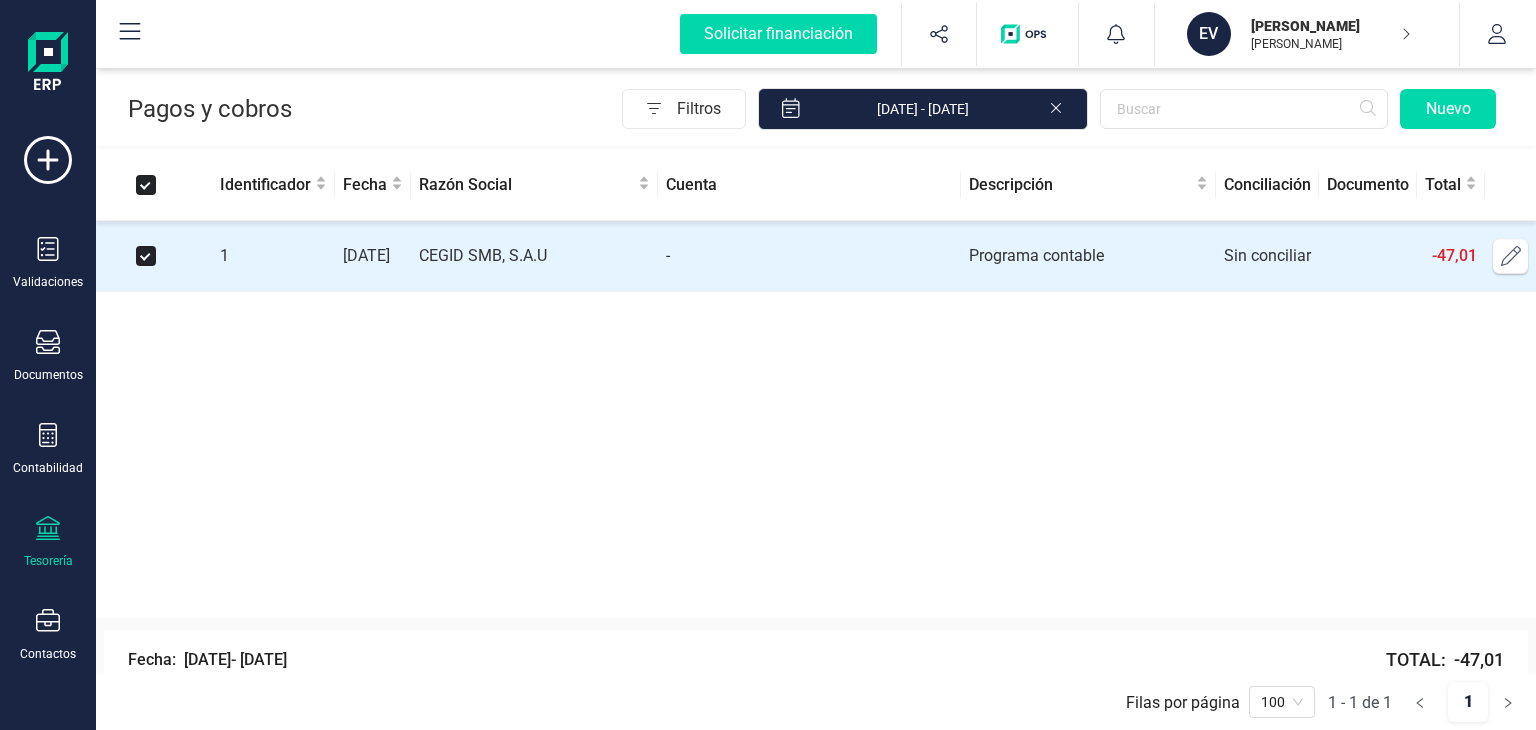 click on "Identificador Fecha Razón Social Cuenta Descripción Conciliación Documento Total   1 [DATE] CEGID SMB, S.A.U - Programa contable  Sin conciliar -47,01" at bounding box center [816, 384] 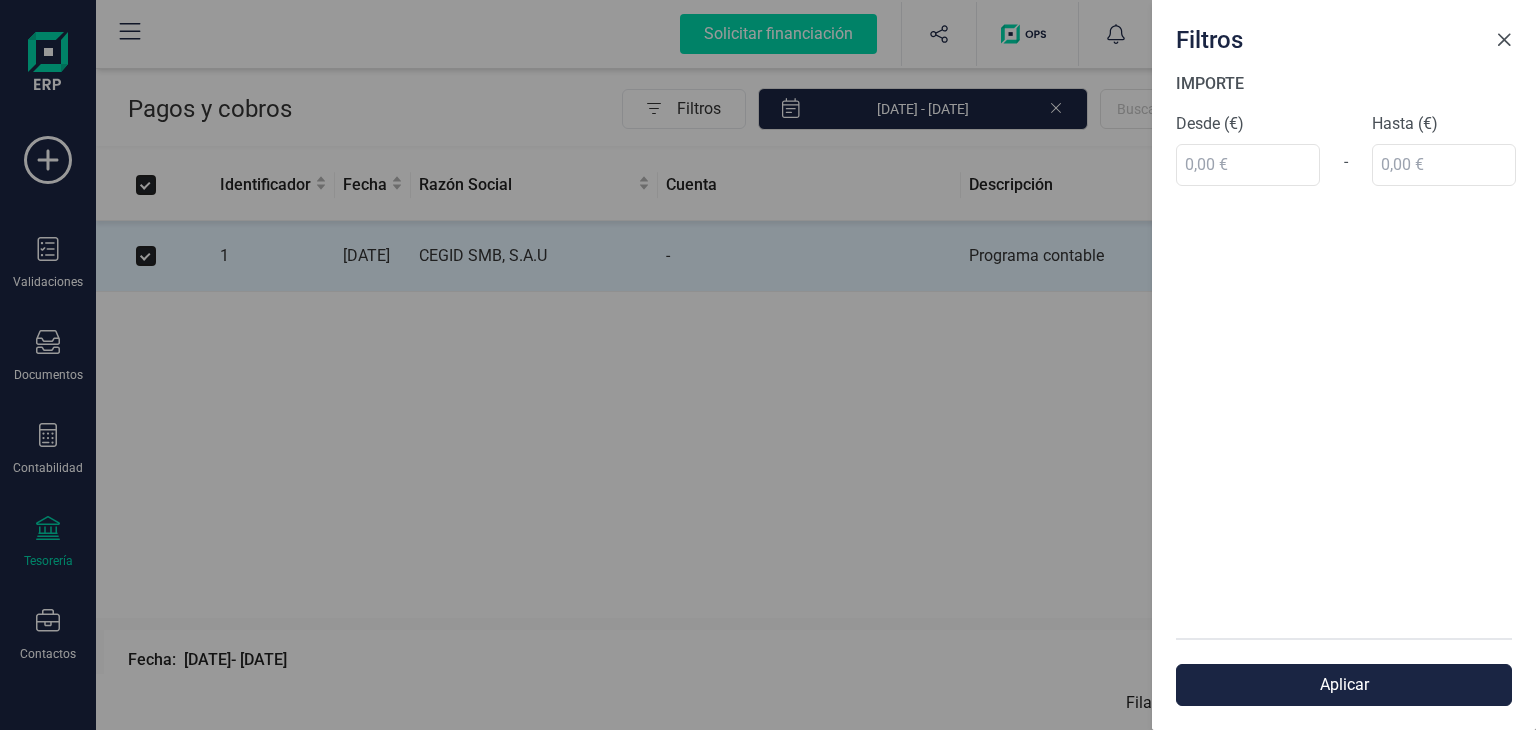 click at bounding box center (1504, 40) 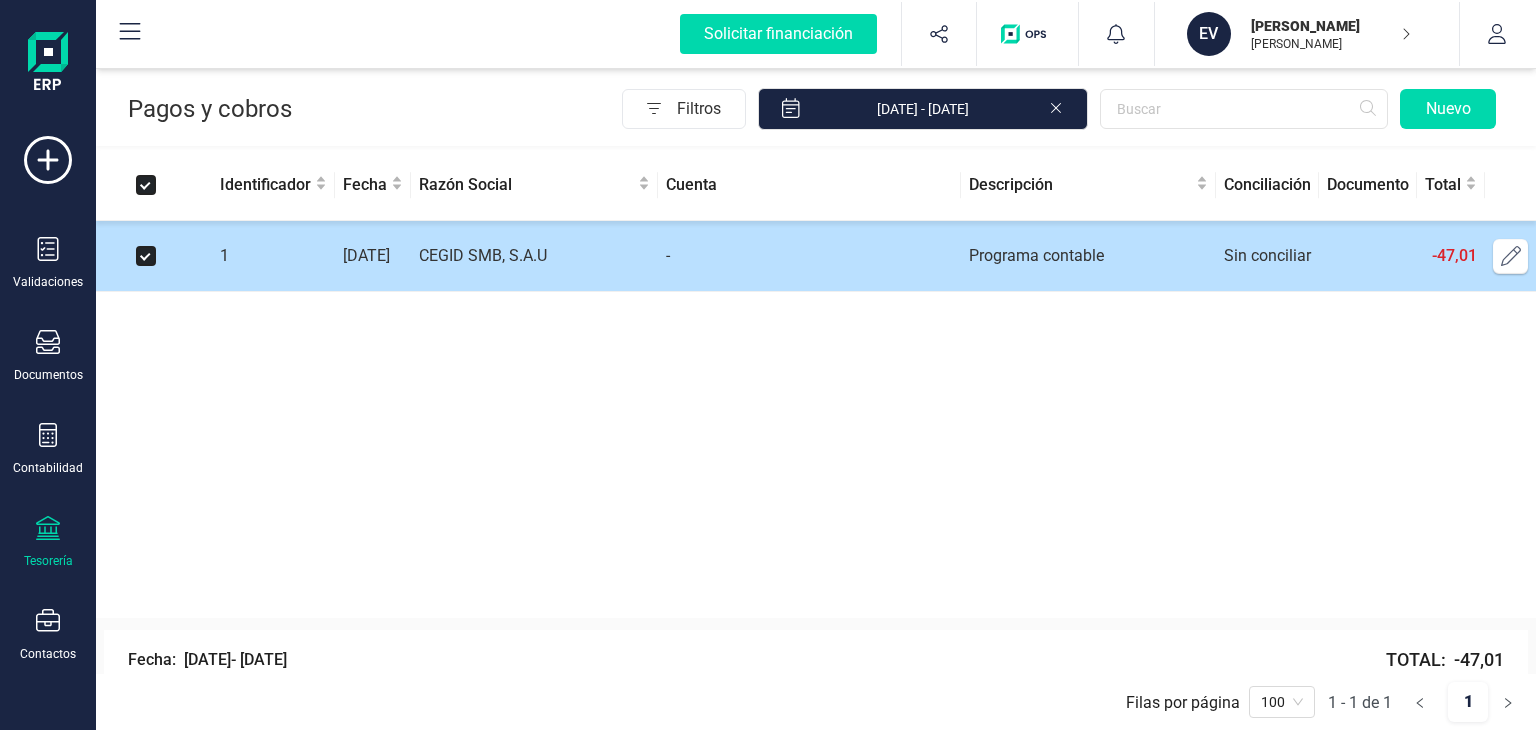 click 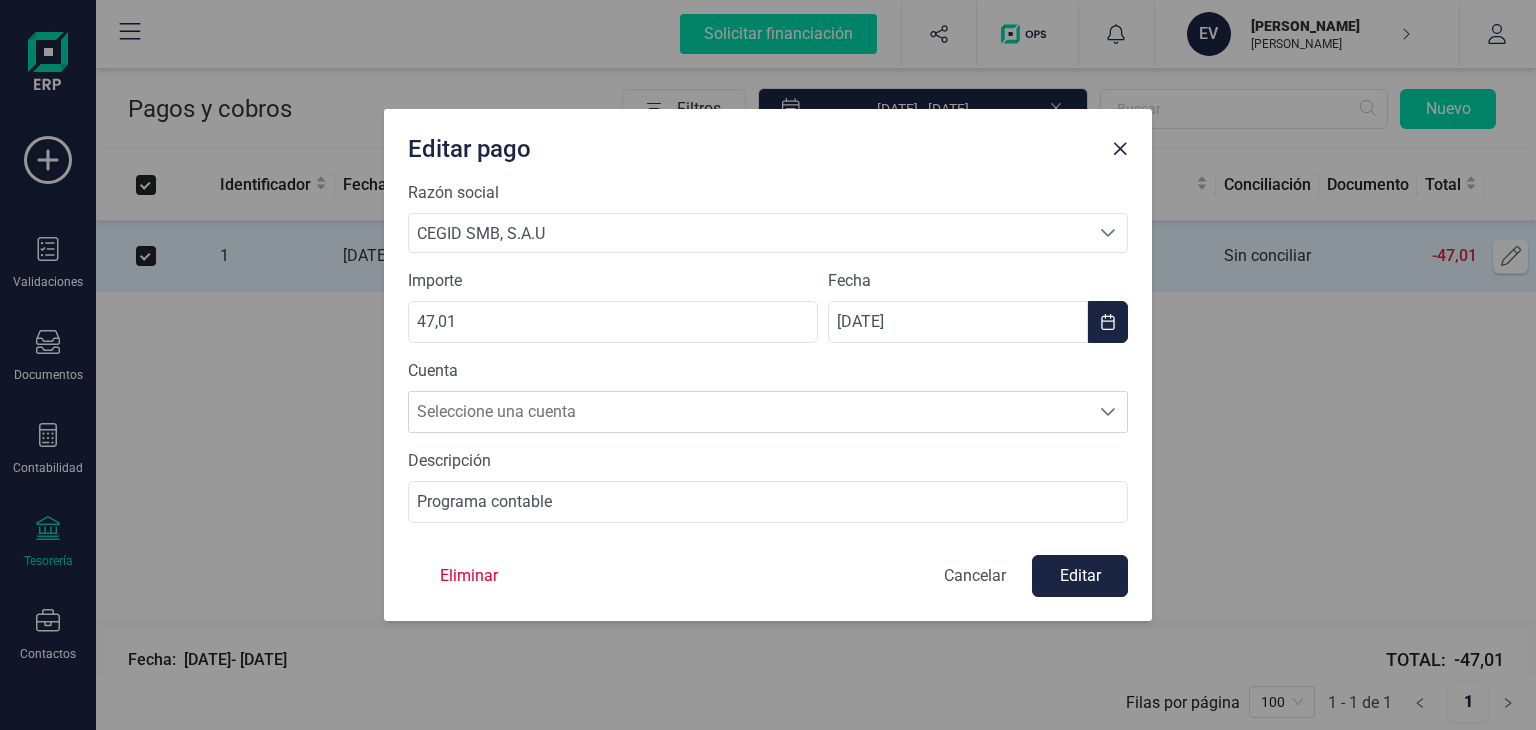 click at bounding box center (1120, 149) 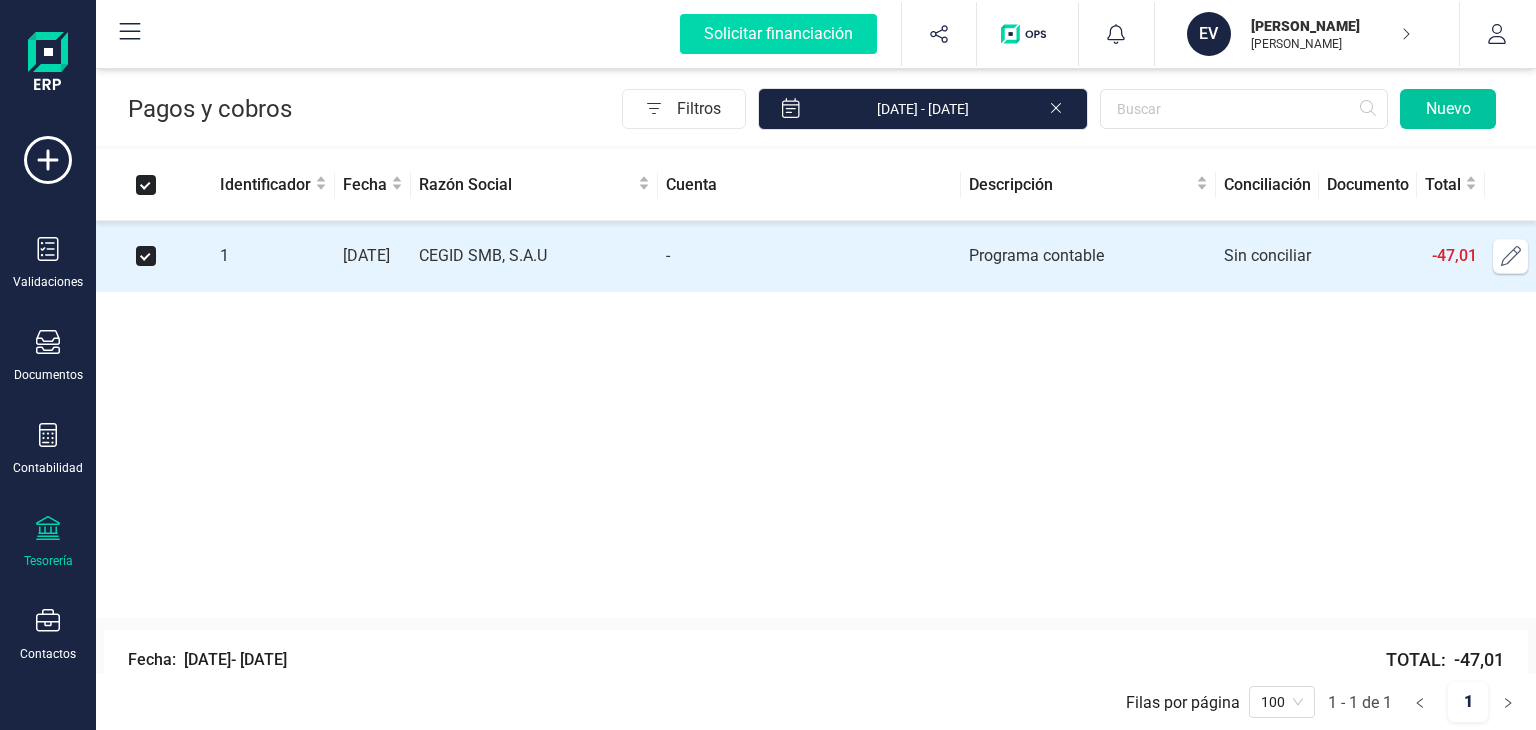 click on "Nuevo" at bounding box center [1448, 109] 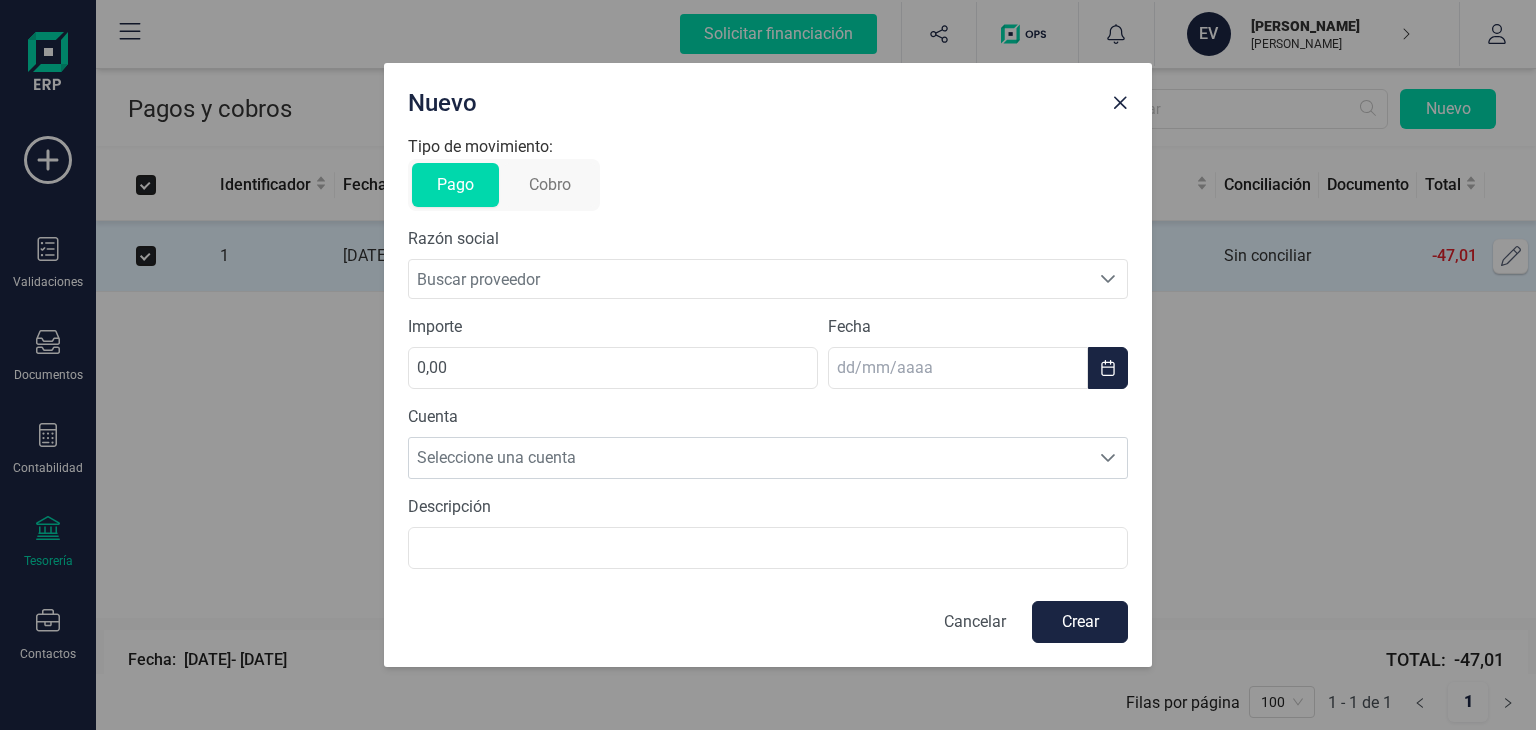 click on "Cobro" at bounding box center (550, 185) 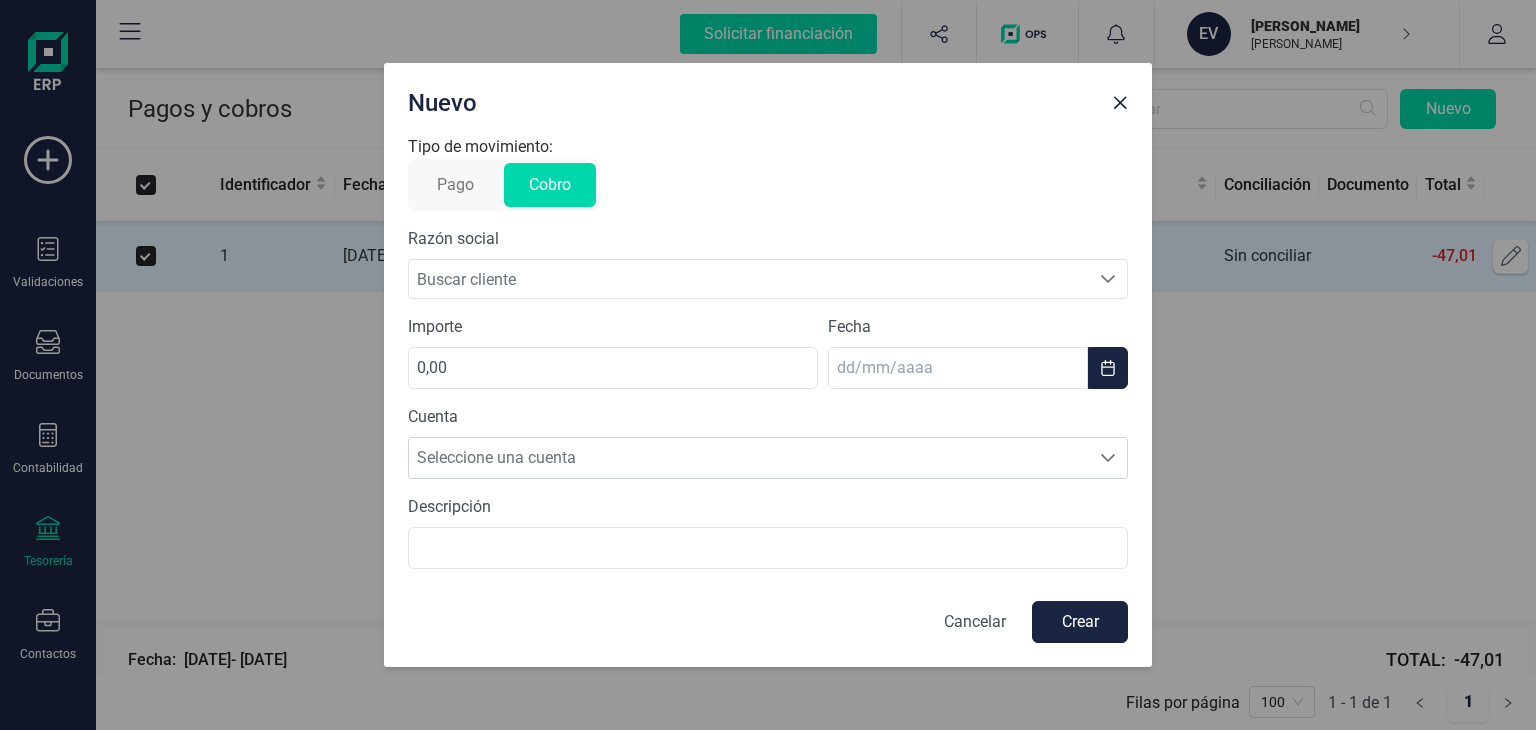 click on "Pago Cobro" at bounding box center [504, 185] 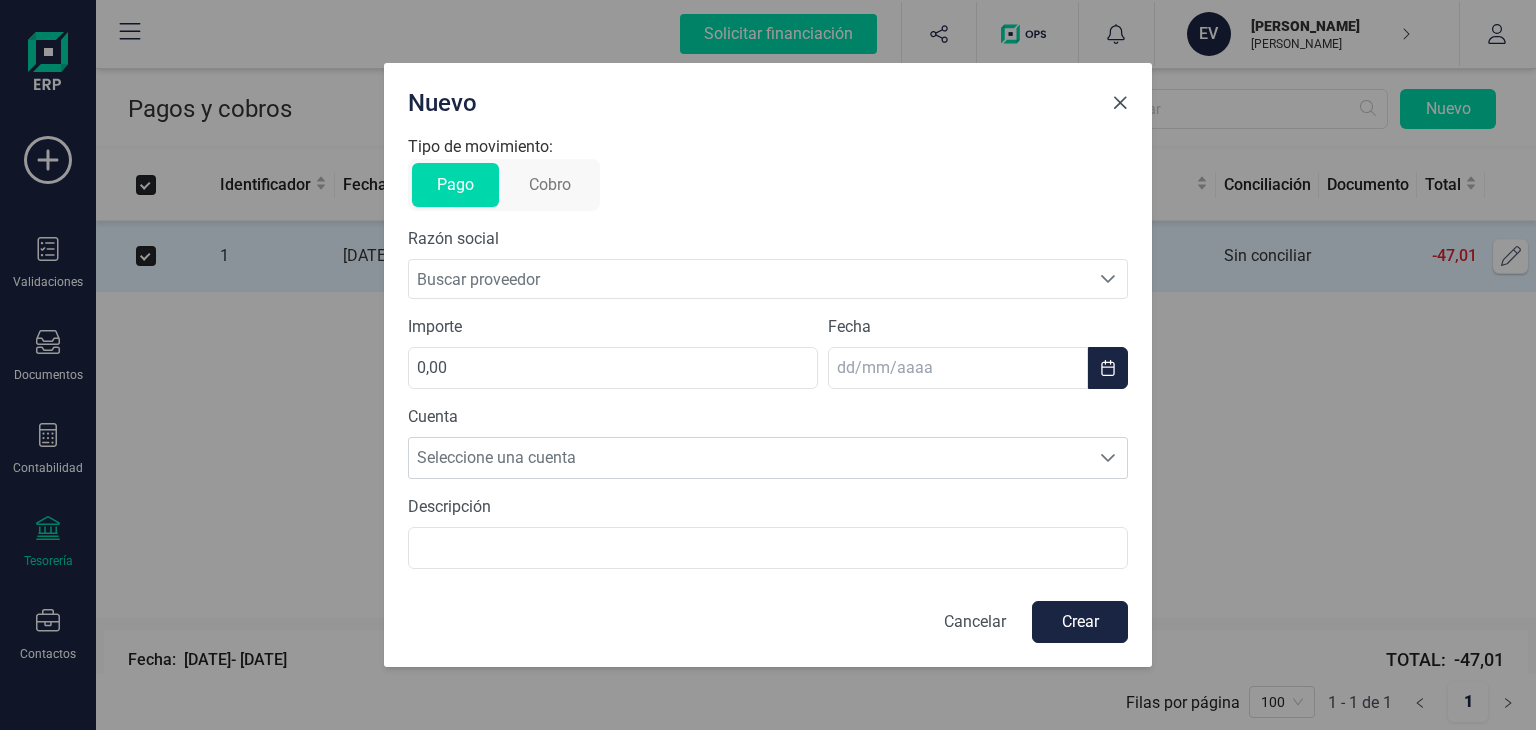 click at bounding box center (1120, 103) 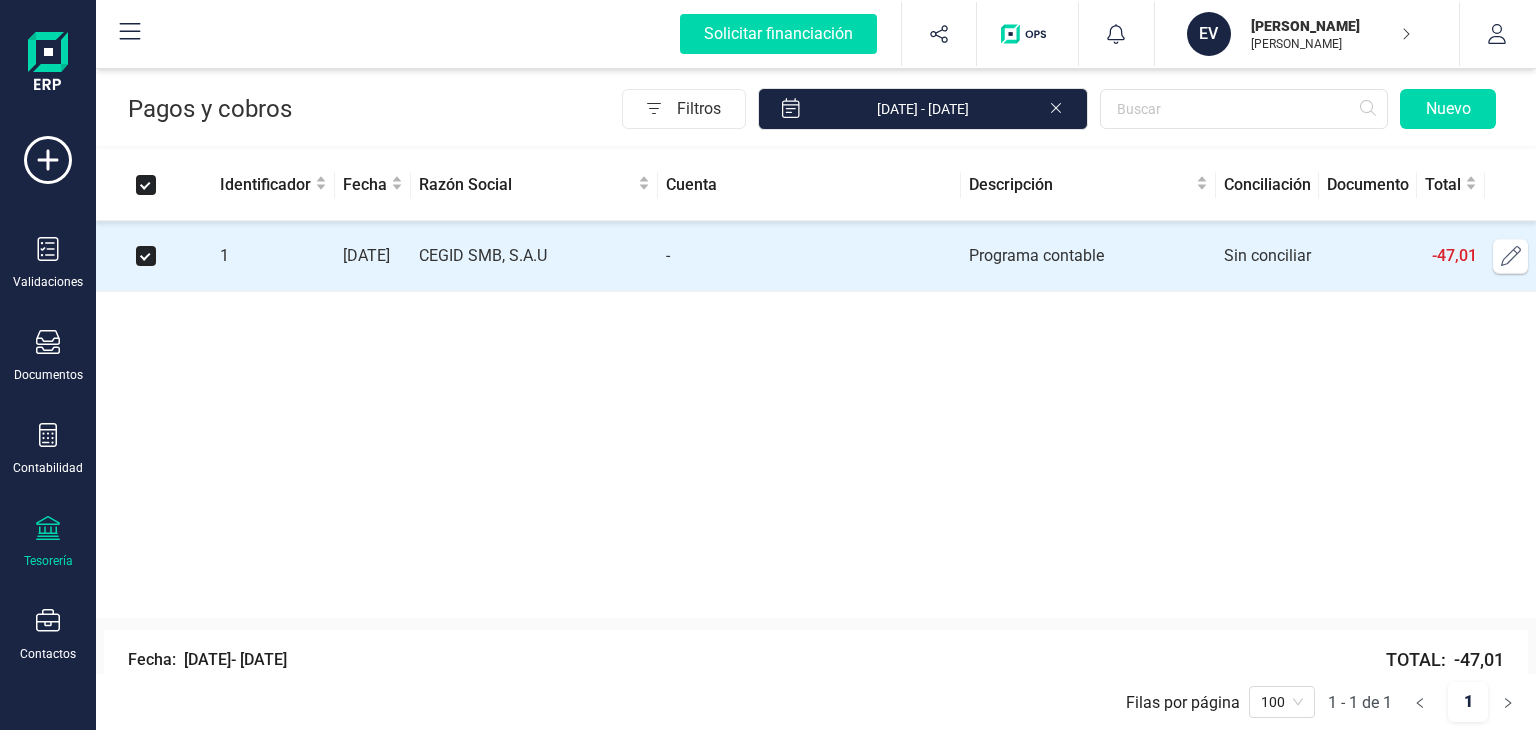 click 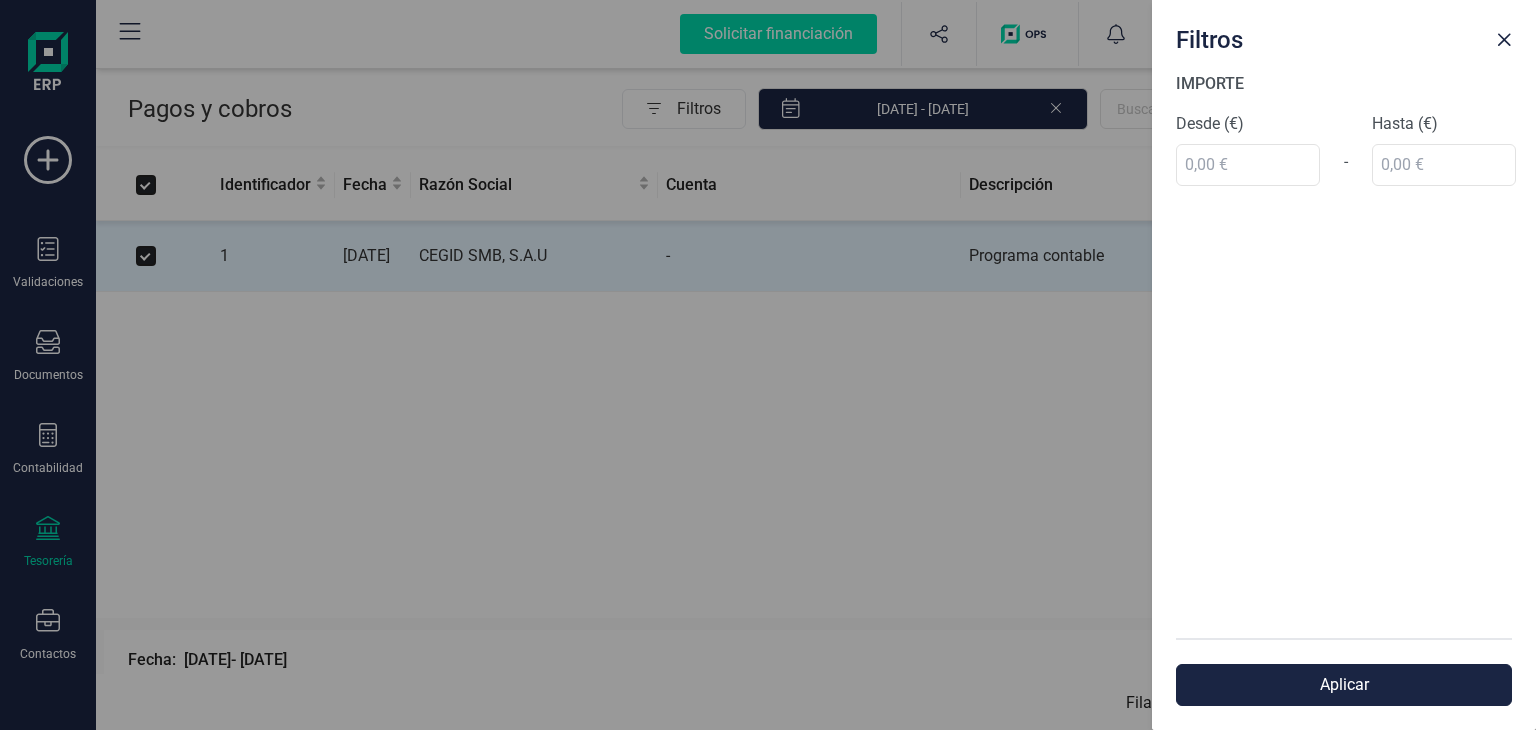 click on "Filtros IMPORTE Desde (€) - Hasta (€) Aplicar" at bounding box center (768, 365) 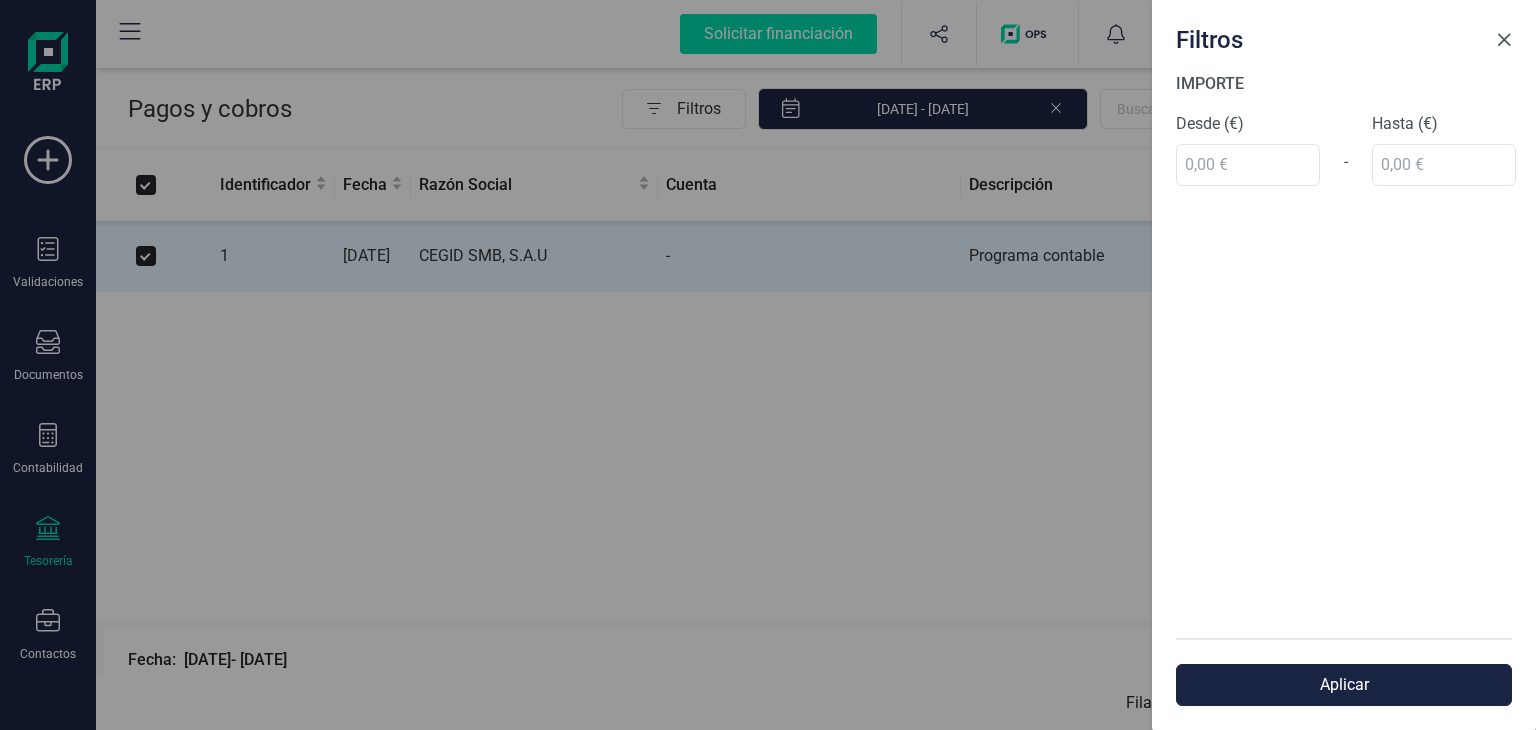 click at bounding box center [1504, 40] 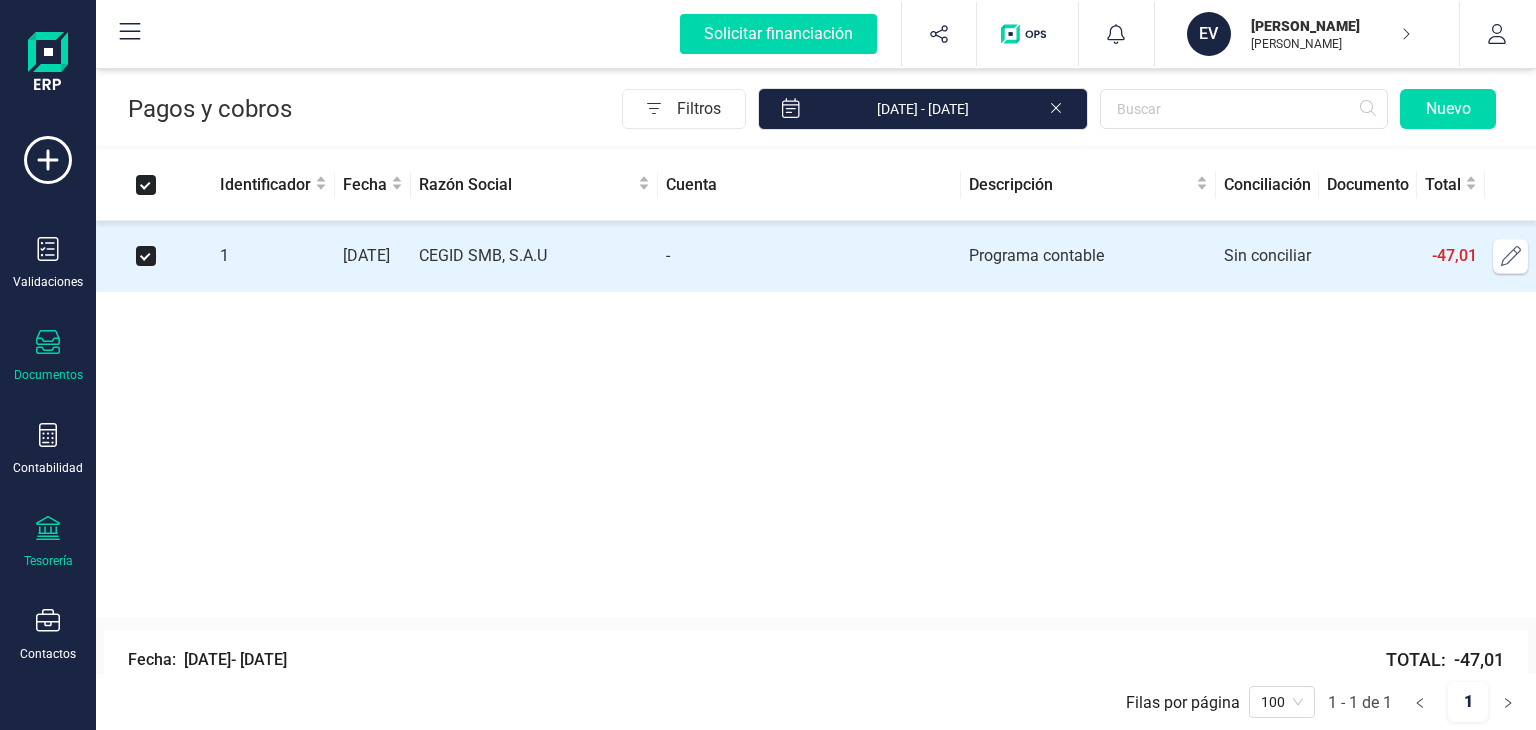 click on "Documentos" at bounding box center (48, 375) 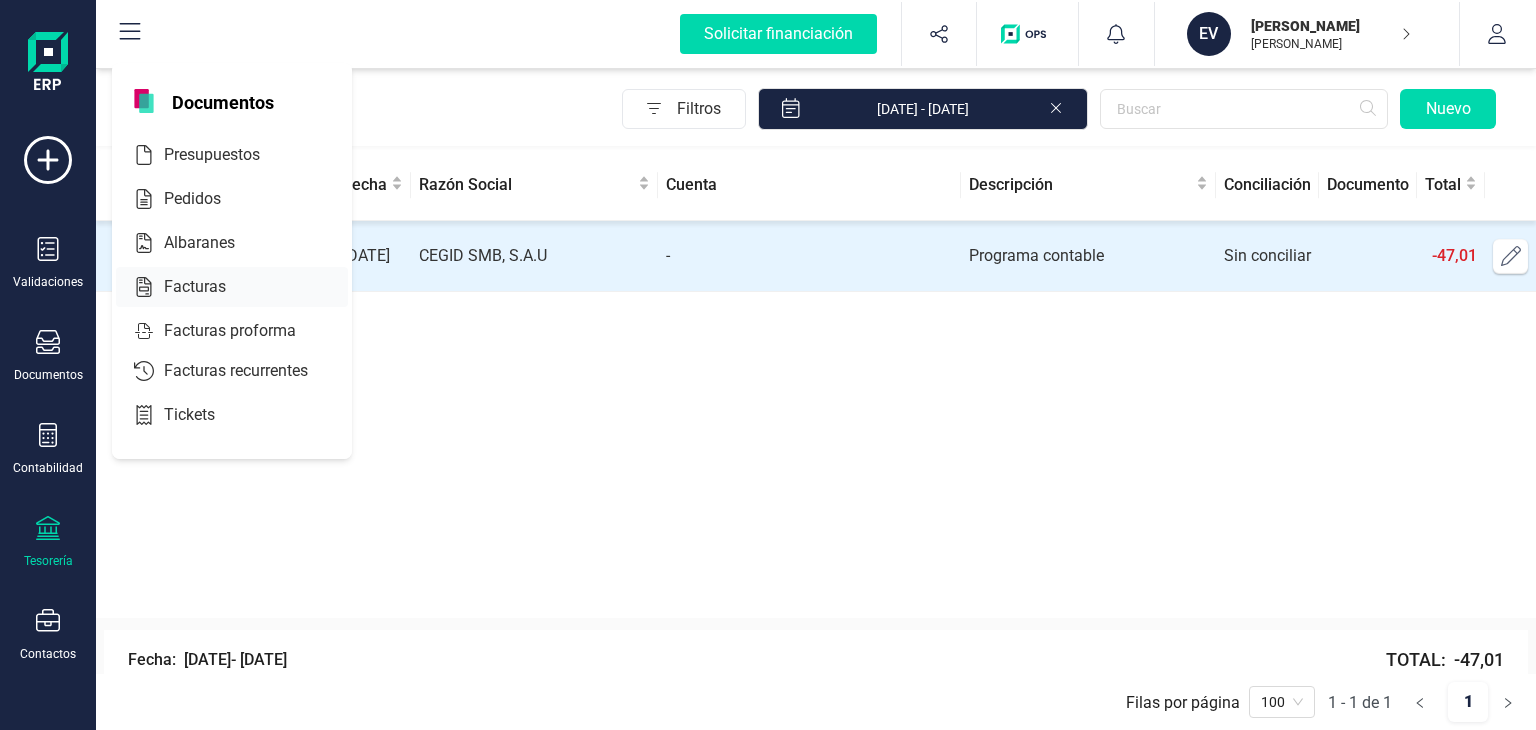 click on "Facturas" at bounding box center (209, 287) 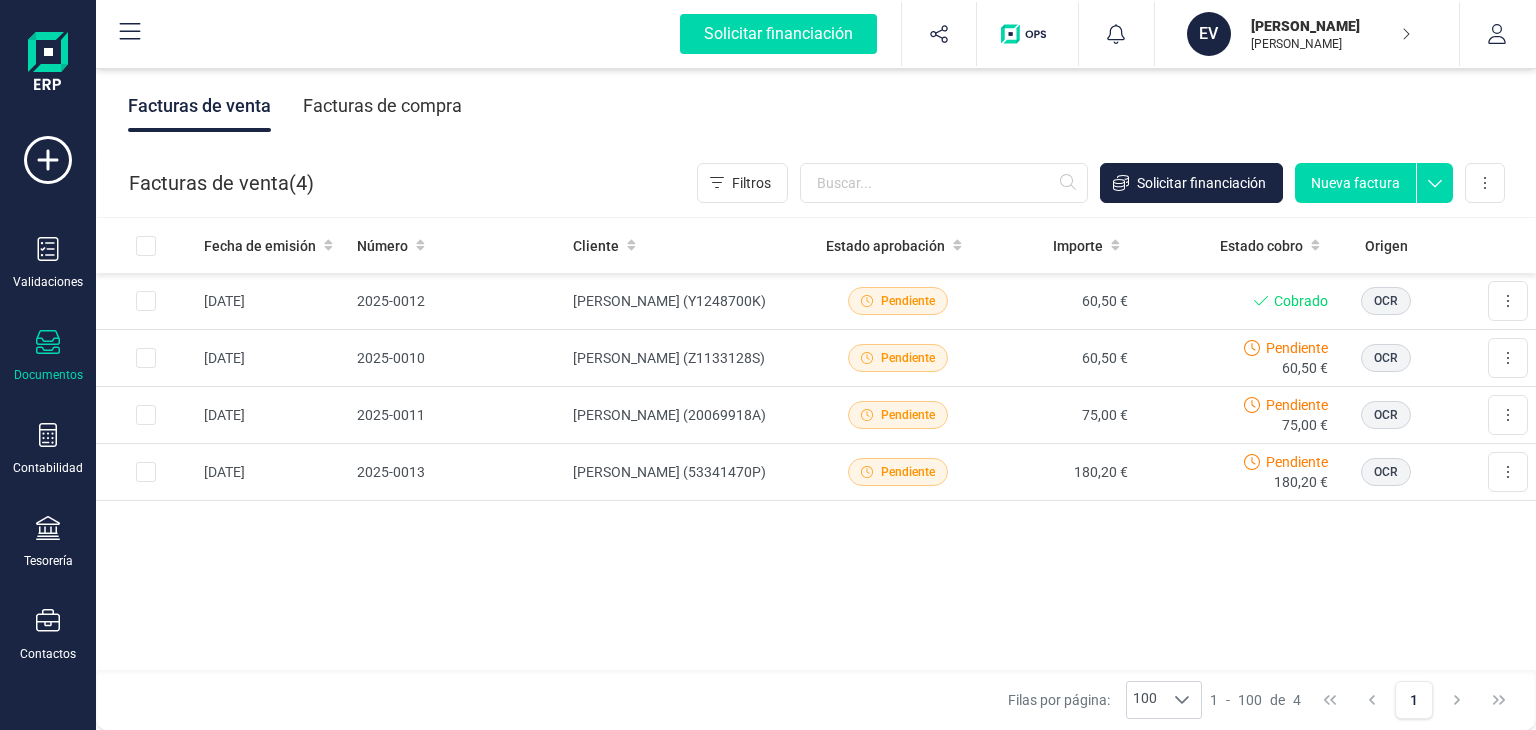 click on "Facturas de compra" at bounding box center [382, 106] 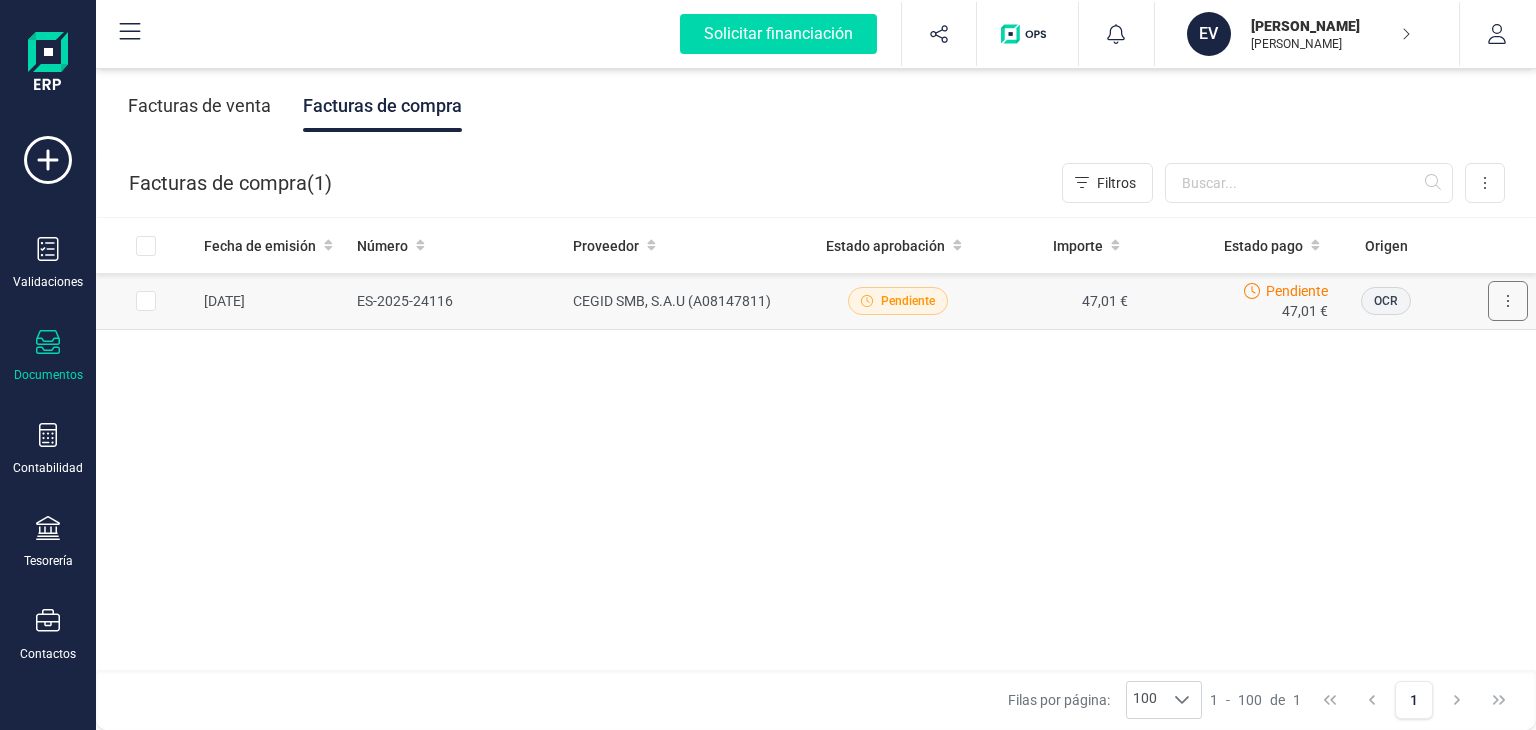 click at bounding box center (1508, 301) 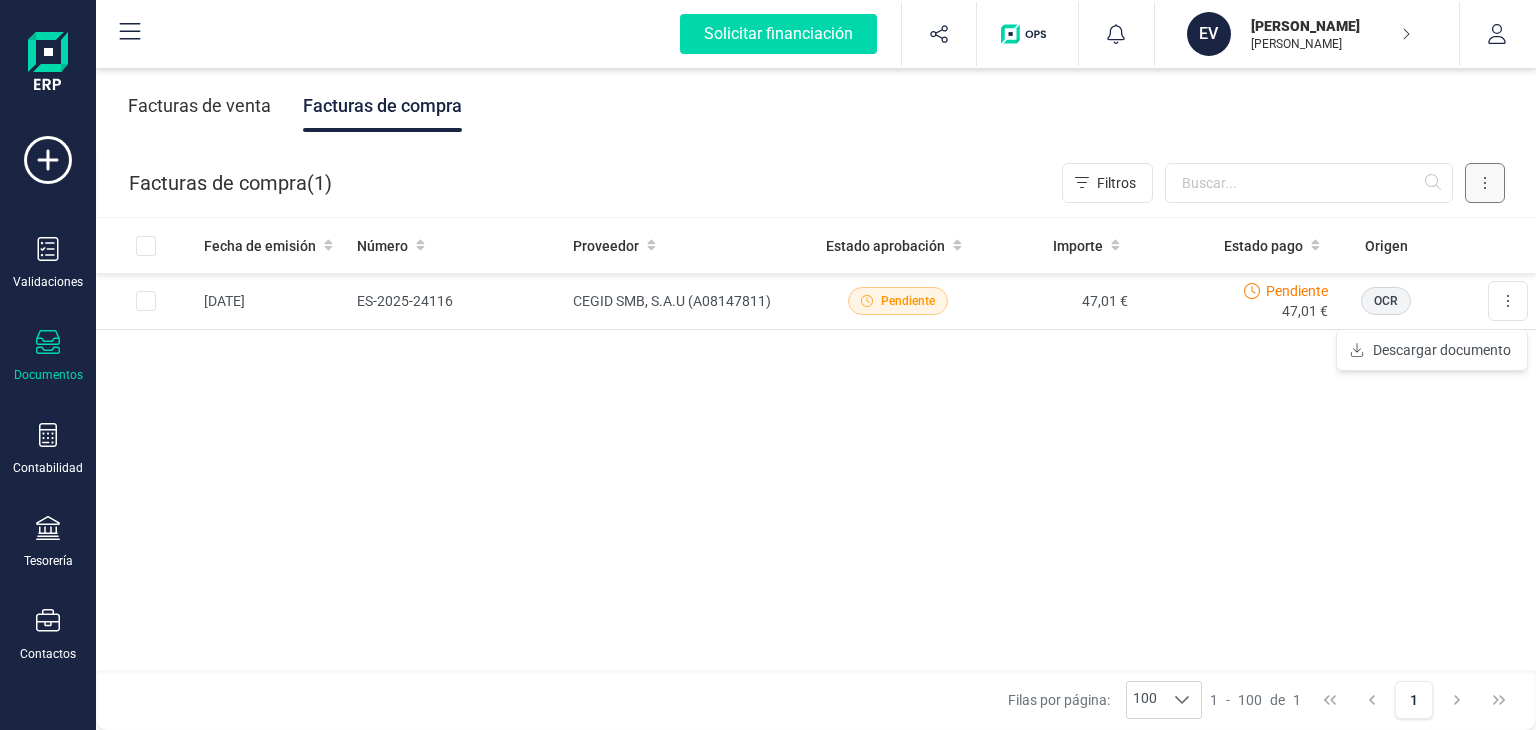 click at bounding box center (1485, 183) 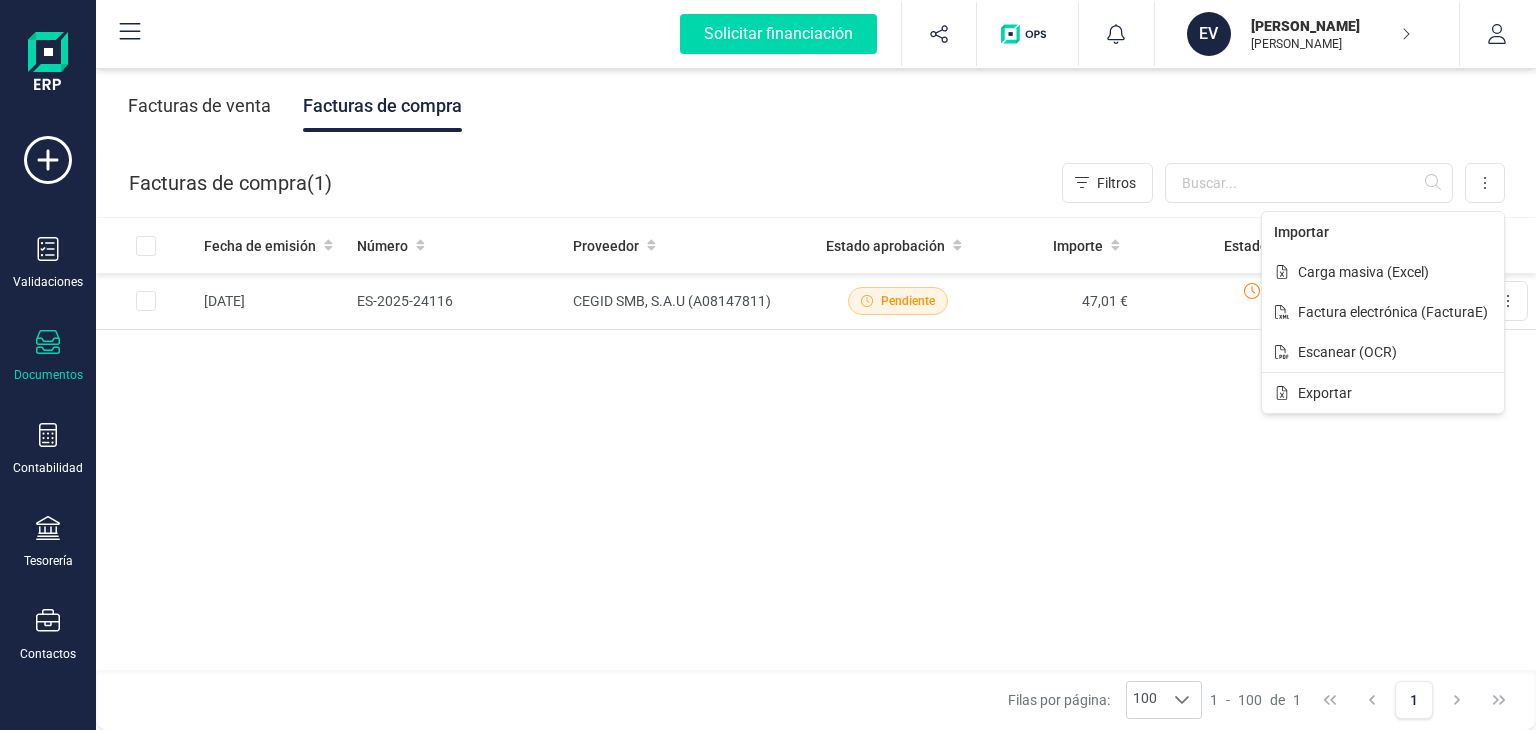 click on "Fecha de emisión Número Proveedor Estado aprobación Importe Estado pago Origen [DATE] ES-2025-24116 CEGID SMB, S.A.U (A08147811) Pendiente 47,01 € Pendiente 47,01 € OCR   Descargar documento" at bounding box center [816, 445] 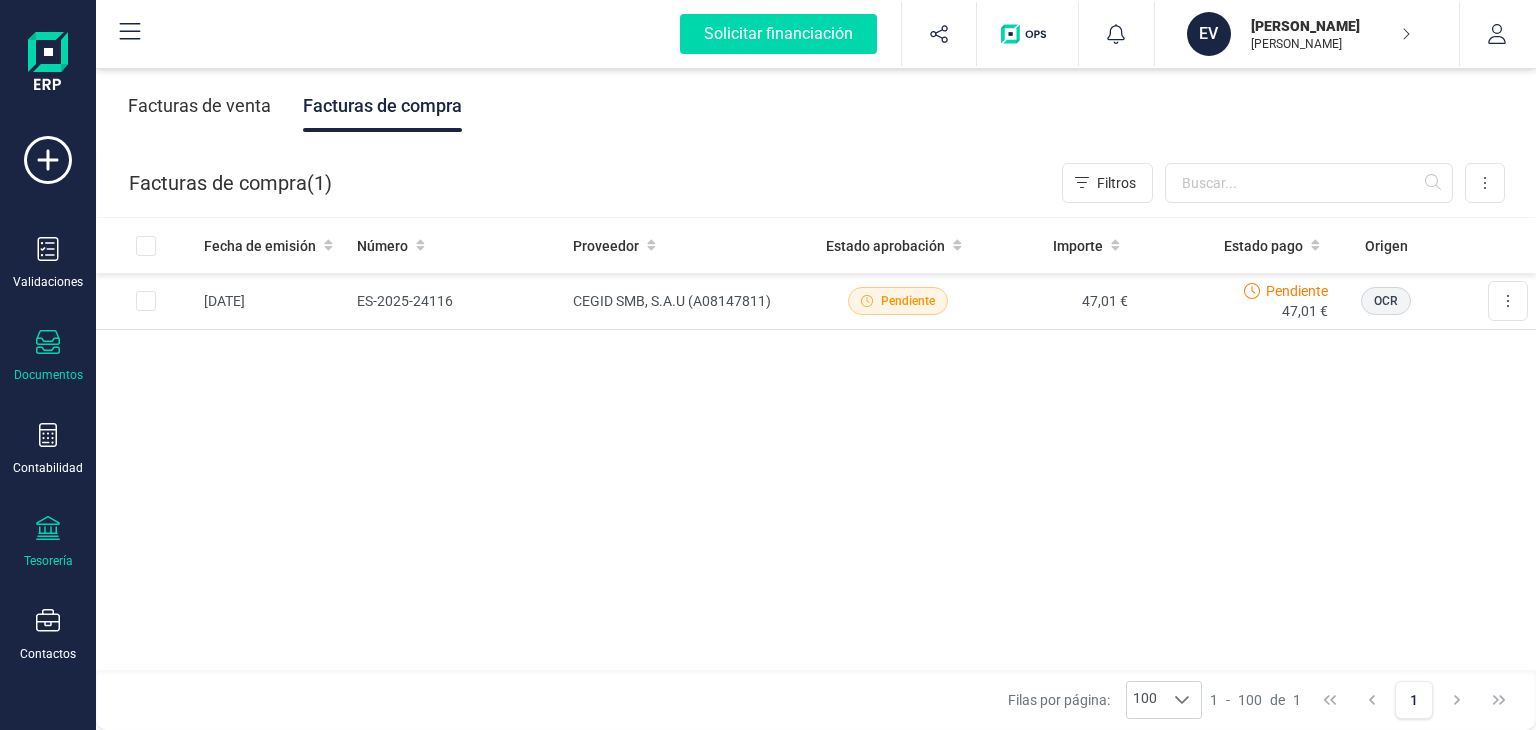 click 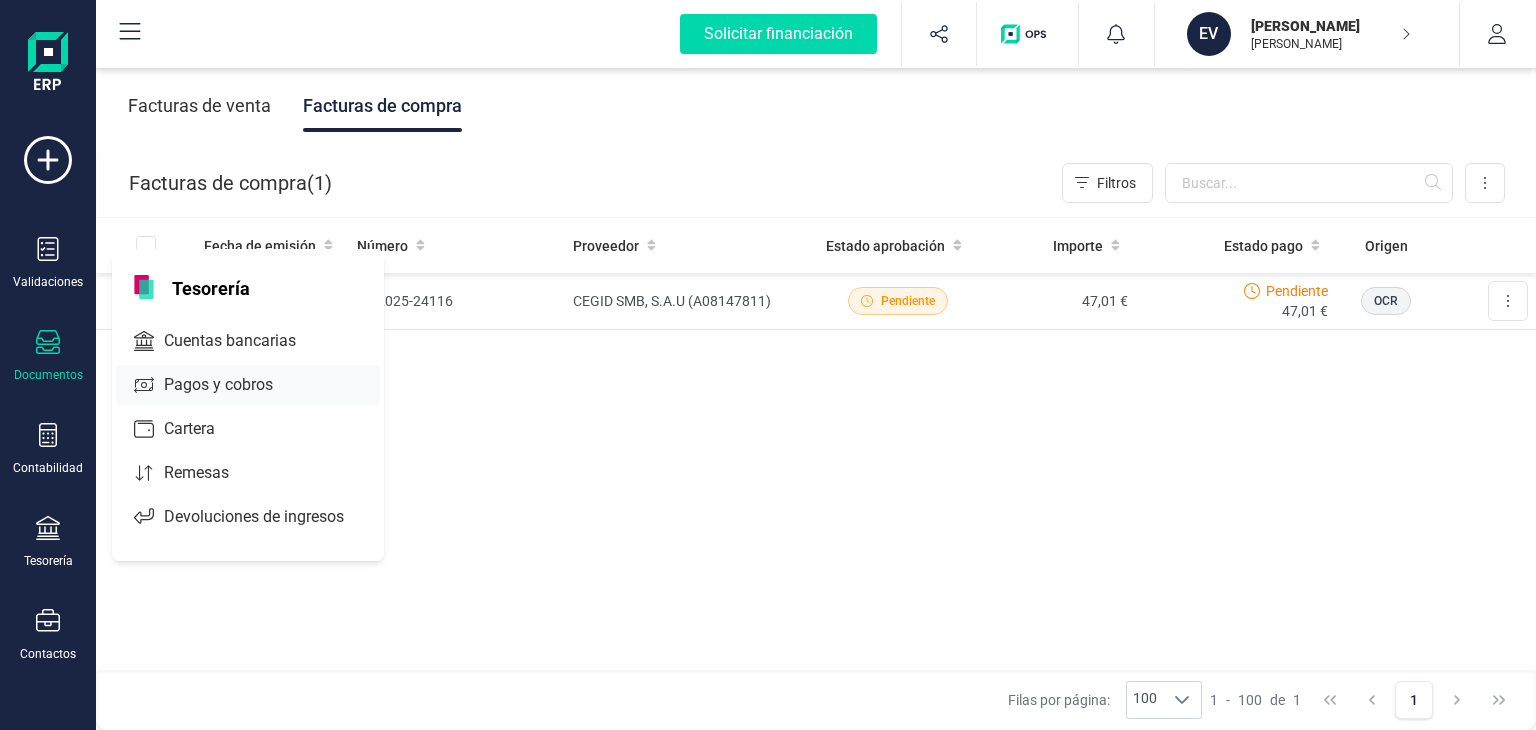 click on "Pagos y cobros" at bounding box center [232, 385] 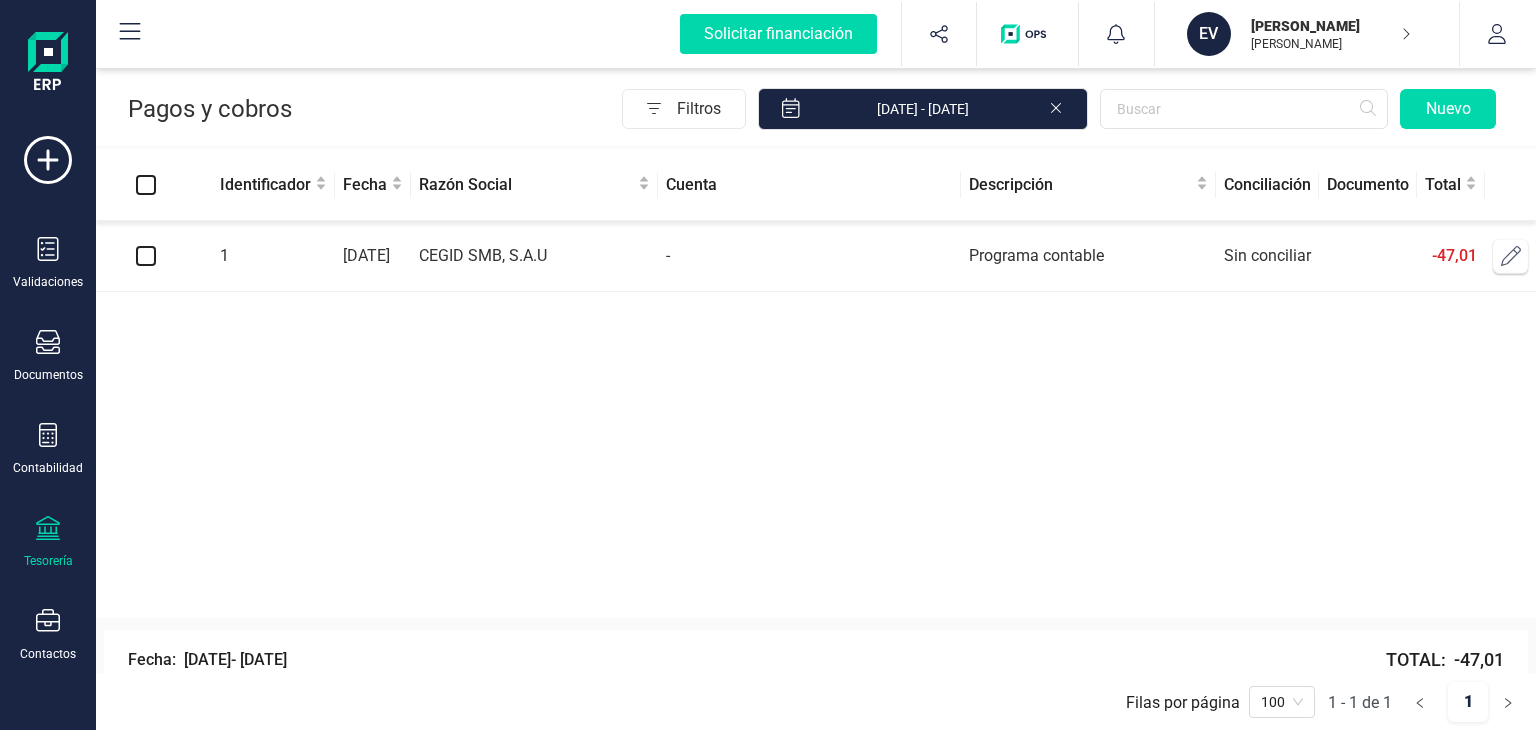click at bounding box center (1511, 256) 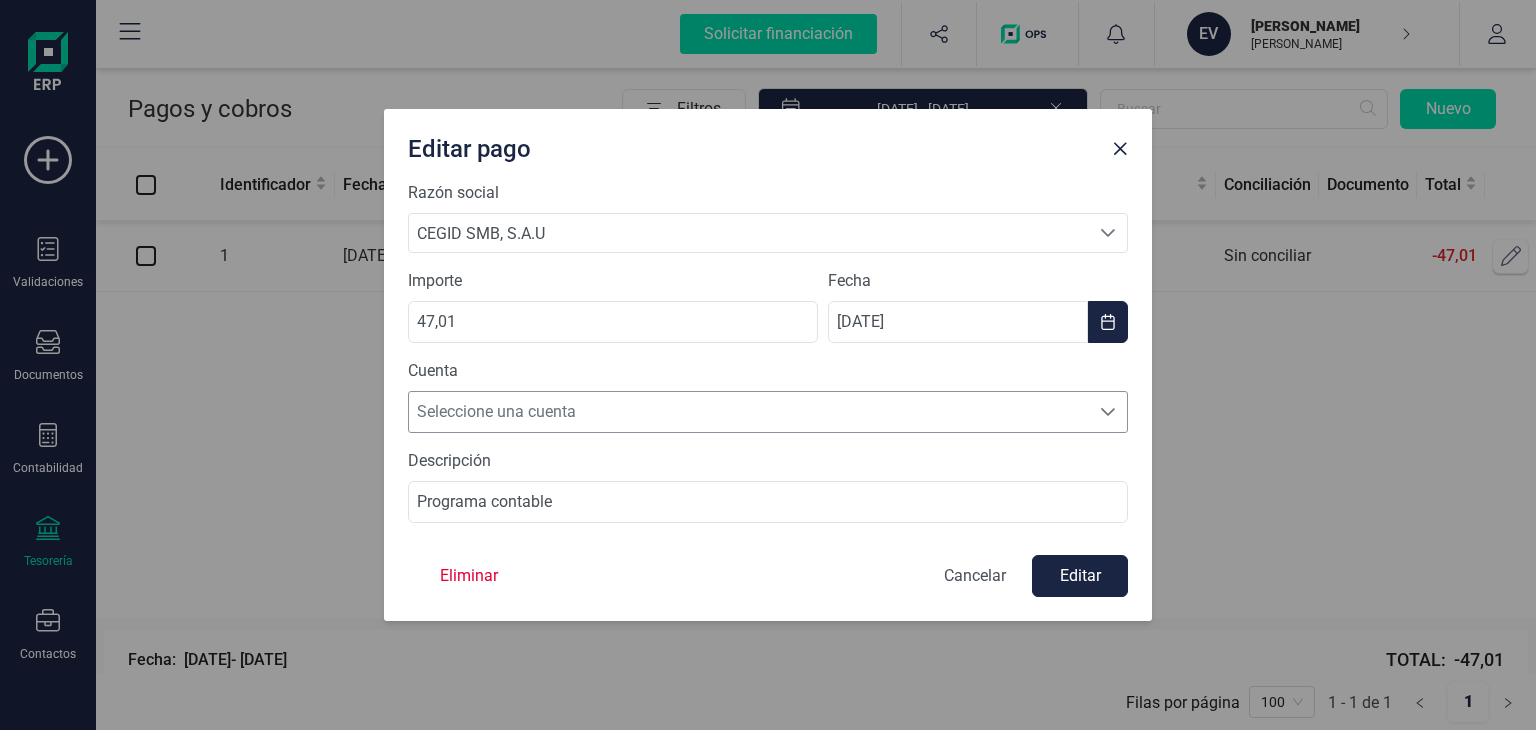 click on "Seleccione una cuenta" at bounding box center (749, 412) 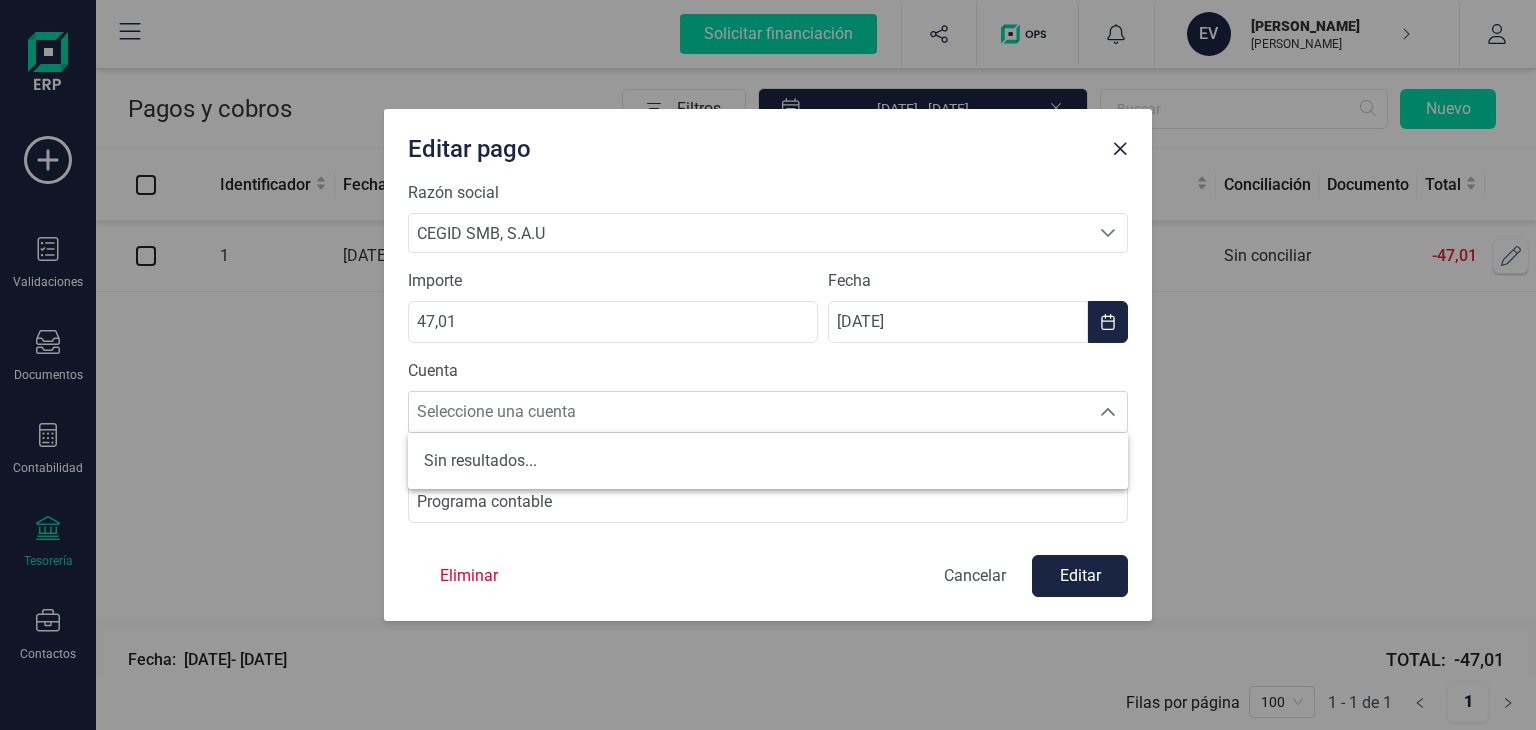 click on "Sin resultados..." at bounding box center (768, 461) 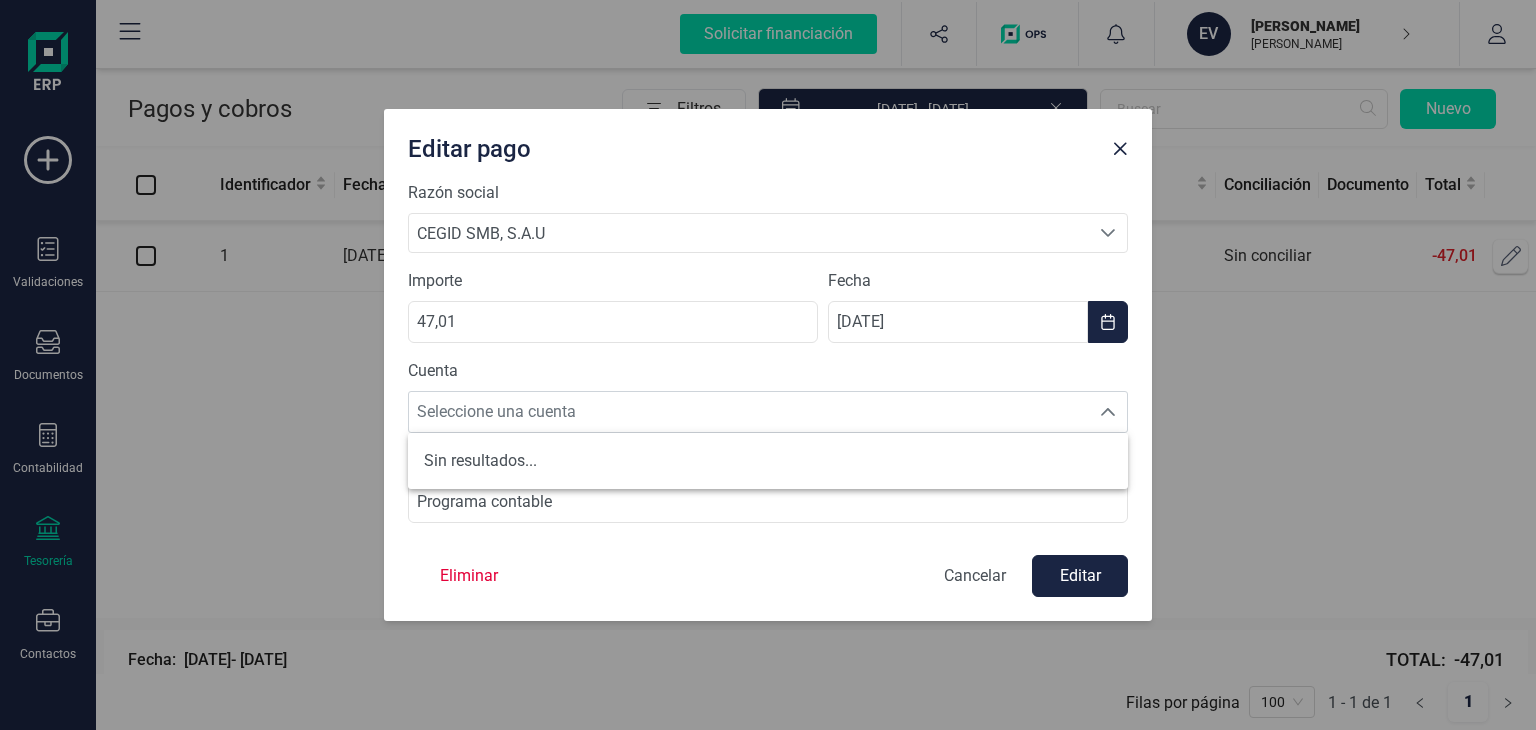 click on "Sin resultados..." at bounding box center [768, 461] 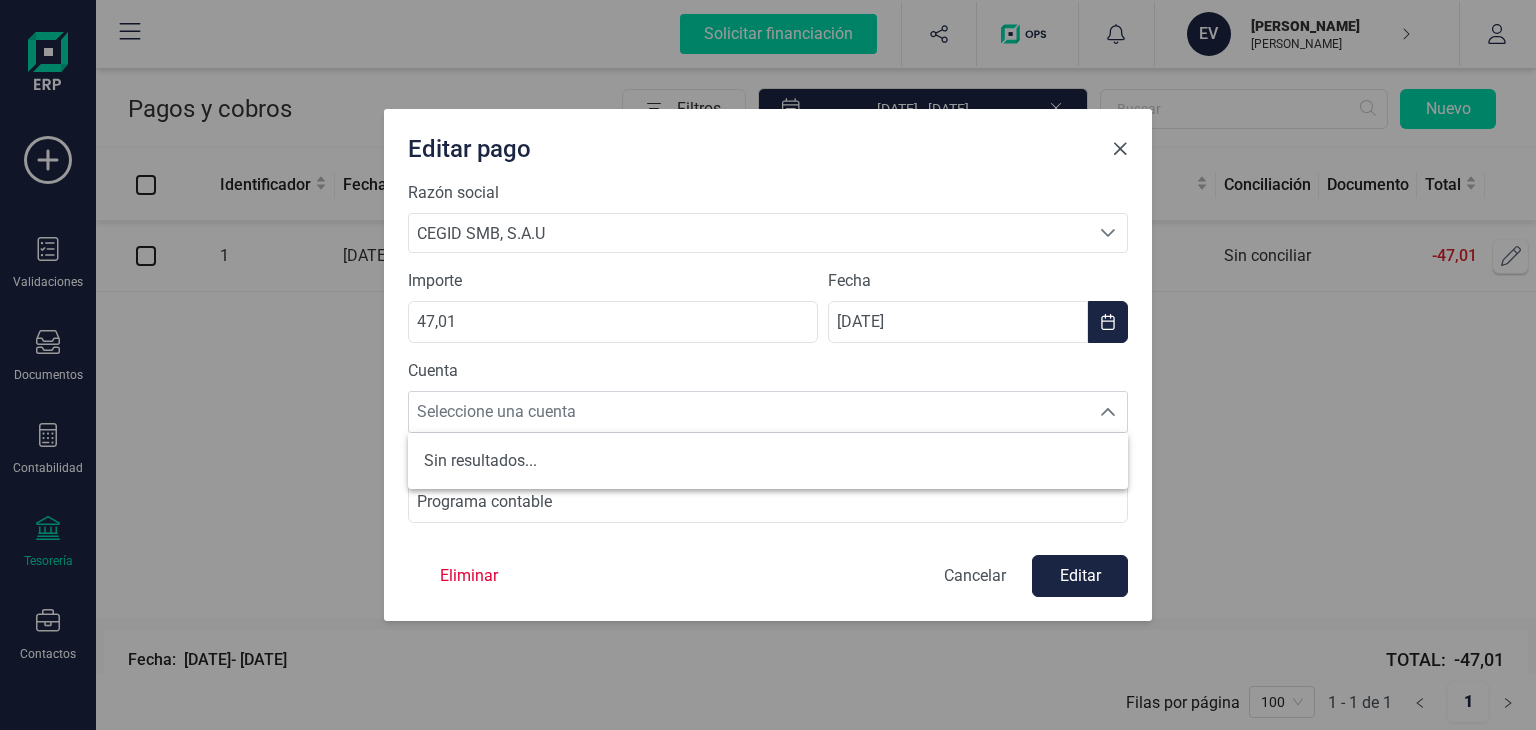 drag, startPoint x: 1120, startPoint y: 141, endPoint x: 213, endPoint y: 420, distance: 948.9415 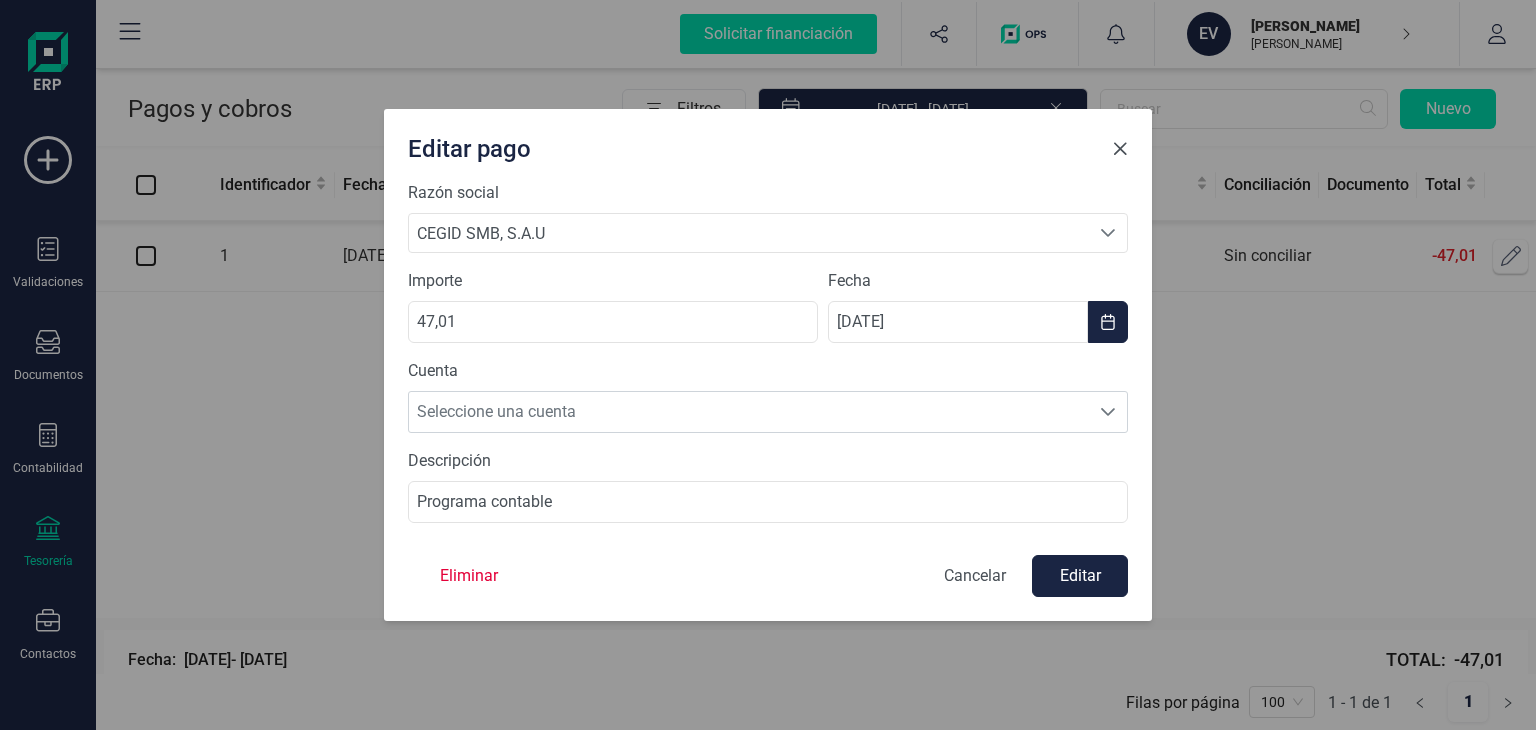 click at bounding box center [1120, 149] 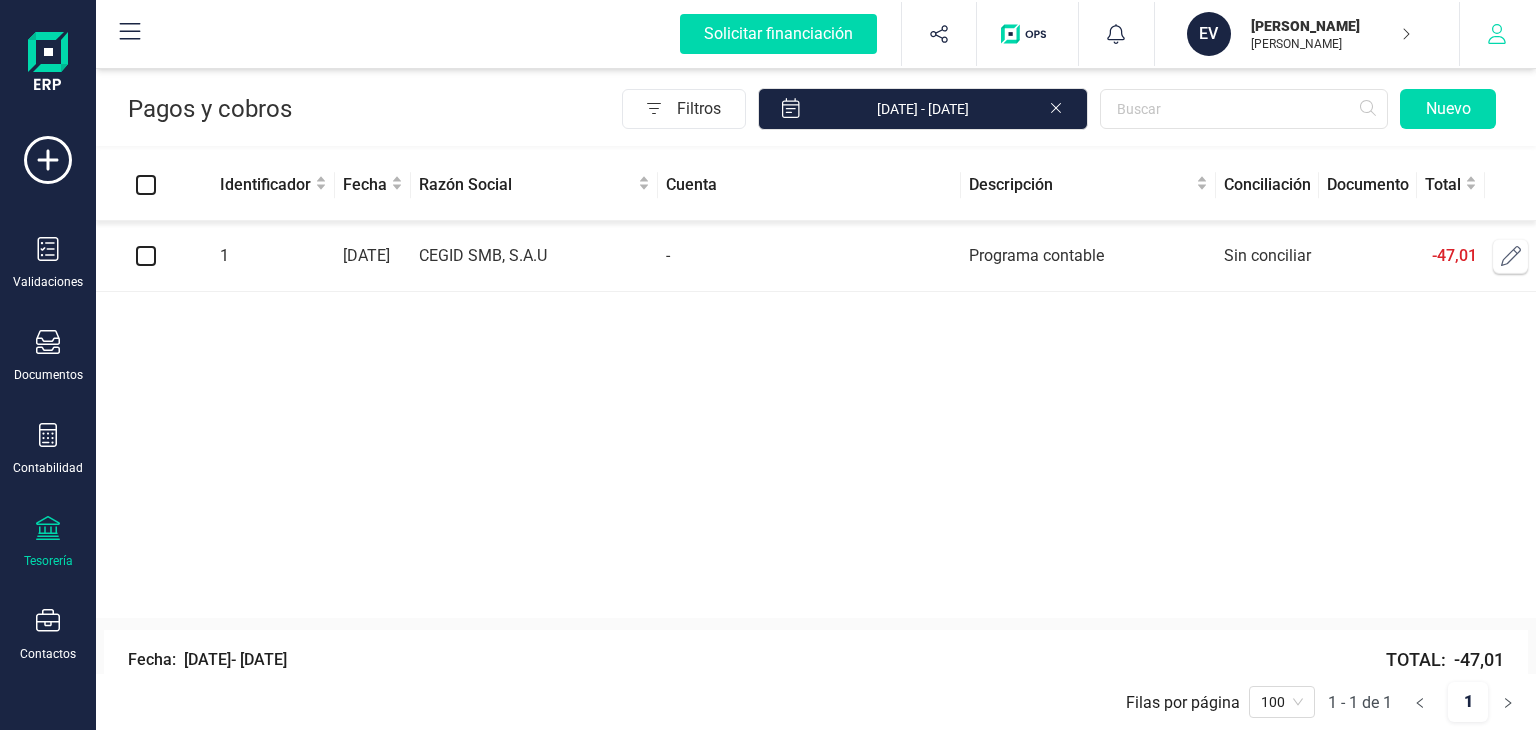 click at bounding box center (1497, 34) 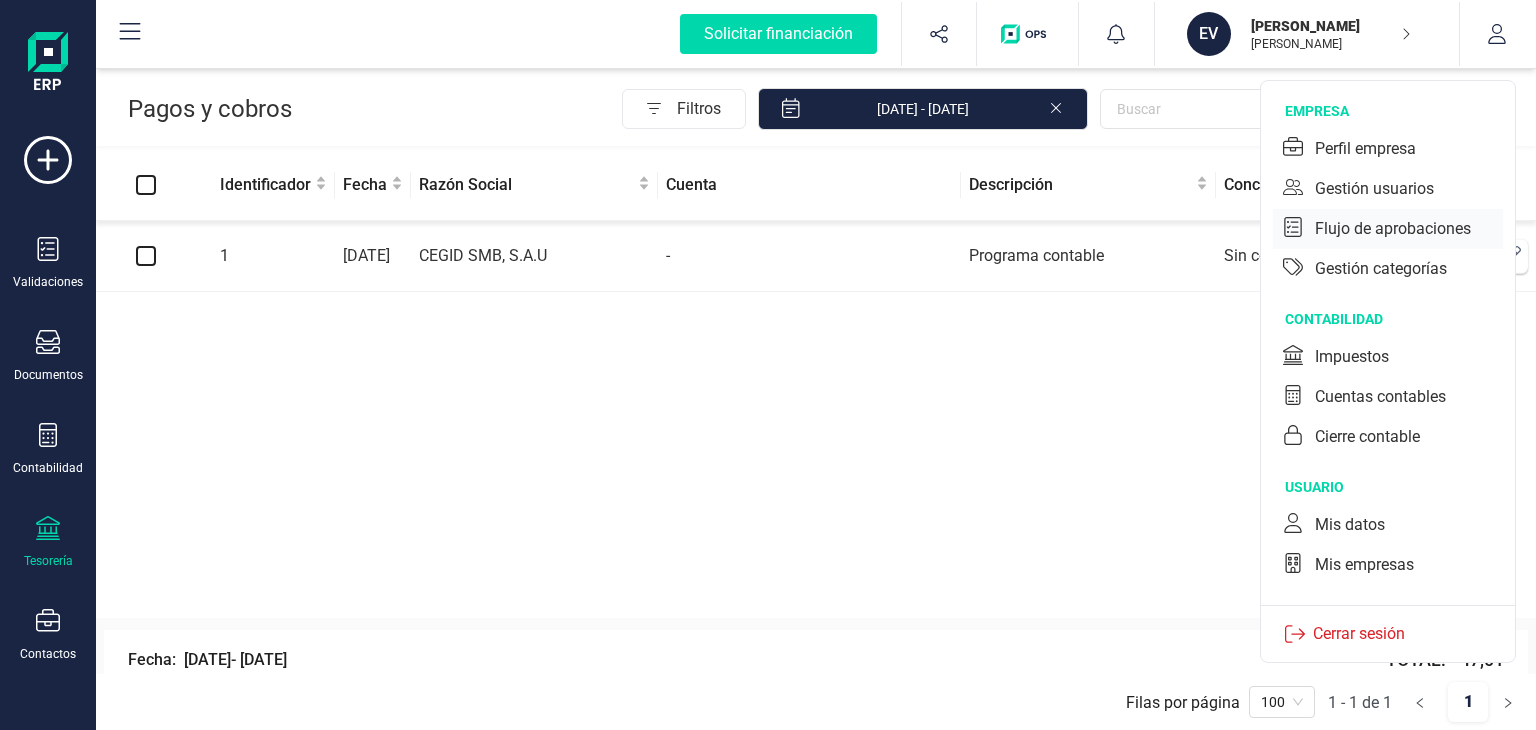click on "Flujo de aprobaciones" at bounding box center (1393, 229) 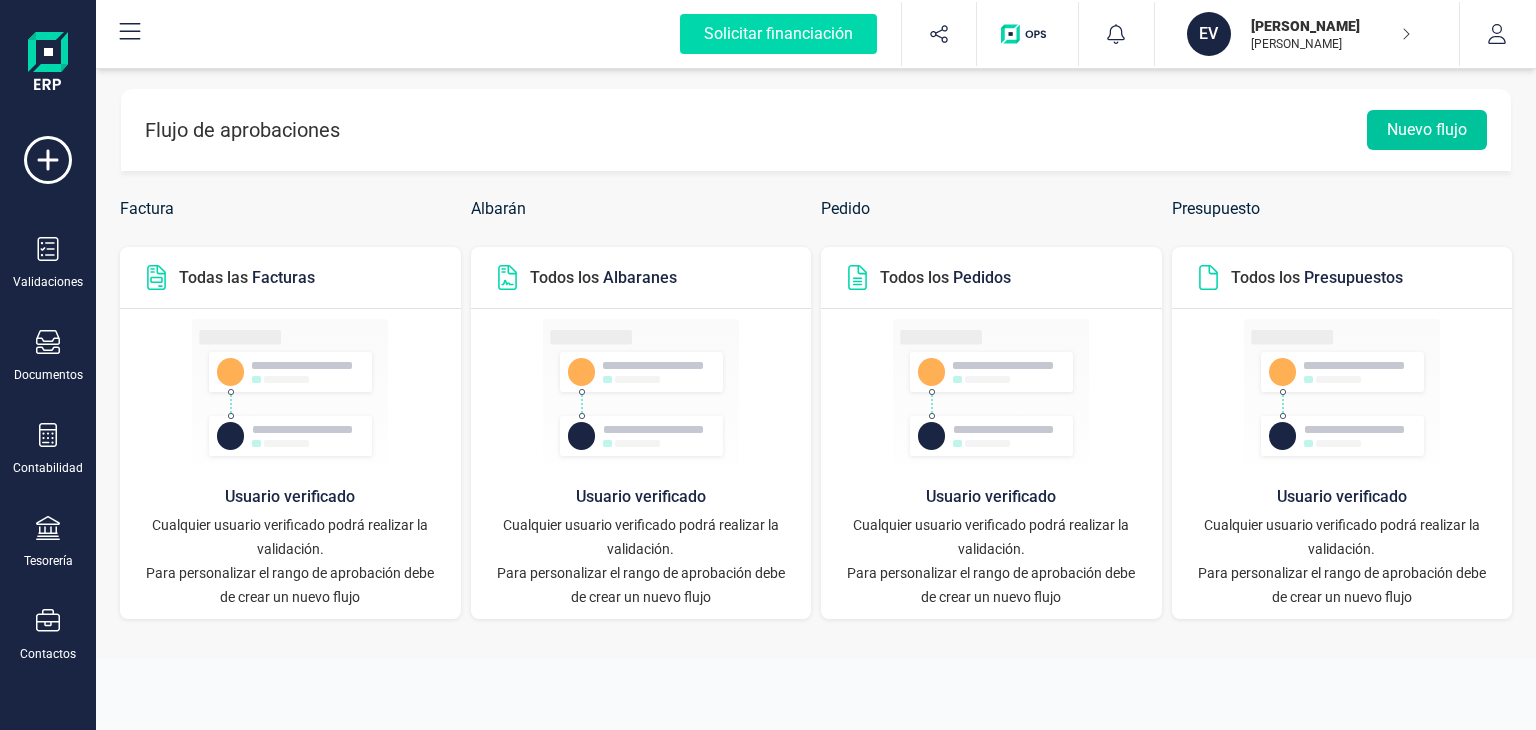 click on "Nuevo flujo" at bounding box center [1427, 130] 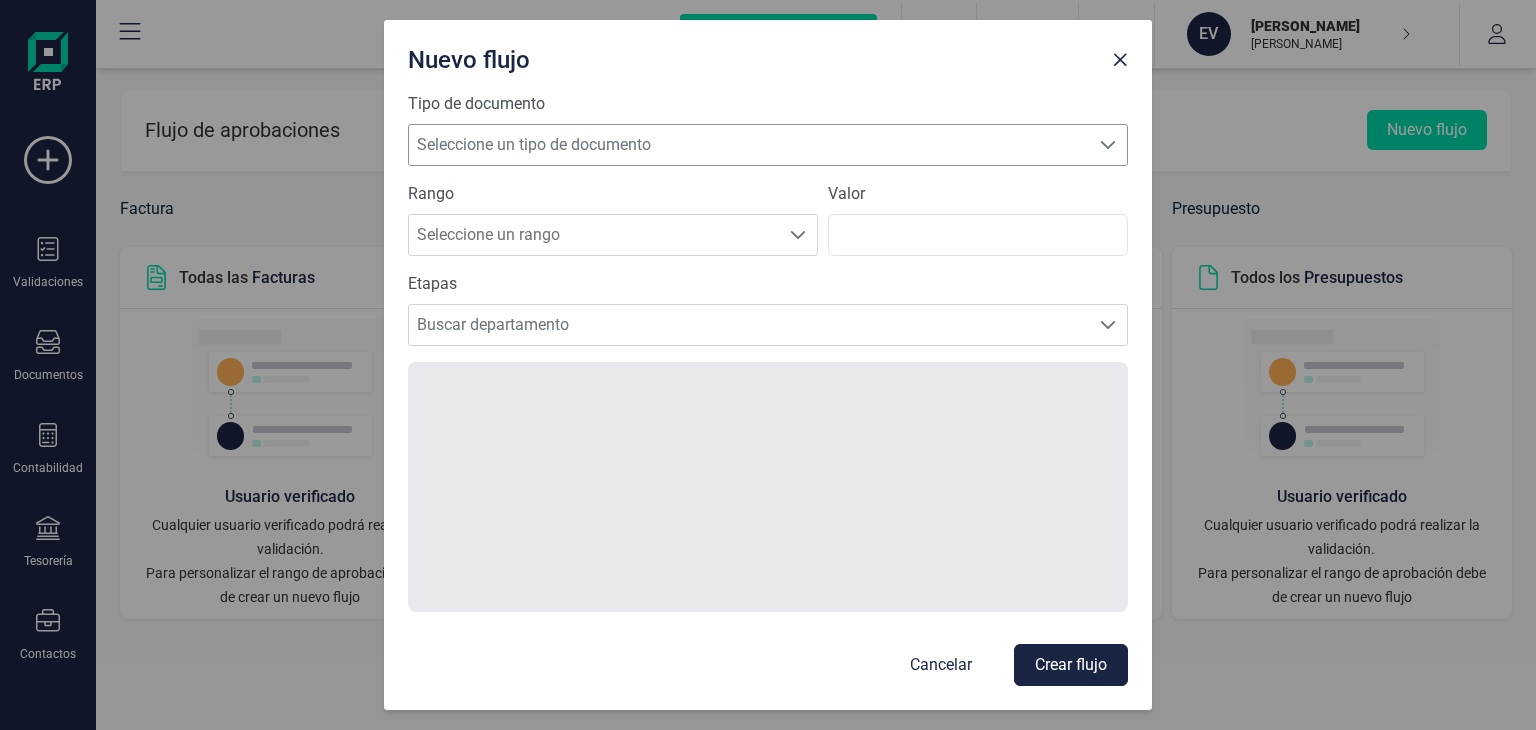 click on "Seleccione un tipo de documento" at bounding box center [749, 145] 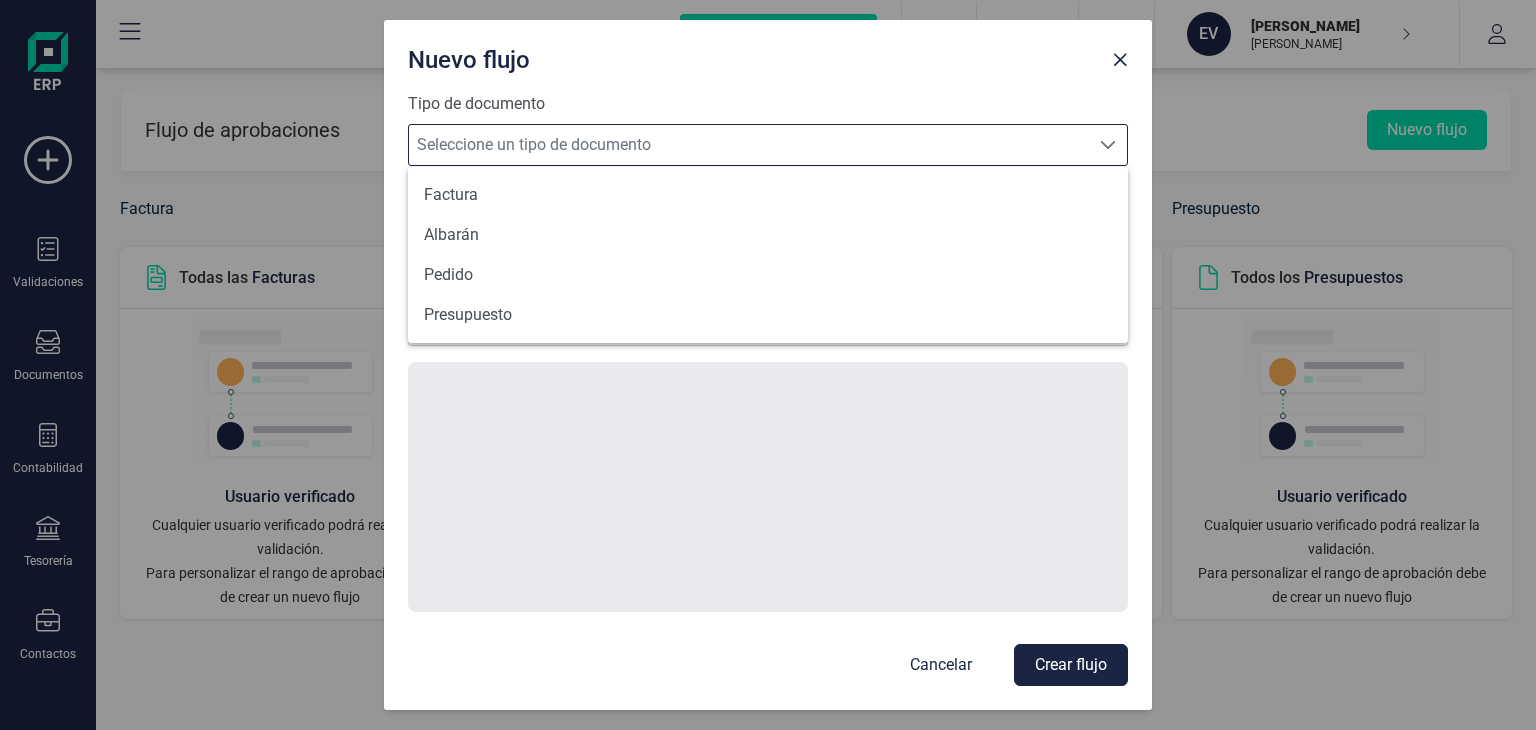 scroll, scrollTop: 12, scrollLeft: 87, axis: both 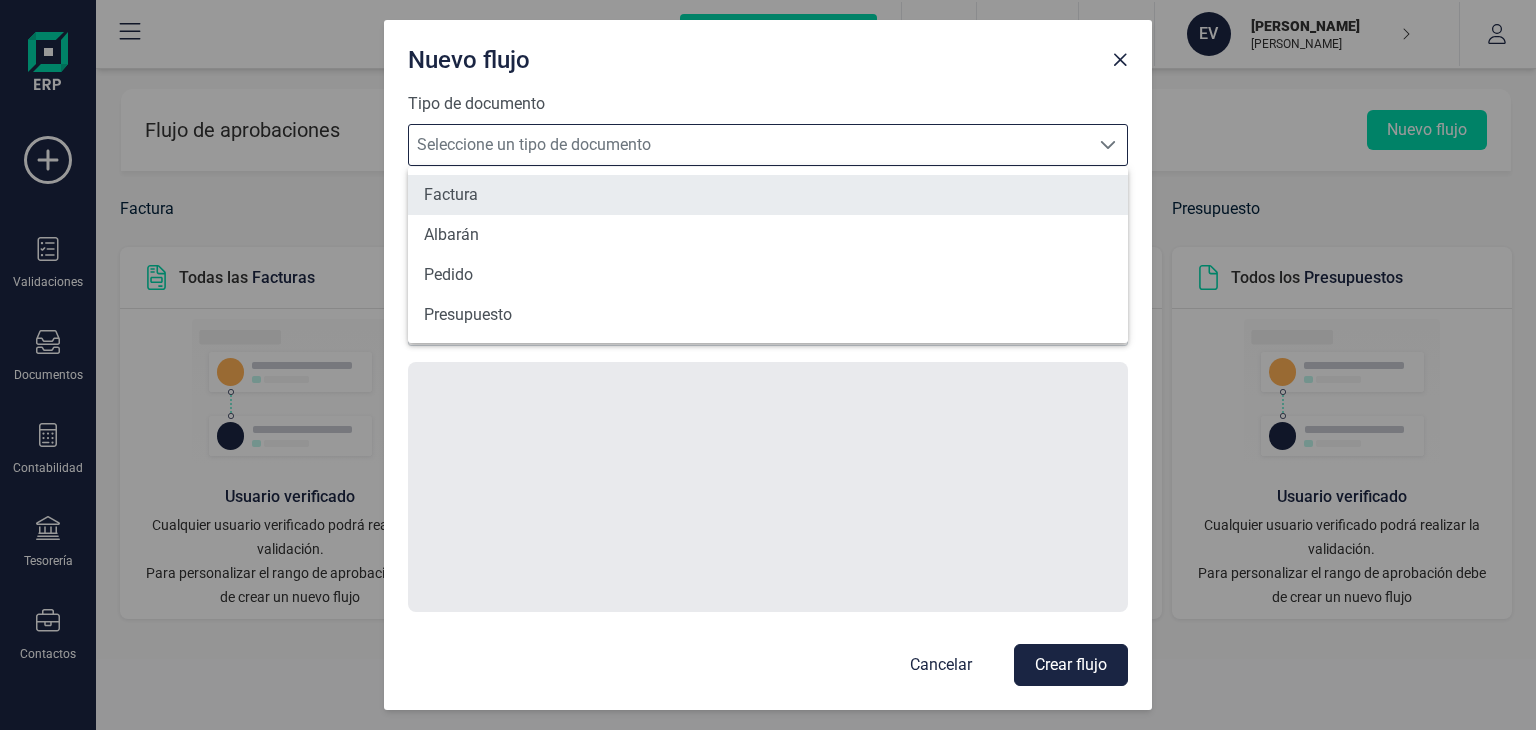 click on "Factura" at bounding box center (768, 195) 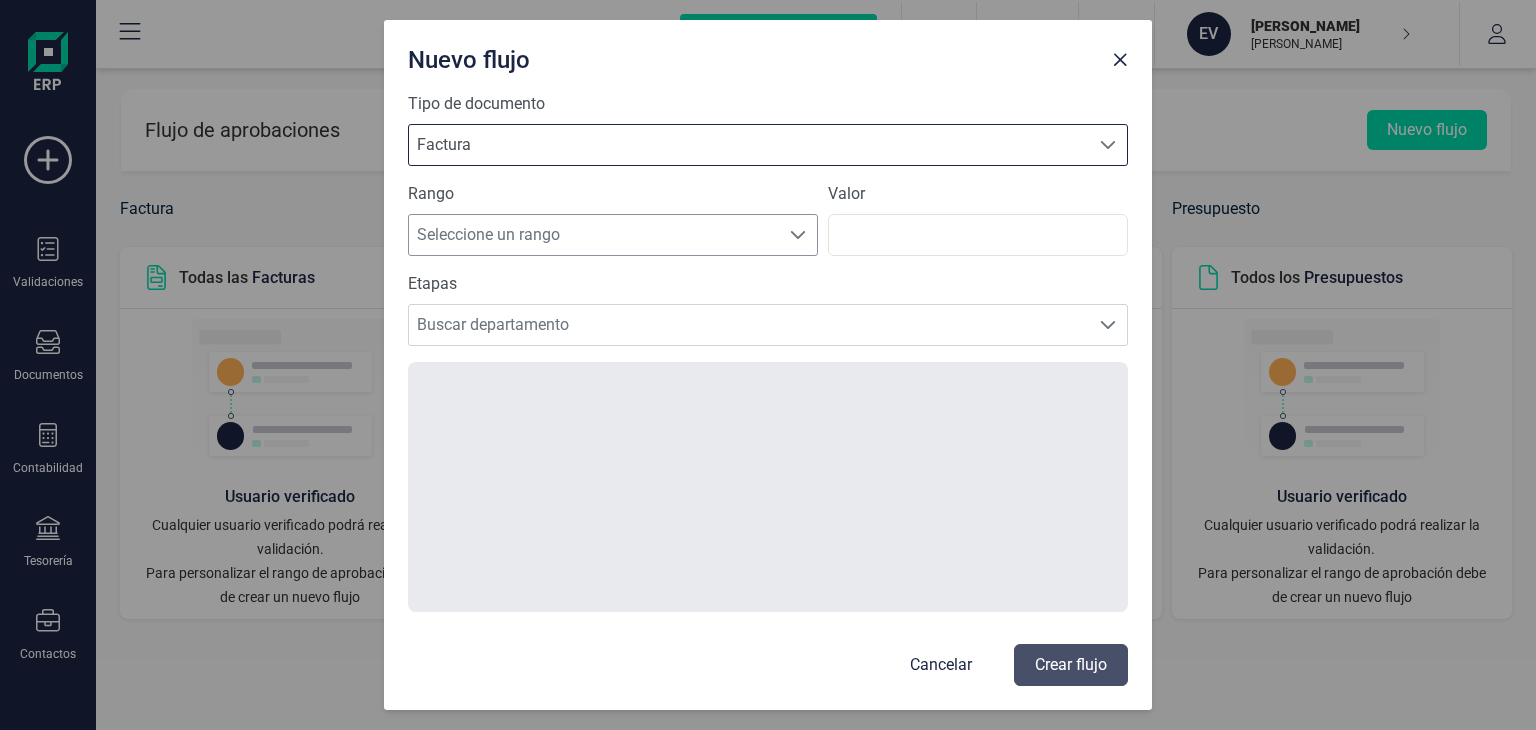 click on "Seleccione un rango" at bounding box center (594, 235) 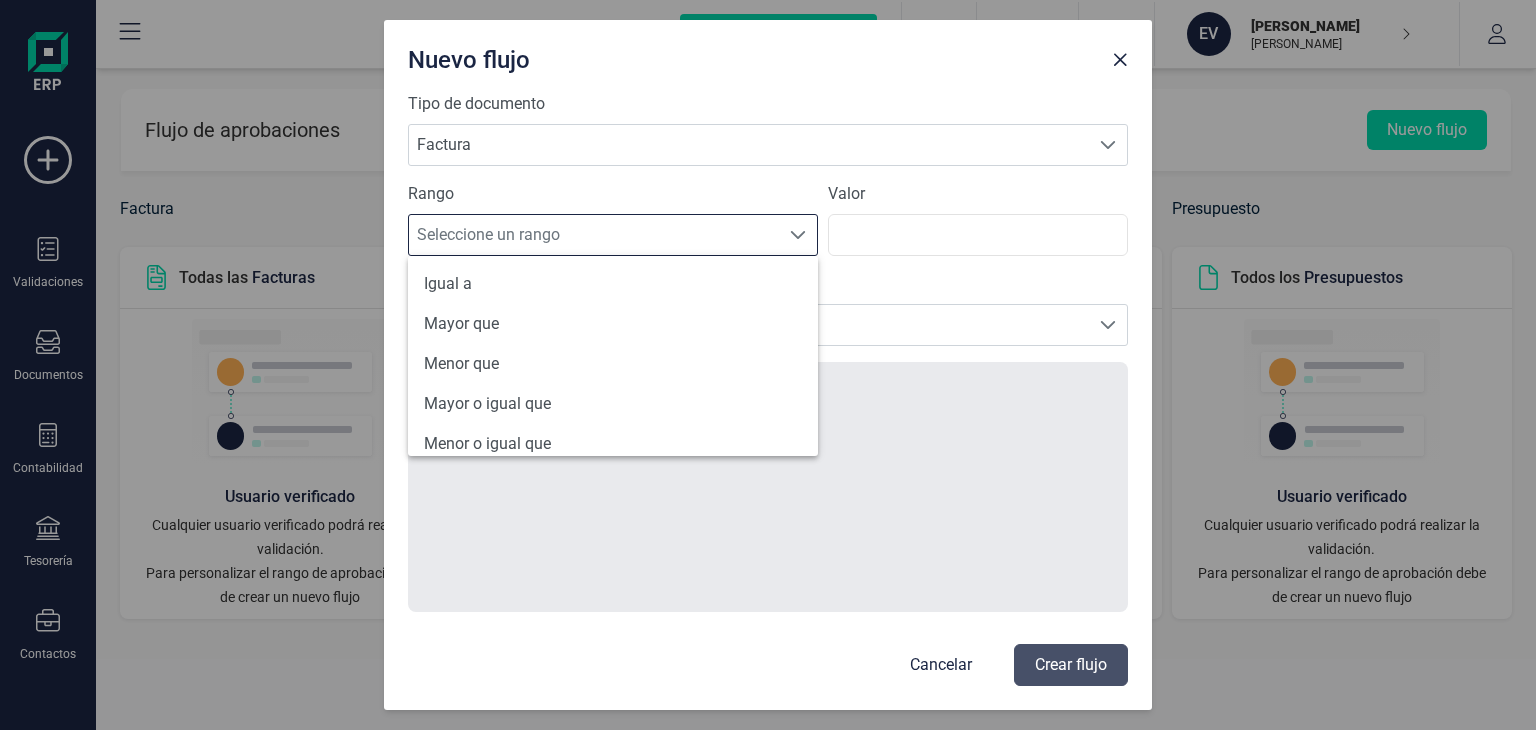scroll, scrollTop: 12, scrollLeft: 87, axis: both 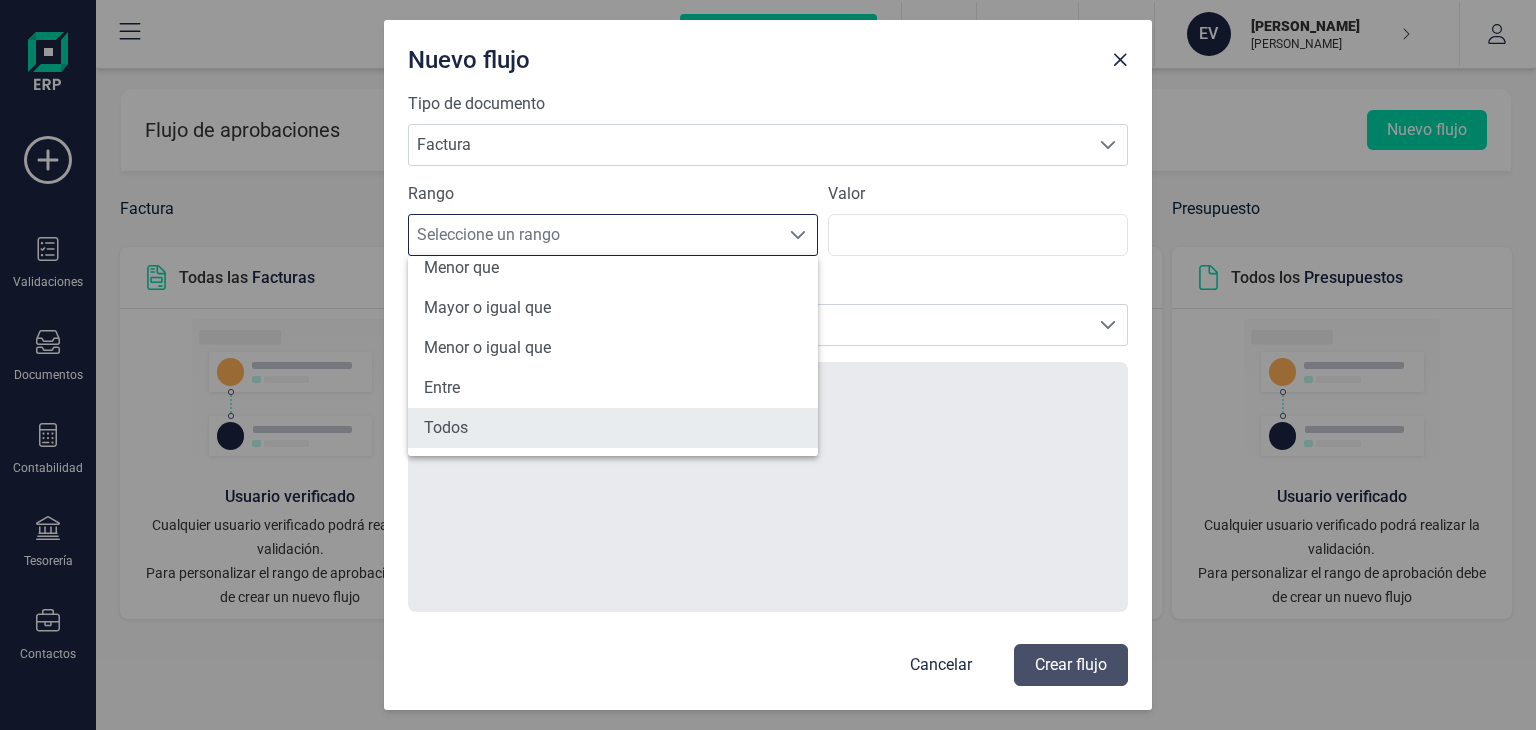 click on "Todos" at bounding box center (613, 428) 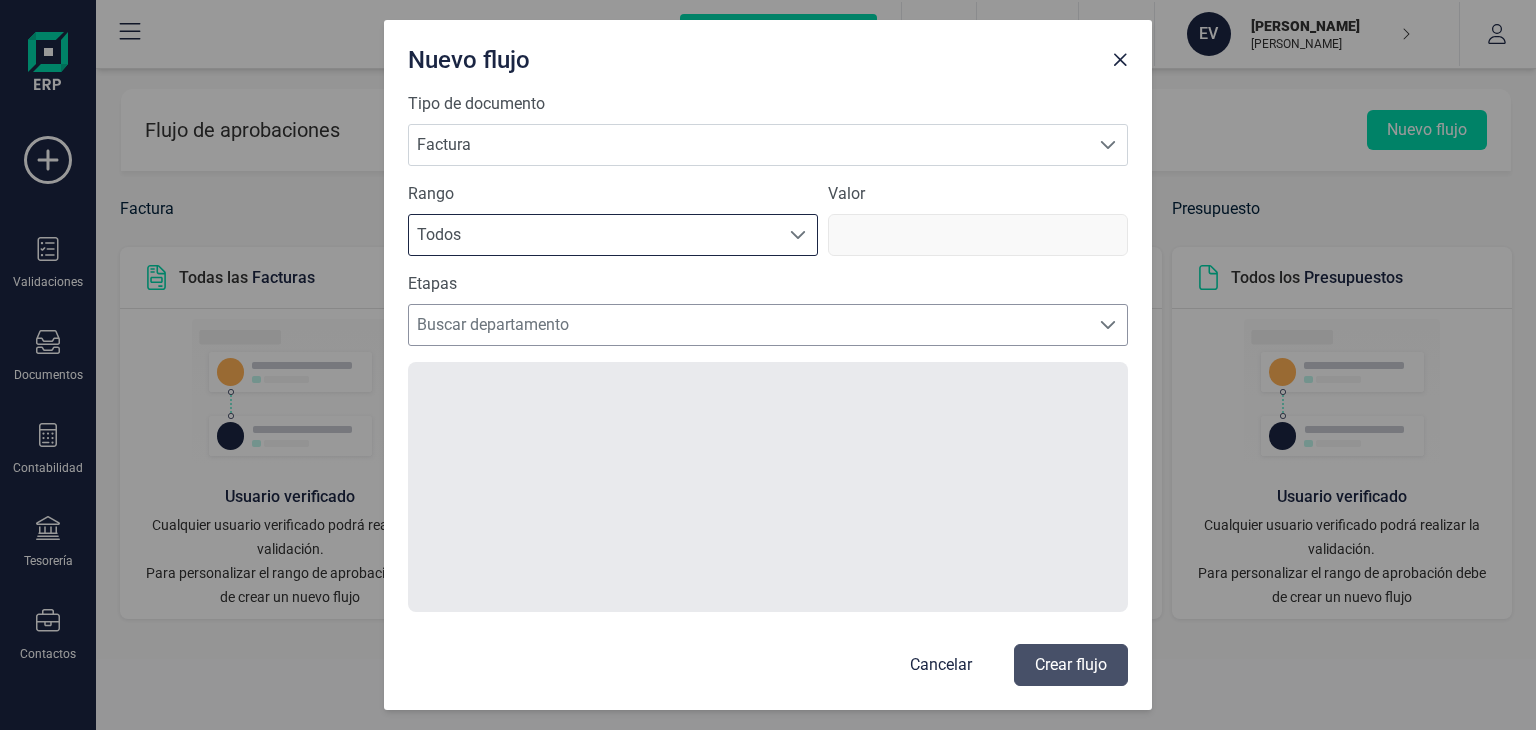 click on "Buscar departamento" at bounding box center (749, 325) 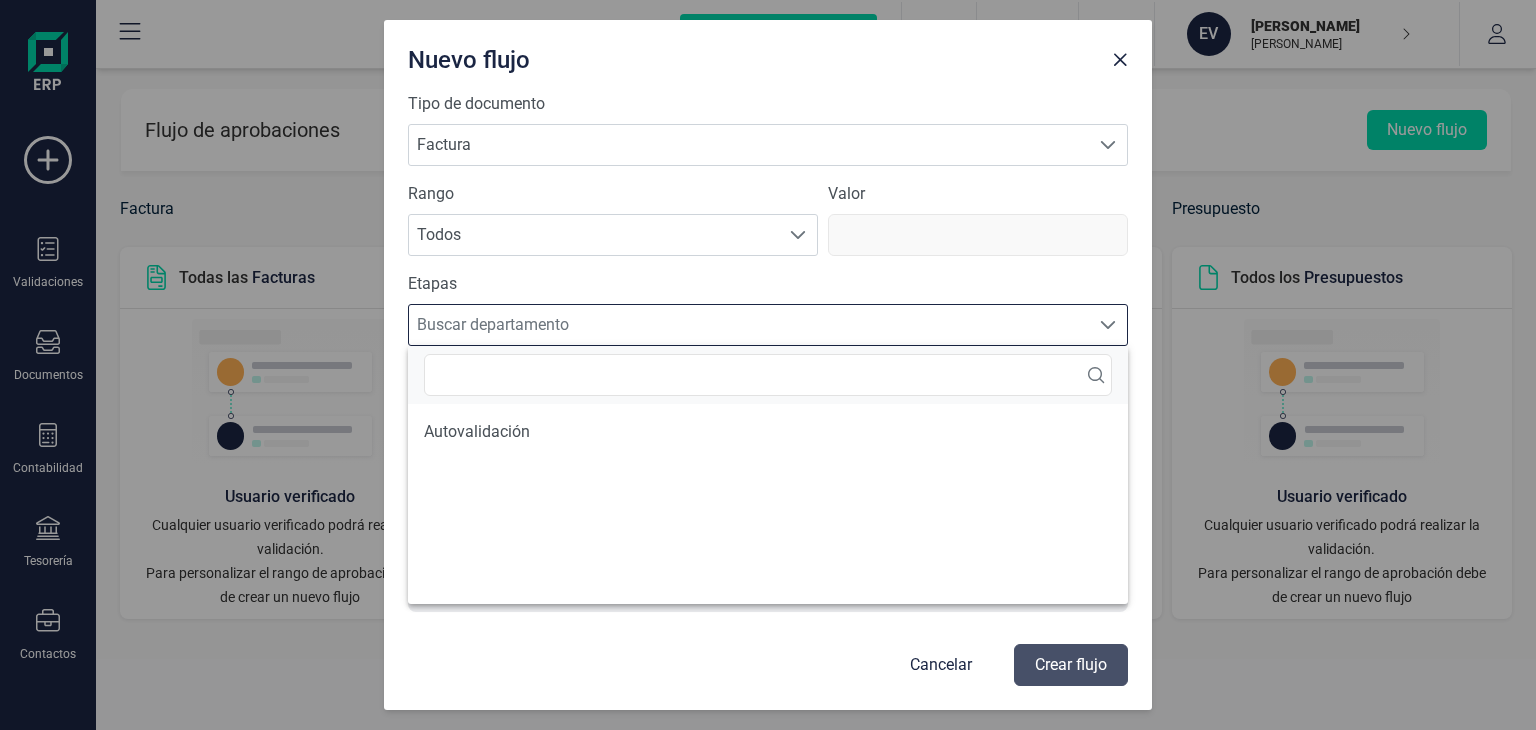 scroll, scrollTop: 12, scrollLeft: 87, axis: both 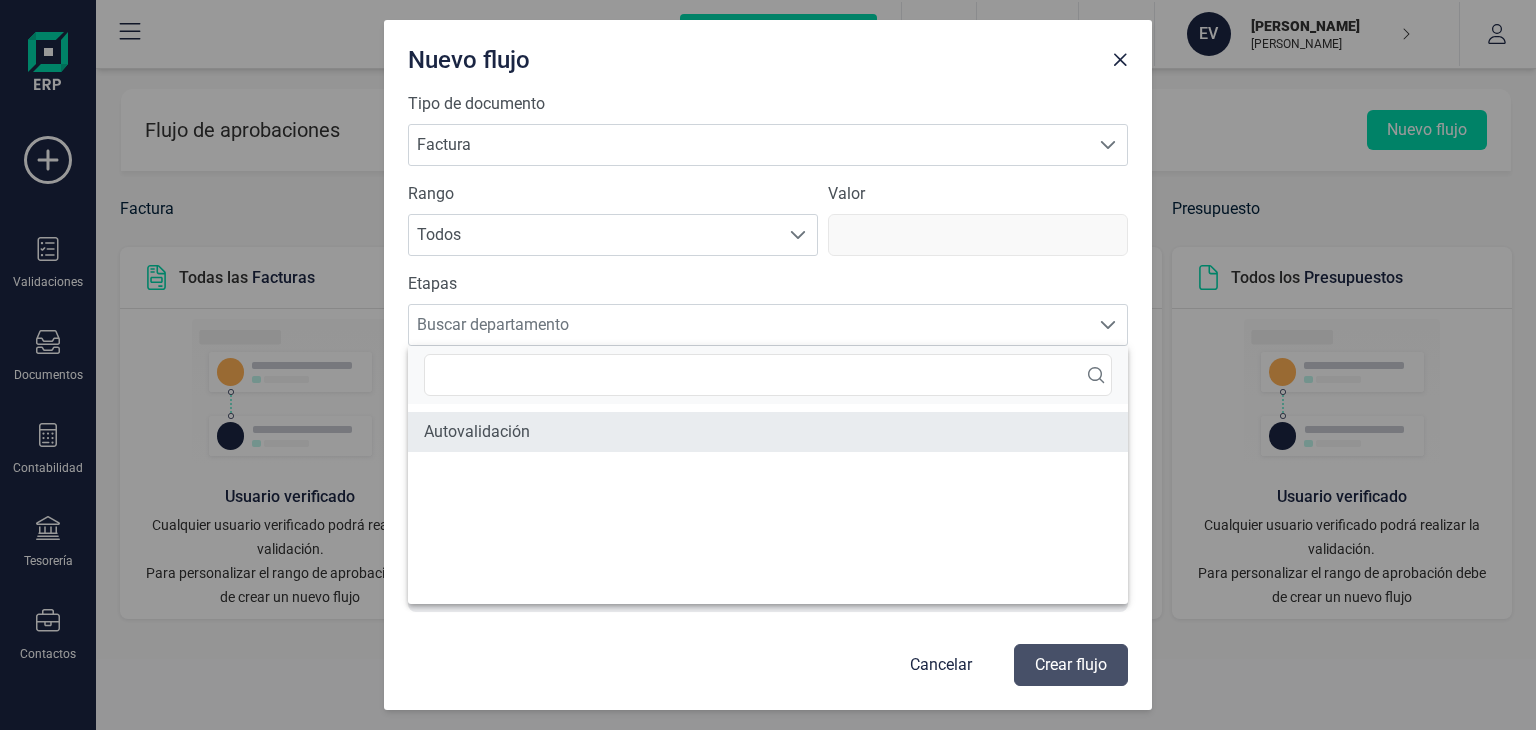 click on "Autovalidación" at bounding box center (768, 432) 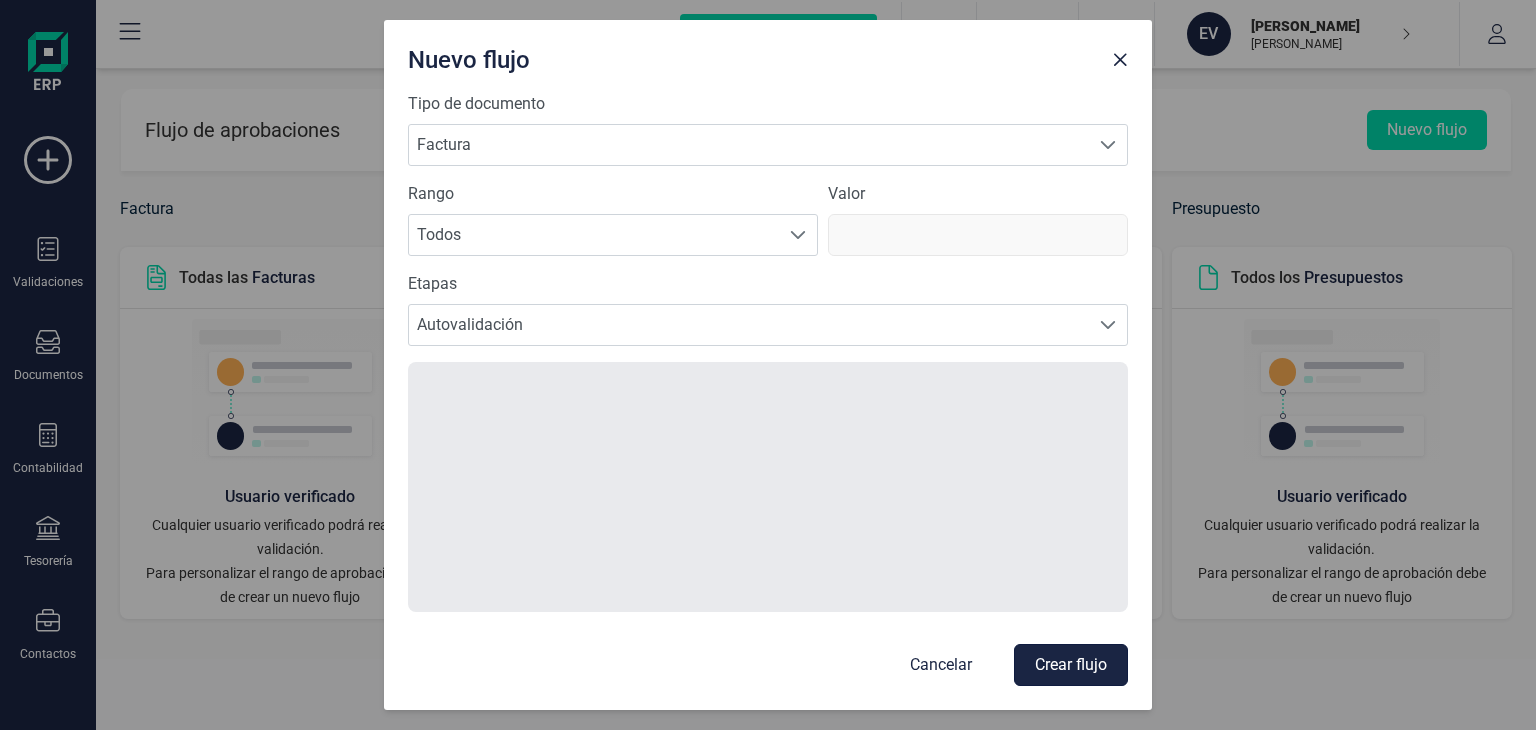 click on "Crear flujo" at bounding box center (1071, 665) 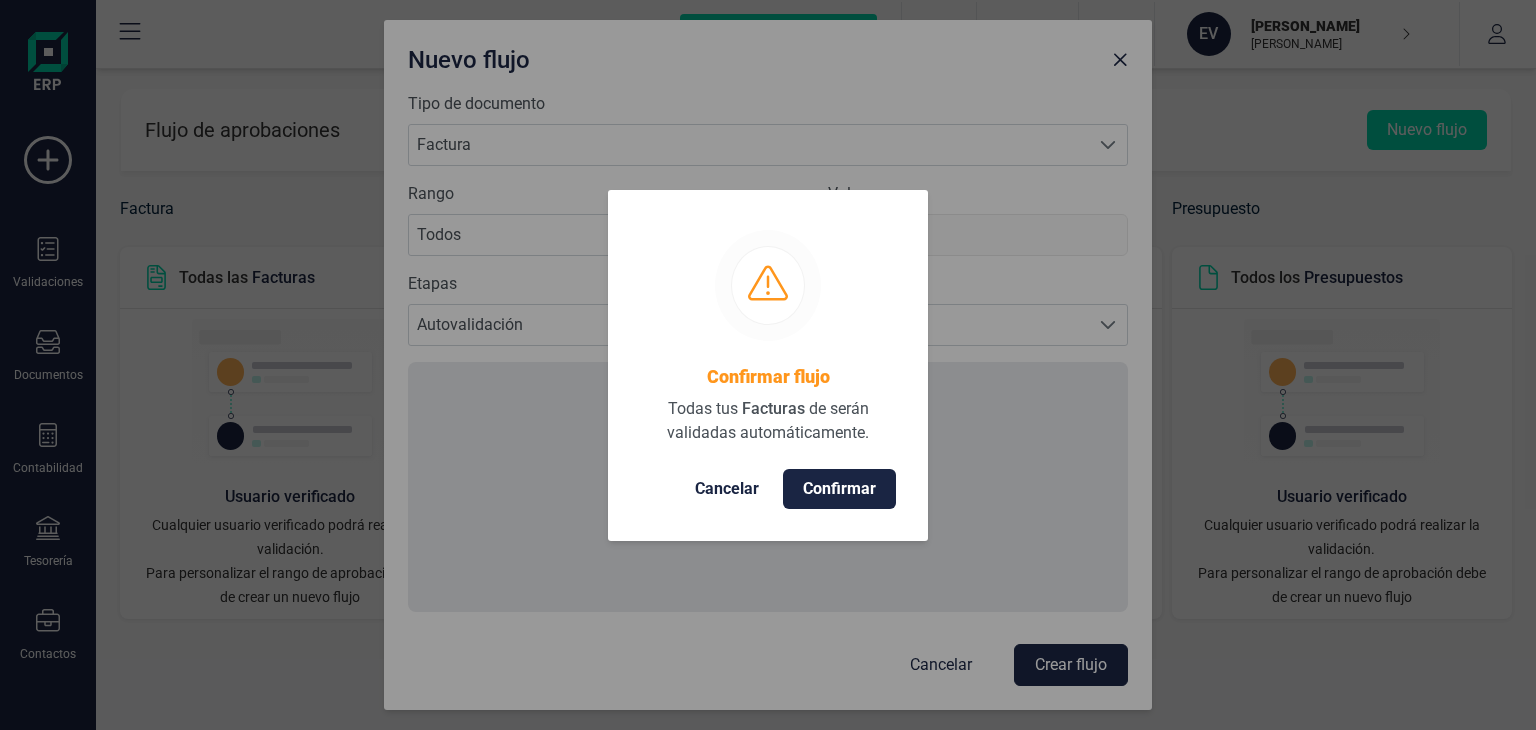 click on "Confirmar" at bounding box center [839, 489] 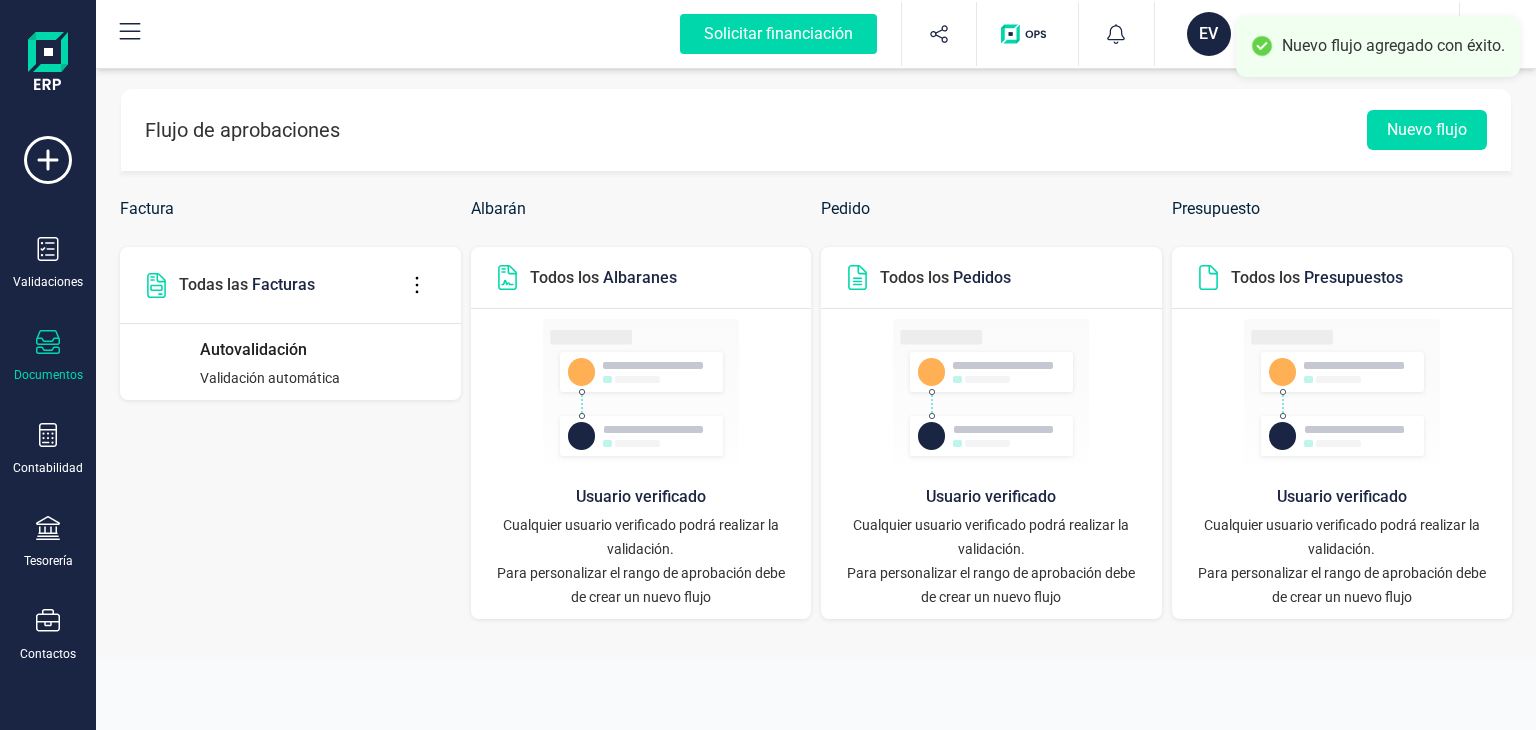 click on "Documentos" at bounding box center [48, 375] 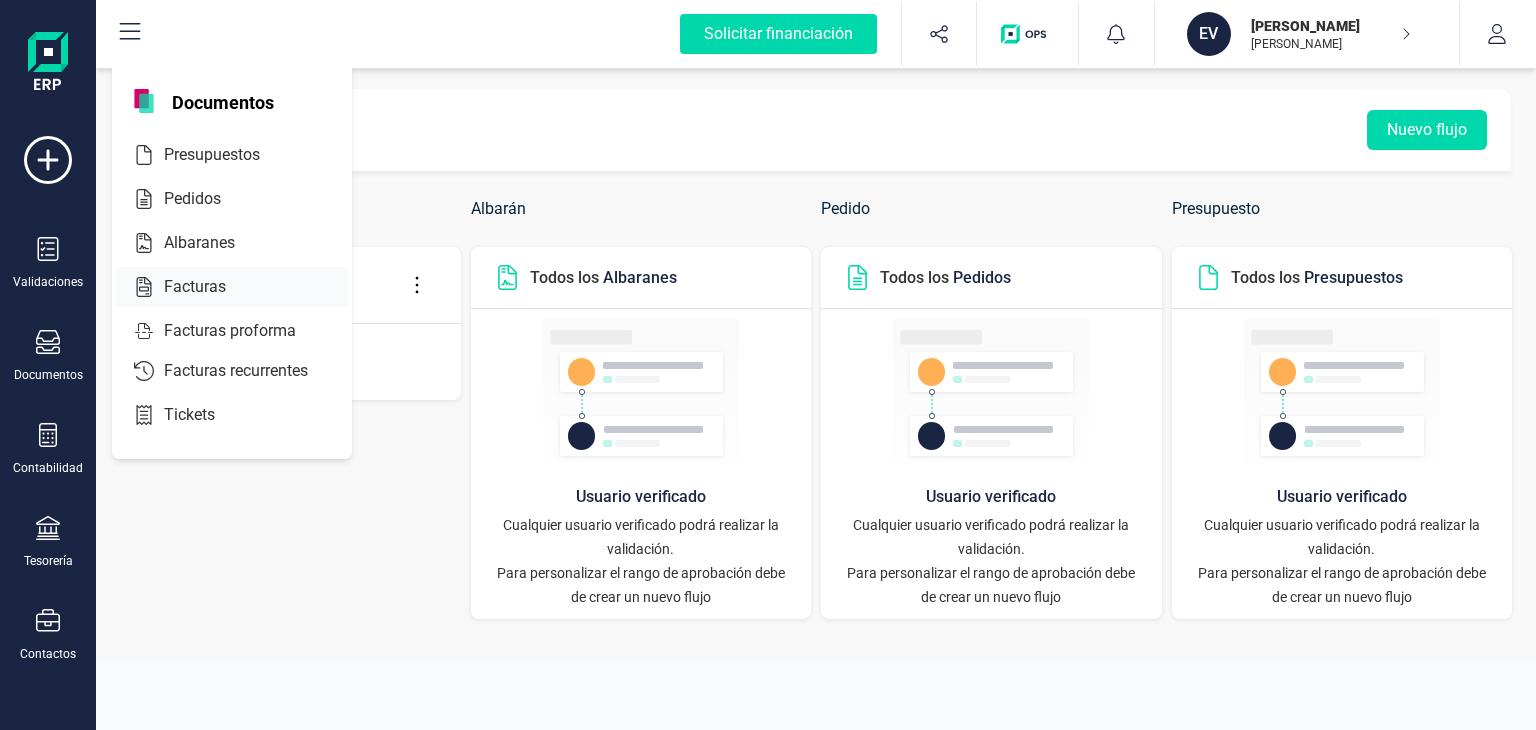 click on "Facturas" at bounding box center [209, 287] 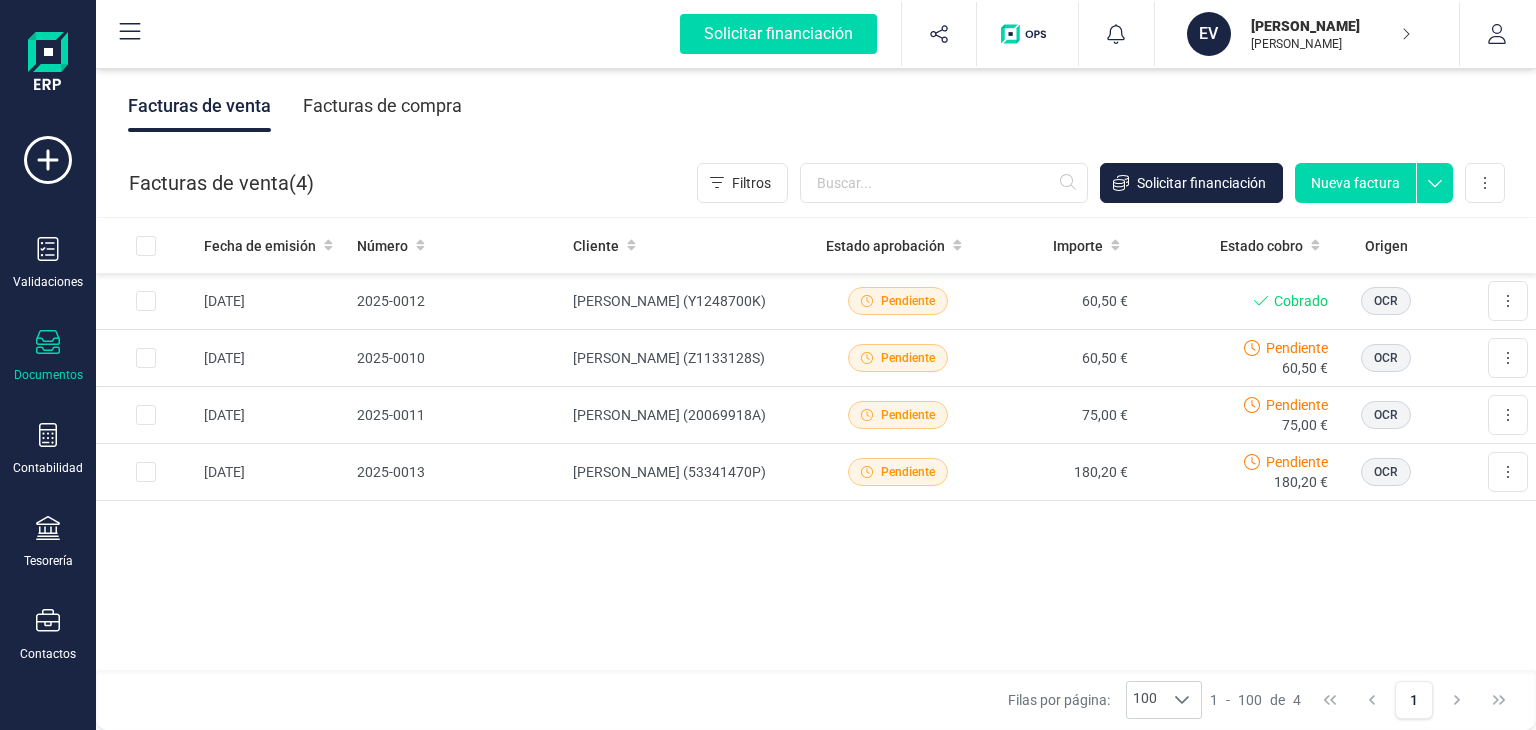 click on "Facturas de compra" at bounding box center (382, 106) 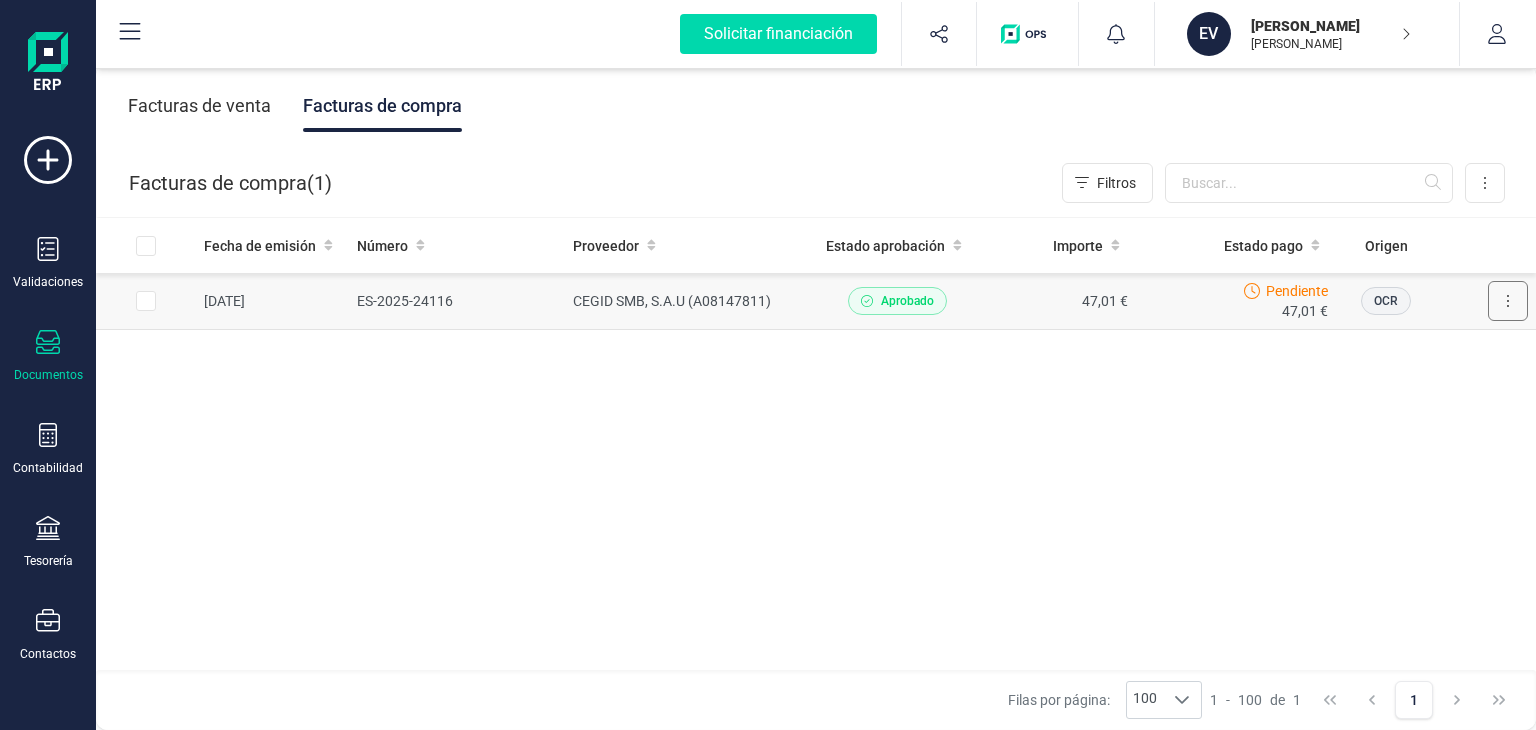 click at bounding box center (1508, 301) 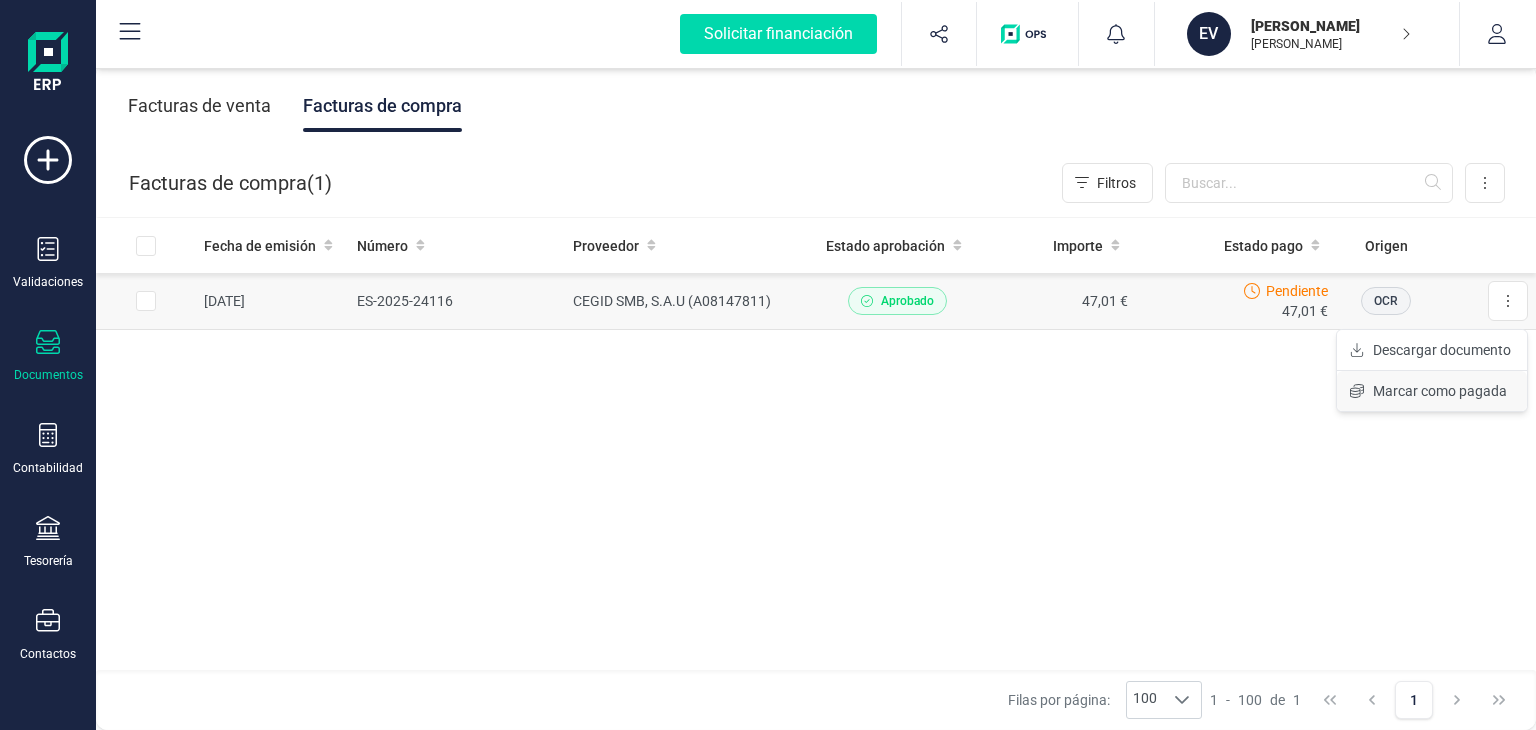 click on "Marcar como pagada" at bounding box center (1440, 391) 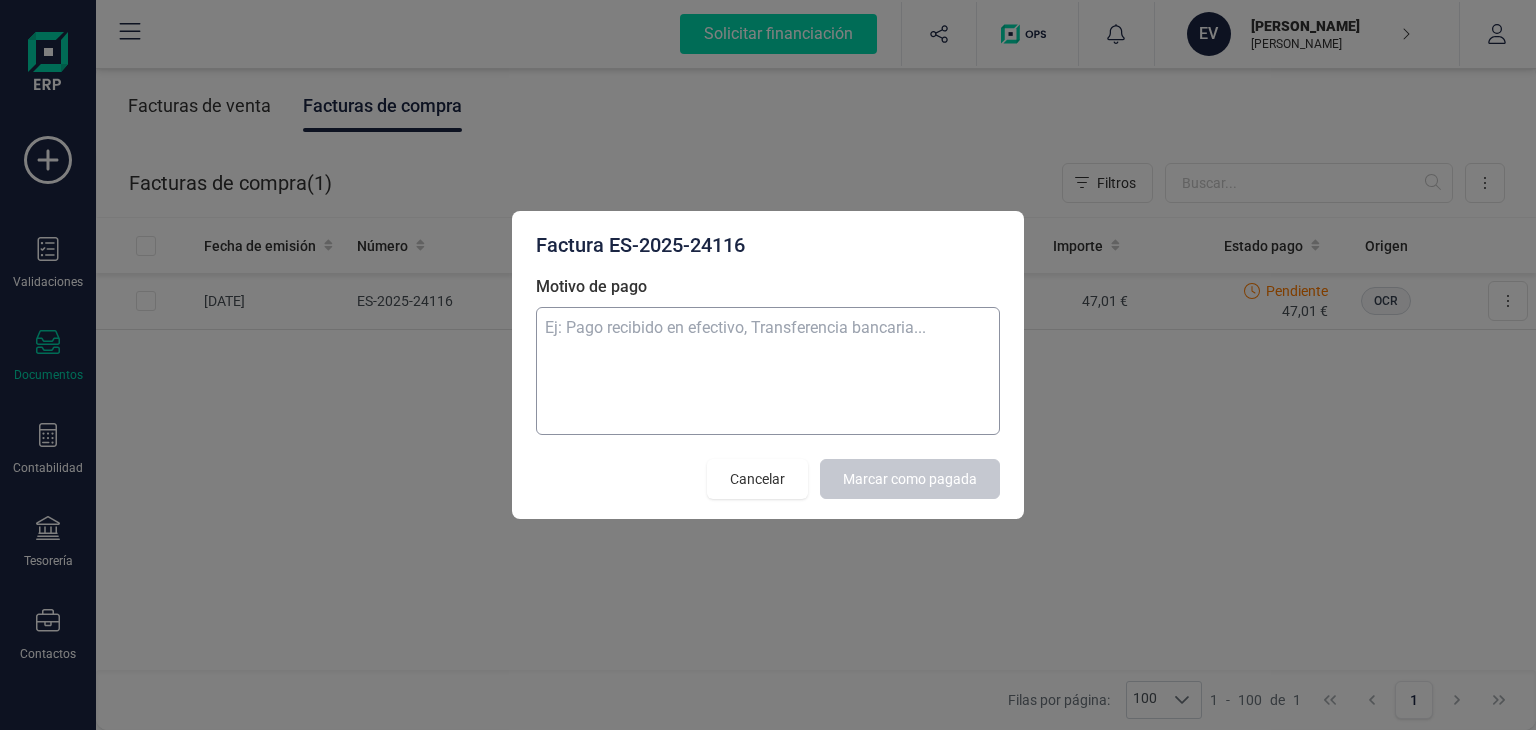 click on "Motivo de pago" at bounding box center (768, 371) 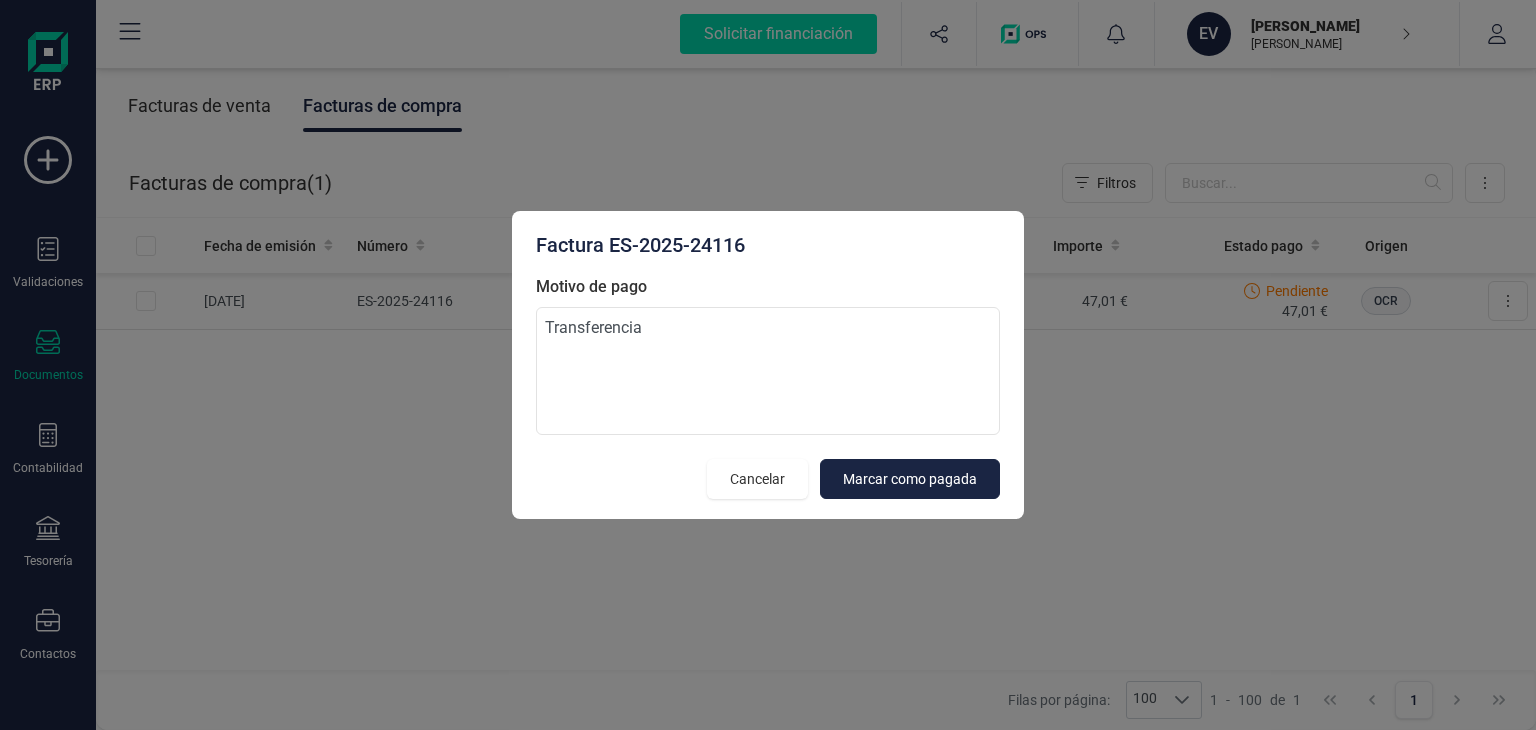 type on "Transferencia" 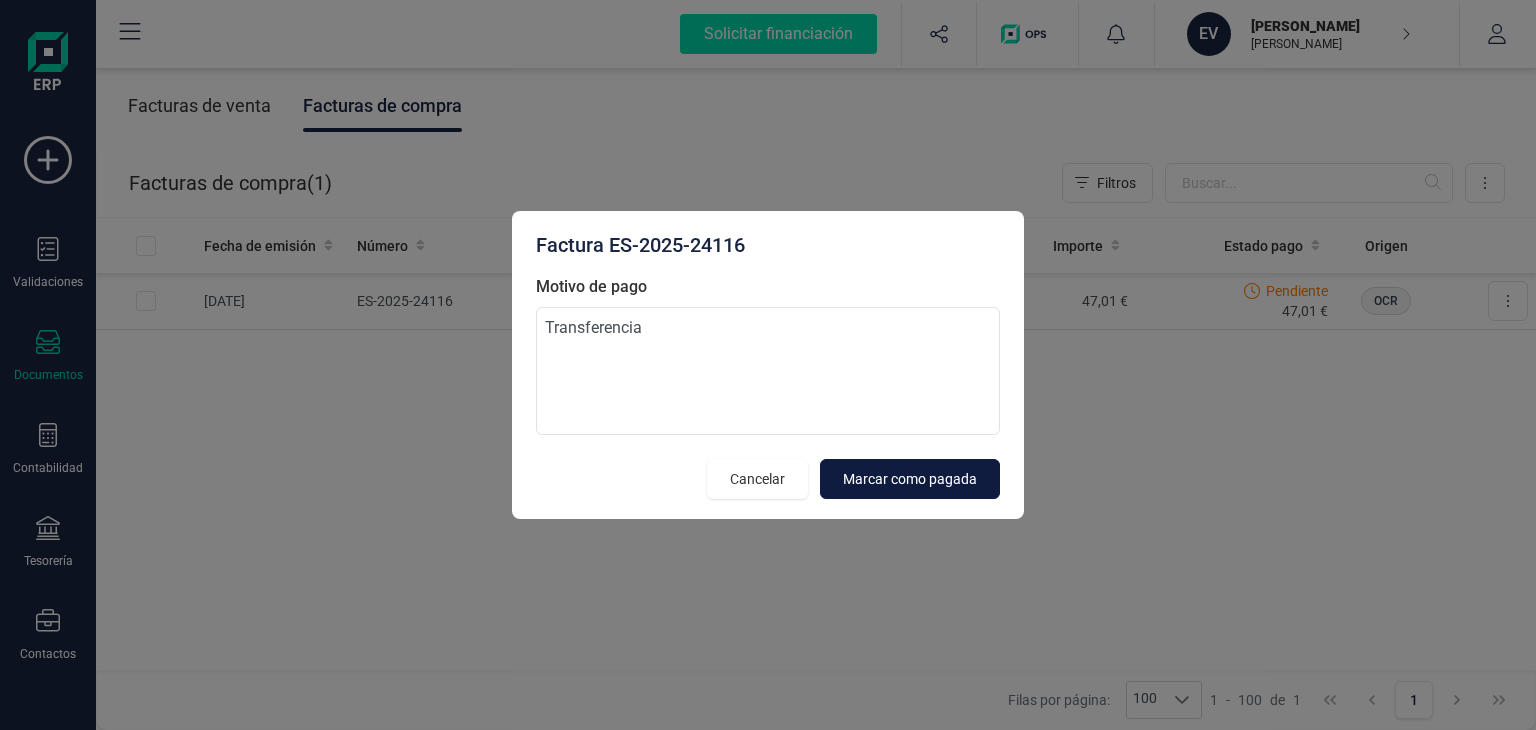 click on "Marcar como pagada" at bounding box center (910, 479) 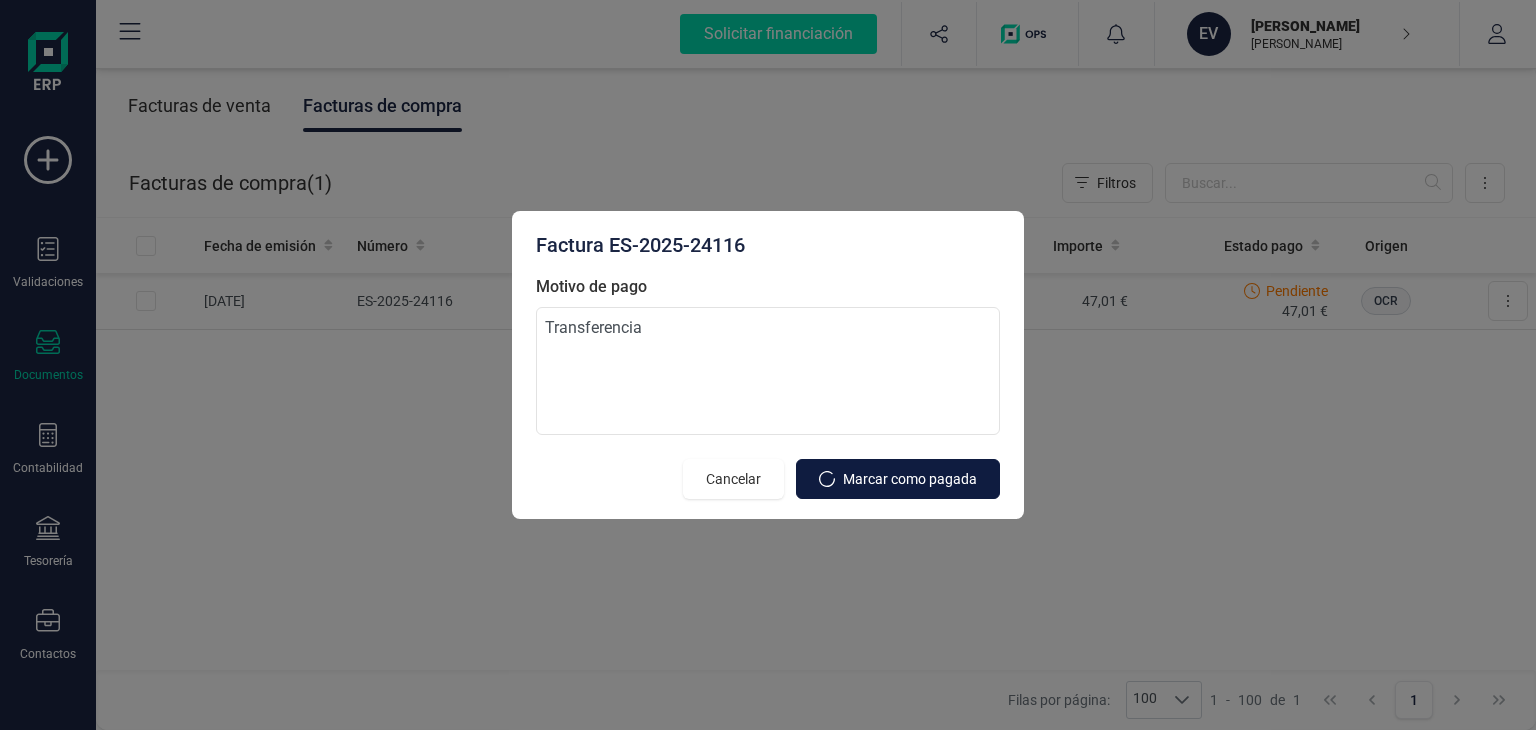 type 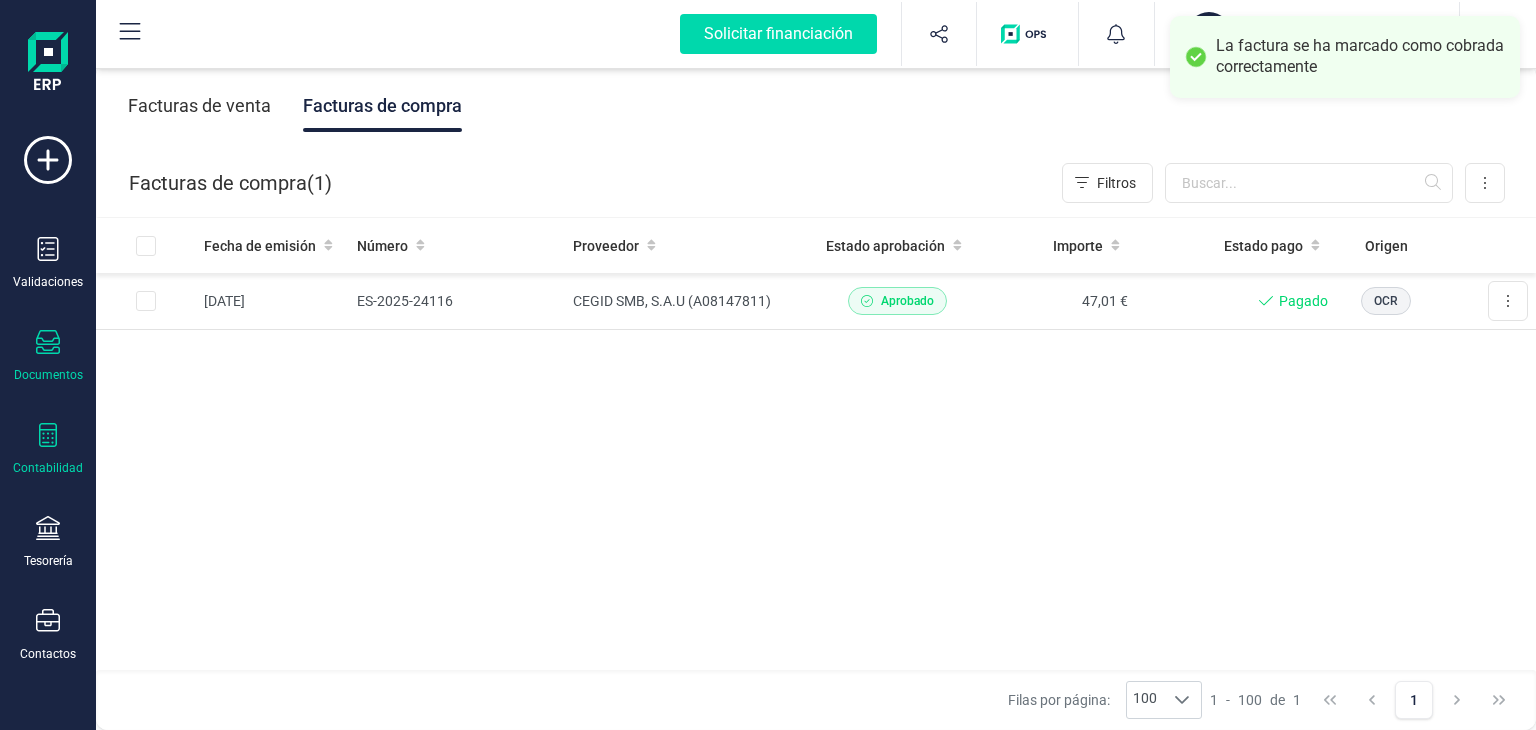 click 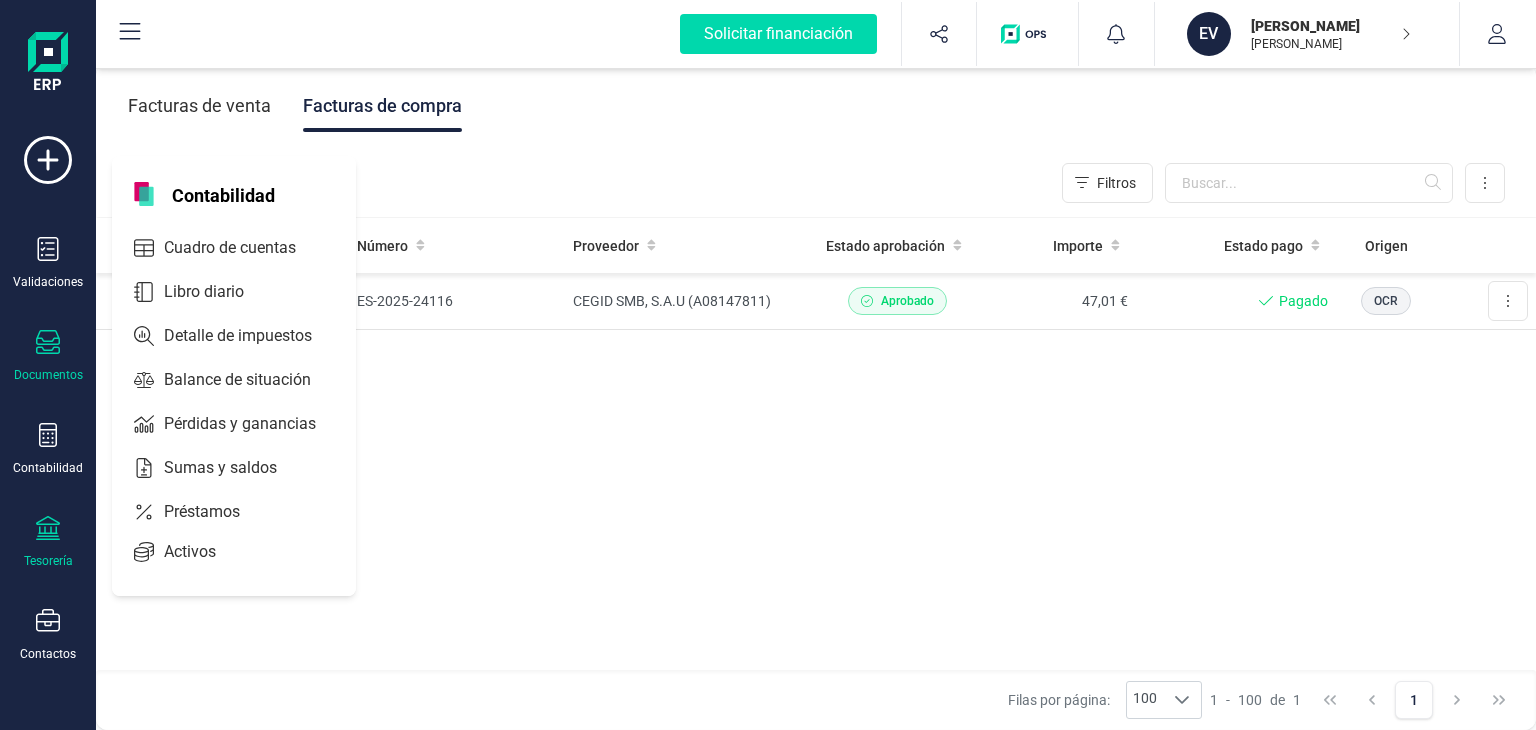 click on "Tesorería" at bounding box center [48, 542] 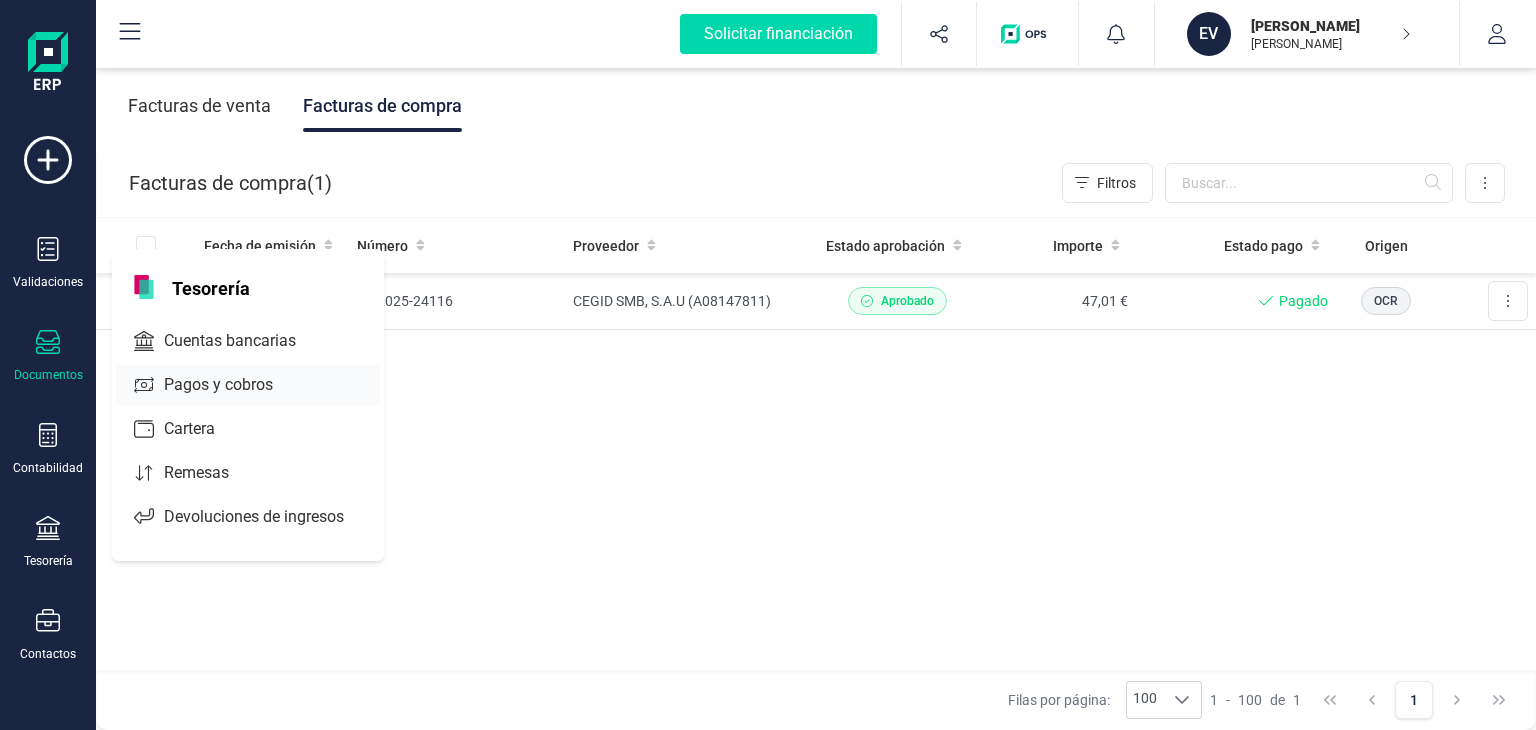 click on "Pagos y cobros" at bounding box center [232, 385] 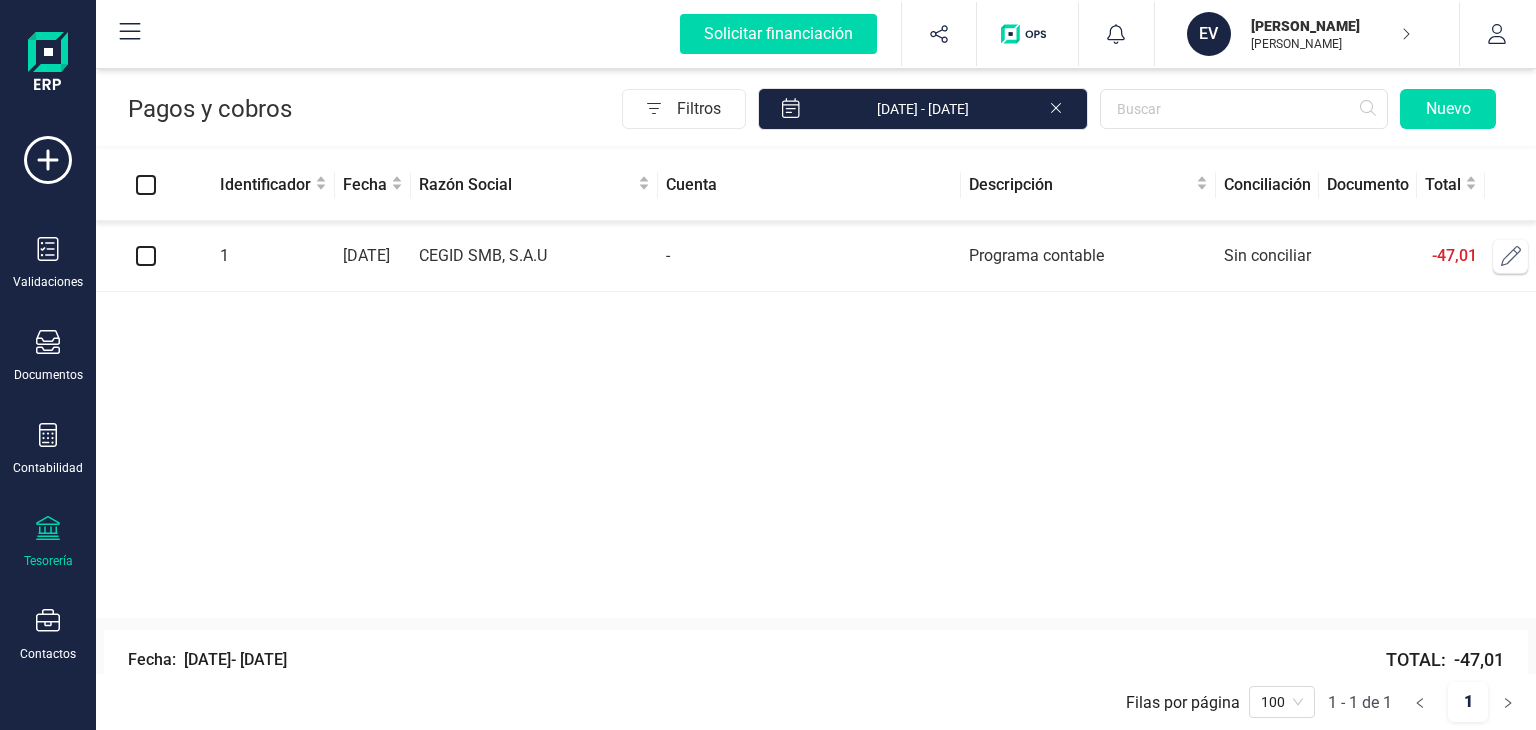 click at bounding box center [146, 256] 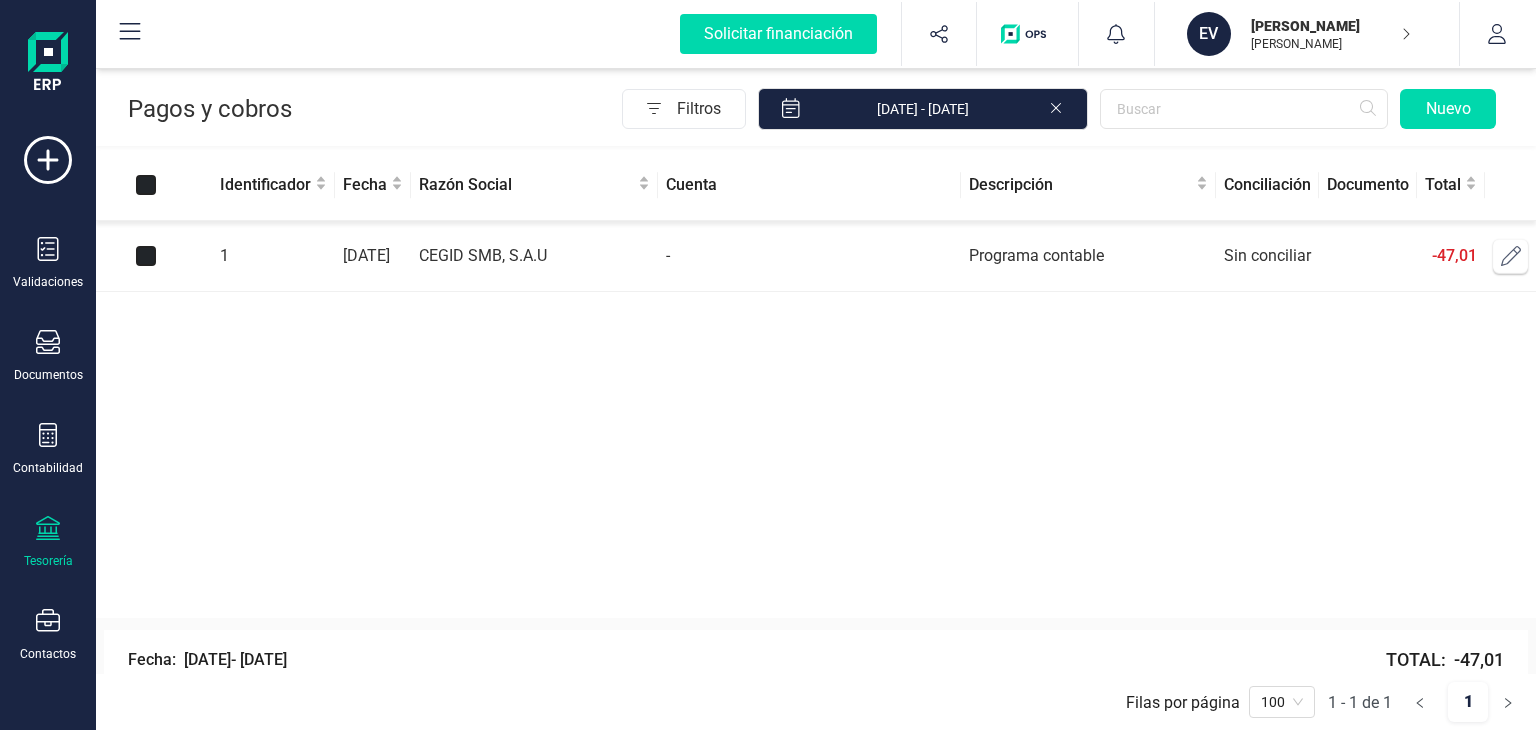 checkbox on "true" 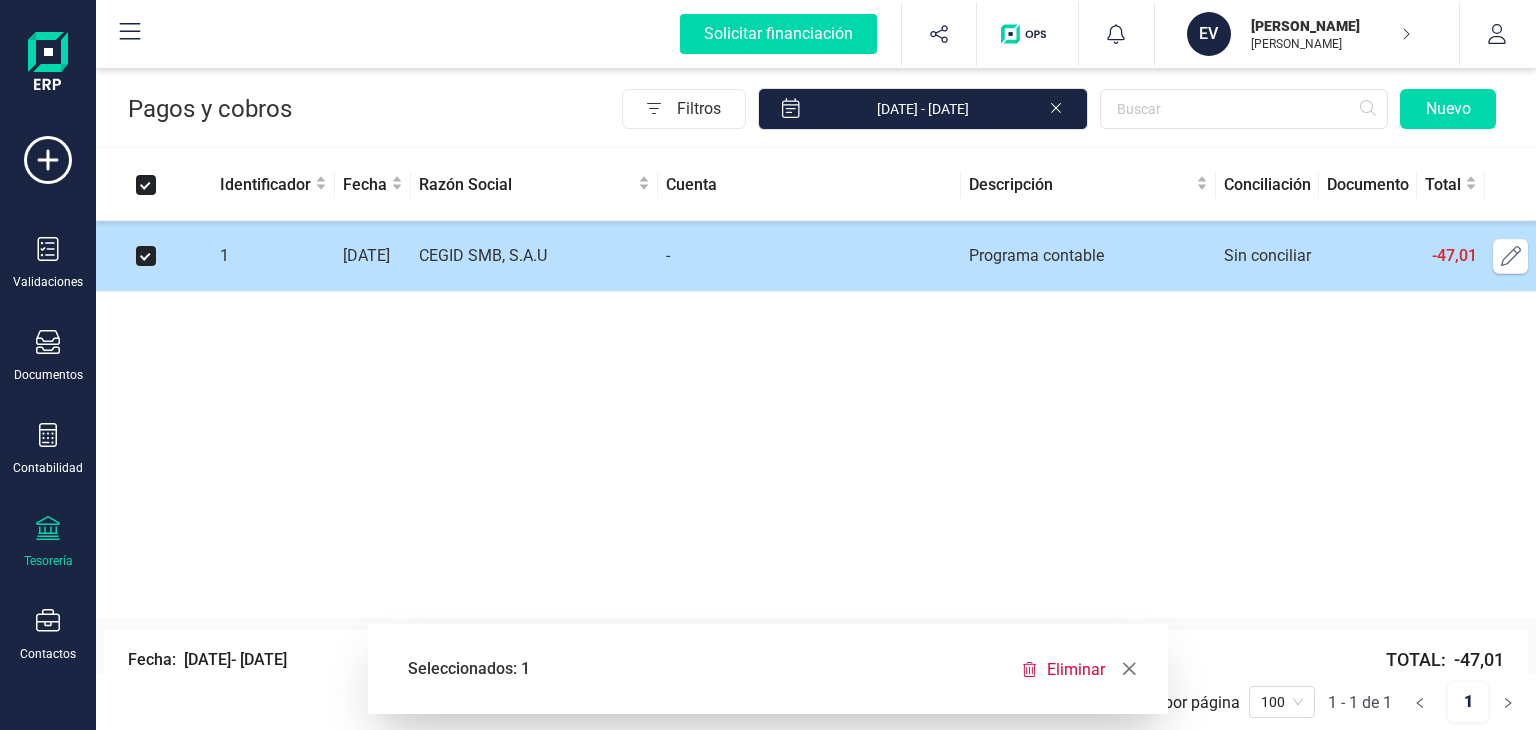 click 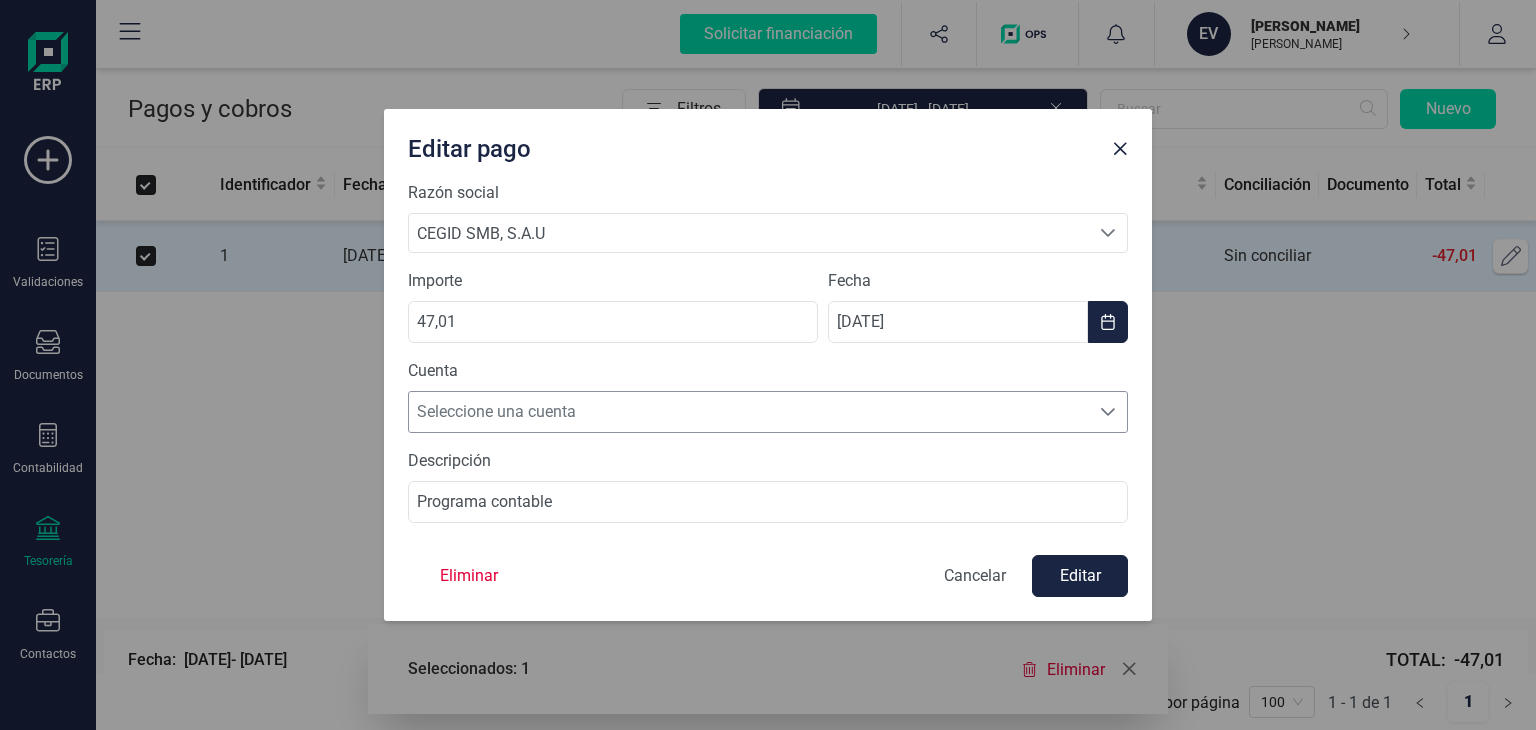 click at bounding box center (1108, 412) 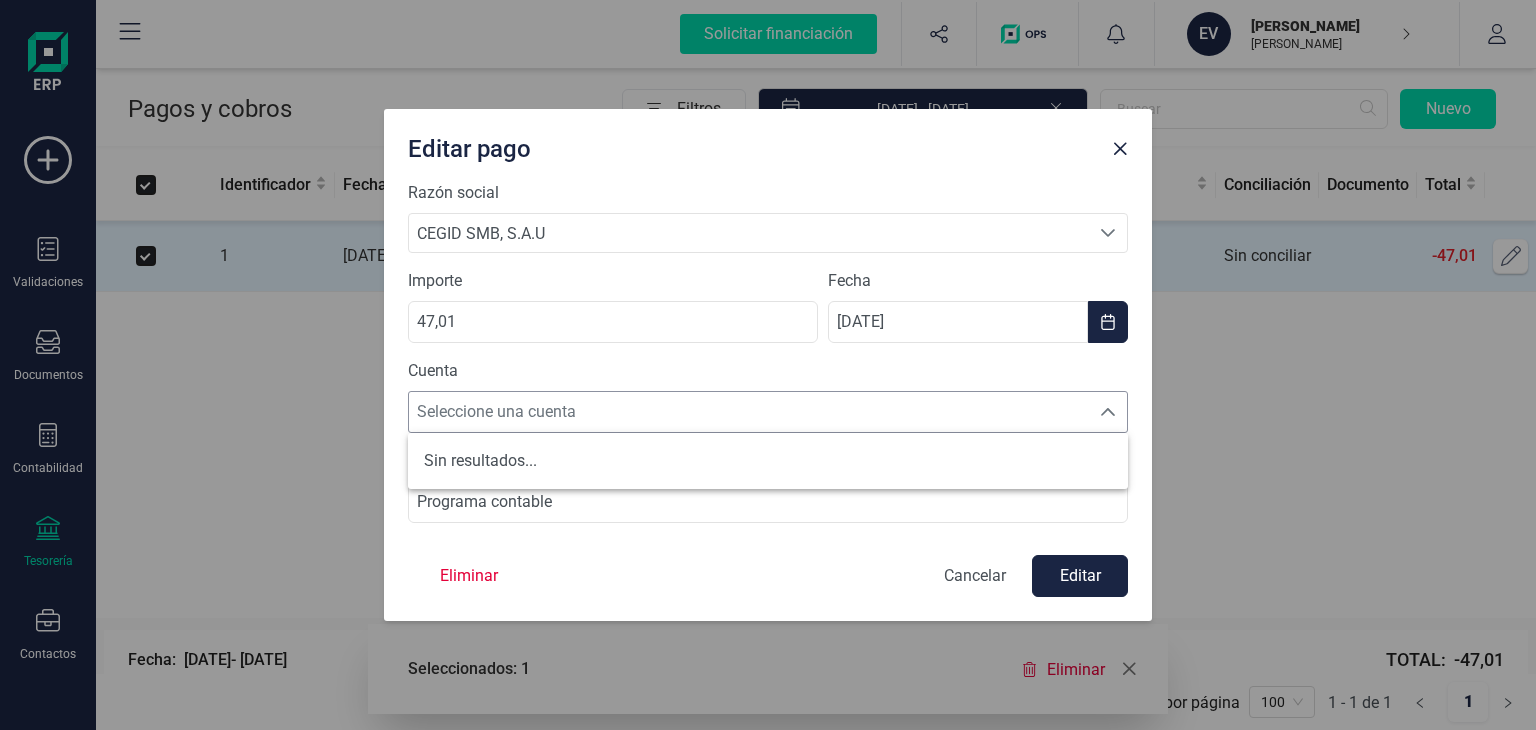 click at bounding box center (1108, 412) 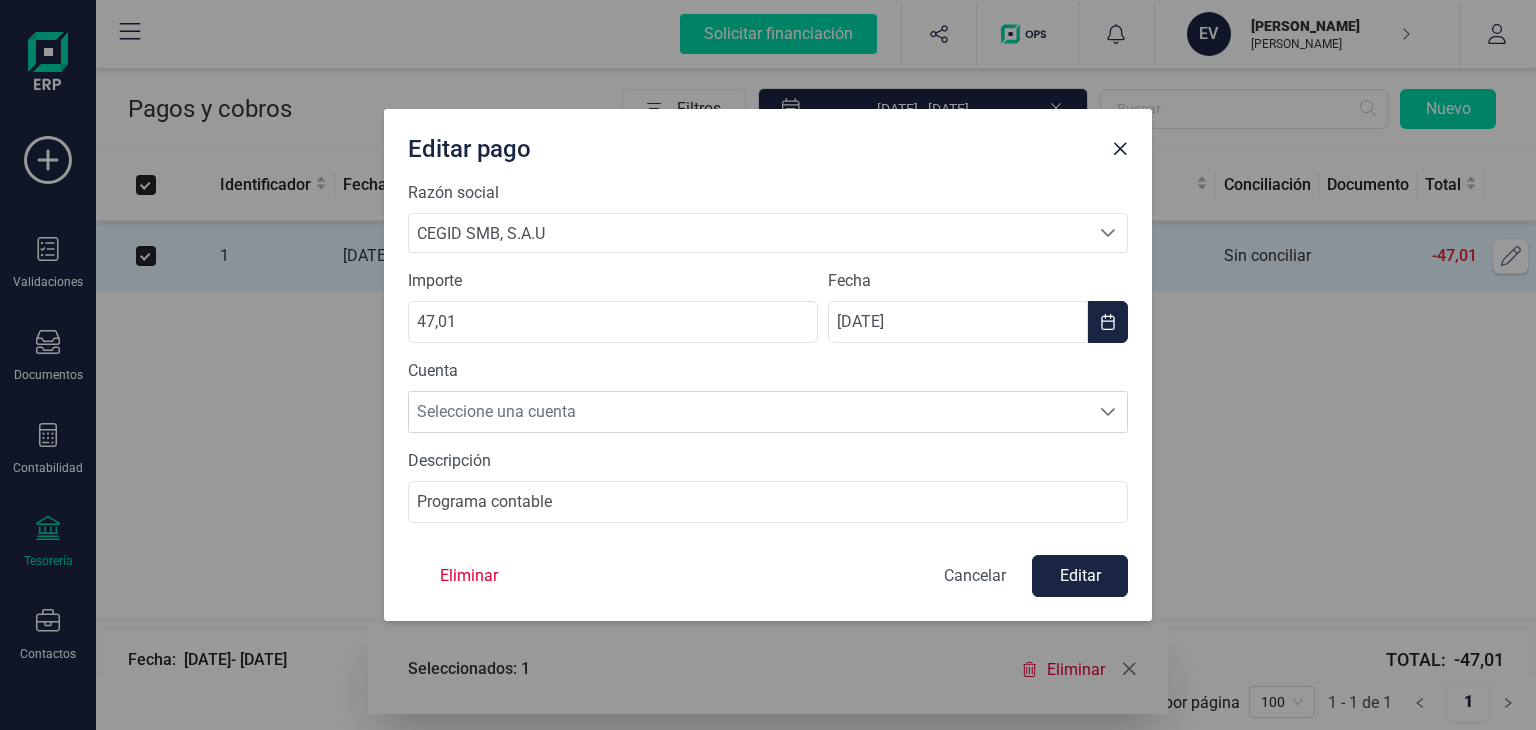click on "Eliminar" at bounding box center (469, 576) 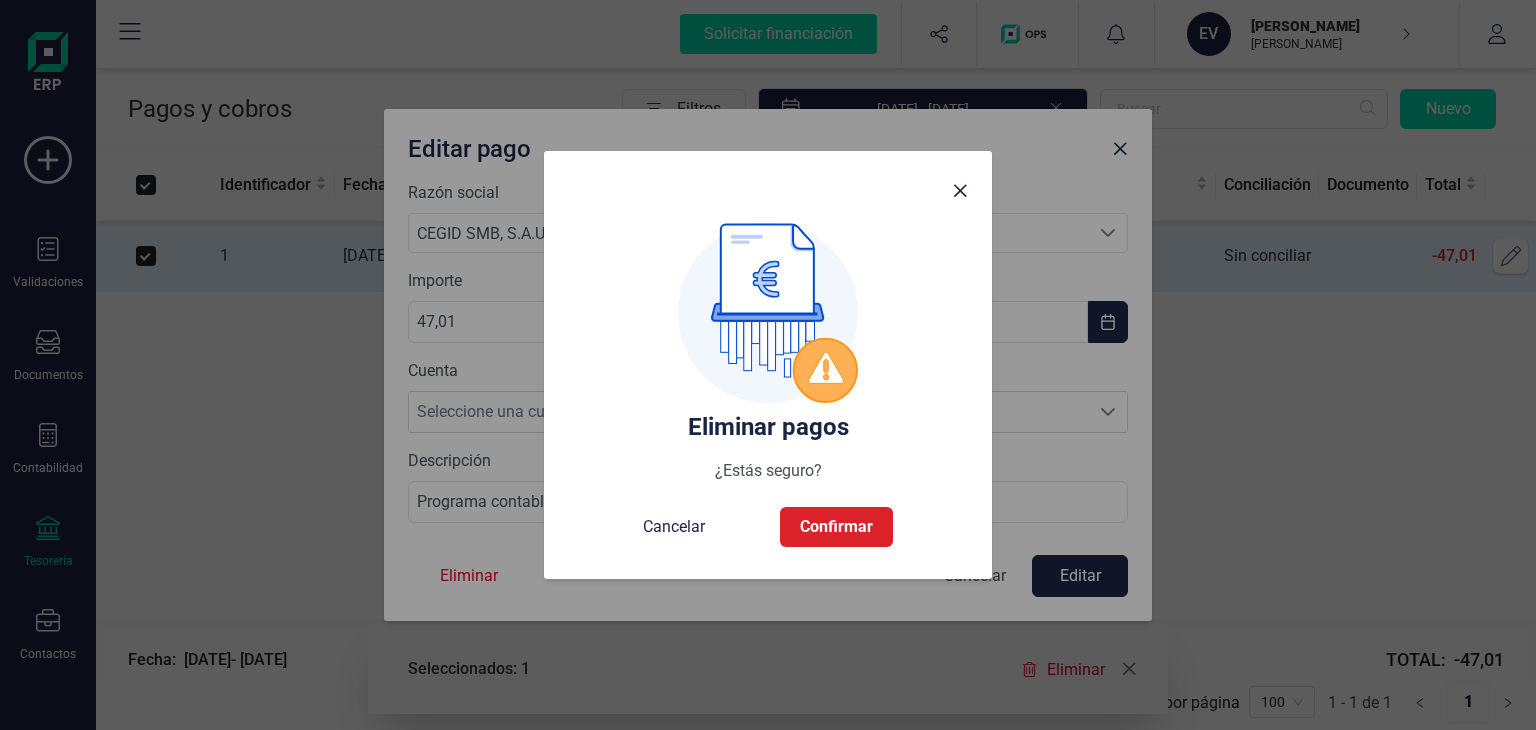 click on "Confirmar" at bounding box center (836, 527) 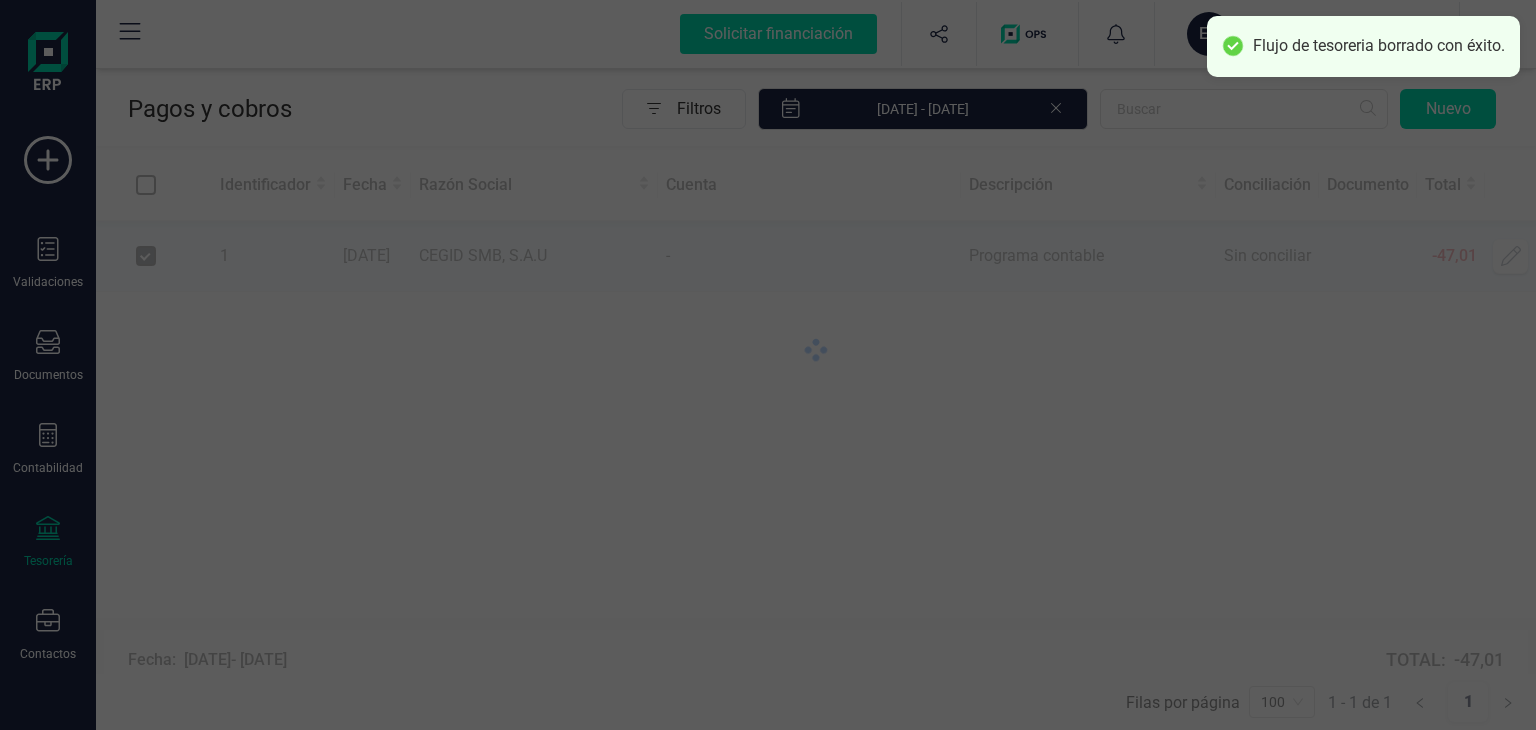 checkbox on "false" 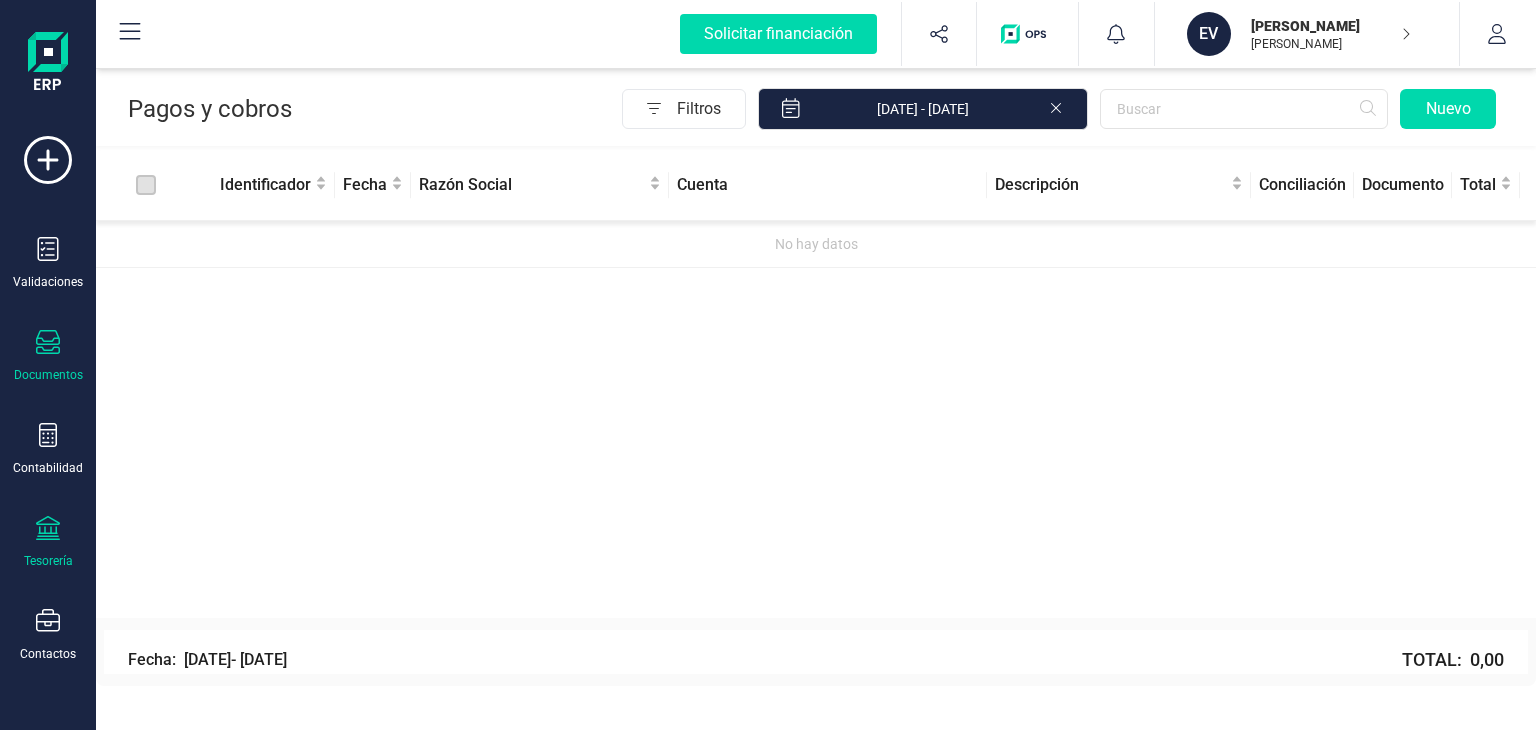 click 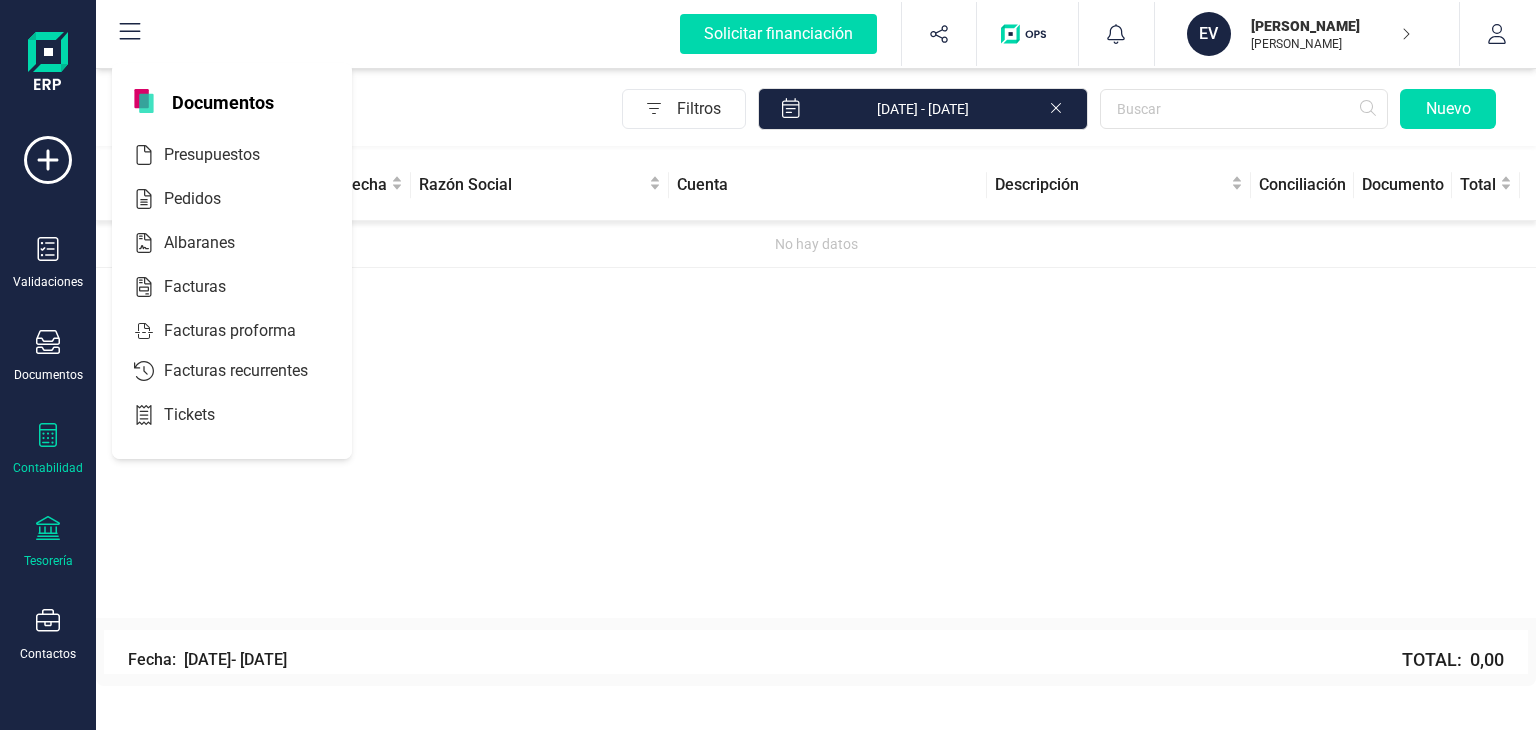 click 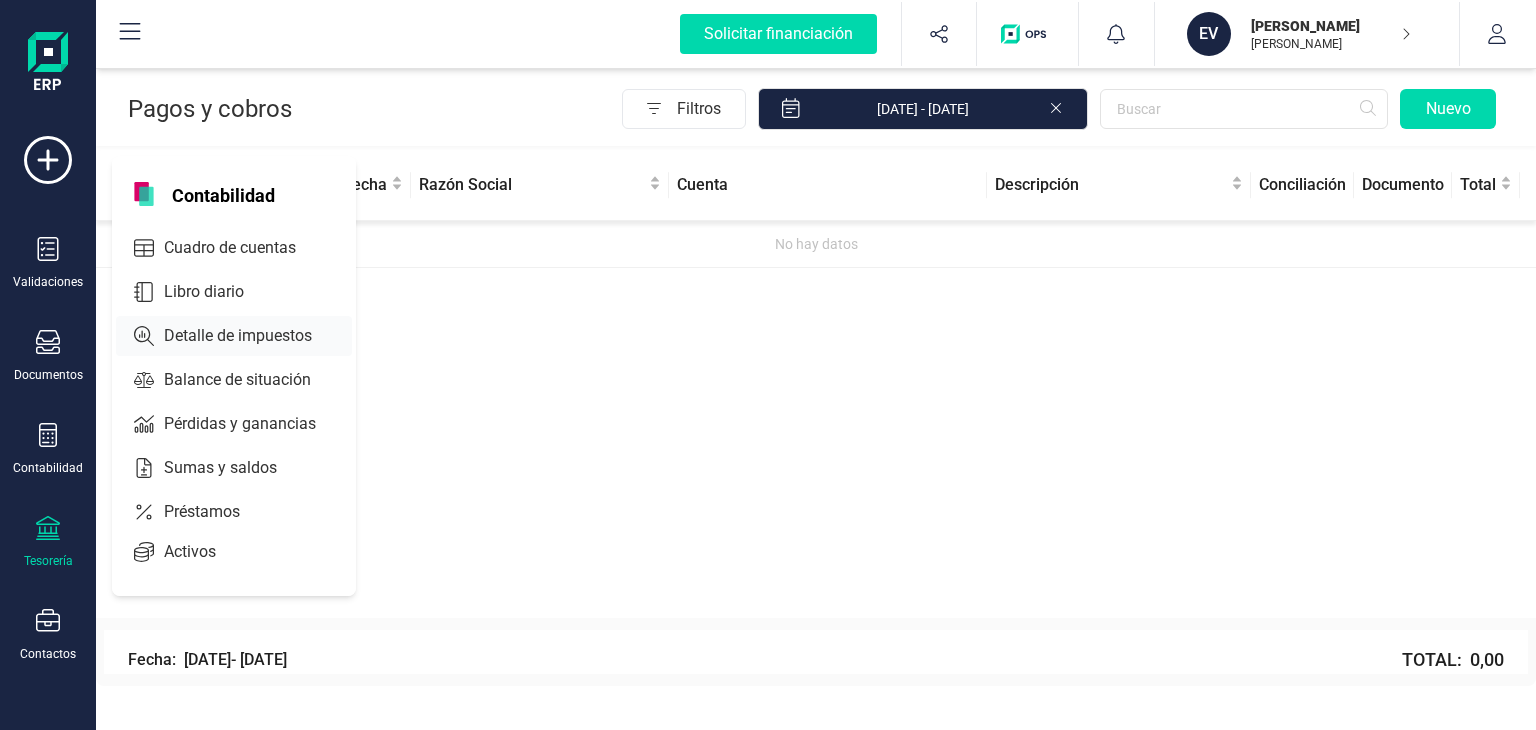 click on "Detalle de impuestos" at bounding box center (252, 336) 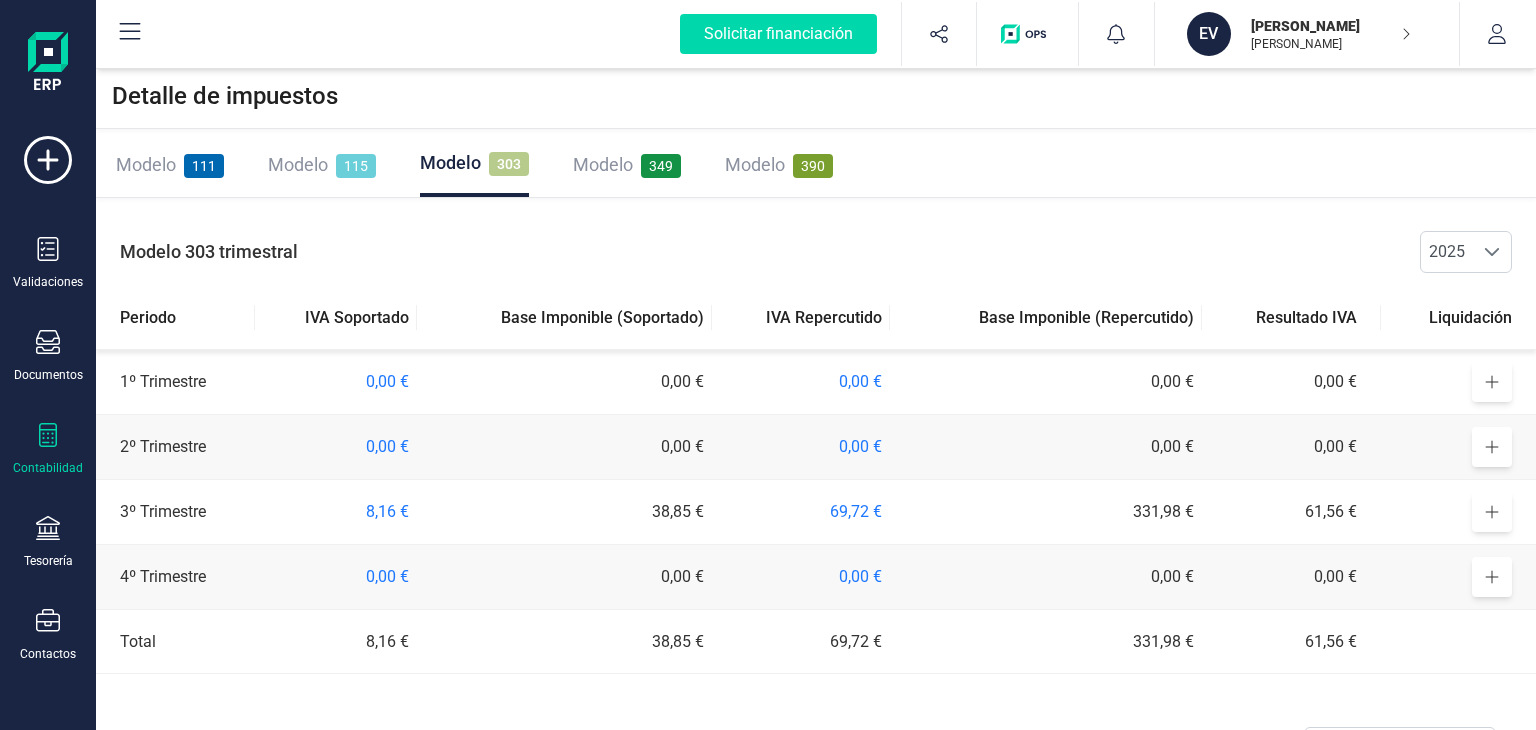 click on "Modelo 303 trimestral 2025 2025" at bounding box center [816, 252] 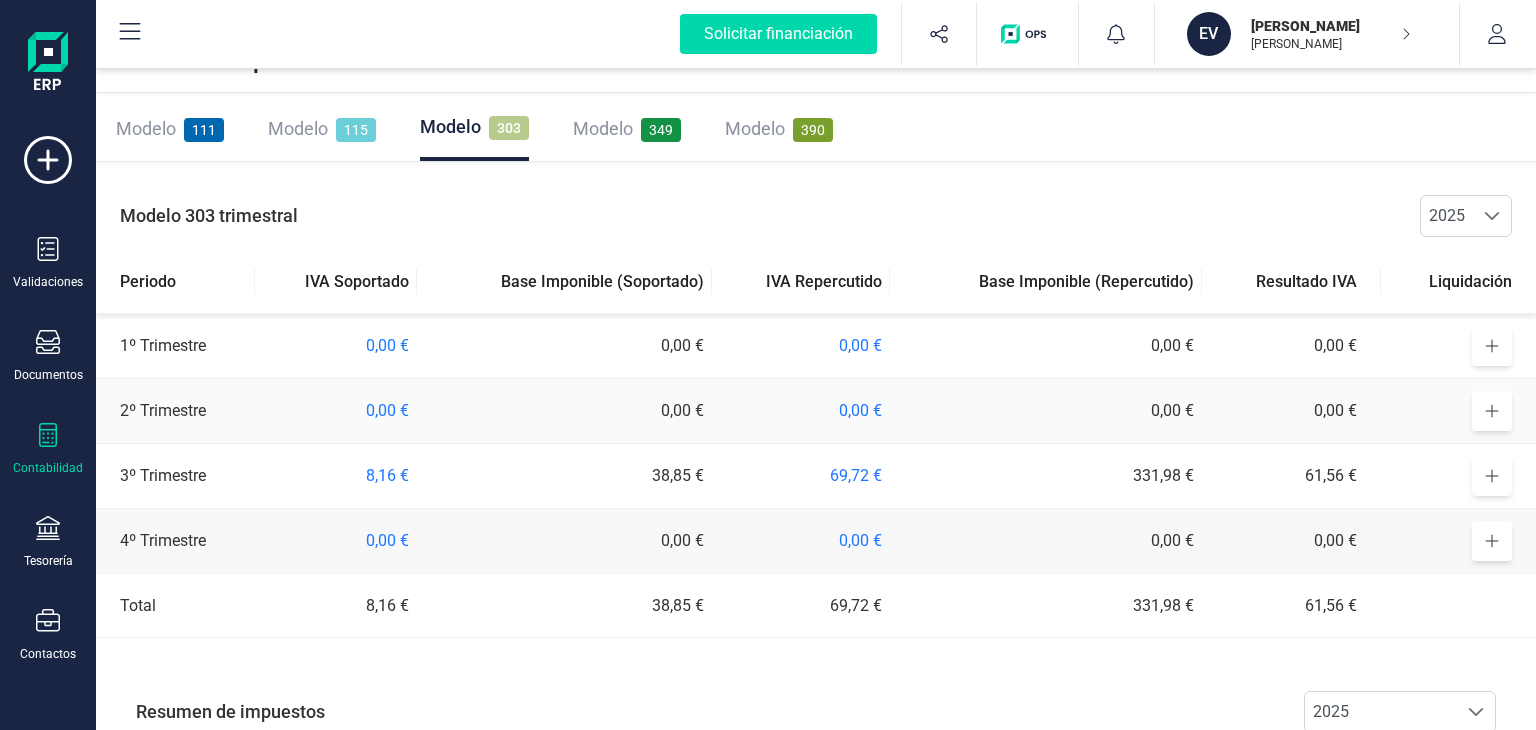 scroll, scrollTop: 0, scrollLeft: 0, axis: both 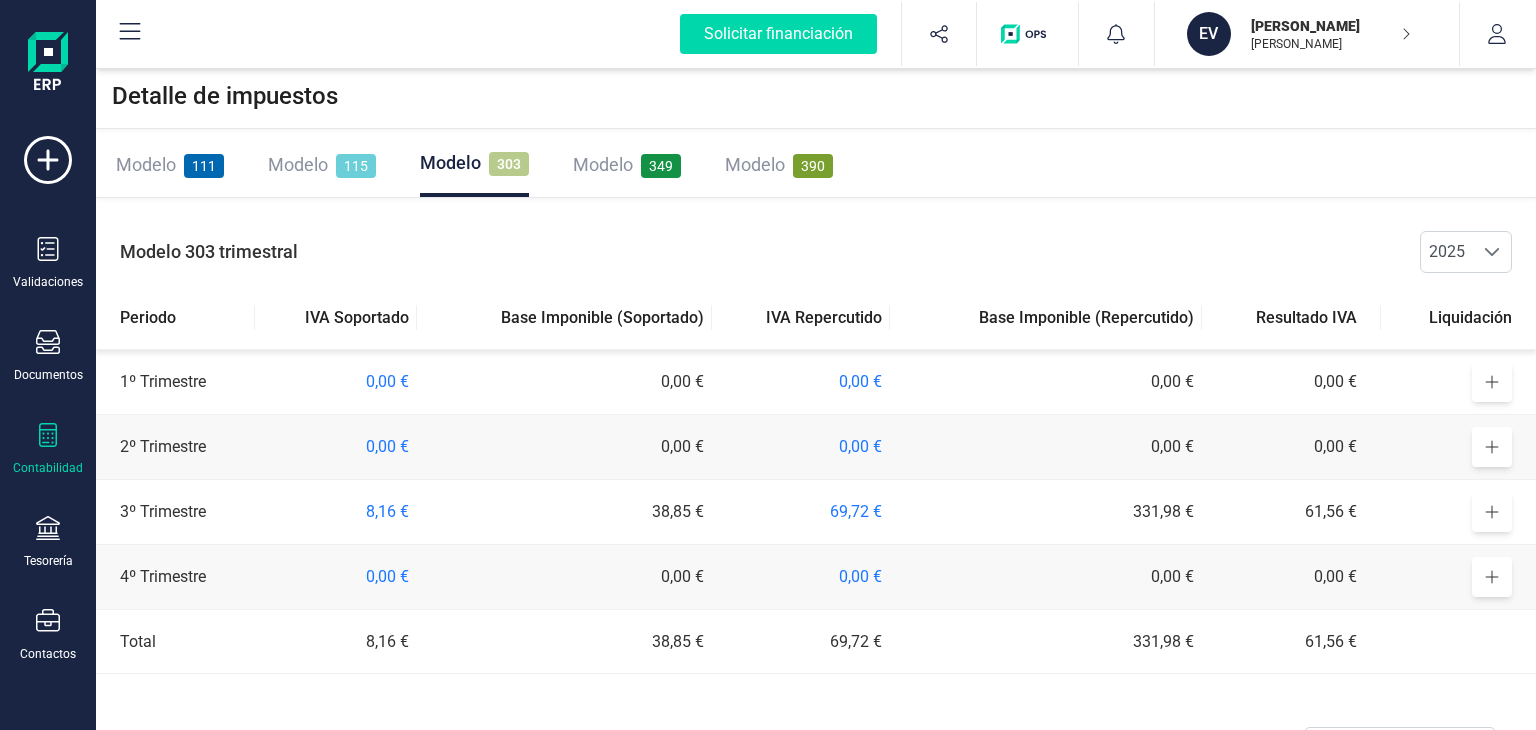 click on "Validaciones Documentos Documentos Presupuestos Pedidos Albaranes Facturas Facturas proforma Facturas recurrentes Tickets Contabilidad Contabilidad Cuadro de cuentas Libro diario Detalle de impuestos Balance de situación Pérdidas y ganancias Sumas y saldos Préstamos Activos Tesorería Tesorería Cuentas bancarias Pagos y cobros Cartera Remesas Devoluciones de ingresos Contactos Inventario Inventario Artículos Catálogos Categorías   Importar Importar Facturas Productos Contactos Activos   OCR" at bounding box center [48, 546] 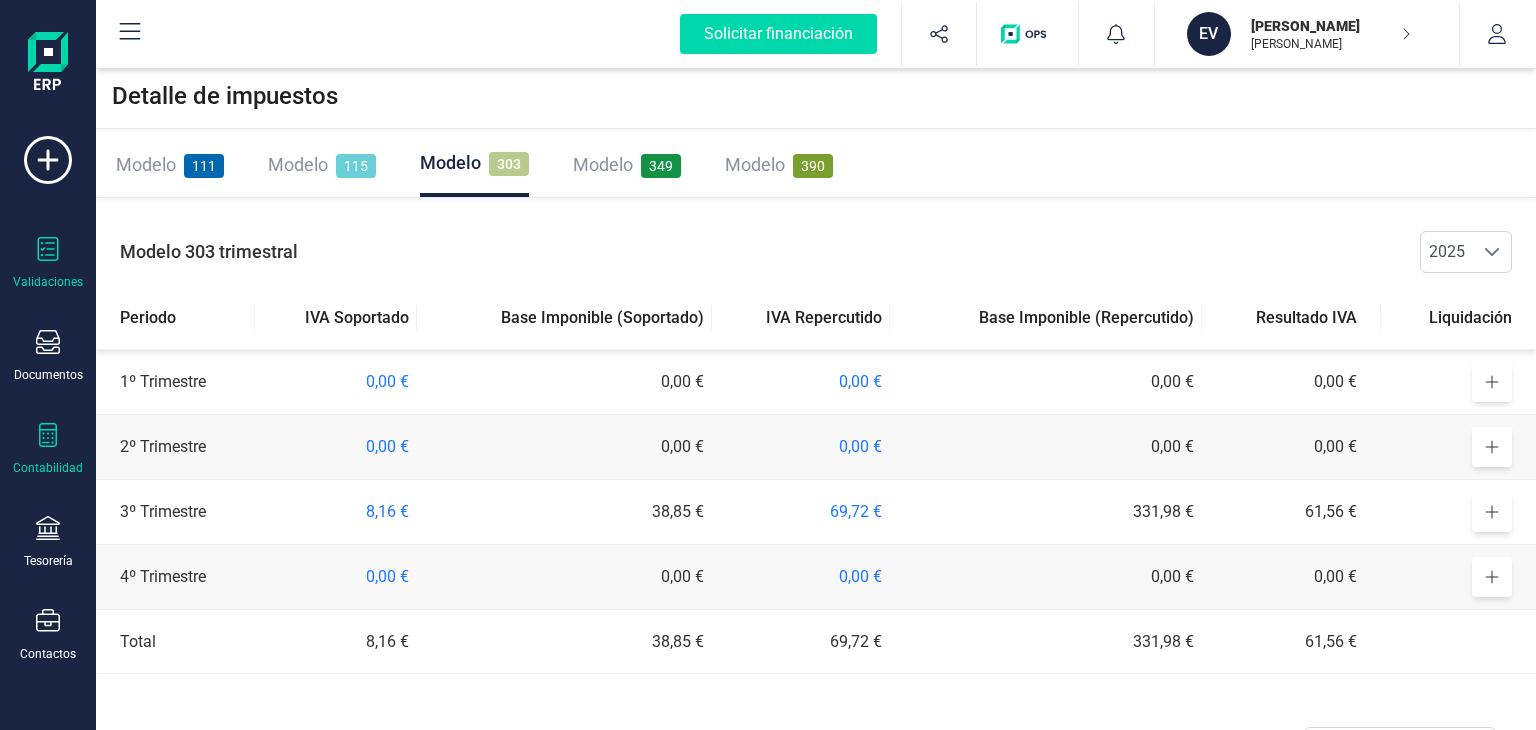 click on "Validaciones" at bounding box center [48, 282] 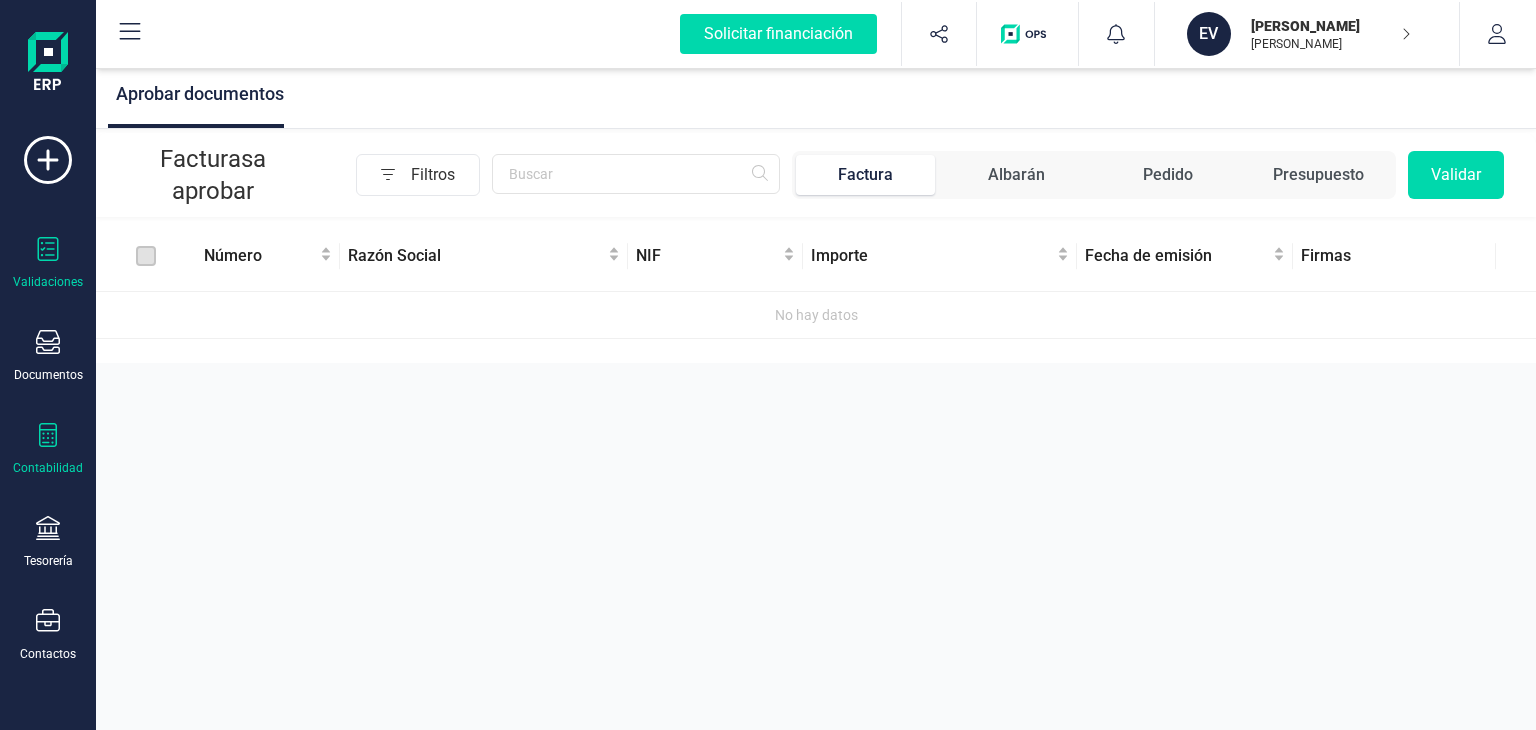 click at bounding box center (48, 437) 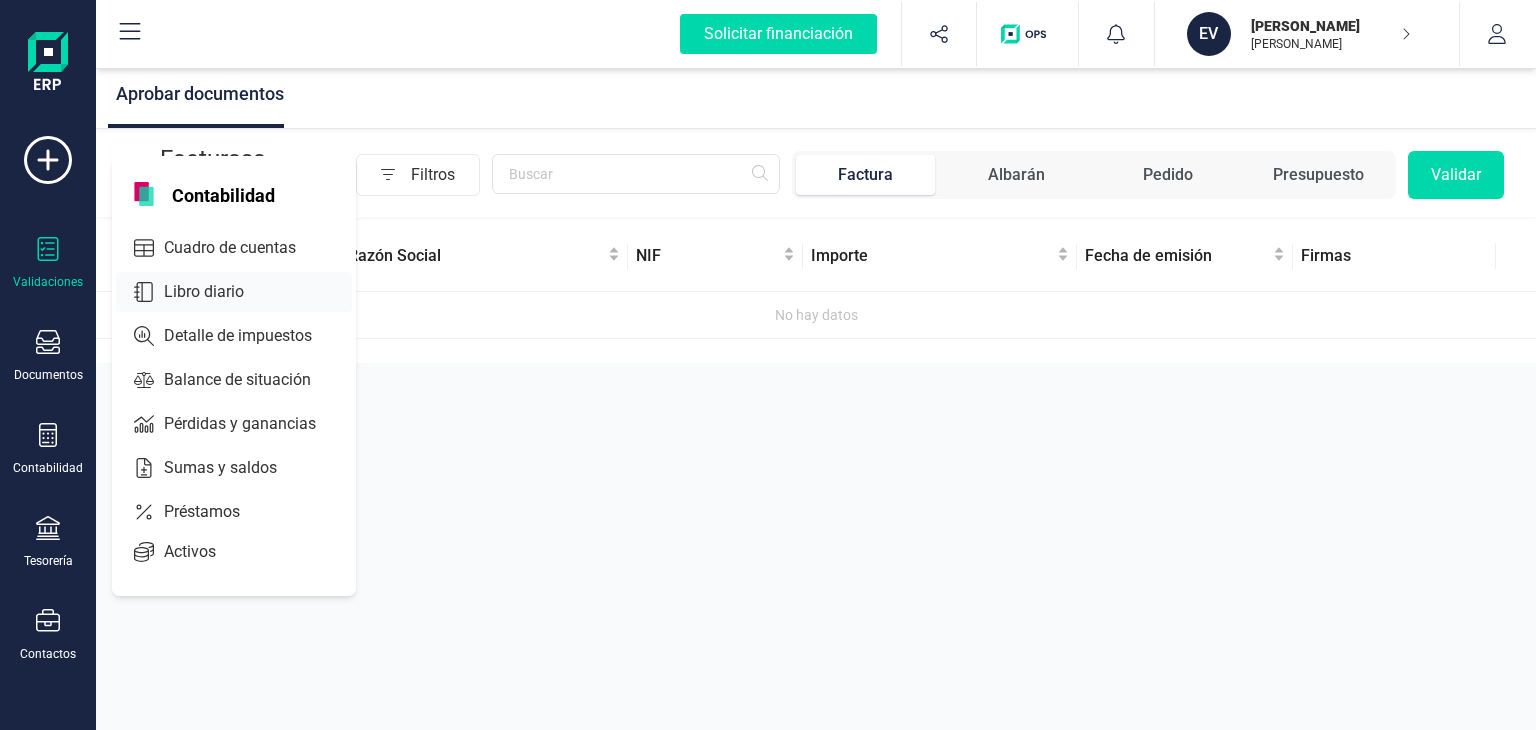 click at bounding box center [256, 292] 